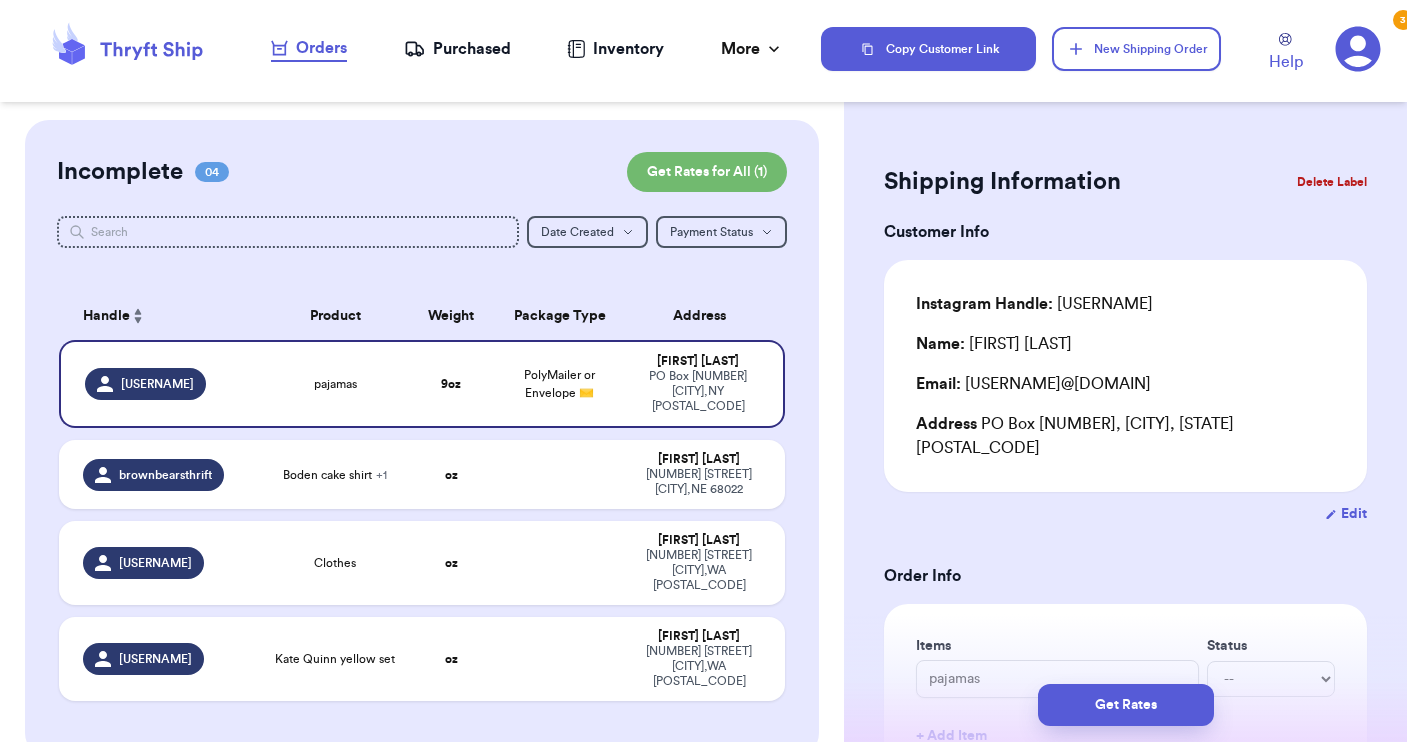 scroll, scrollTop: 0, scrollLeft: 0, axis: both 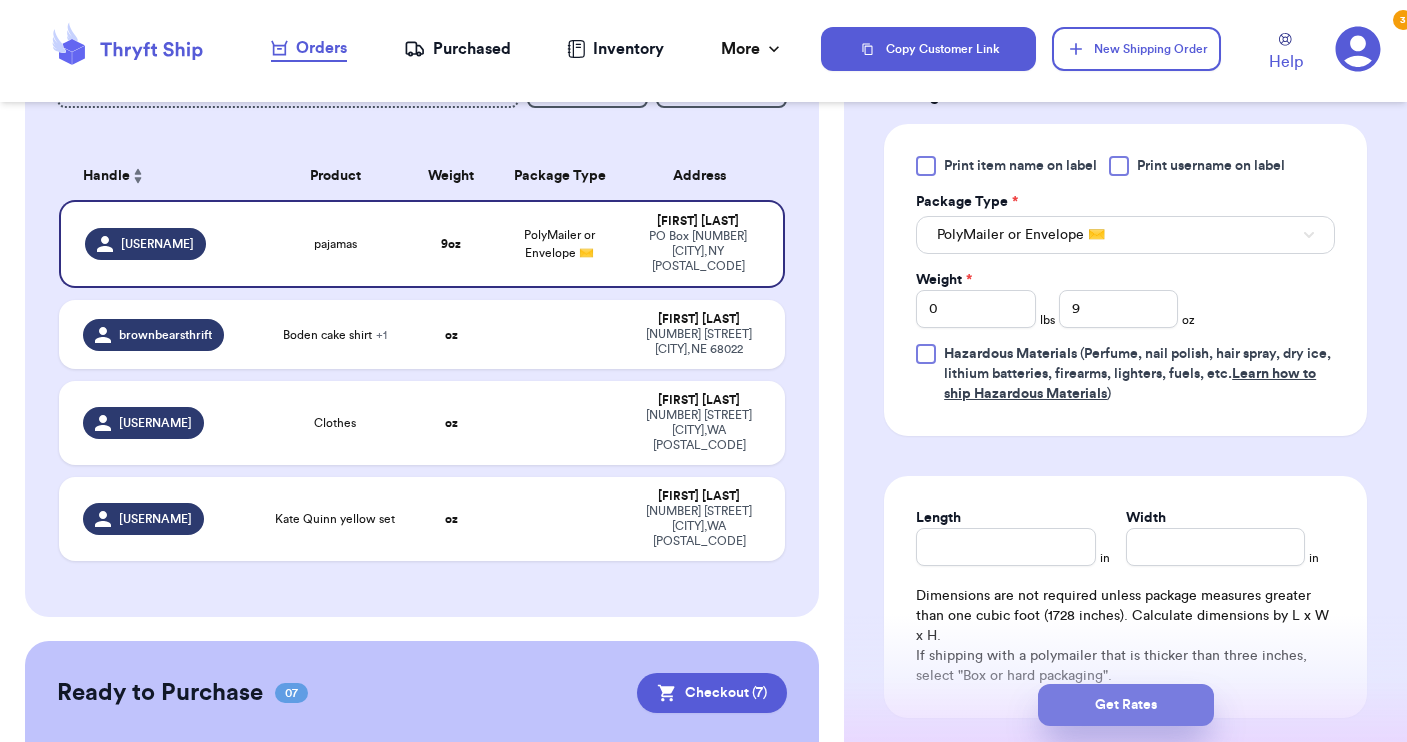 click on "Get Rates" at bounding box center (1126, 705) 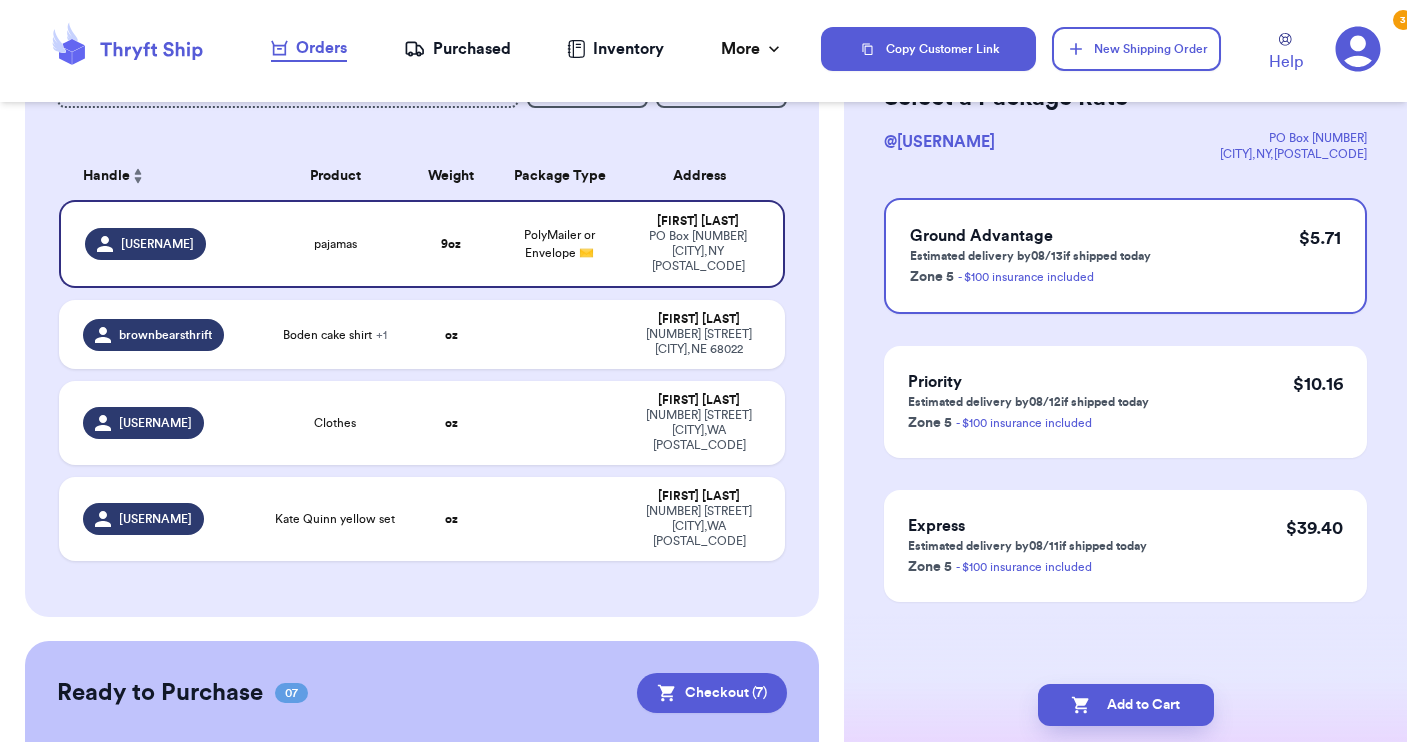 scroll, scrollTop: 0, scrollLeft: 0, axis: both 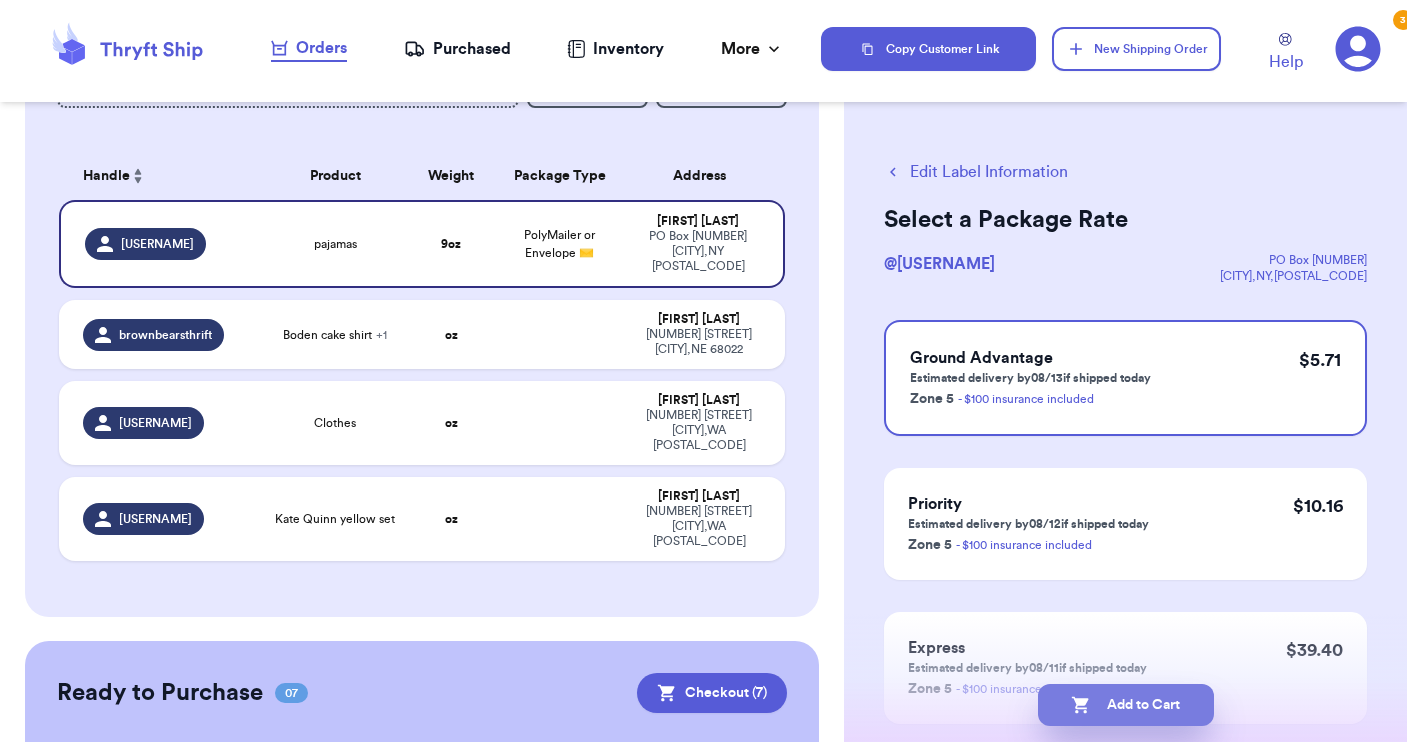 click on "Add to Cart" at bounding box center (1126, 705) 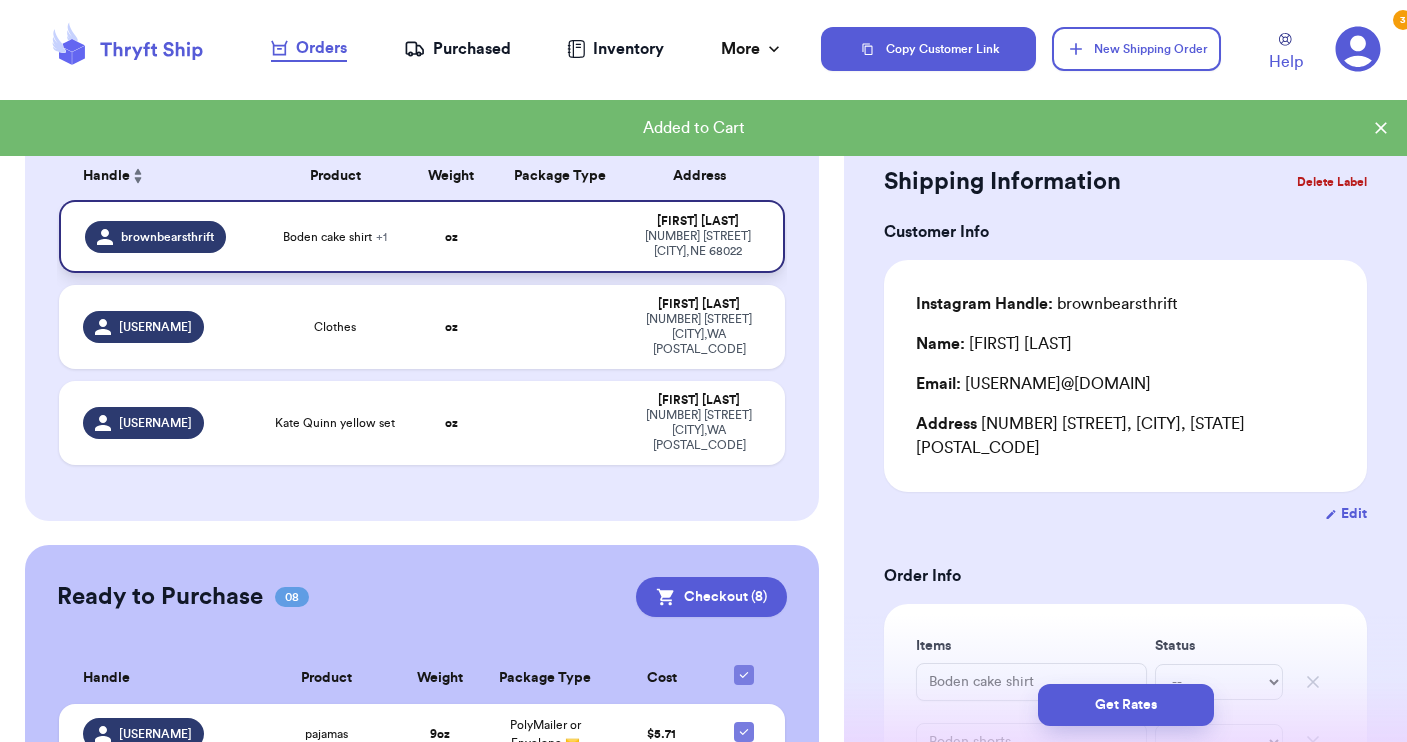 click on "+ 1" at bounding box center [381, 237] 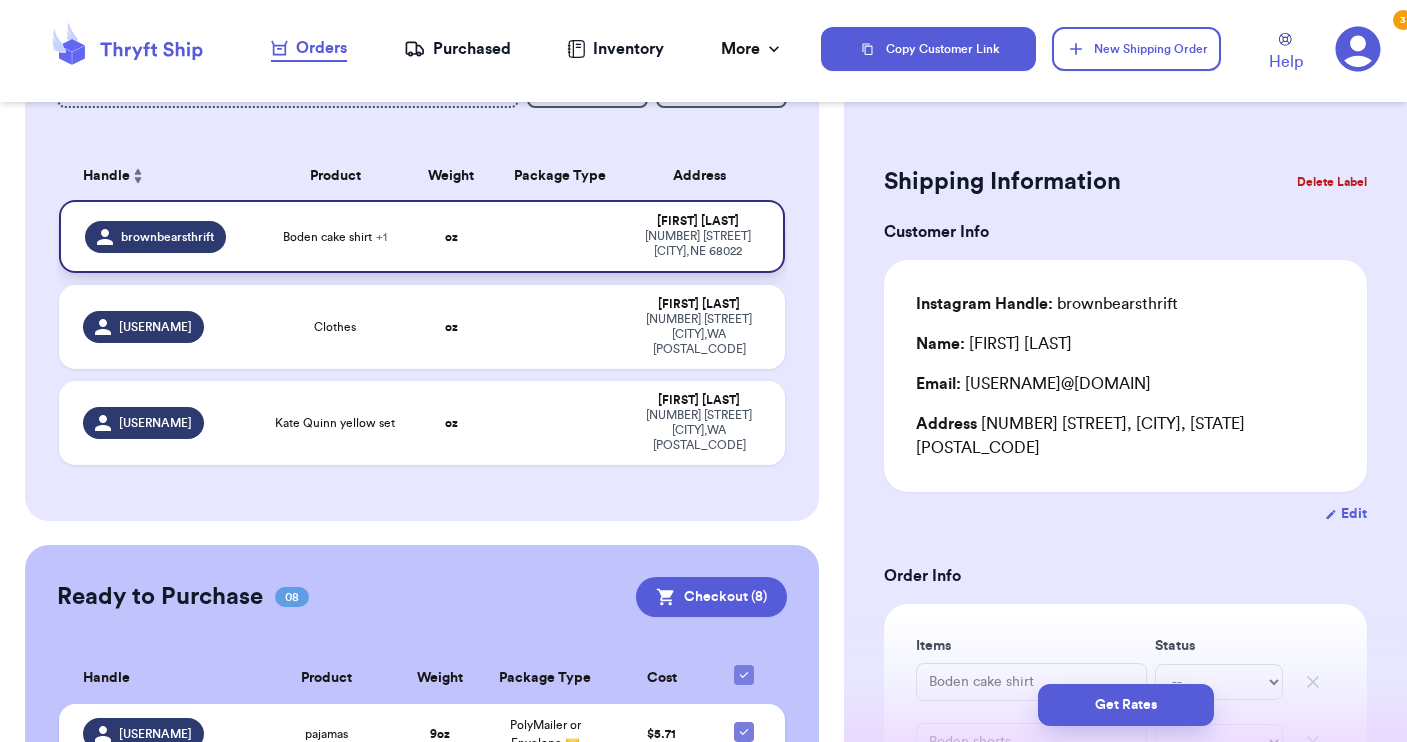 click on "Boden cake shirt + 1" at bounding box center [334, 236] 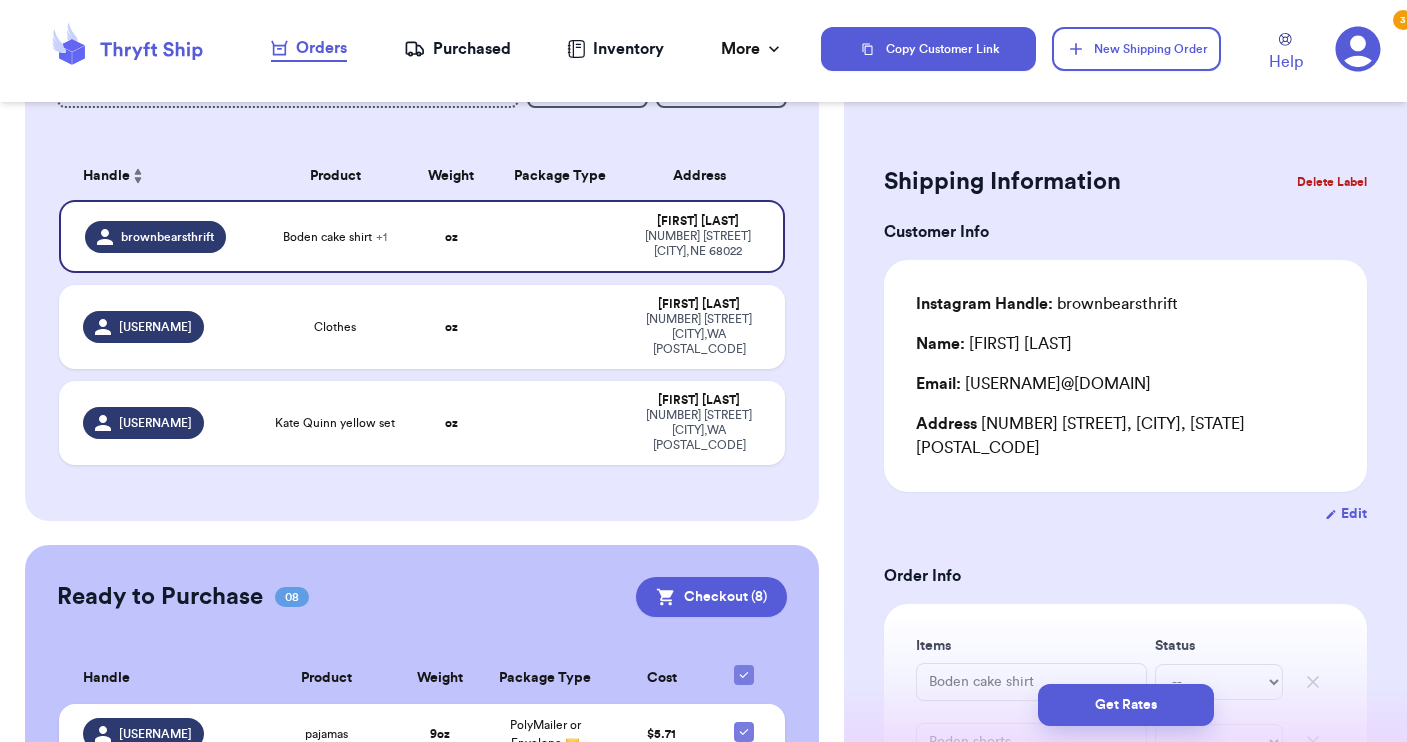 scroll, scrollTop: 175, scrollLeft: 0, axis: vertical 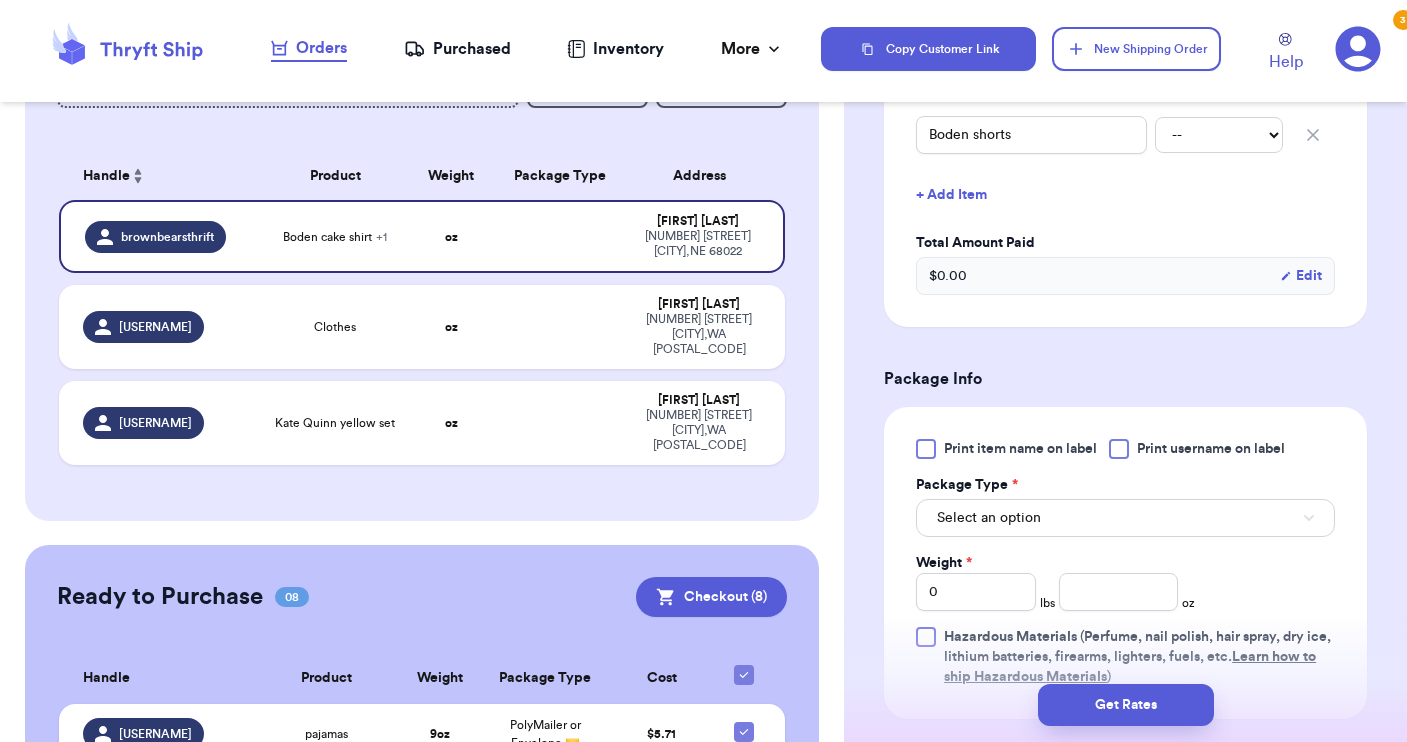 click at bounding box center (1119, 449) 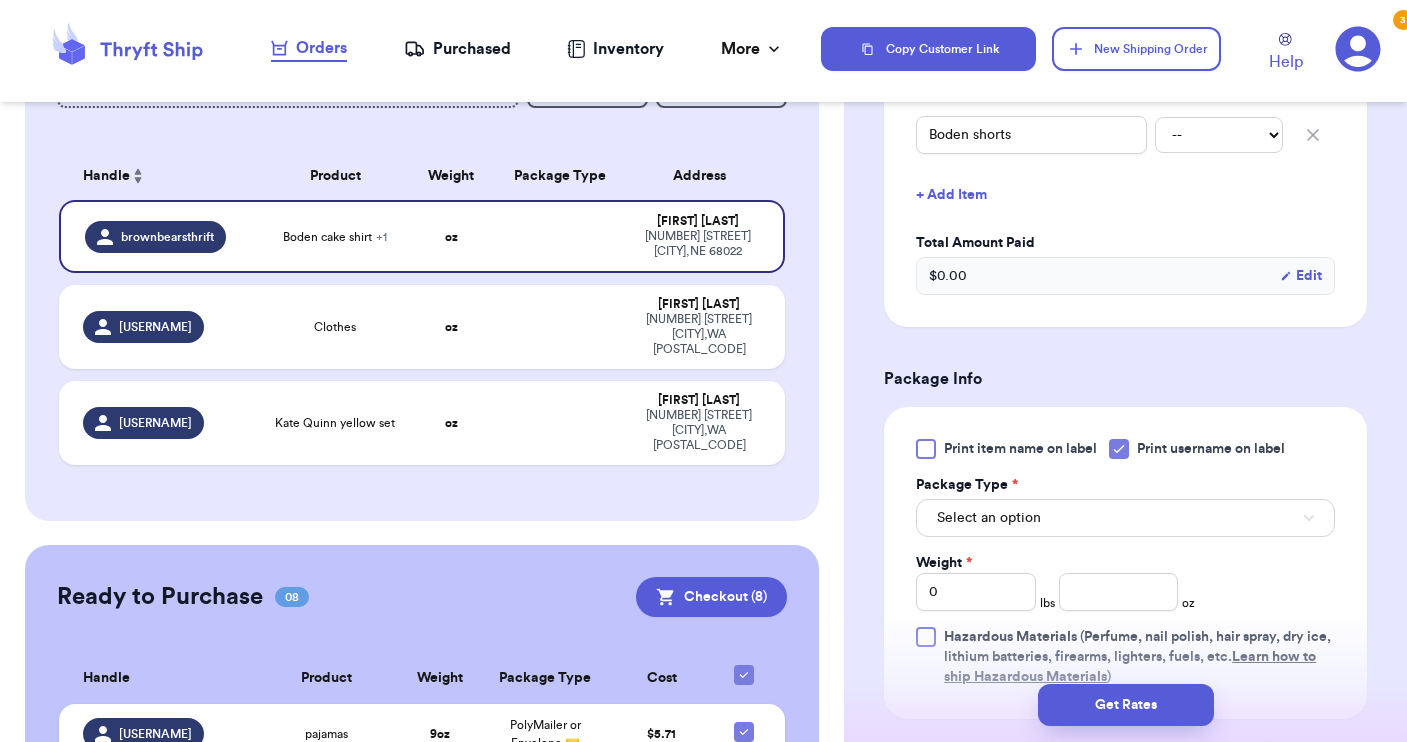 click on "Select an option" at bounding box center (1125, 518) 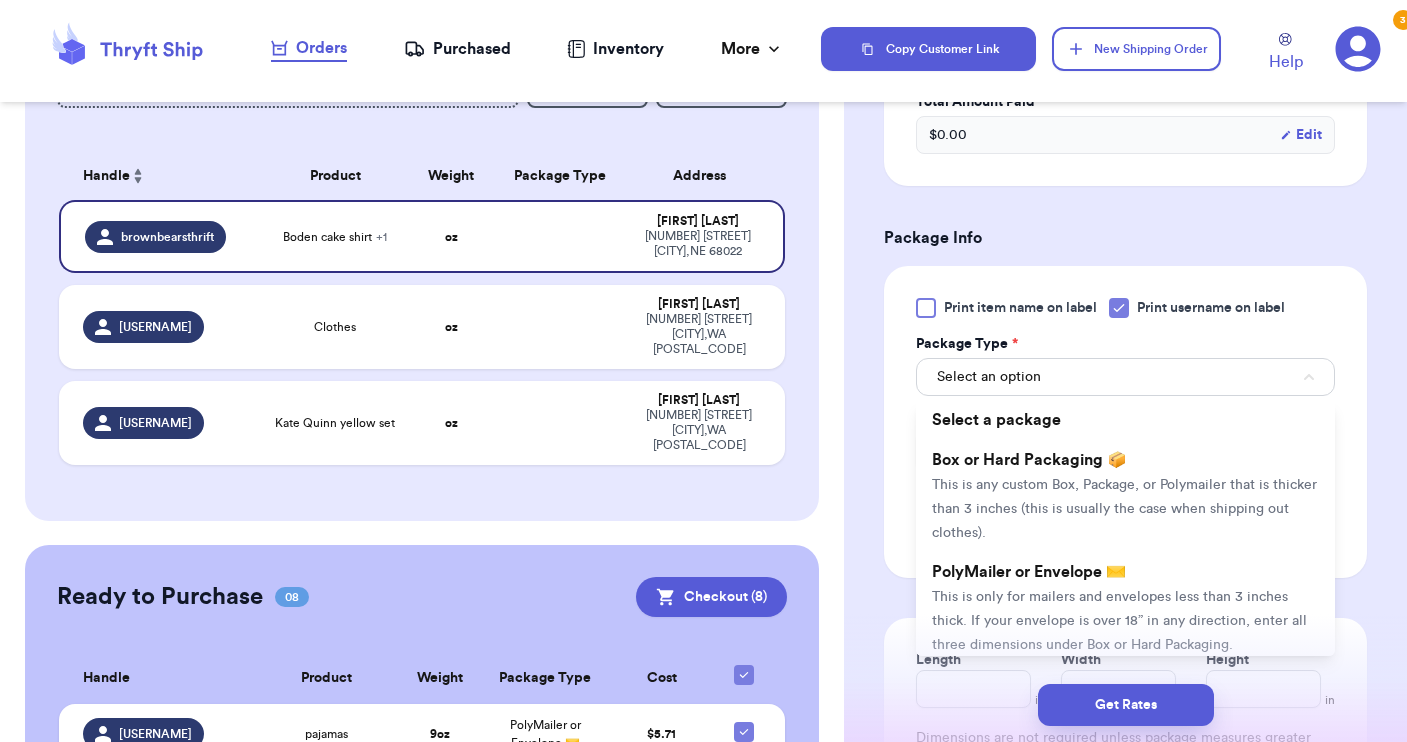 scroll, scrollTop: 760, scrollLeft: 0, axis: vertical 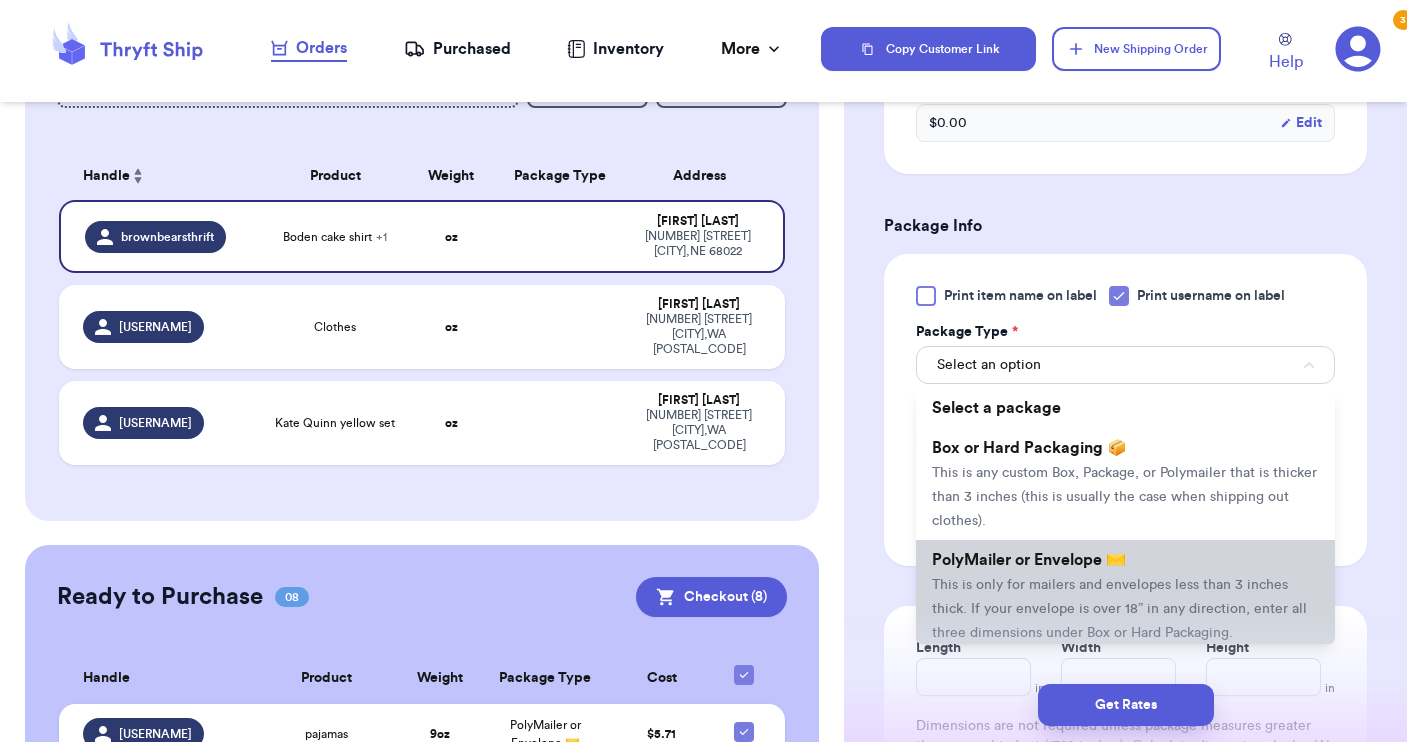 click on "This is only for mailers and envelopes less than 3 inches thick. If your envelope is over 18” in any direction, enter all three dimensions under Box or Hard Packaging." at bounding box center (1119, 609) 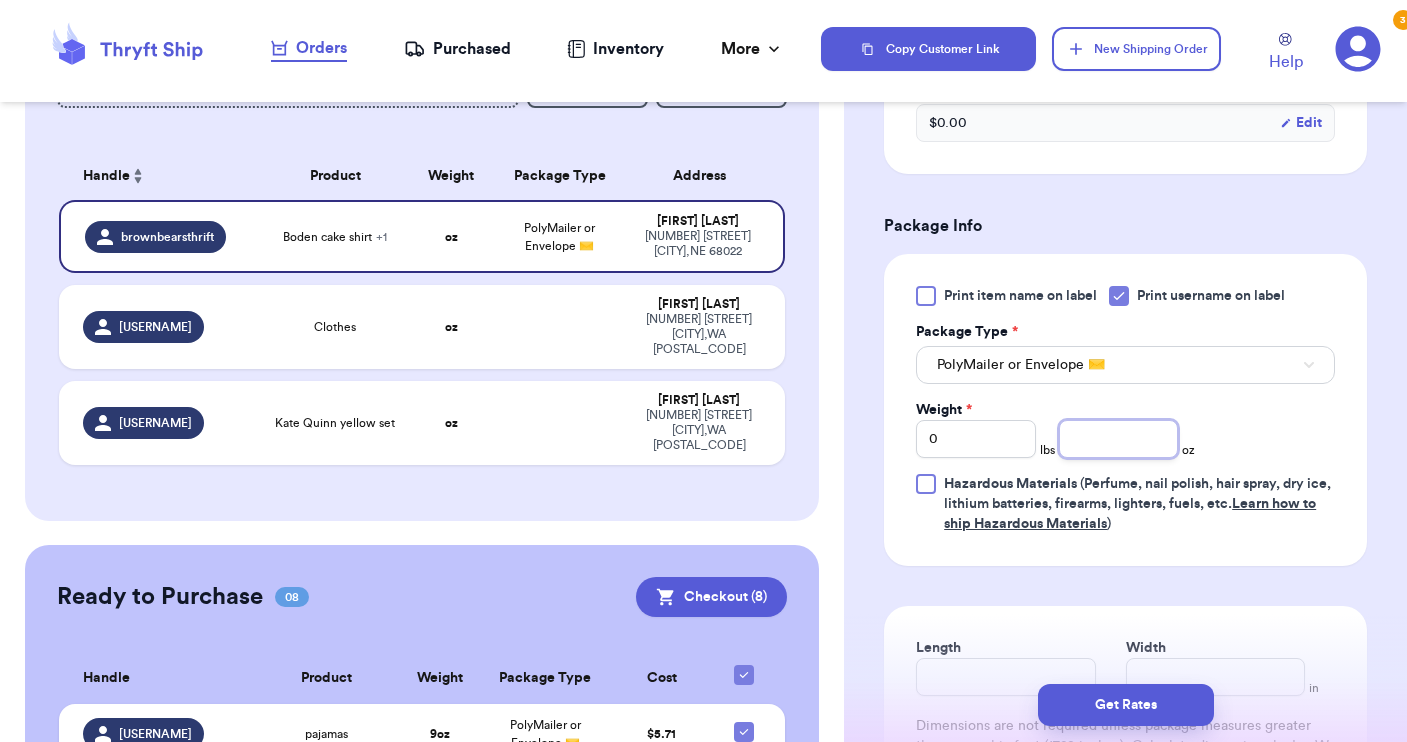 click at bounding box center [1119, 439] 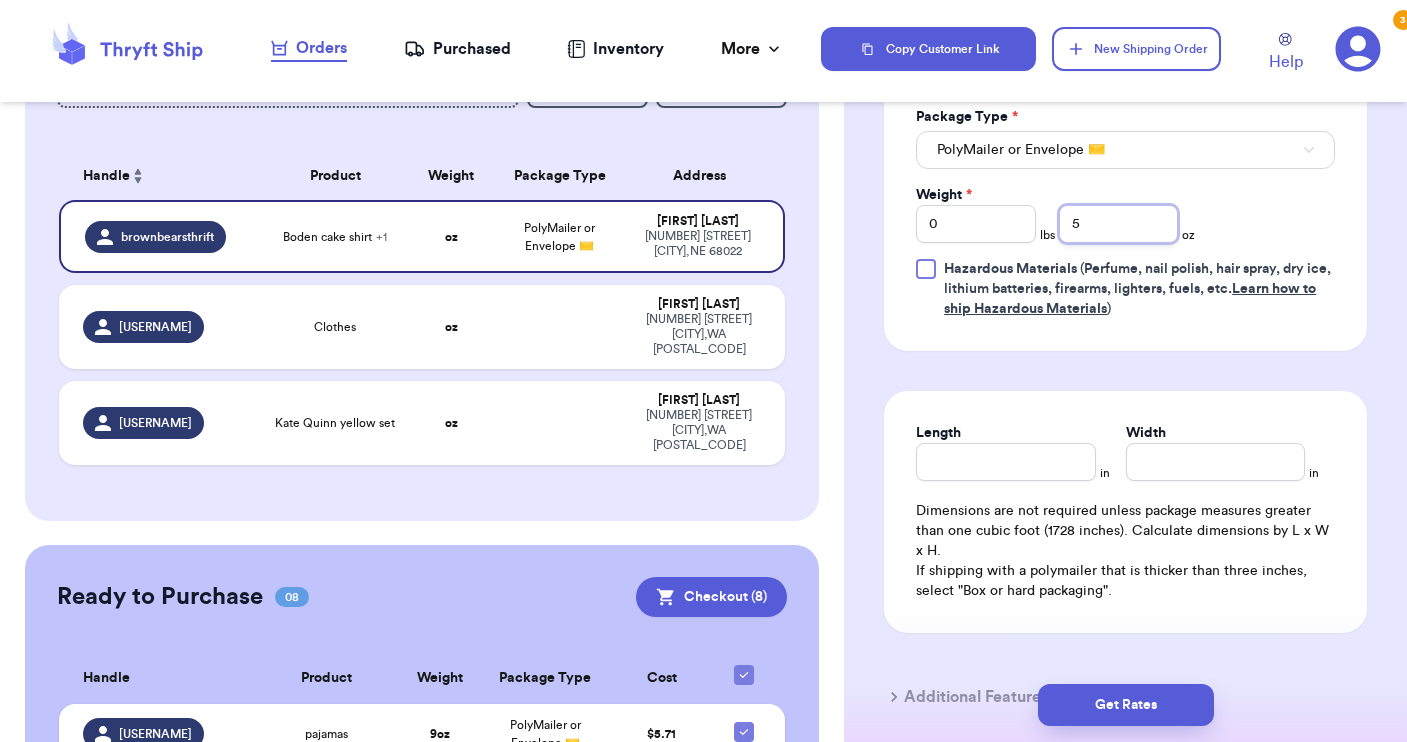 scroll, scrollTop: 994, scrollLeft: 0, axis: vertical 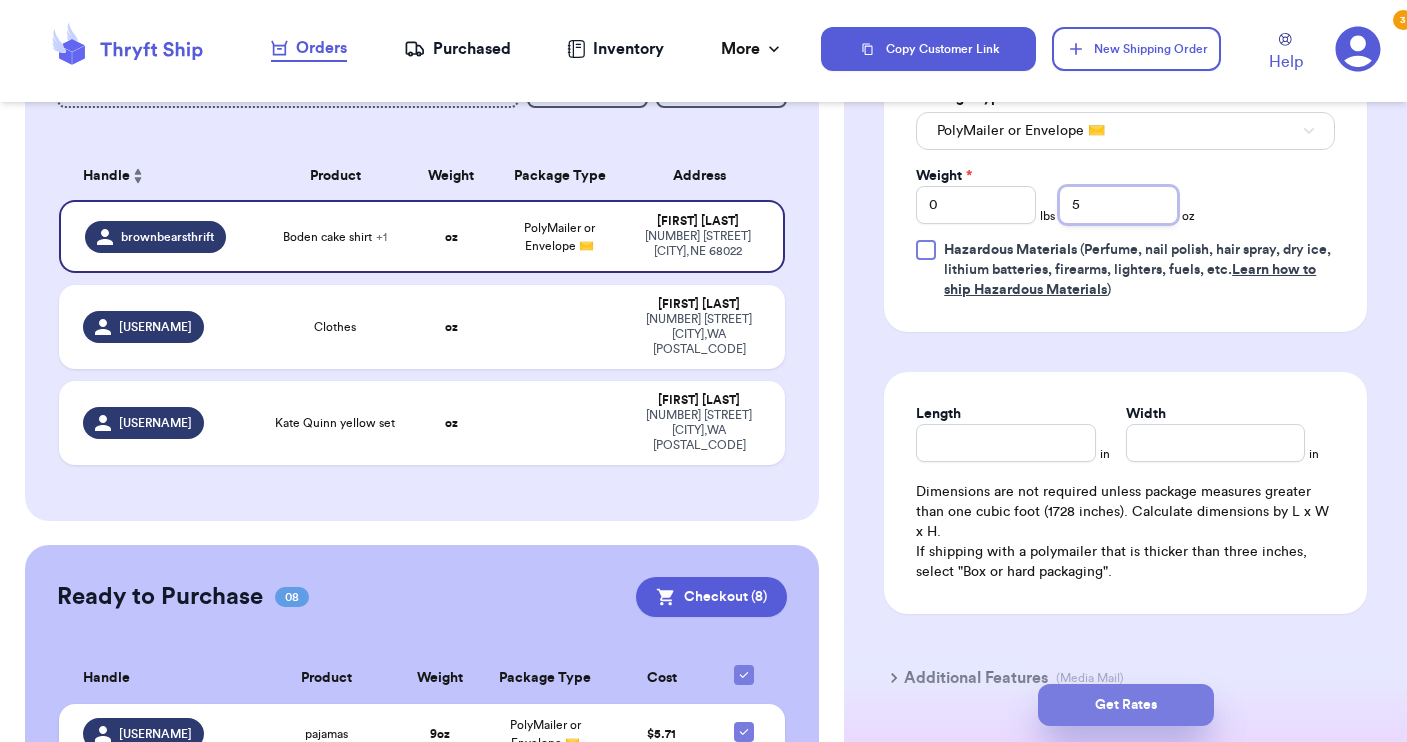 type on "5" 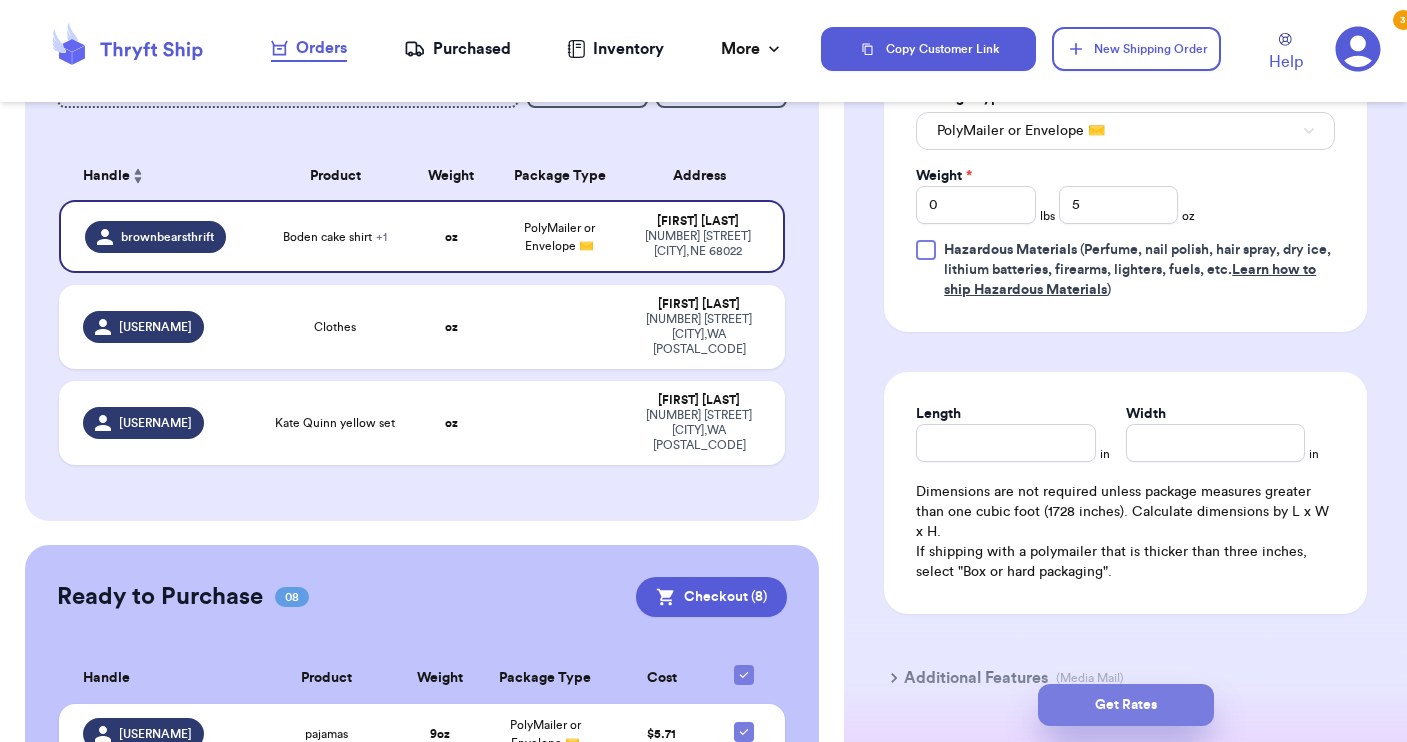 click on "Get Rates" at bounding box center (1126, 705) 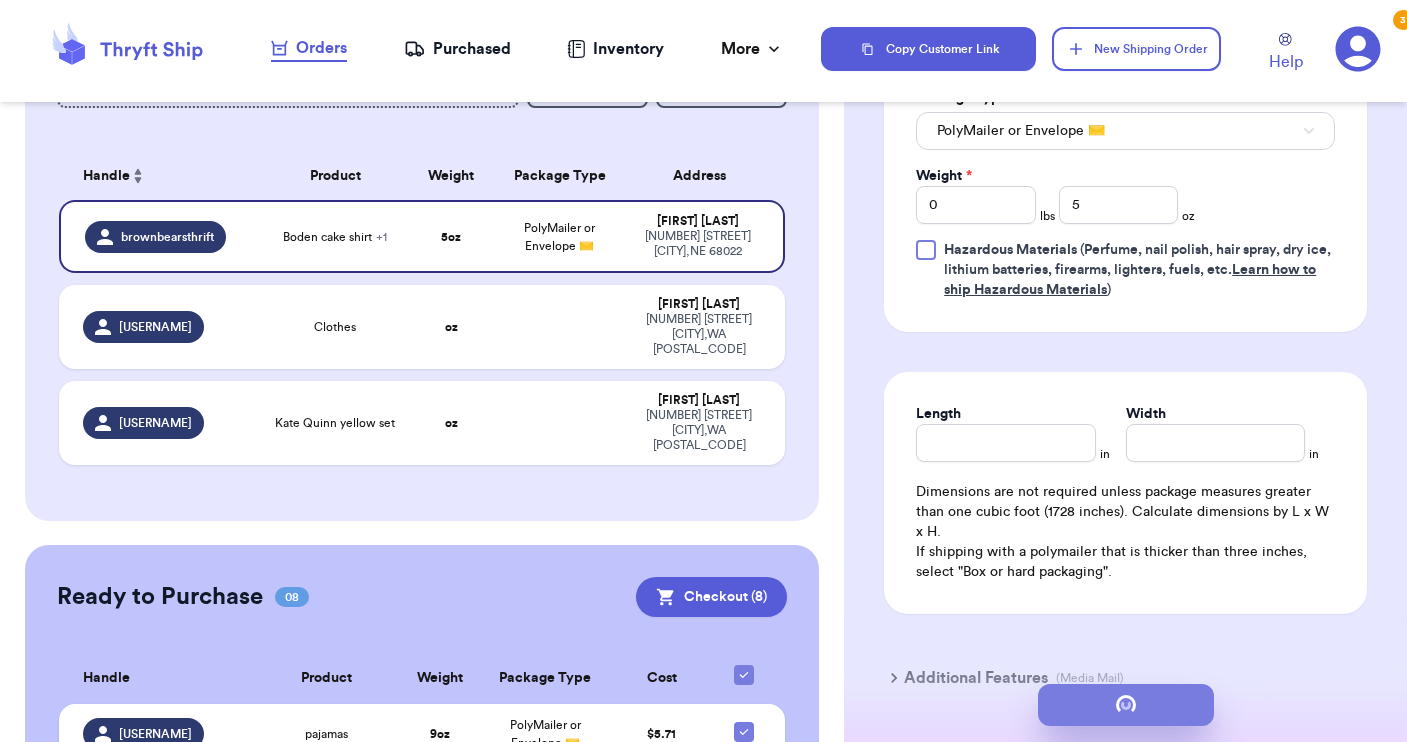 scroll, scrollTop: 0, scrollLeft: 0, axis: both 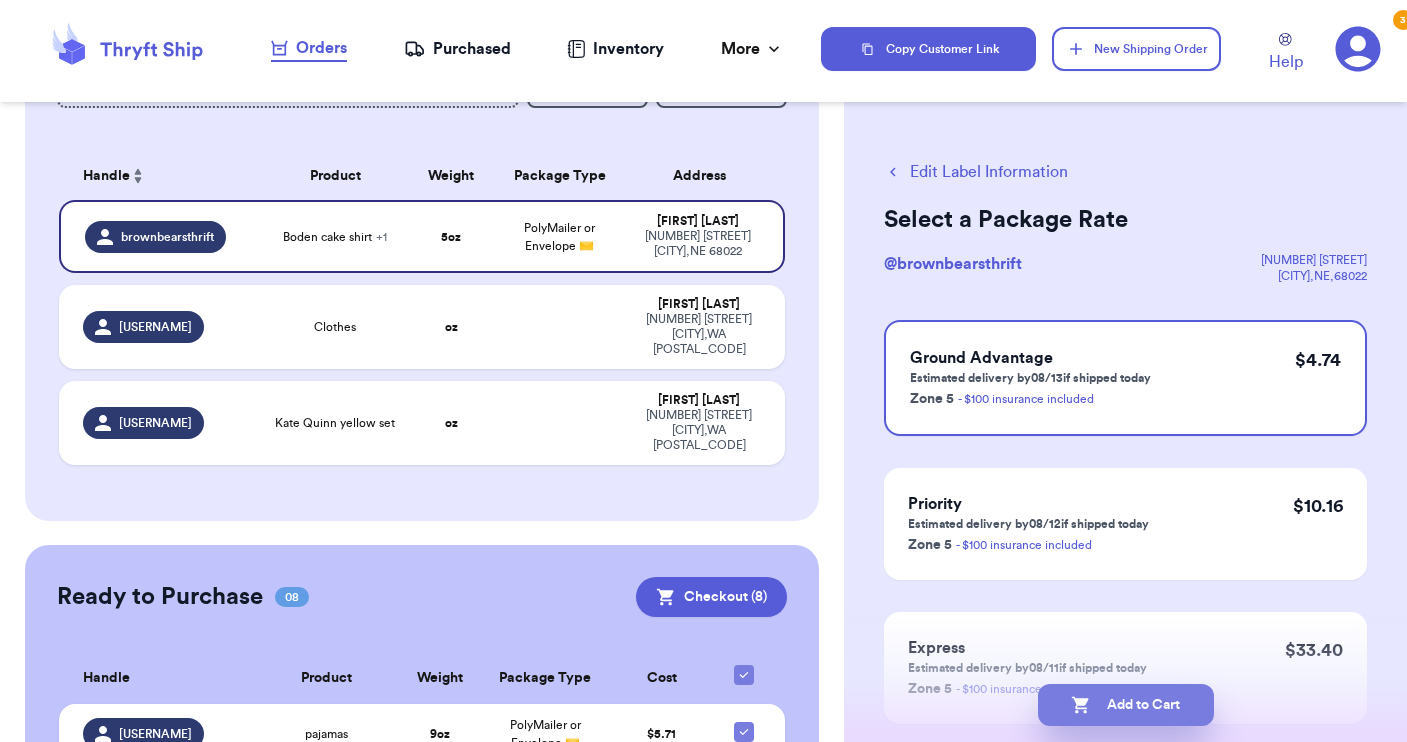 click on "Add to Cart" at bounding box center [1126, 705] 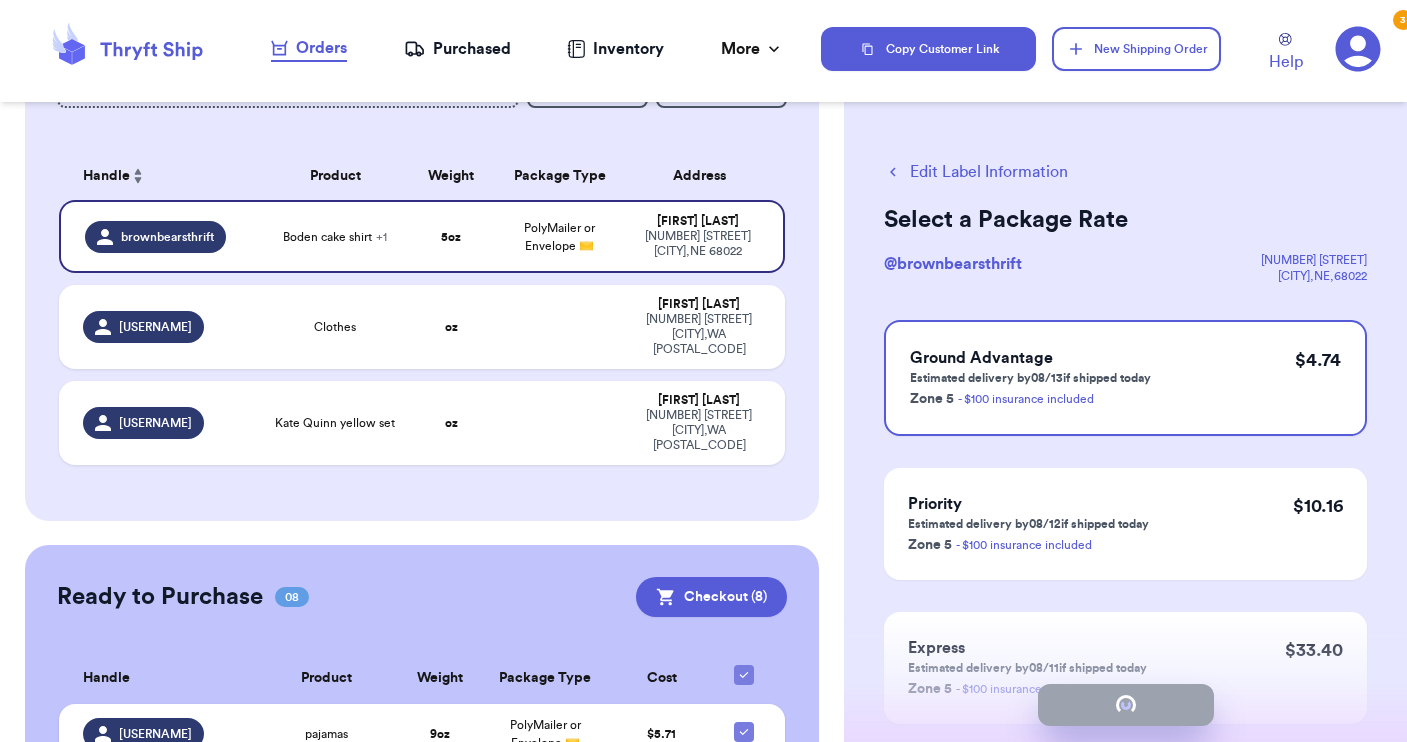 checkbox on "true" 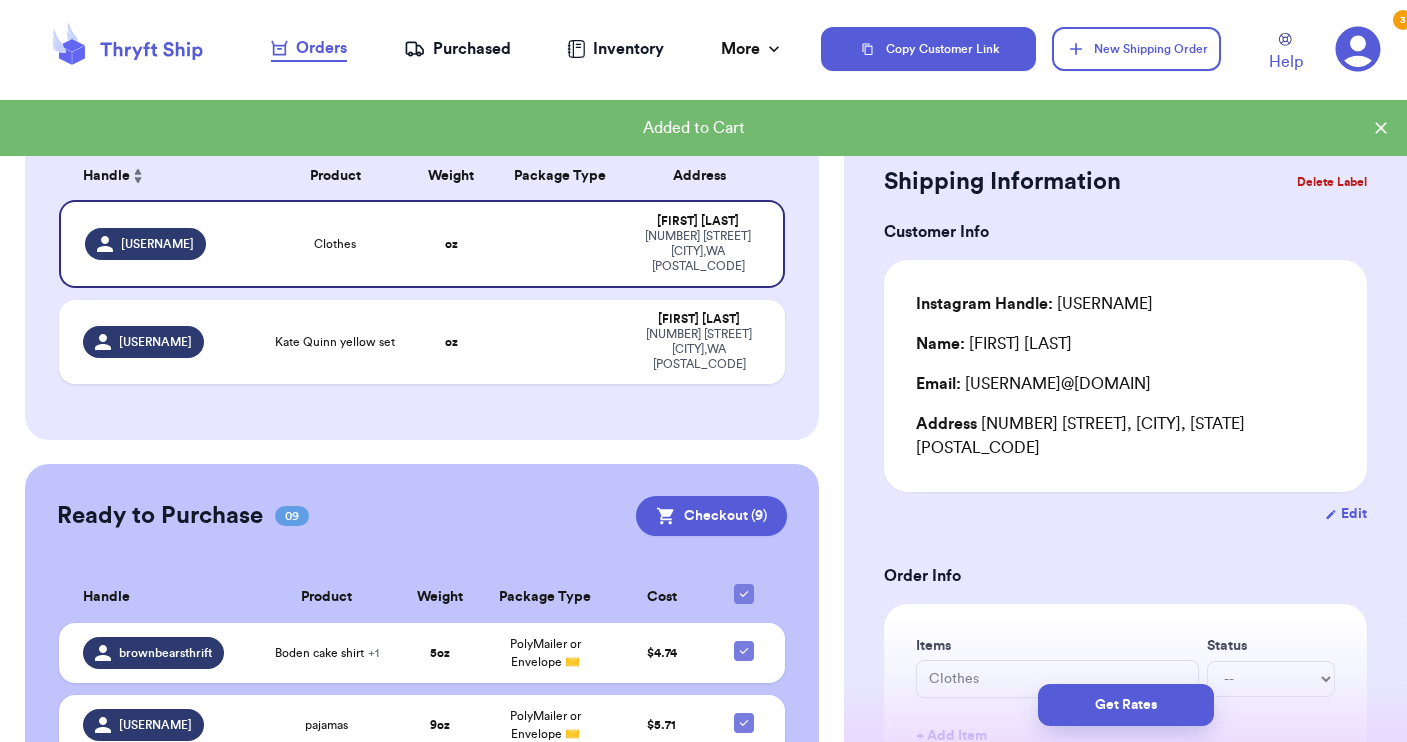 type 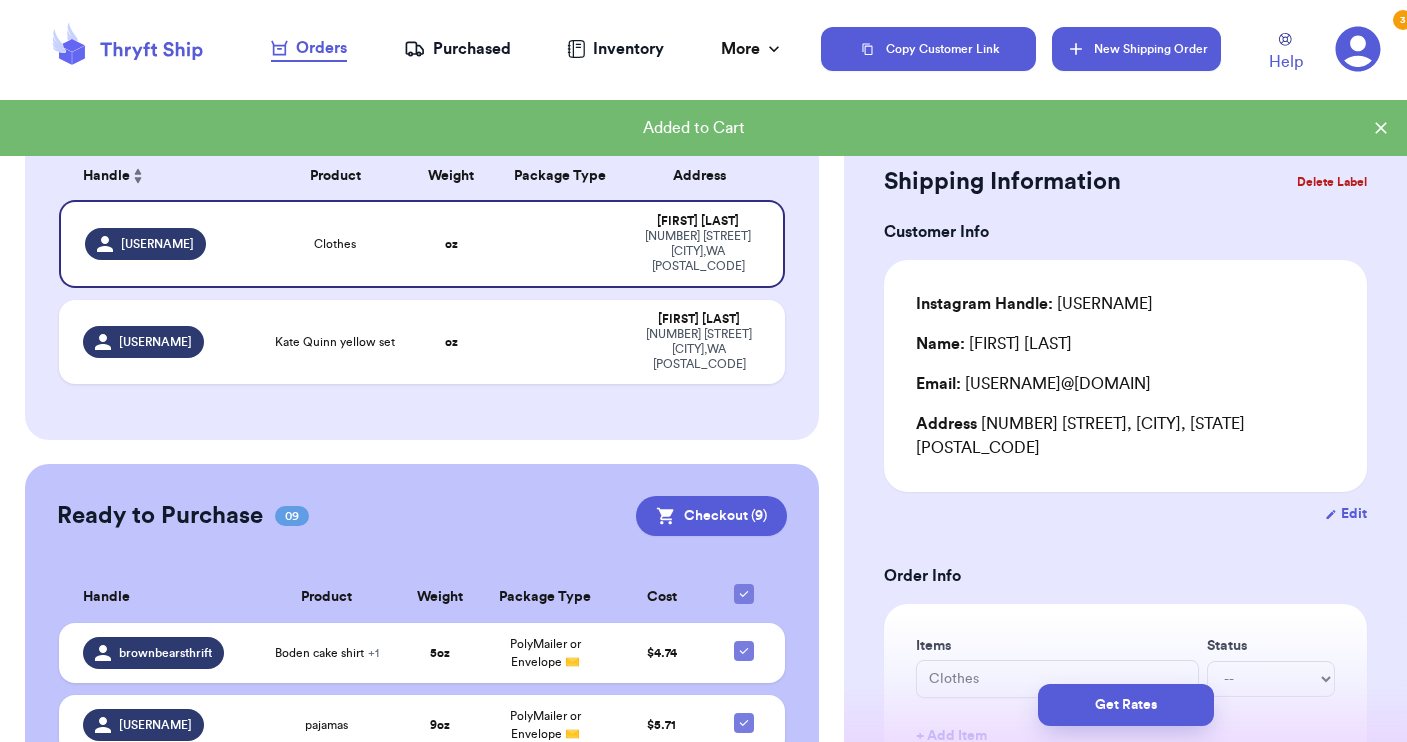 click on "New Shipping Order" at bounding box center (1136, 49) 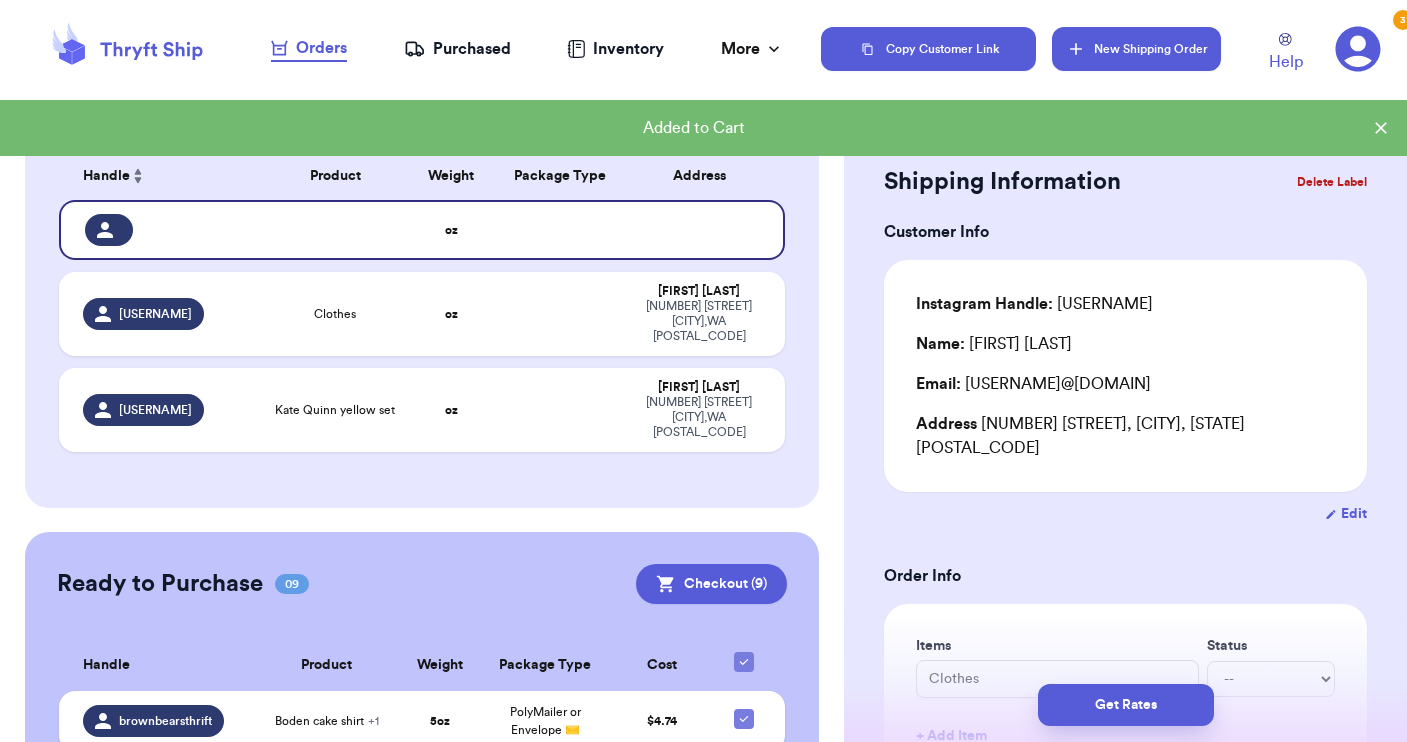 type 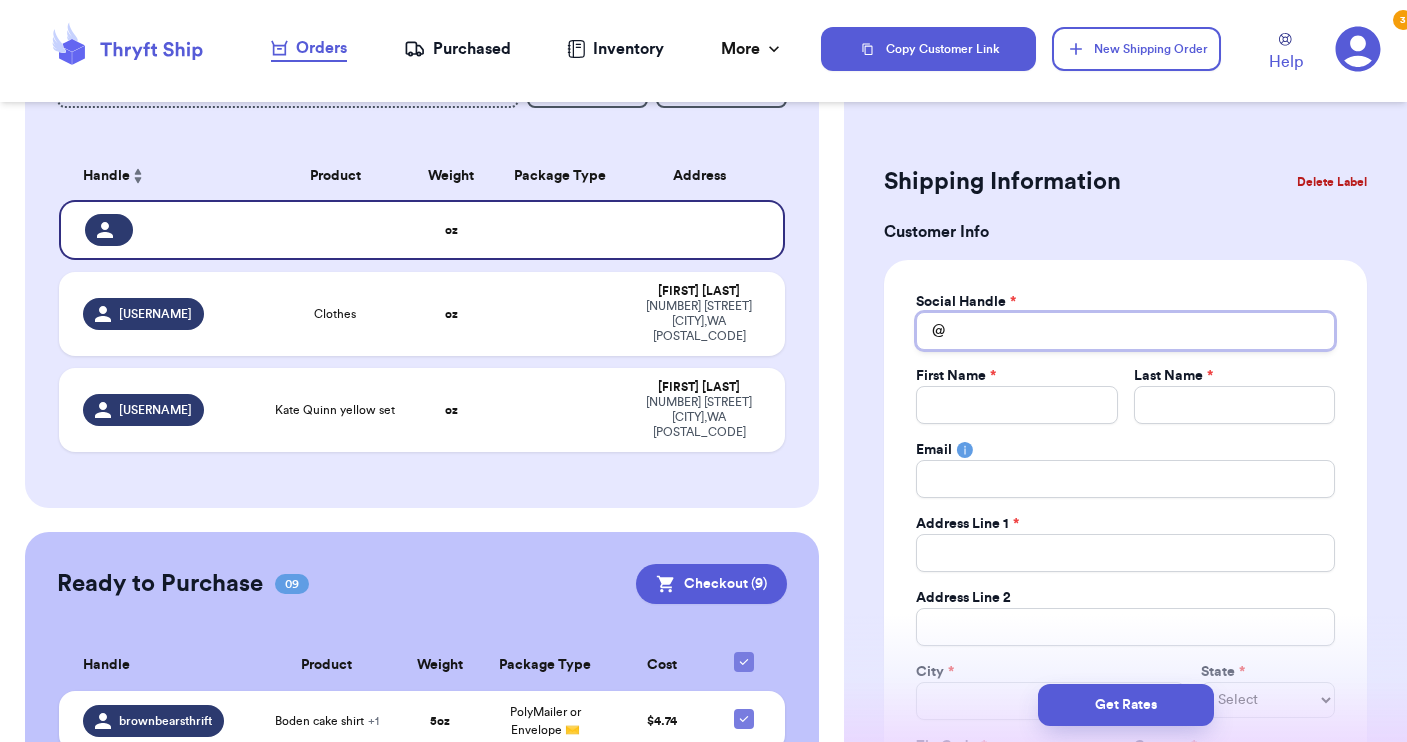 click on "Total Amount Paid" at bounding box center (1125, 331) 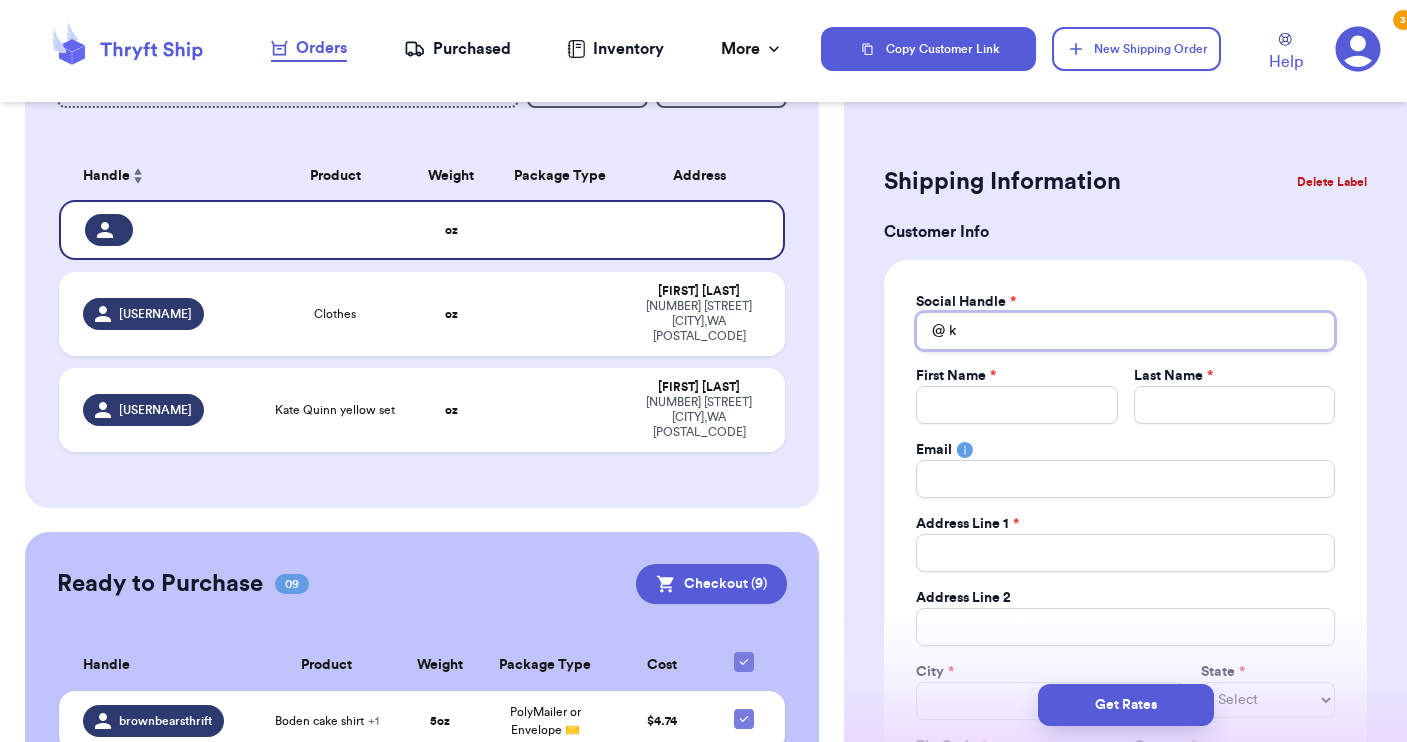 type 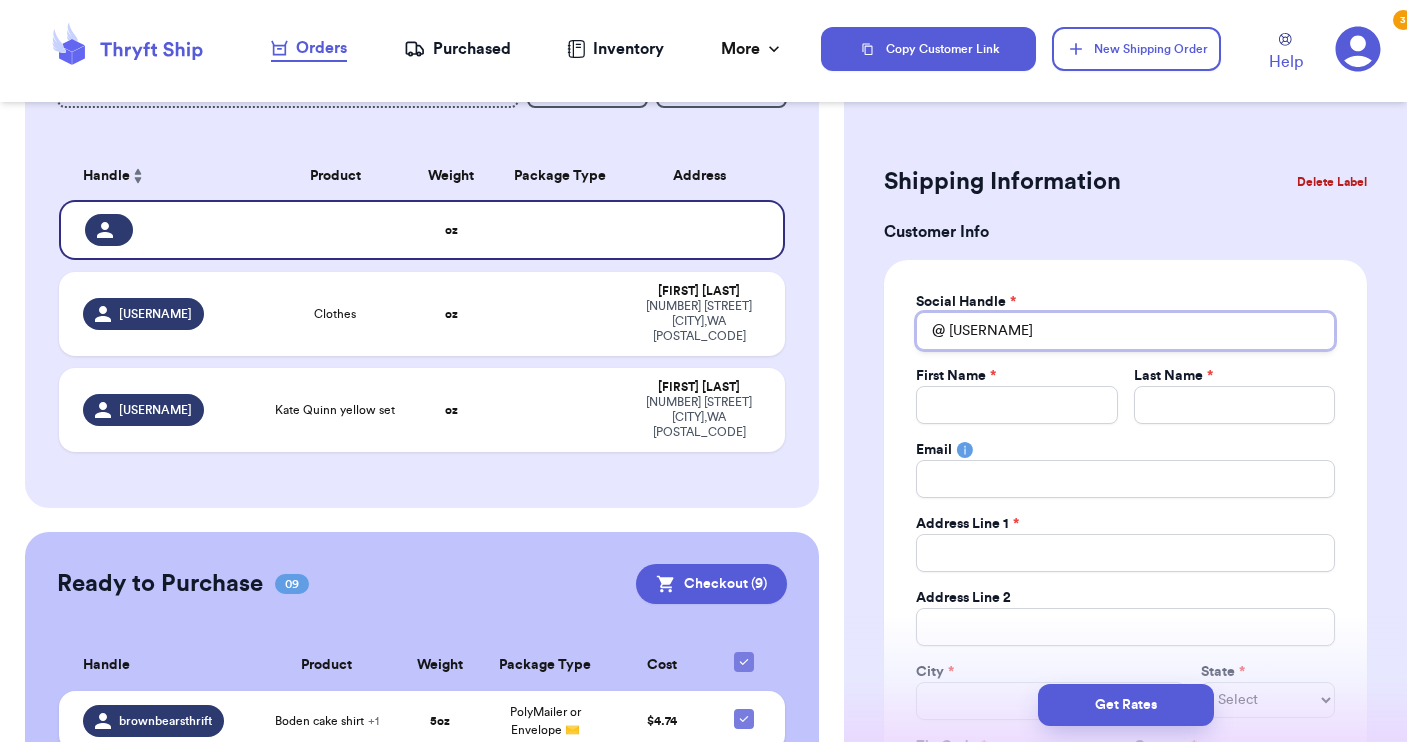 type 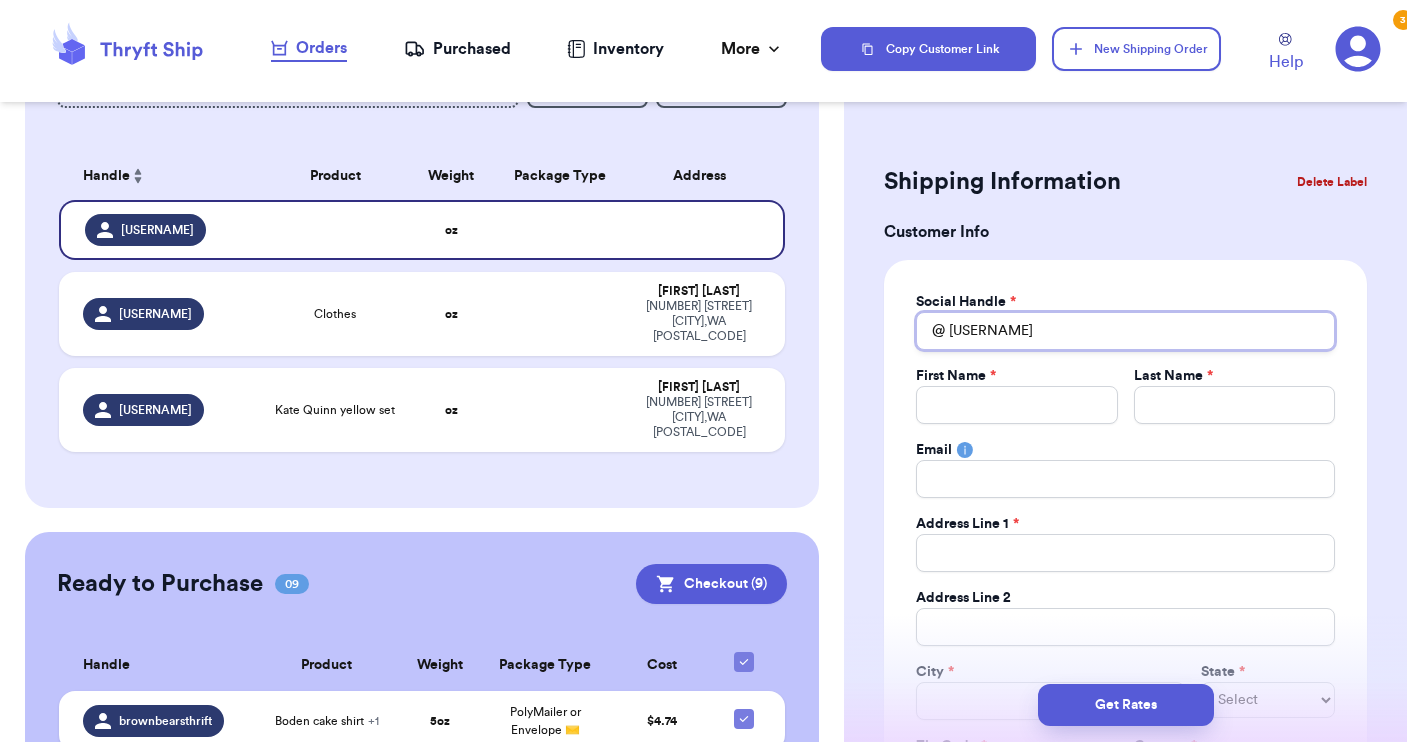 type 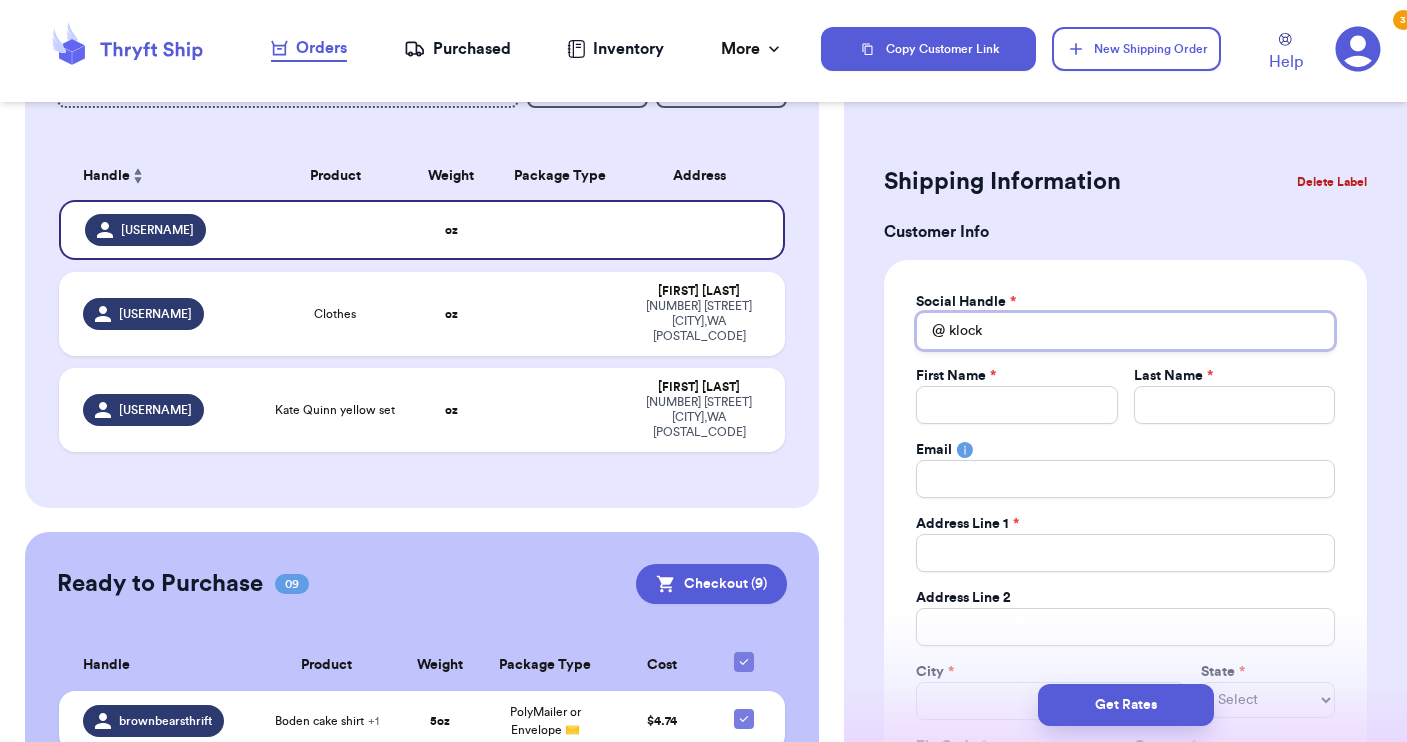 type 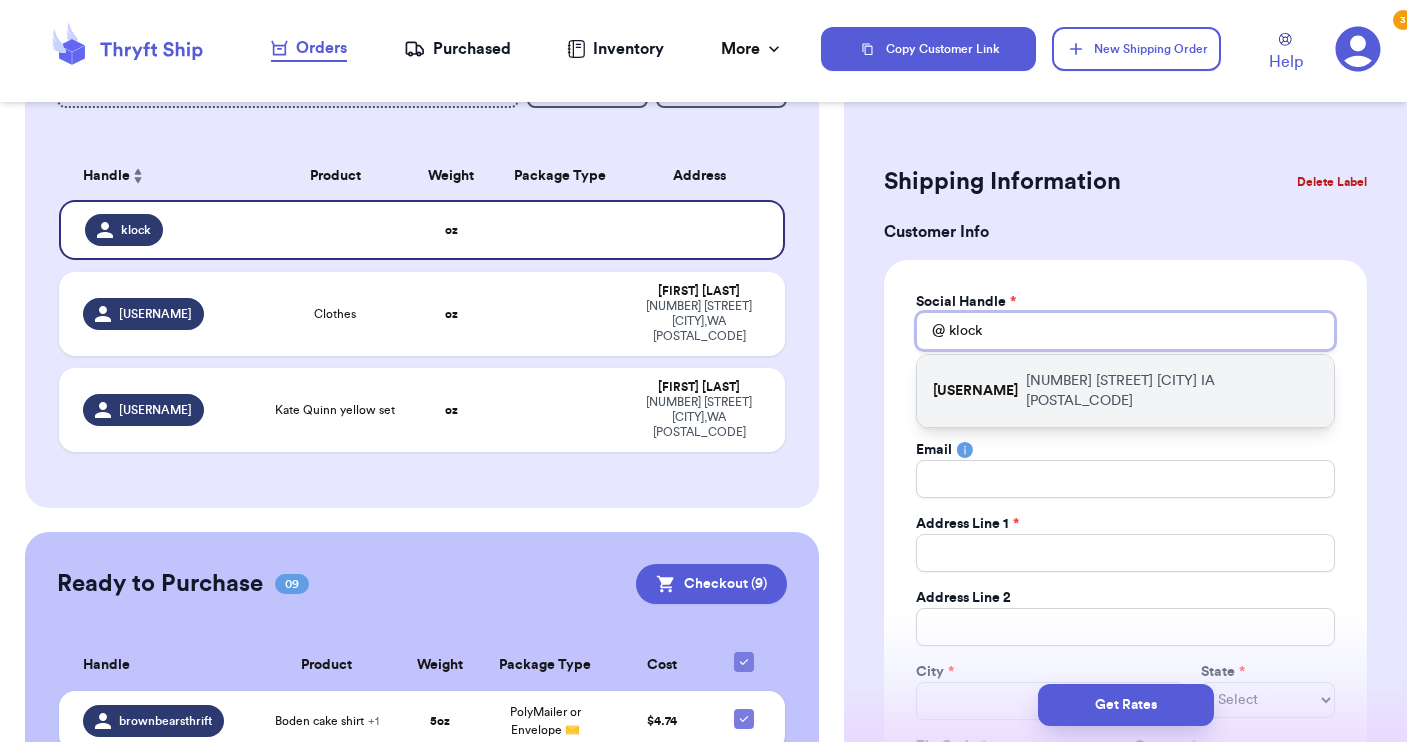type on "clock" 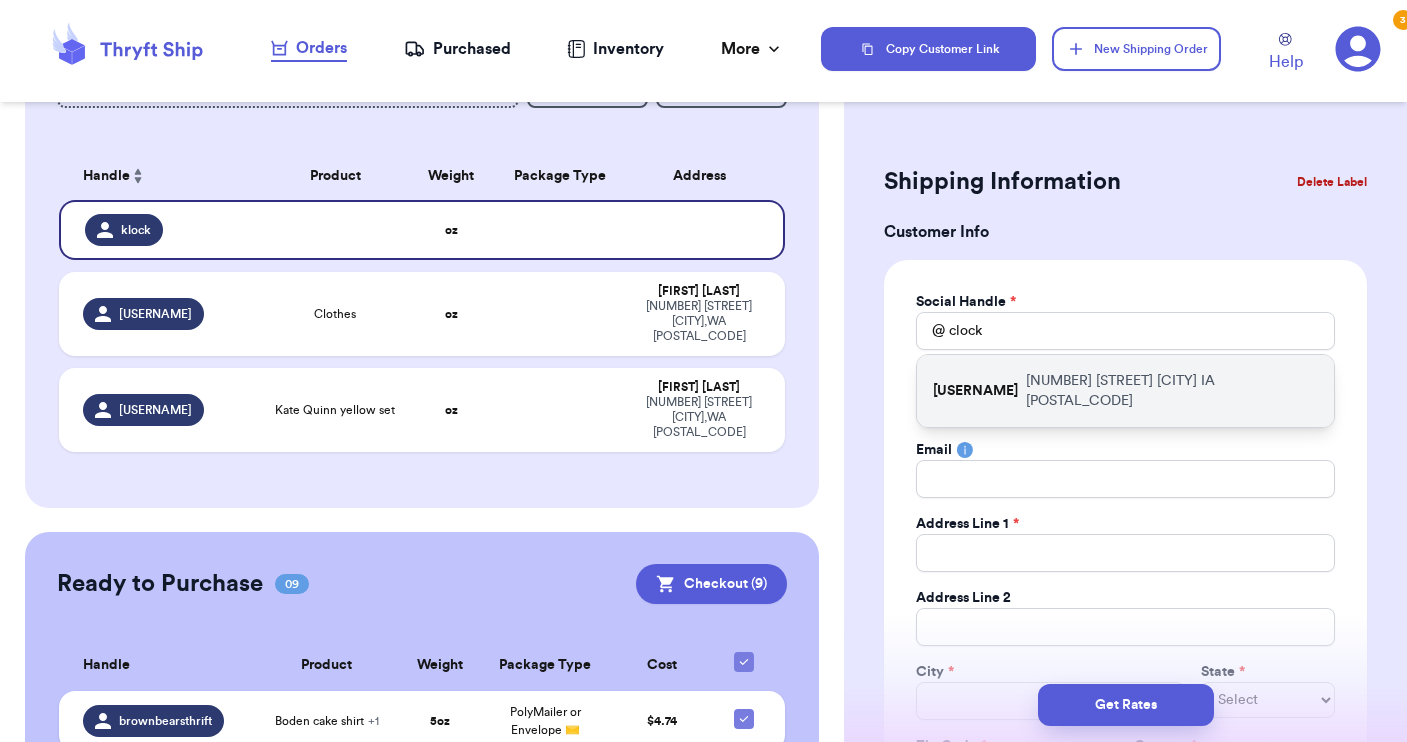 drag, startPoint x: 983, startPoint y: 365, endPoint x: 1023, endPoint y: 377, distance: 41.761227 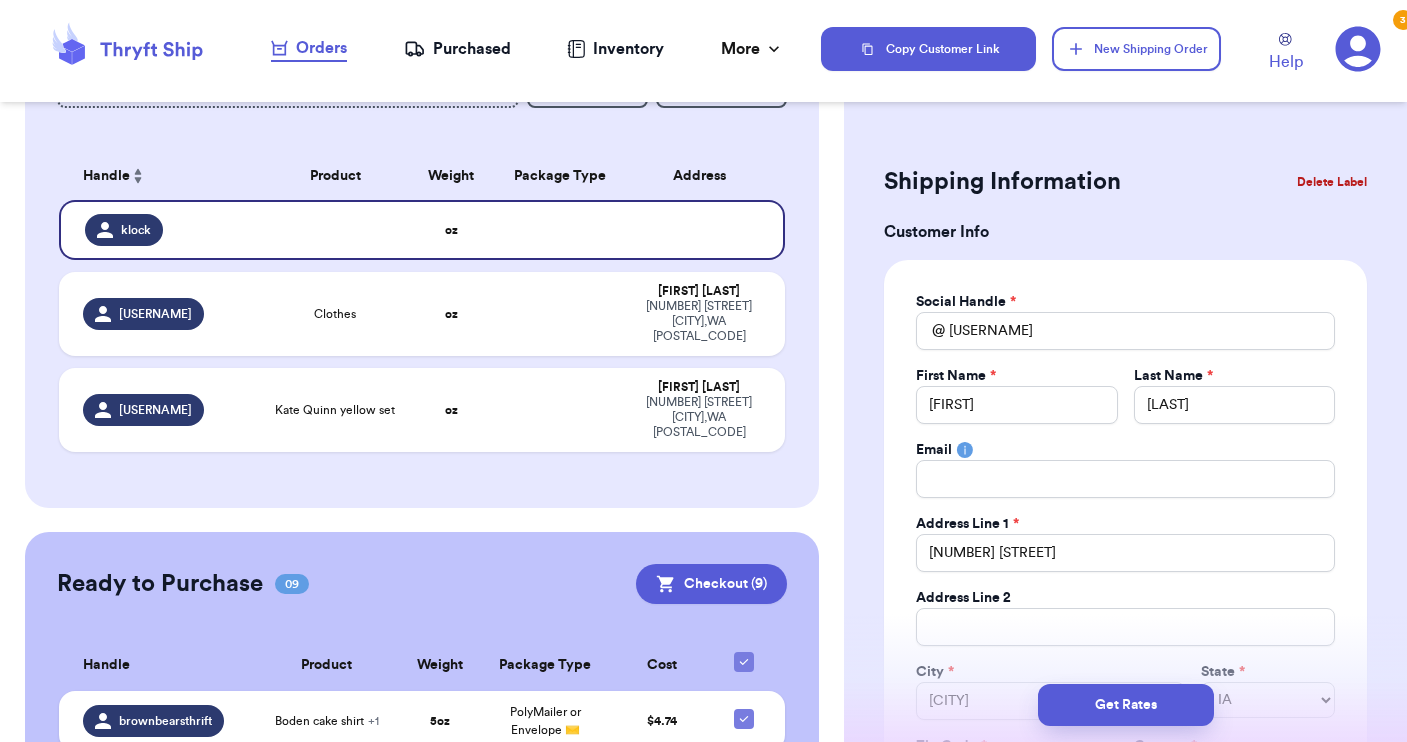 type 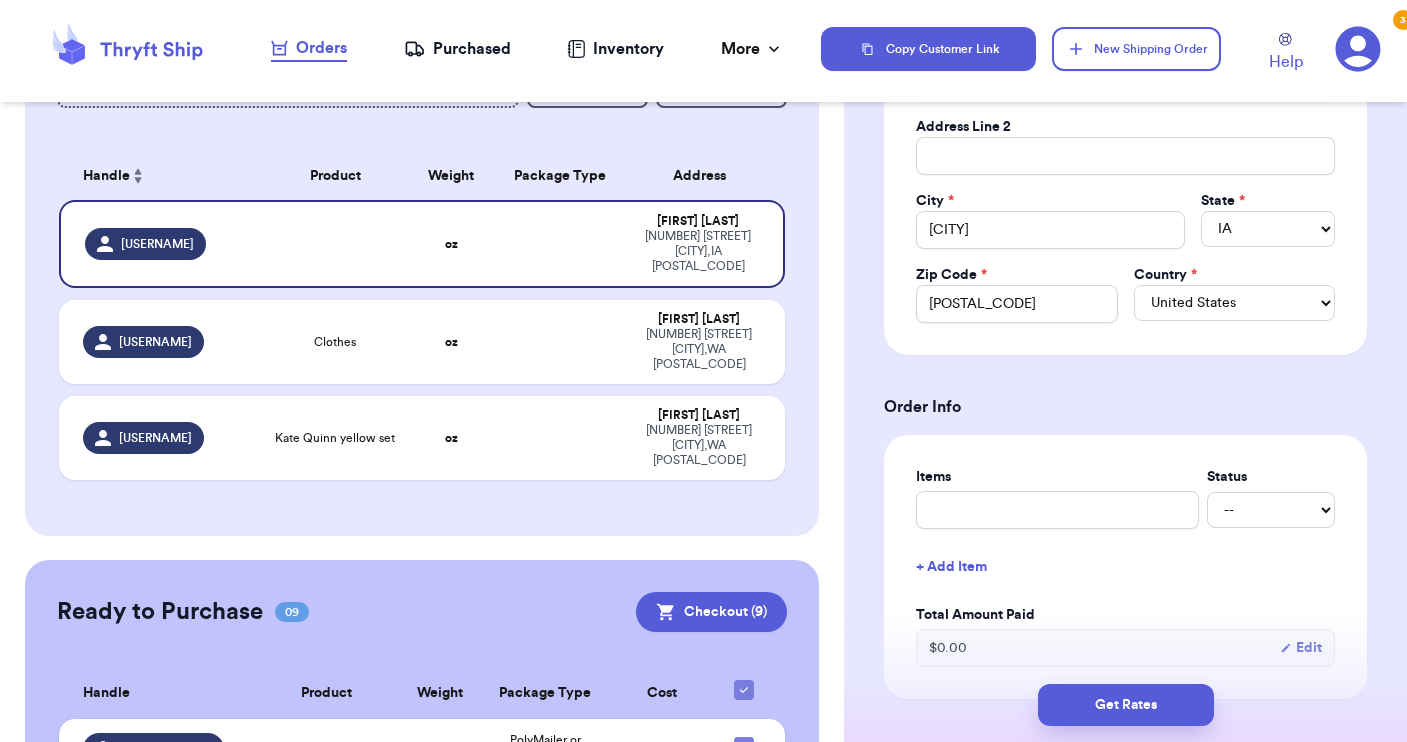 scroll, scrollTop: 498, scrollLeft: 0, axis: vertical 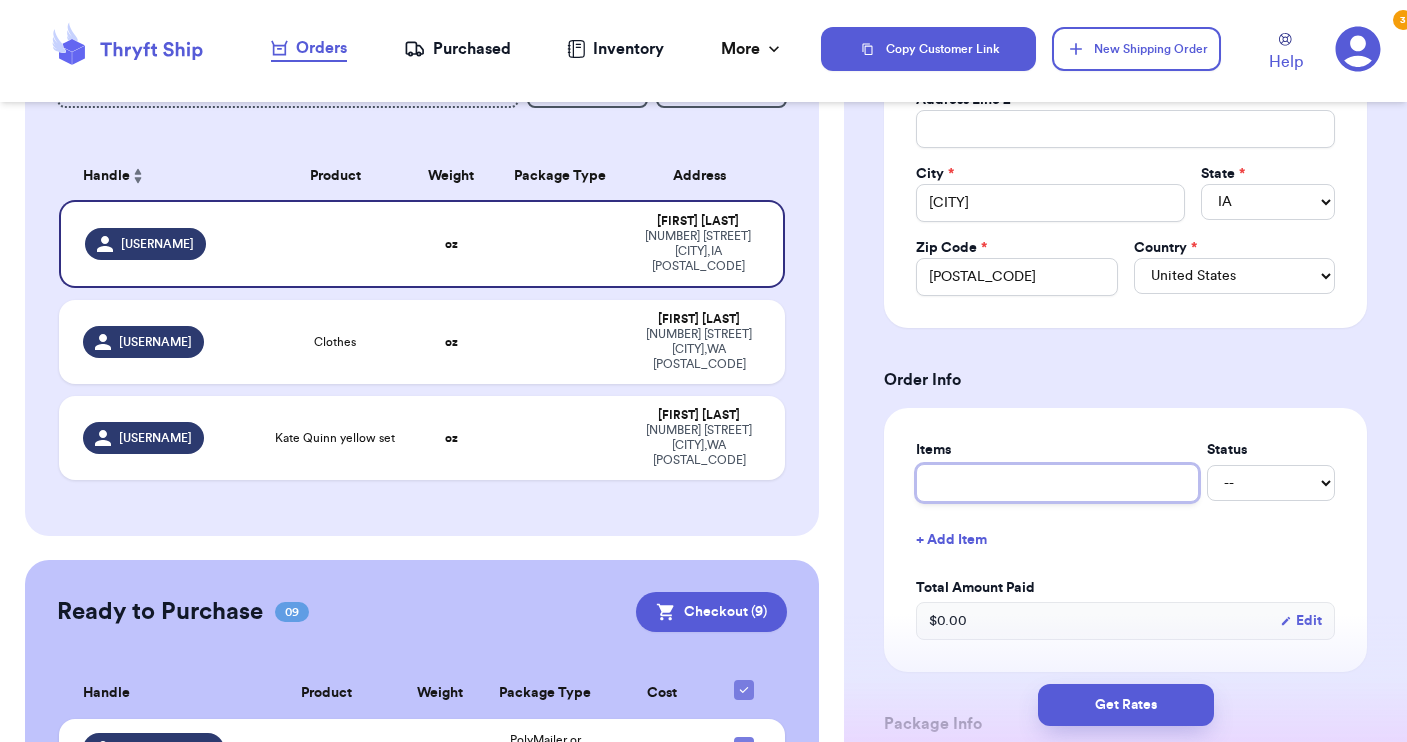 type on "s" 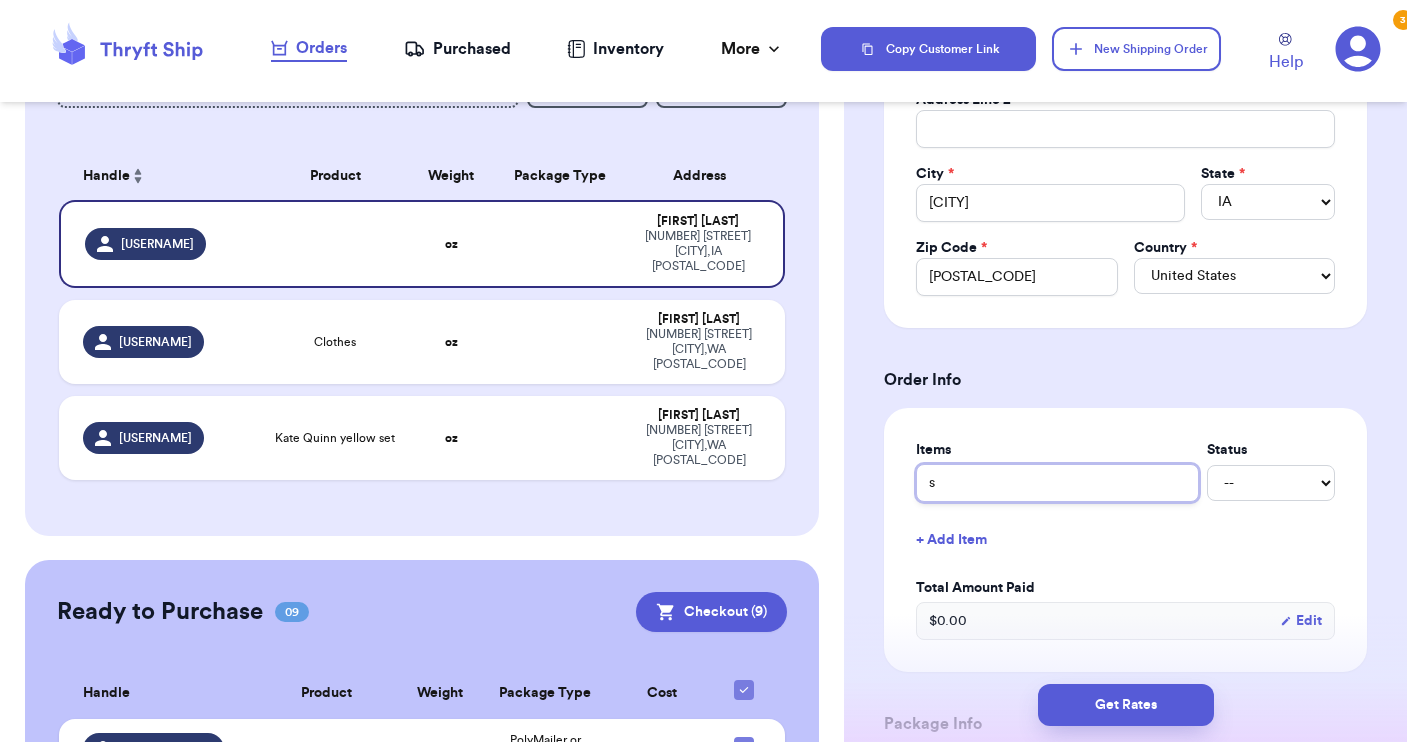 type 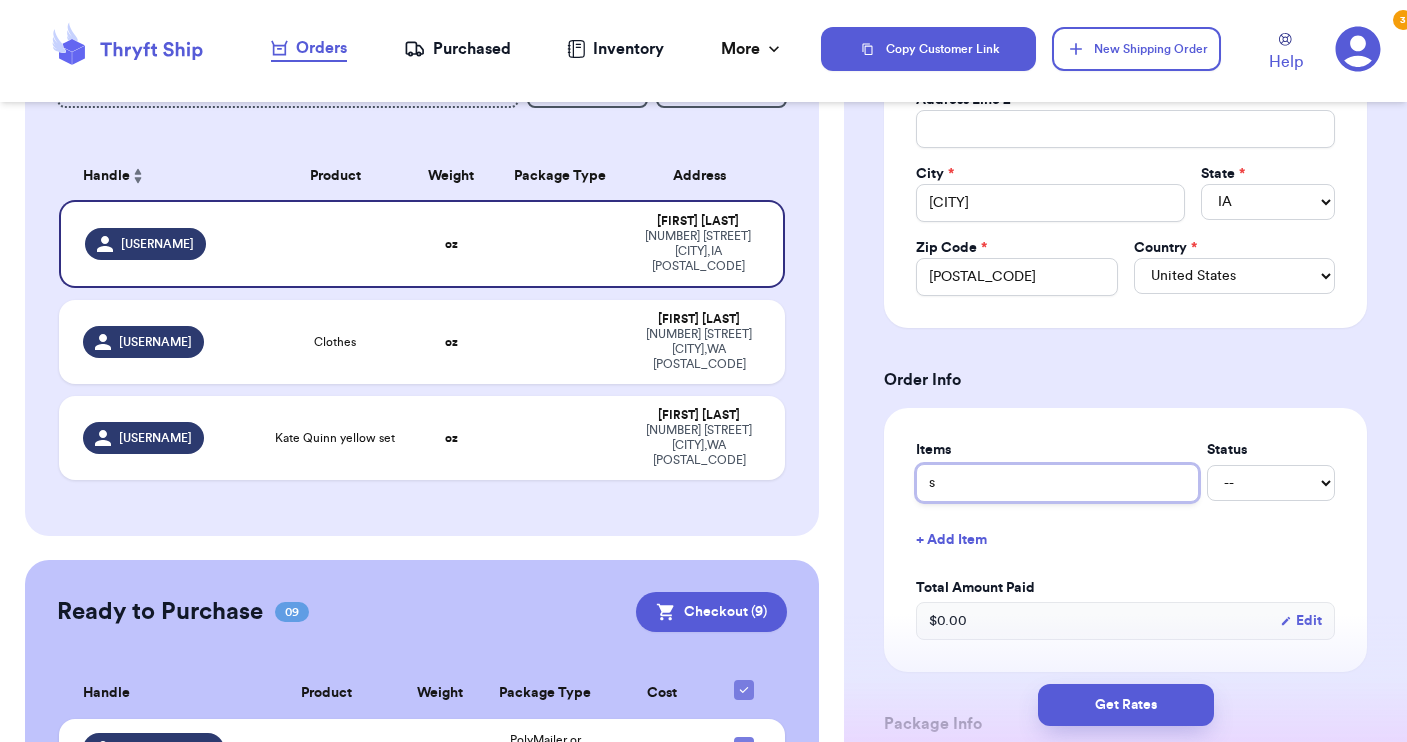 type on "so" 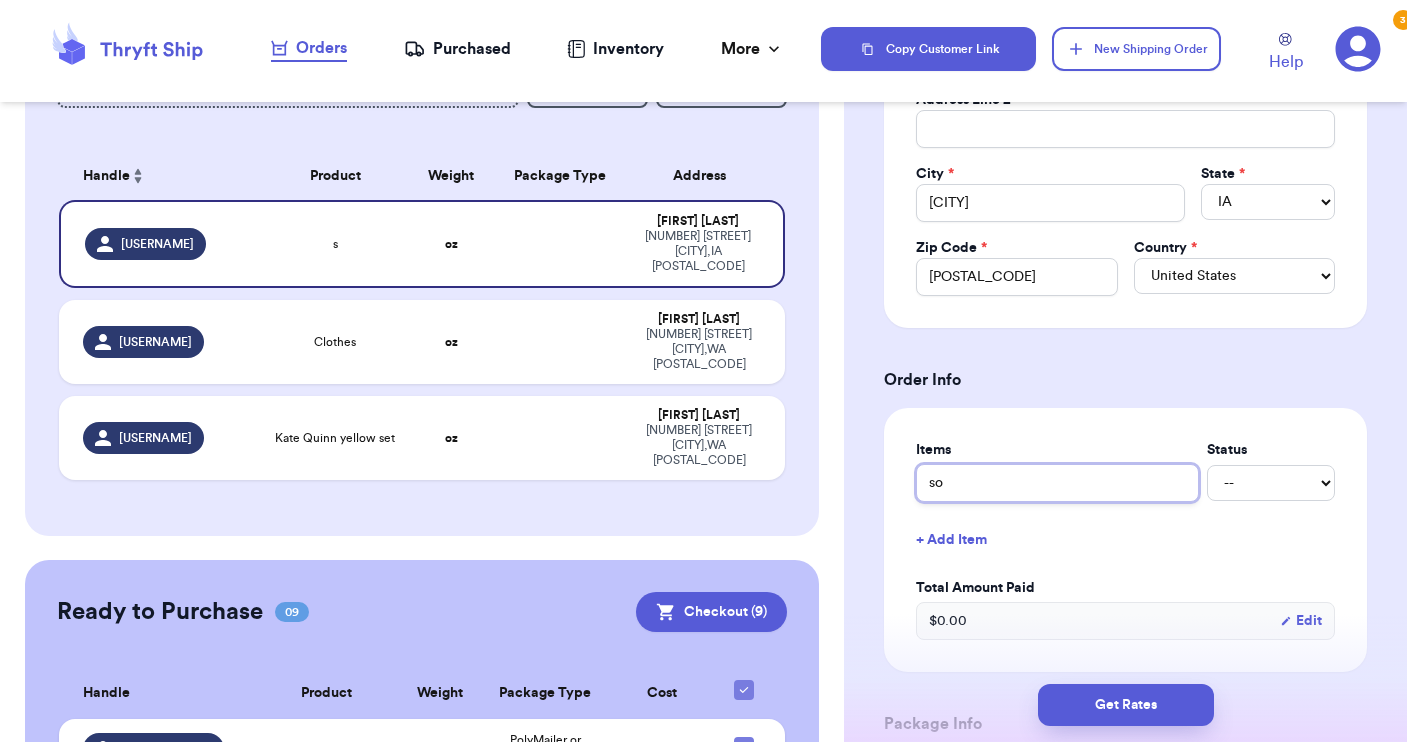 type 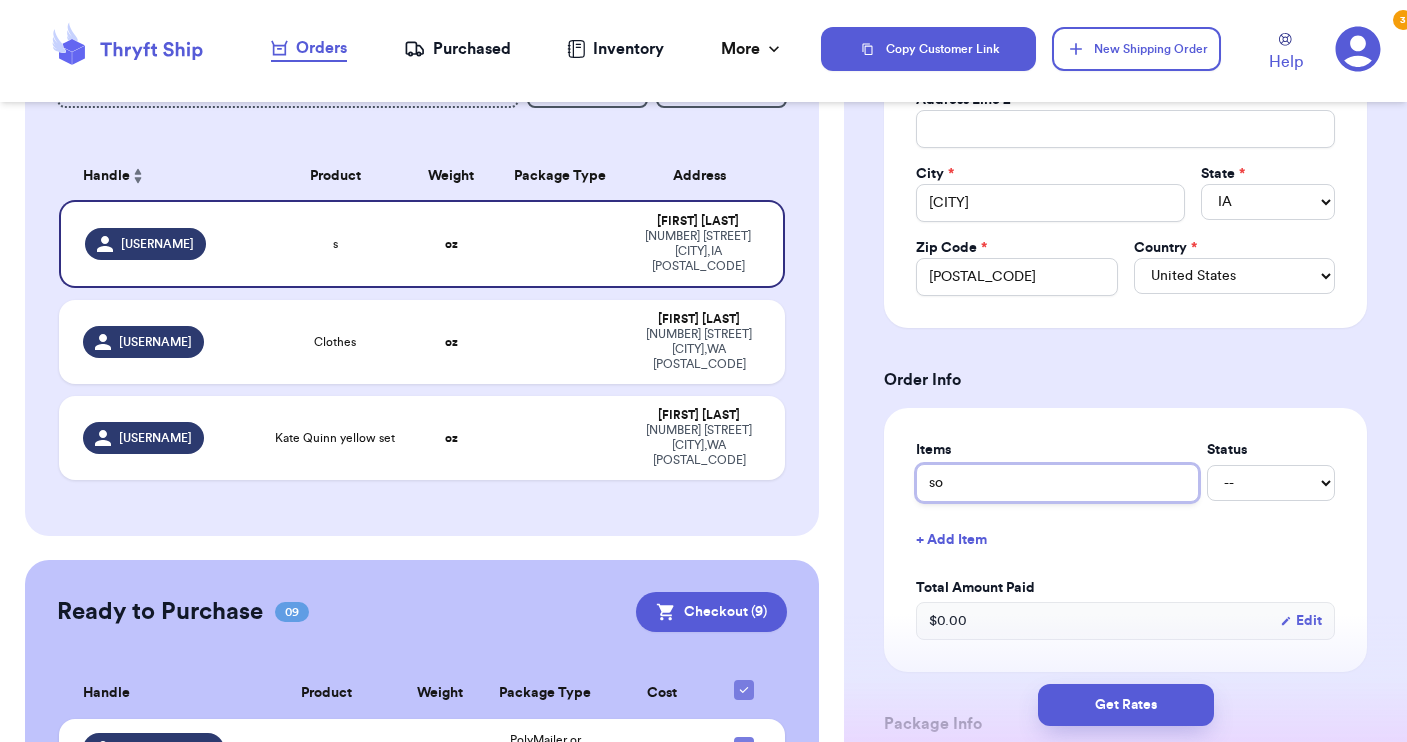 type on "soc" 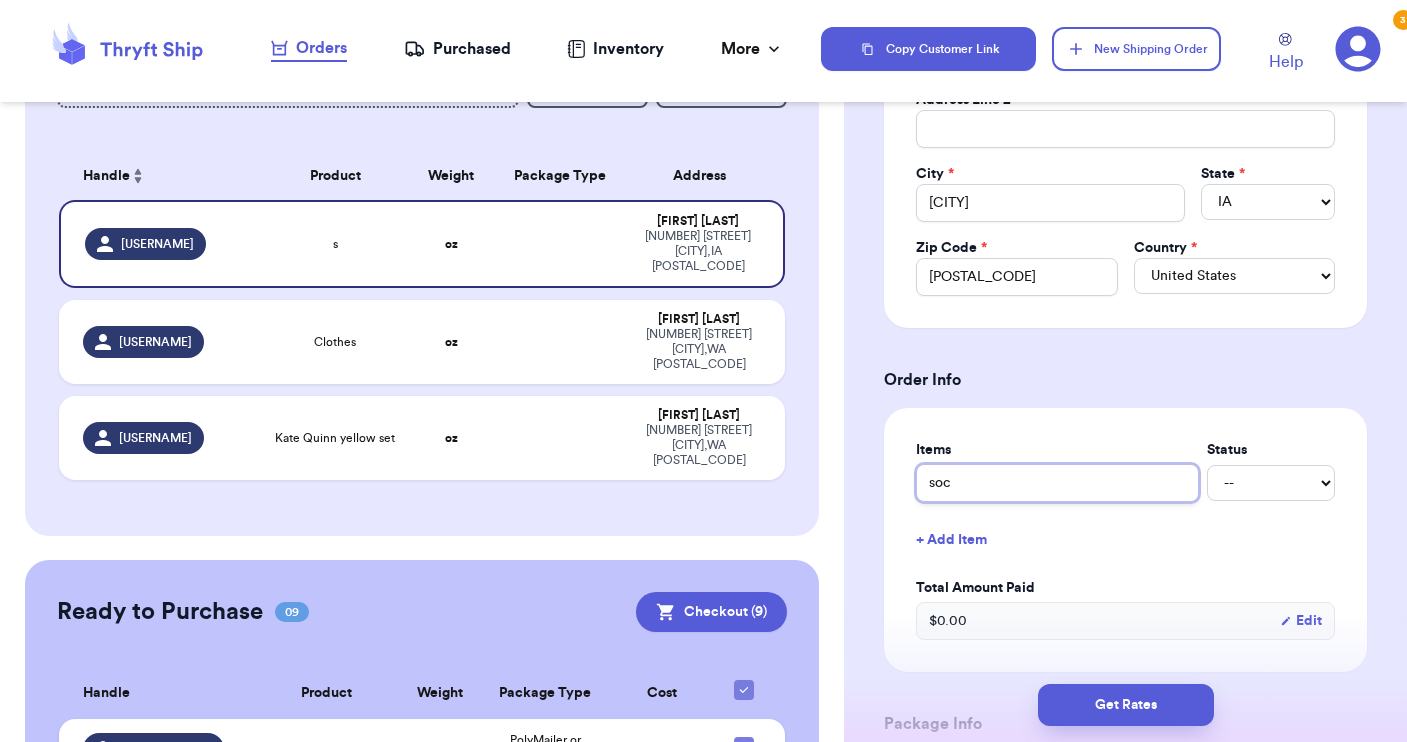 type 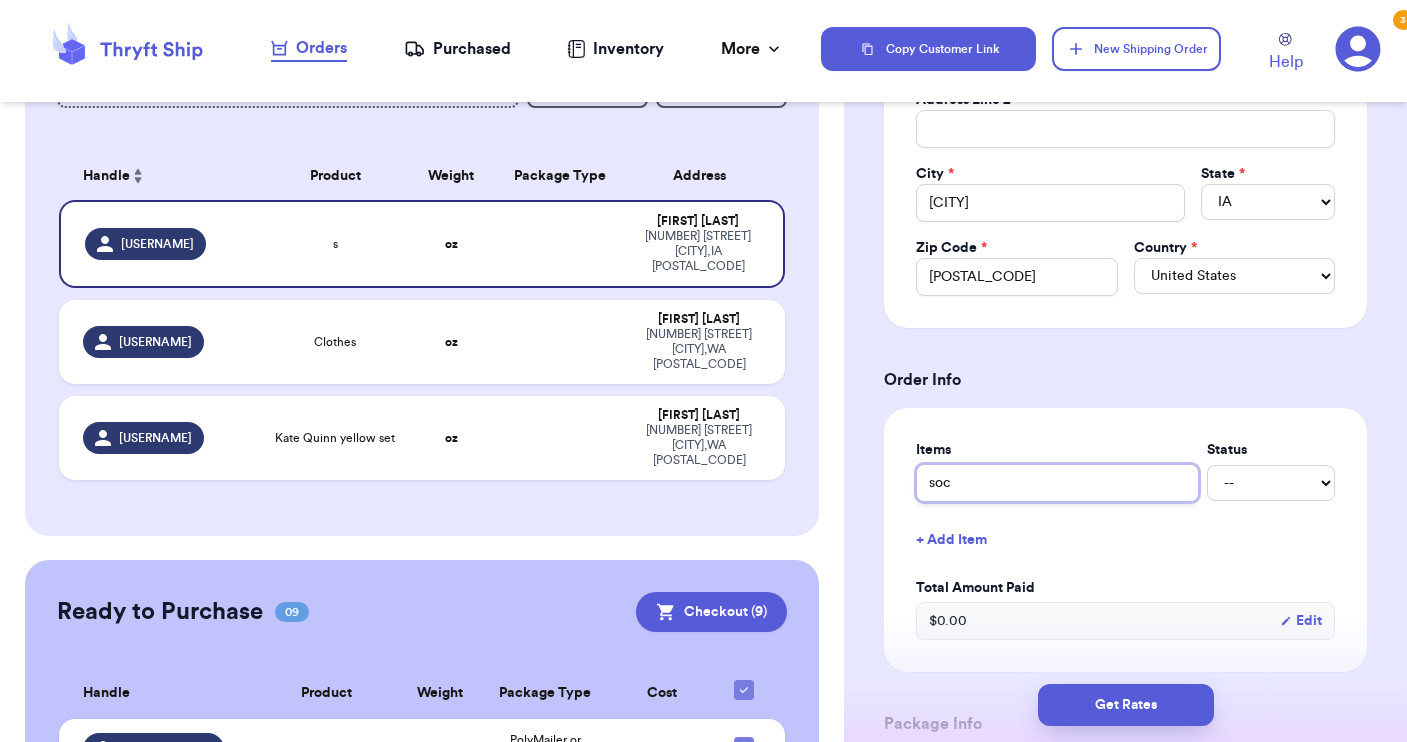 type on "sock" 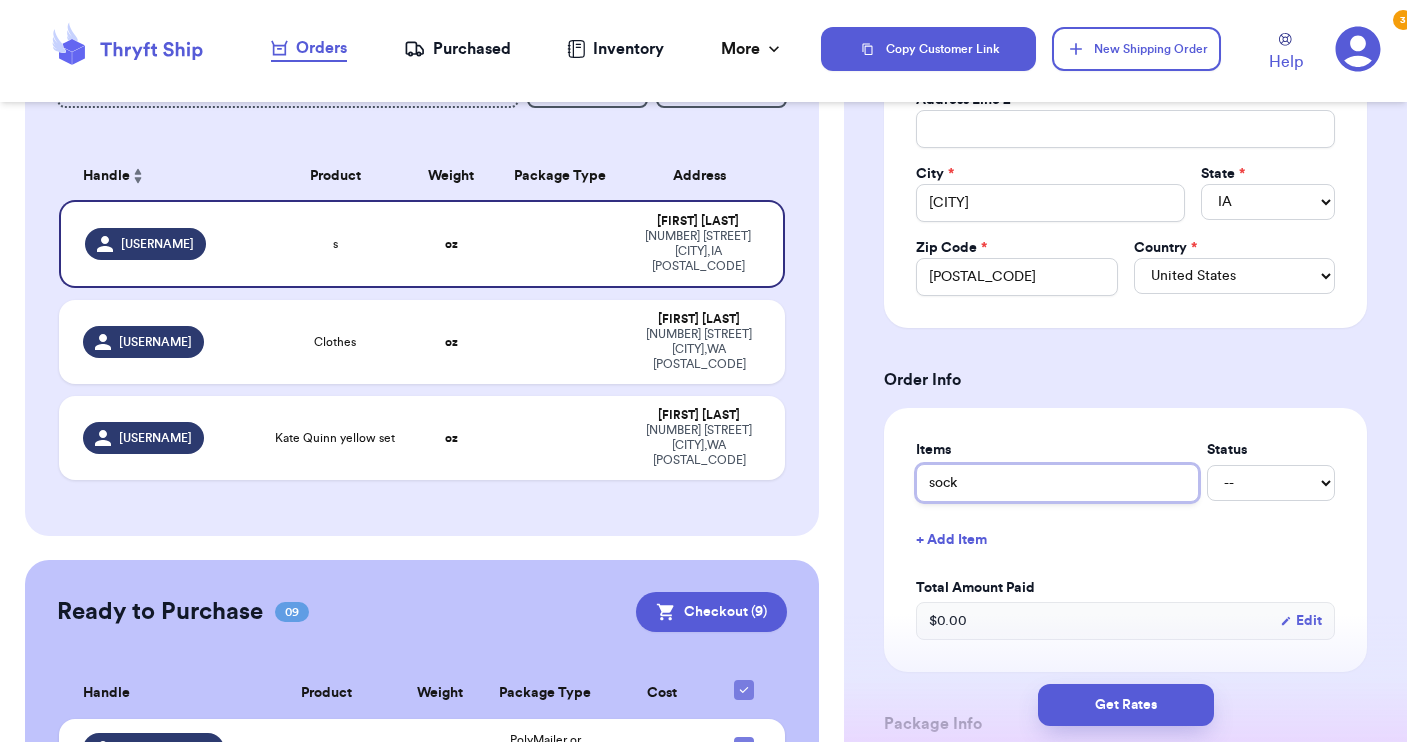 type 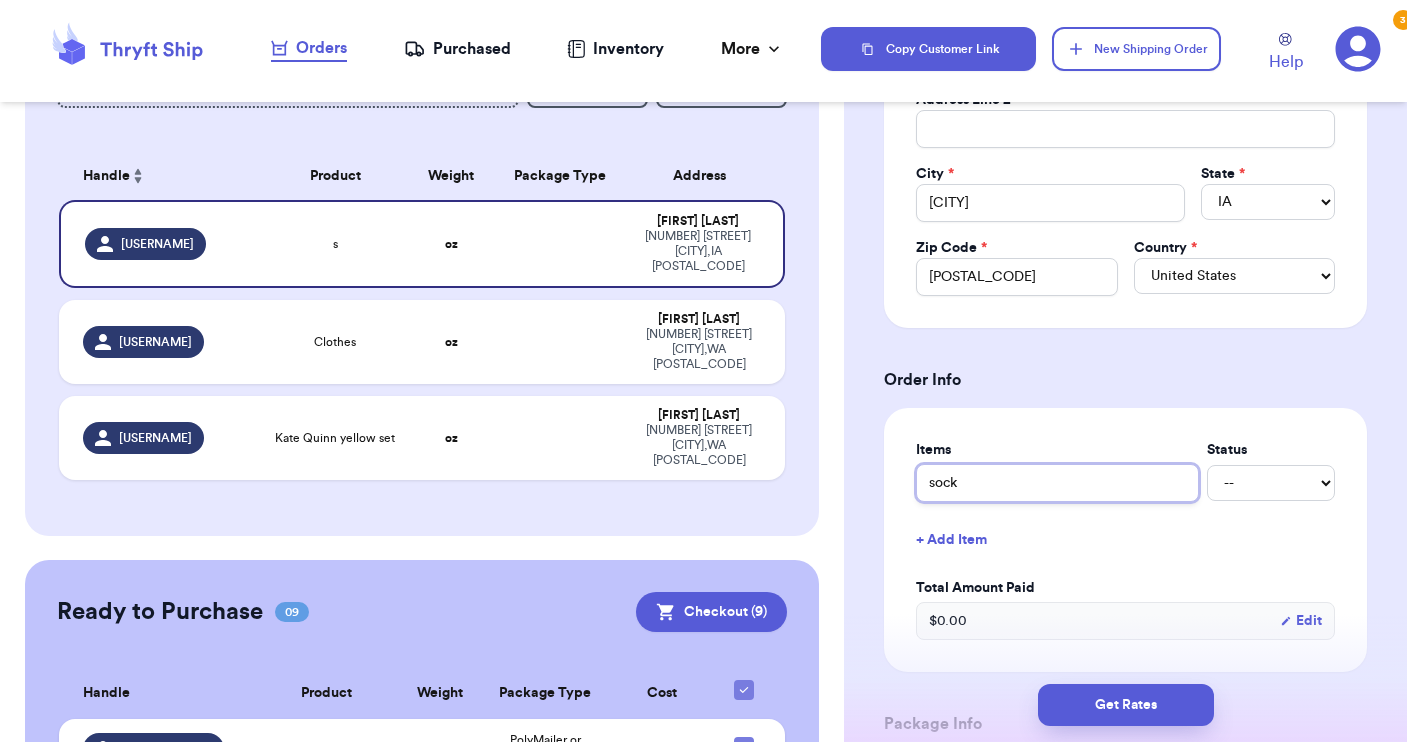 type on "socks" 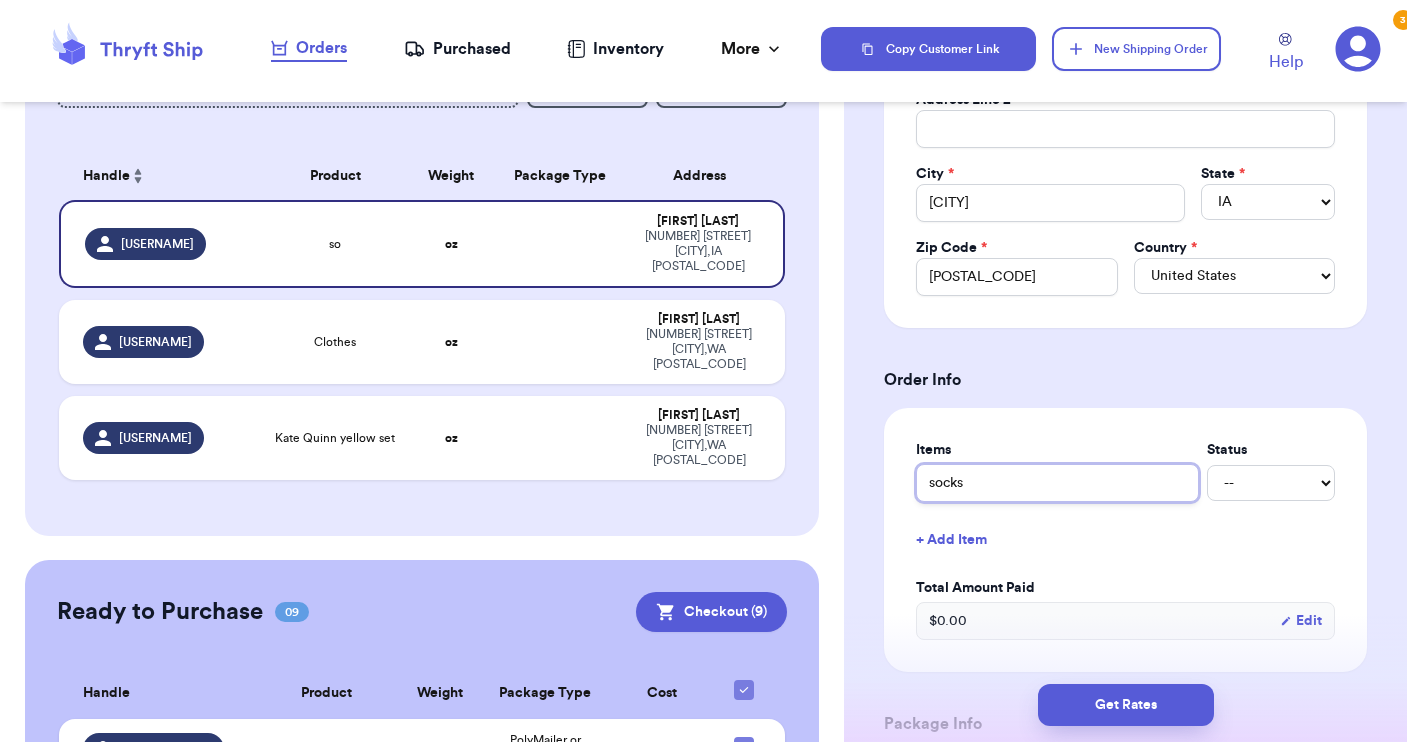 type 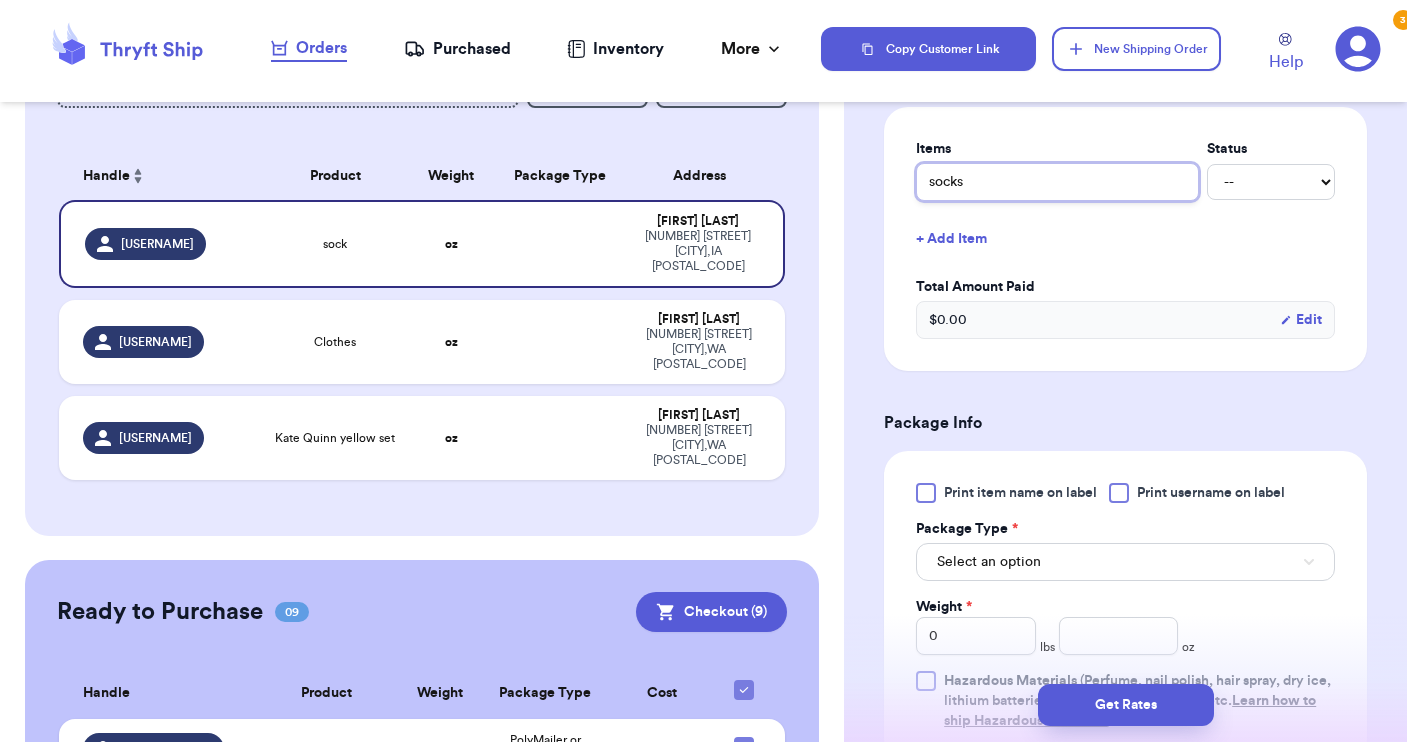 scroll, scrollTop: 831, scrollLeft: 0, axis: vertical 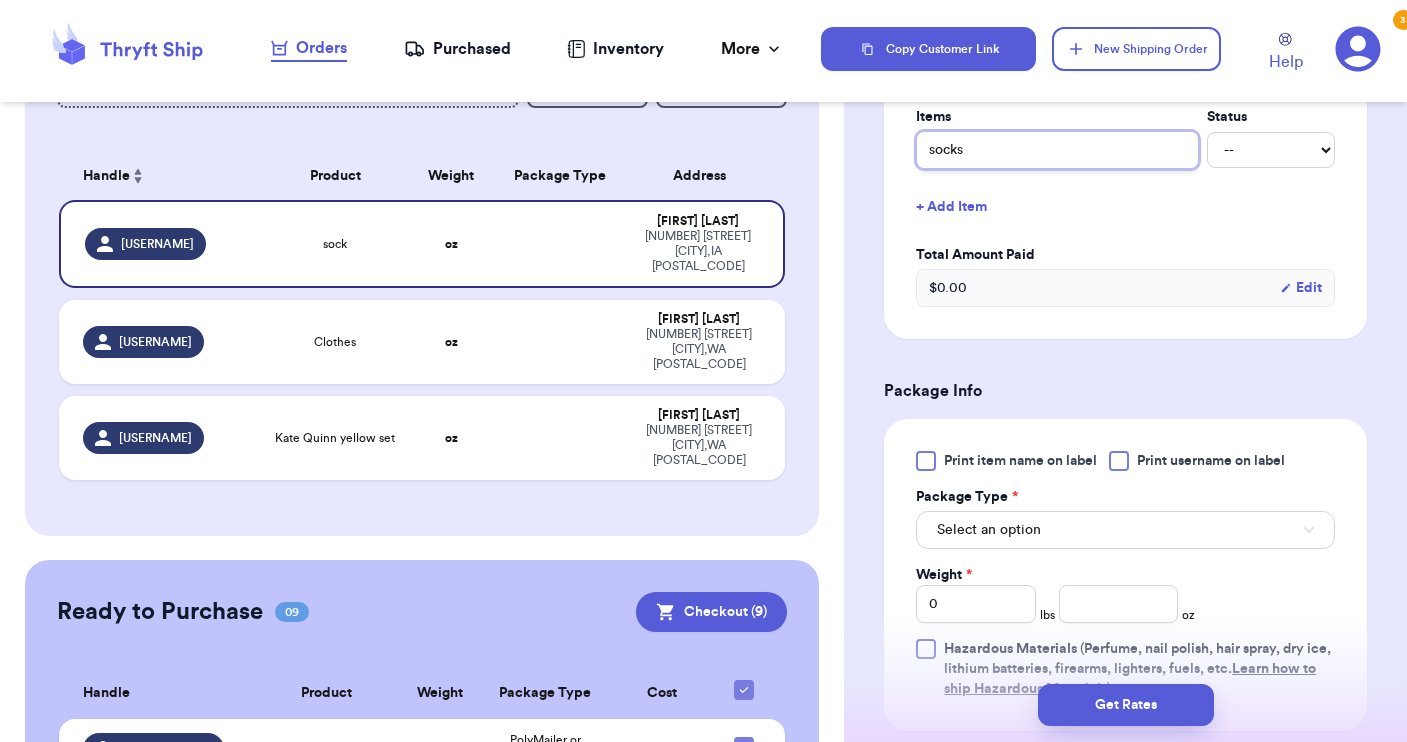 type on "socks" 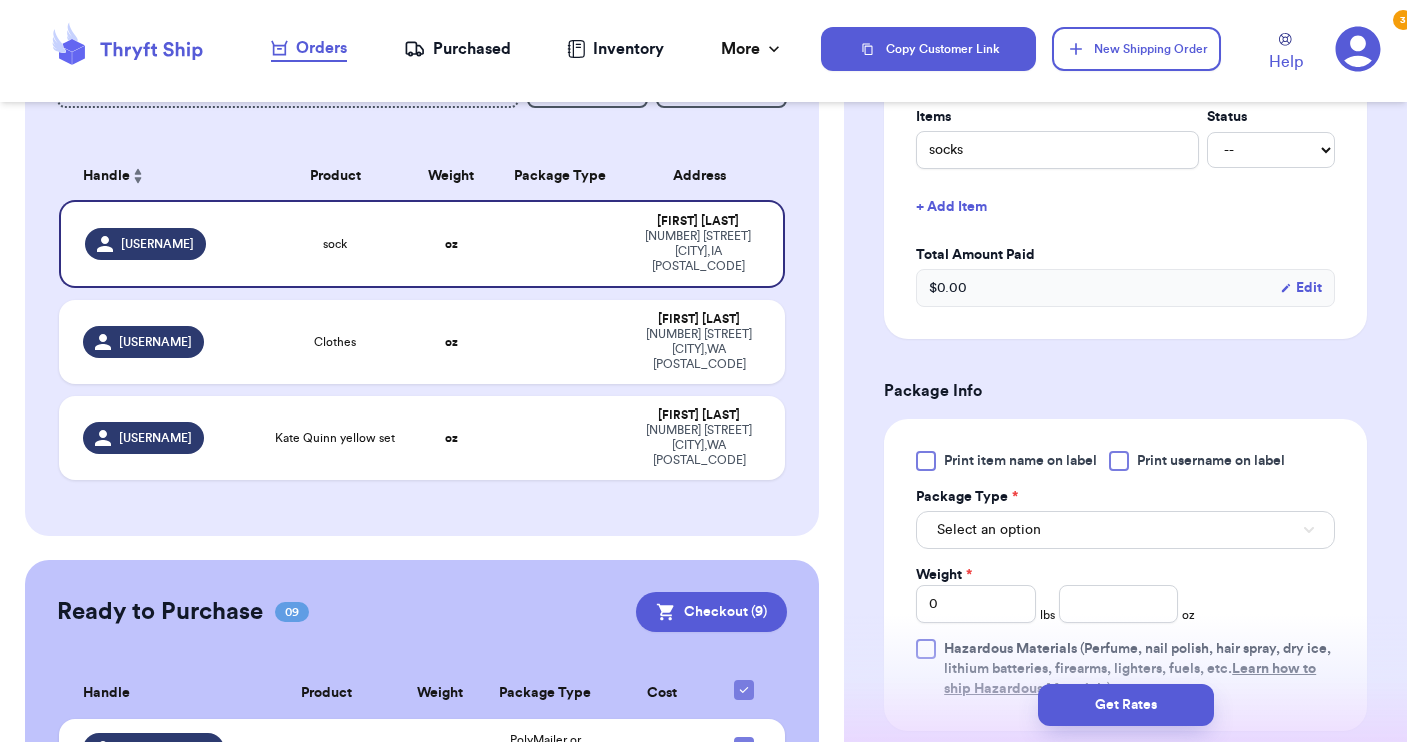click on "Select an option" at bounding box center (1125, 530) 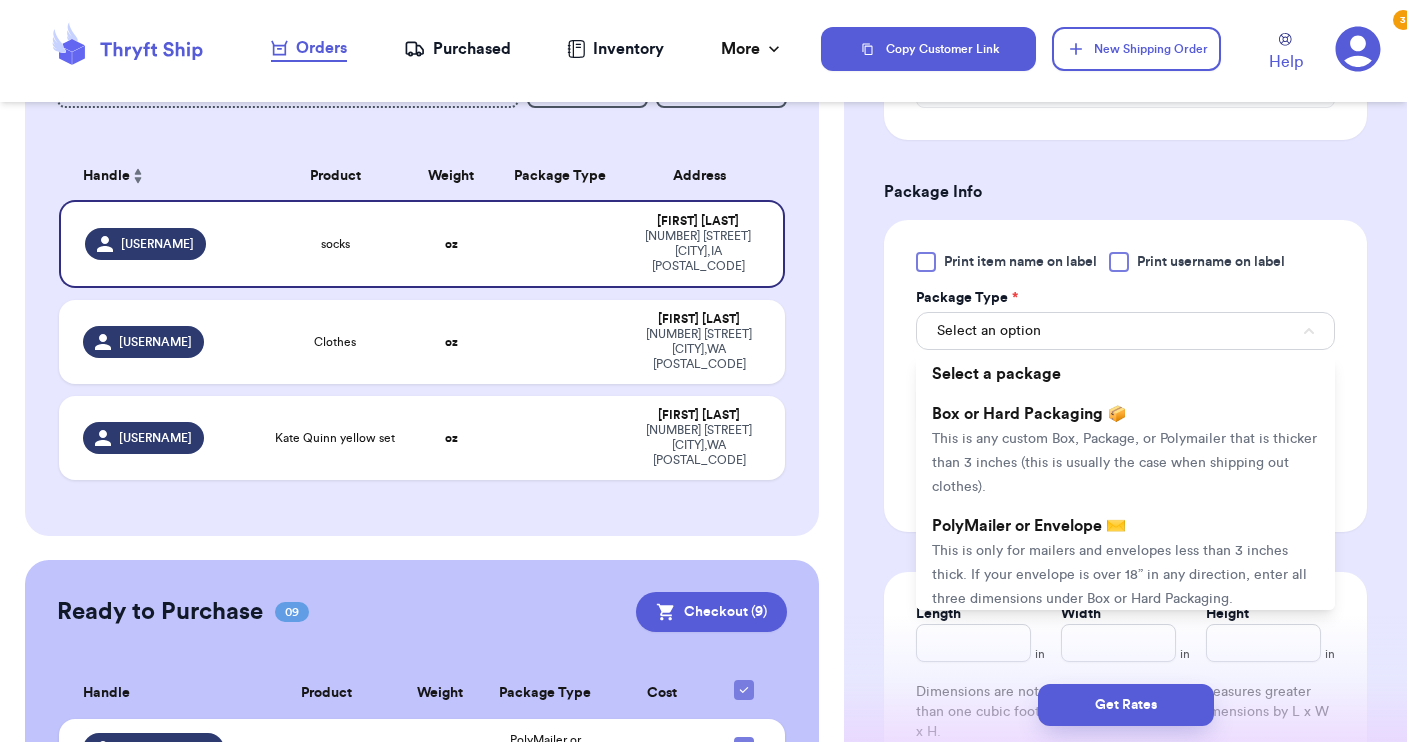 scroll, scrollTop: 1079, scrollLeft: 0, axis: vertical 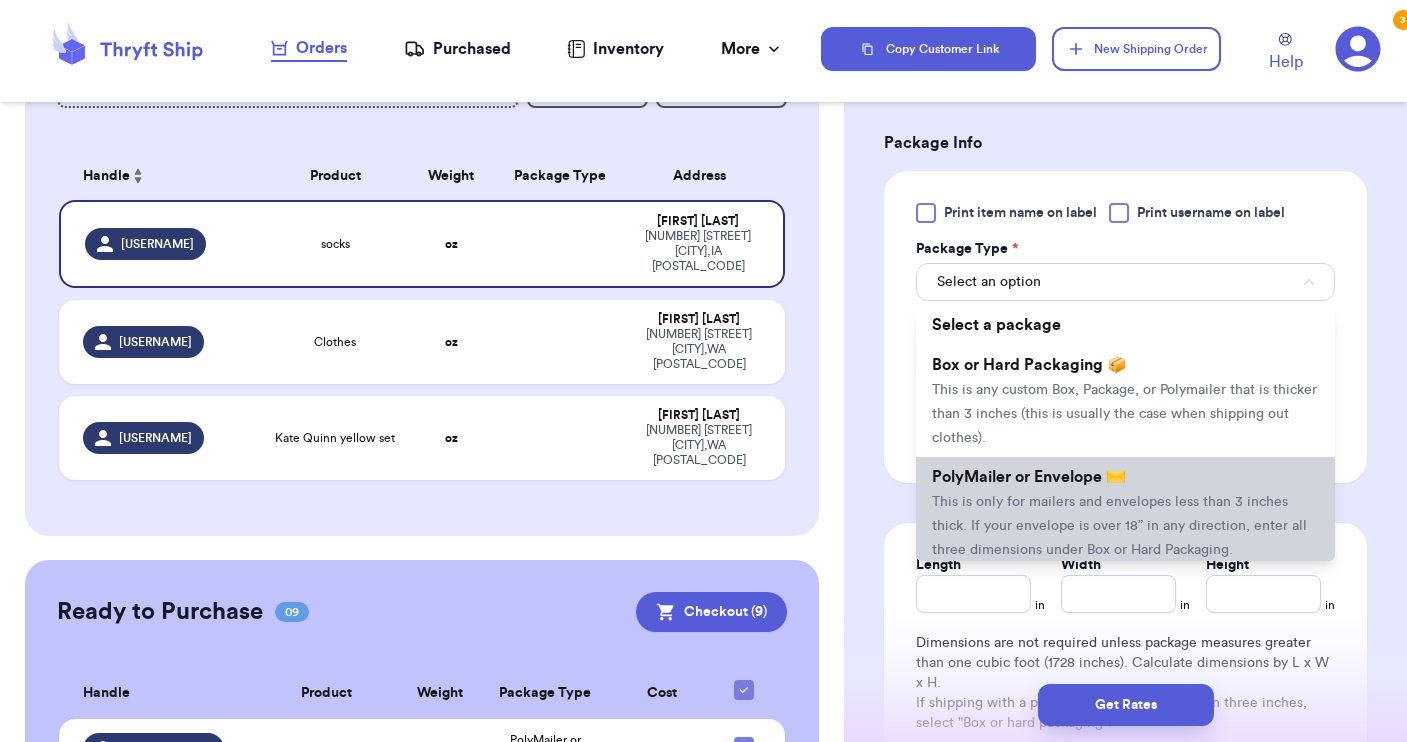 click on "This is only for mailers and envelopes less than 3 inches thick. If your envelope is over 18” in any direction, enter all three dimensions under Box or Hard Packaging." at bounding box center (1119, 526) 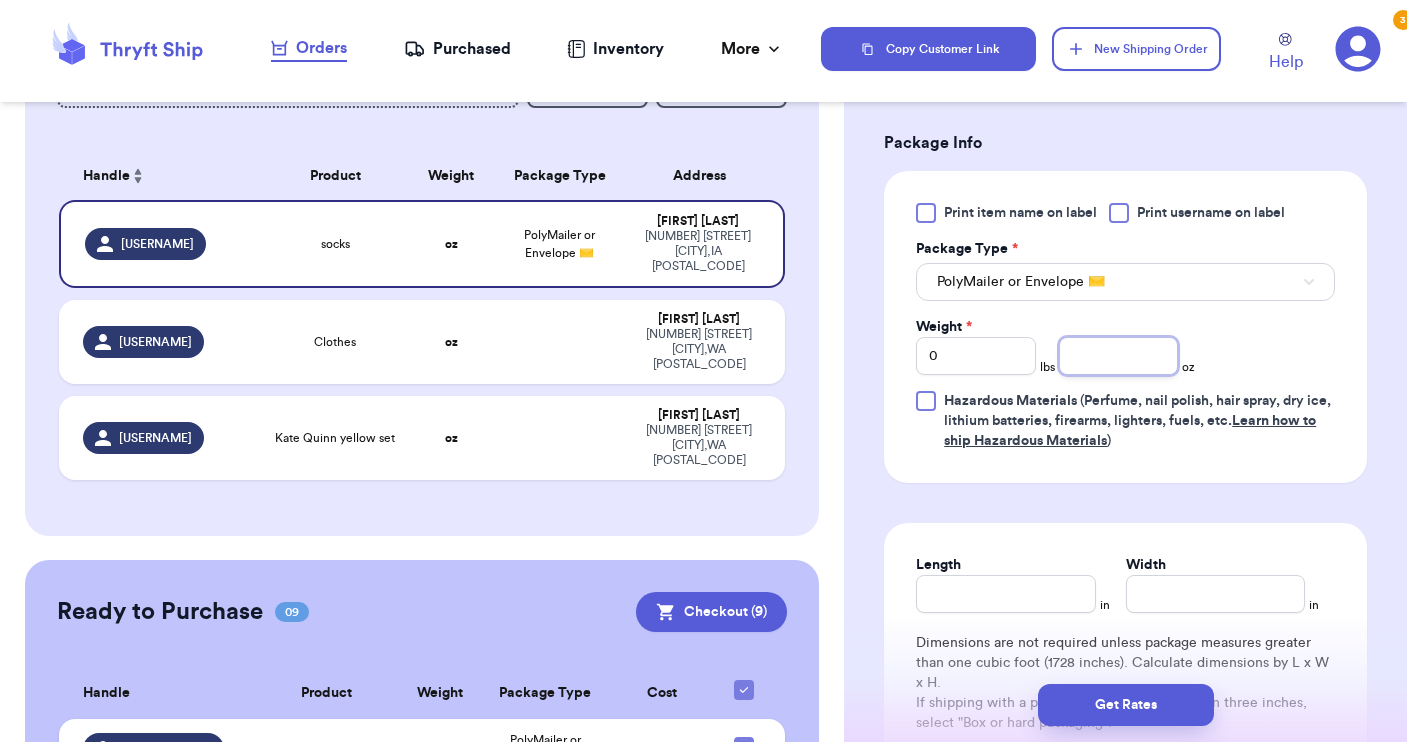 click at bounding box center (1119, 356) 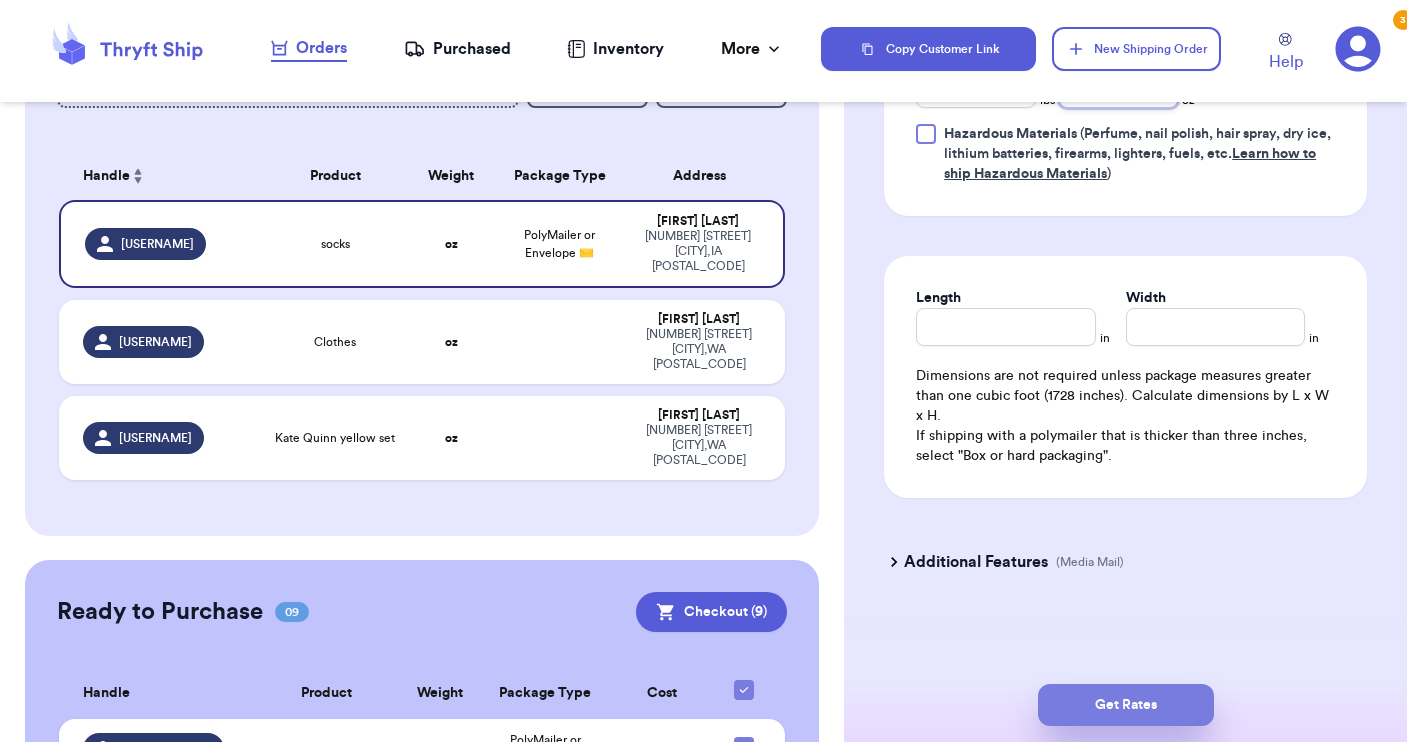 type on "3" 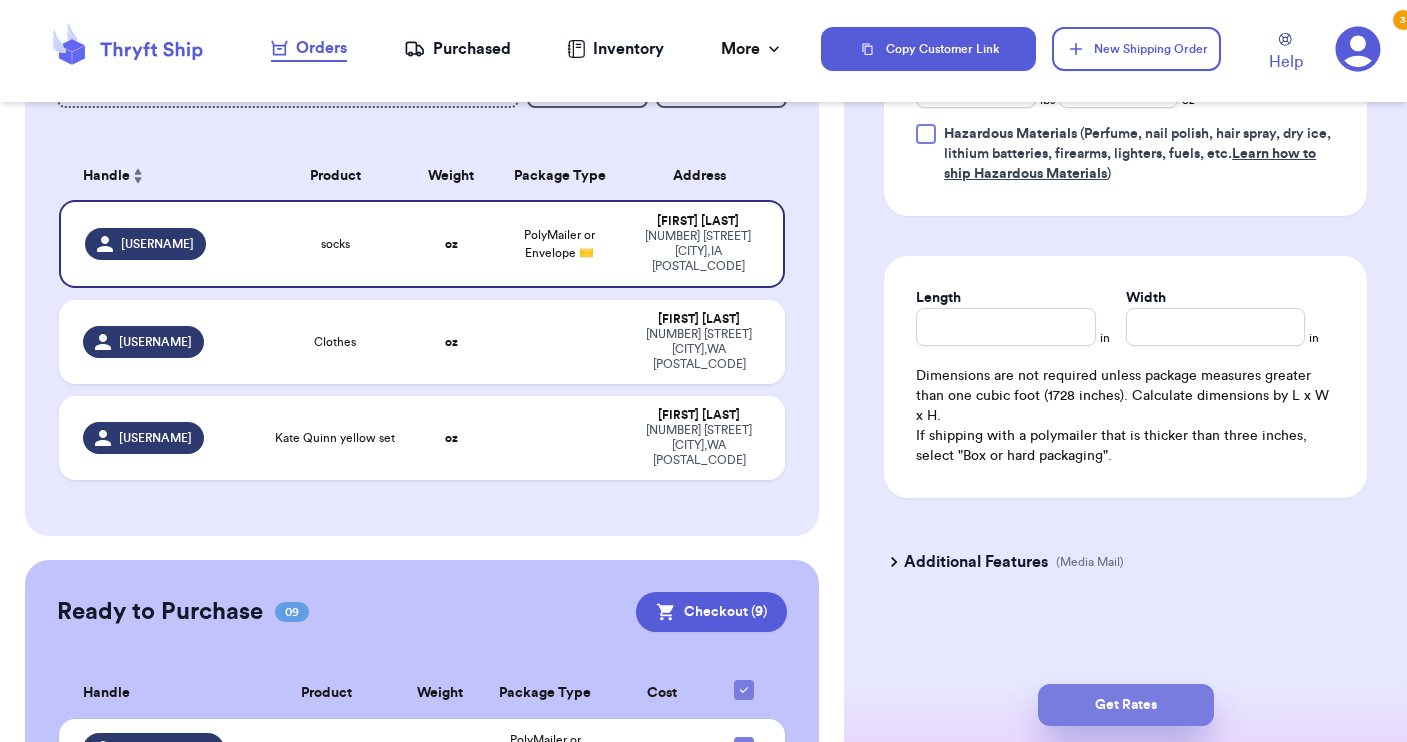 click on "Get Rates" at bounding box center (1126, 705) 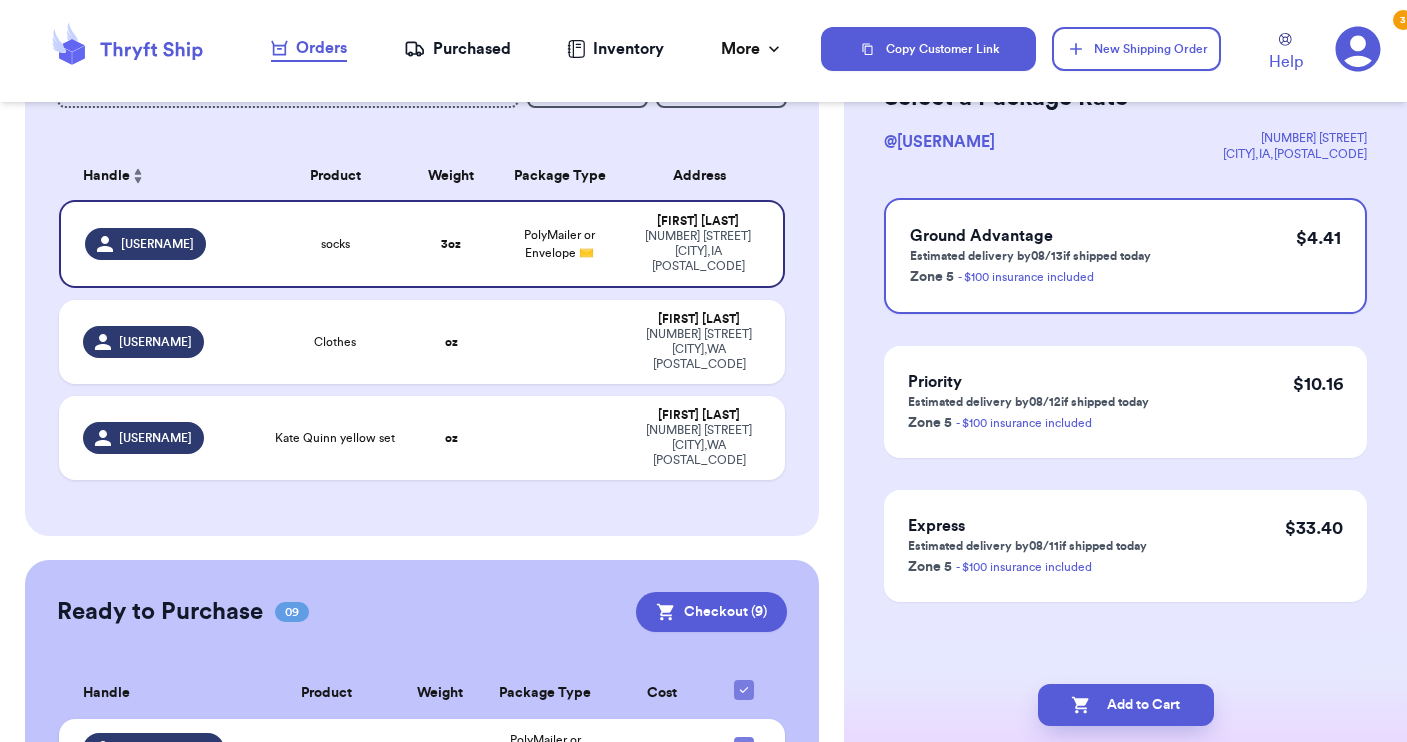scroll, scrollTop: 0, scrollLeft: 0, axis: both 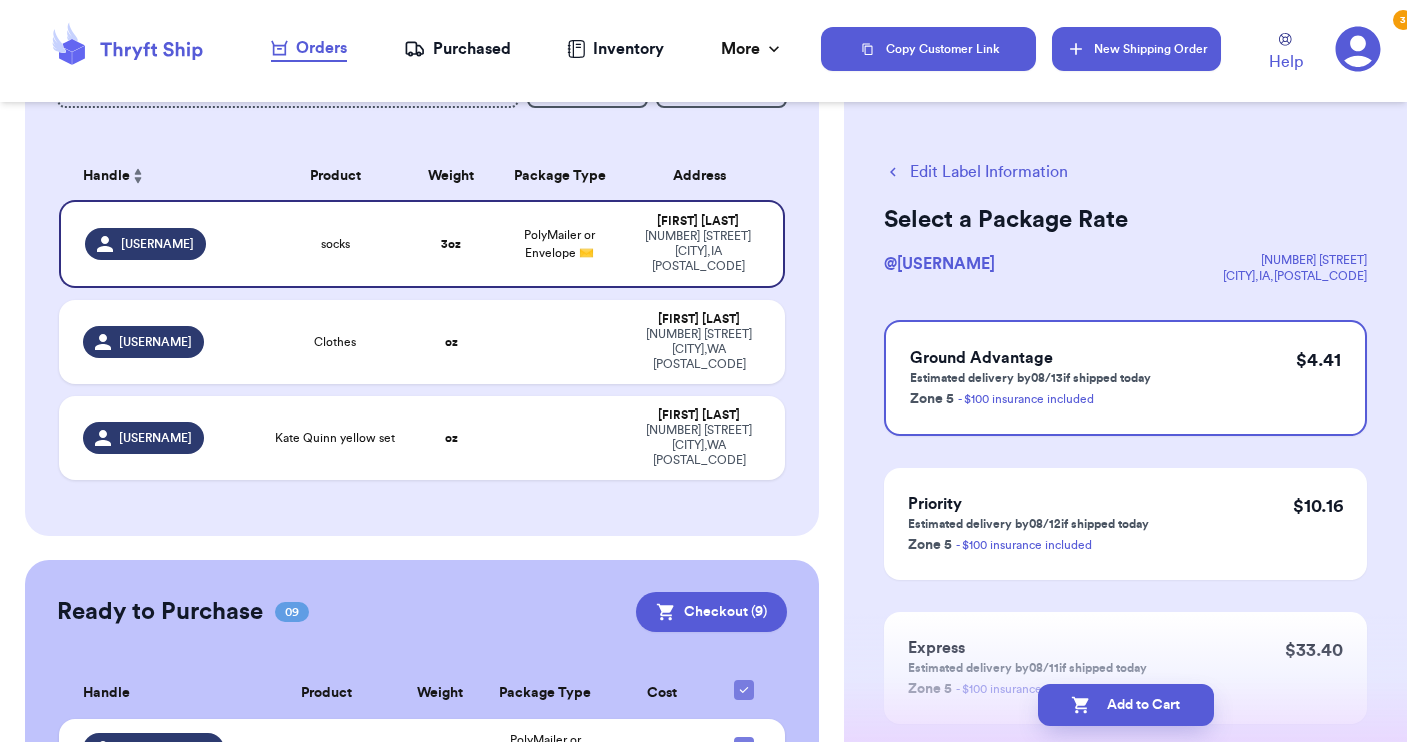click on "New Shipping Order" at bounding box center [1136, 49] 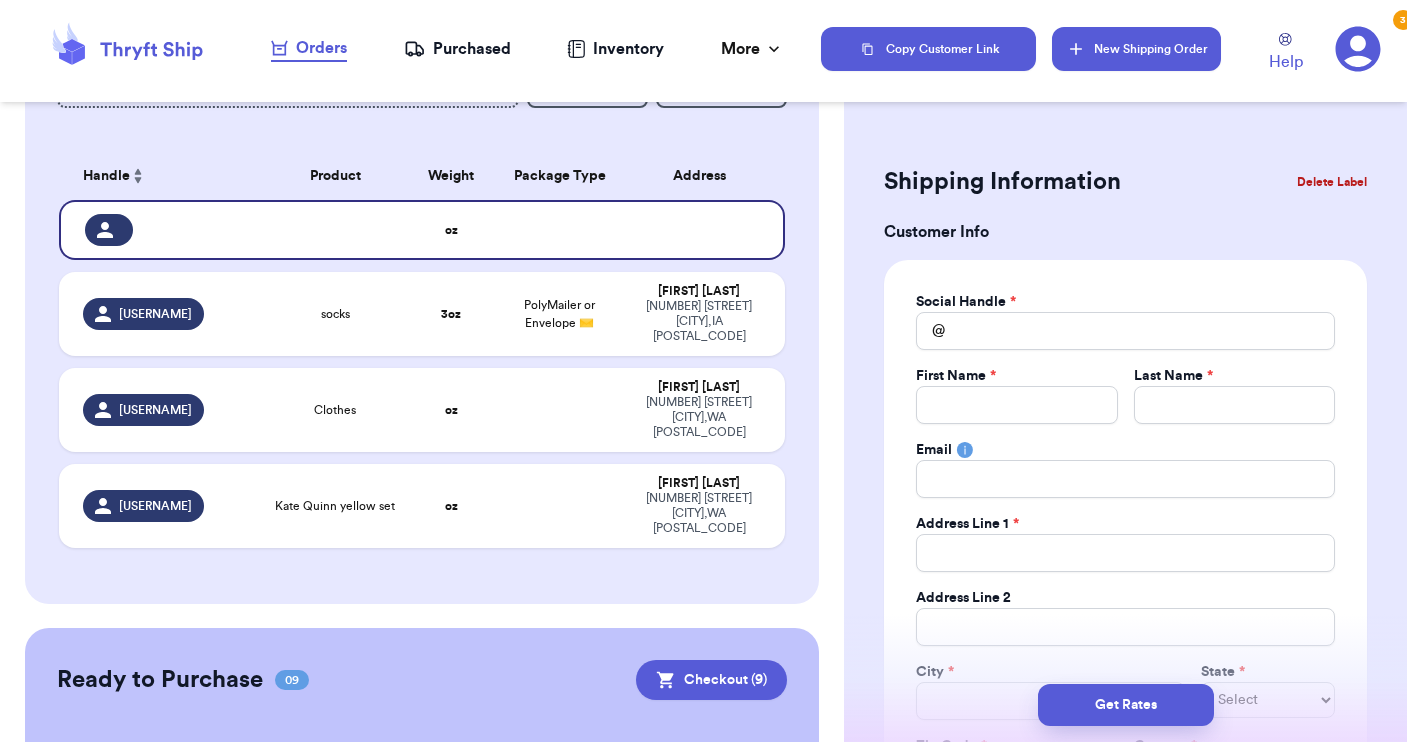 type 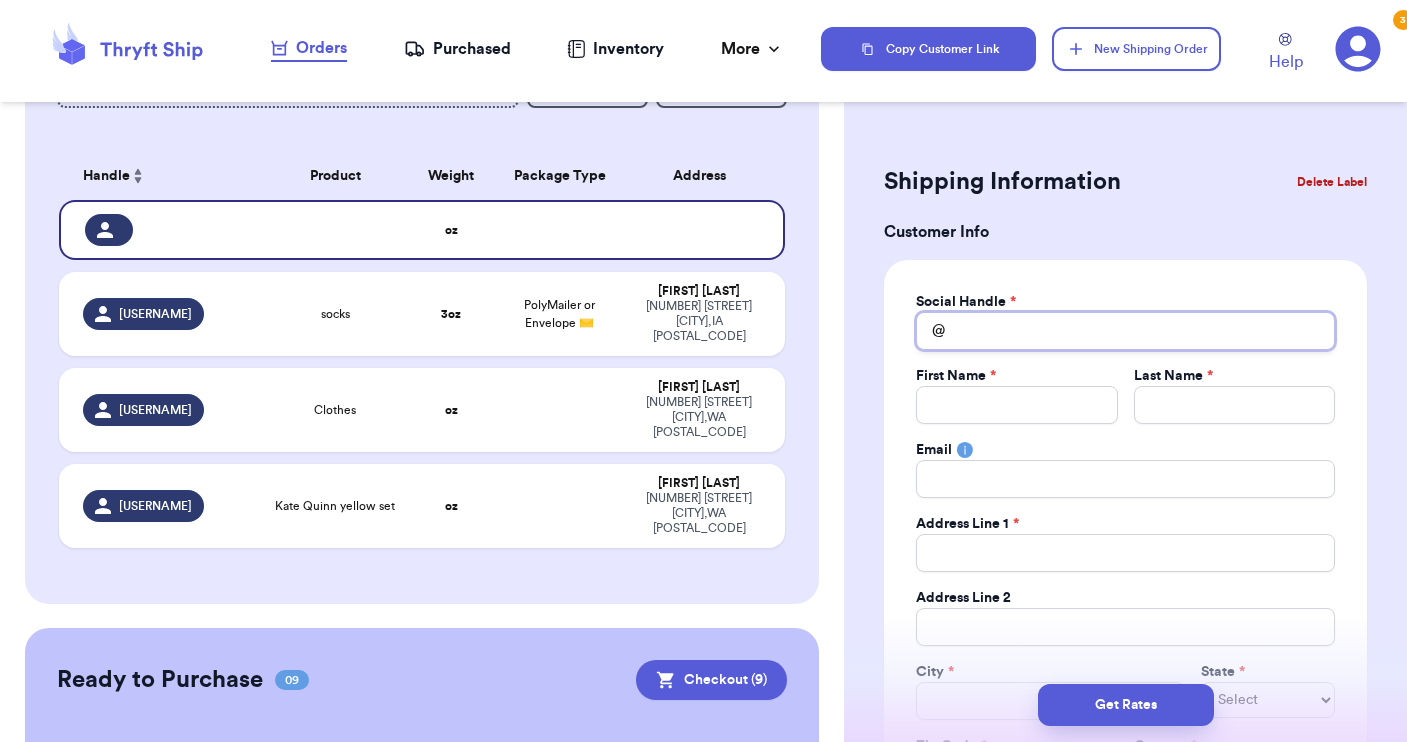 click on "Total Amount Paid" at bounding box center [1125, 331] 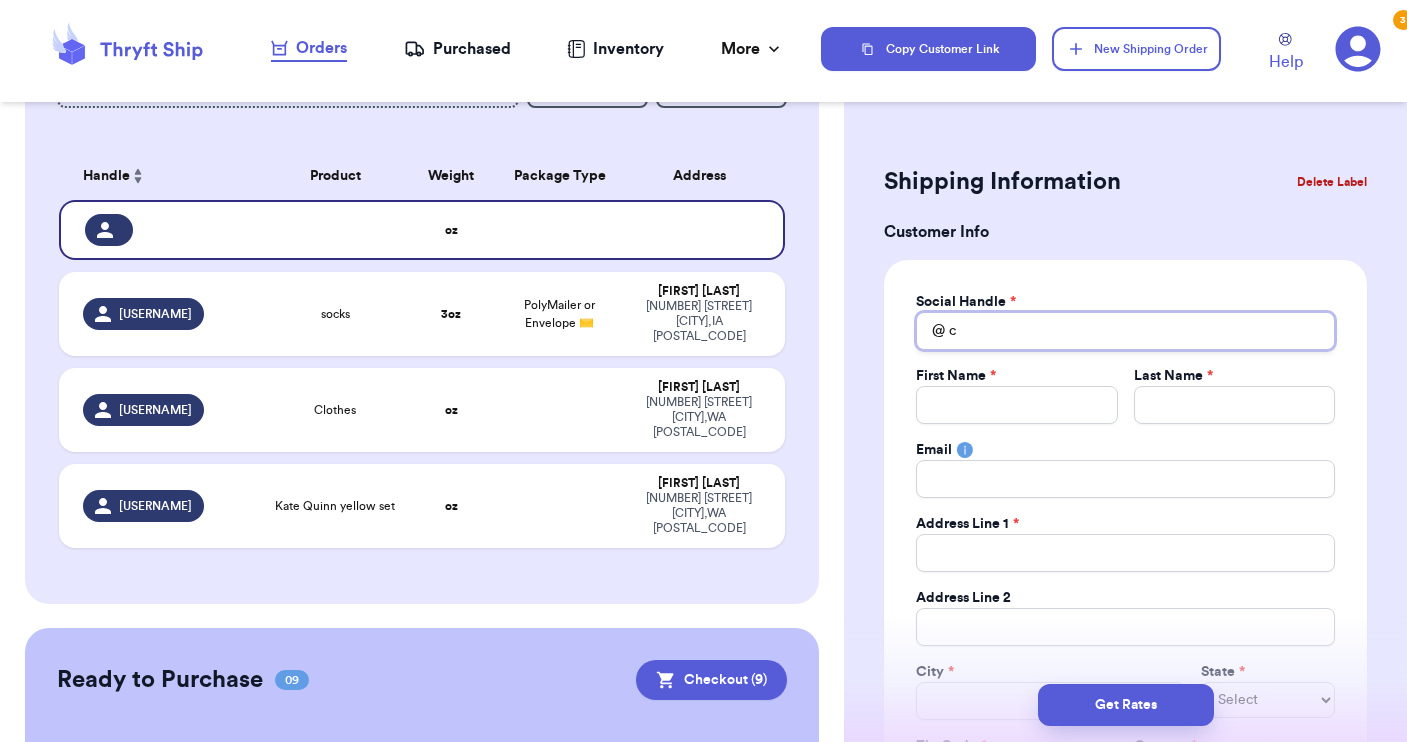 type 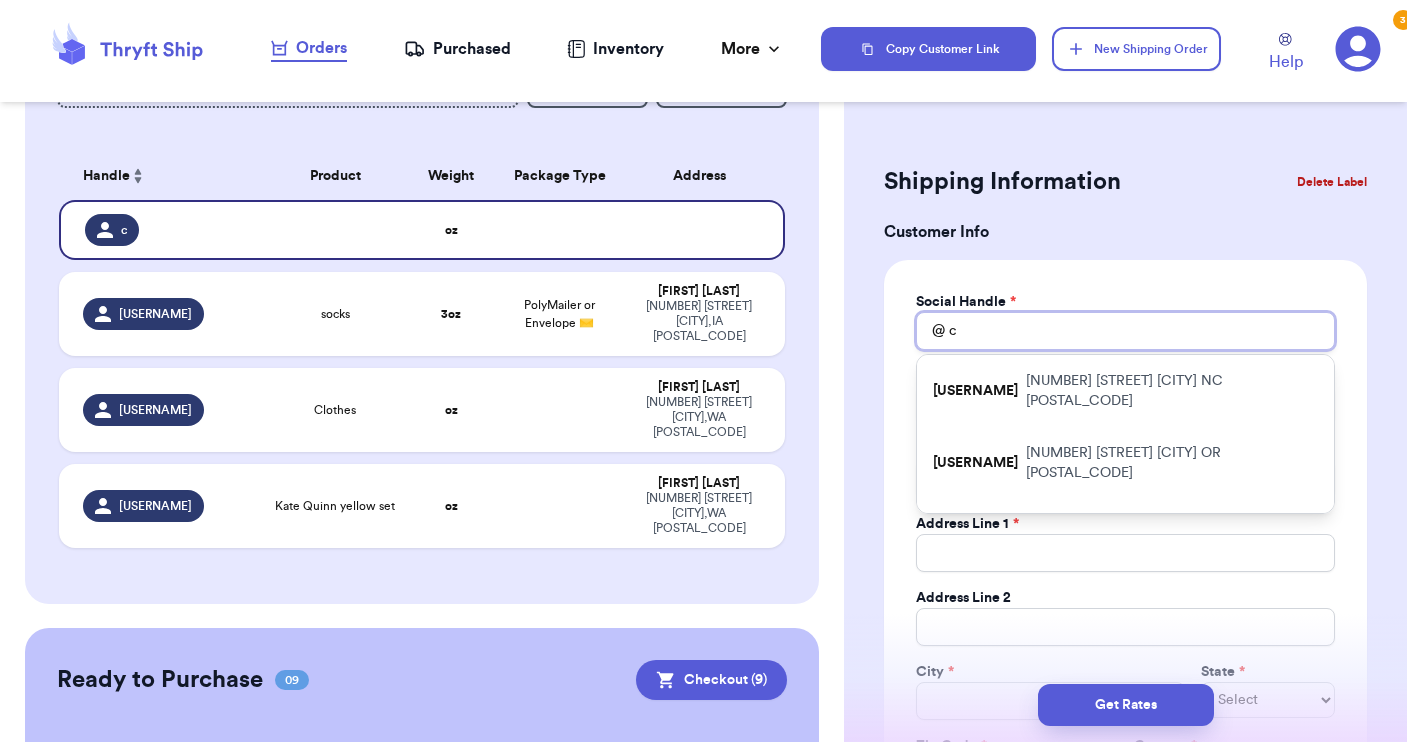 type on "cl" 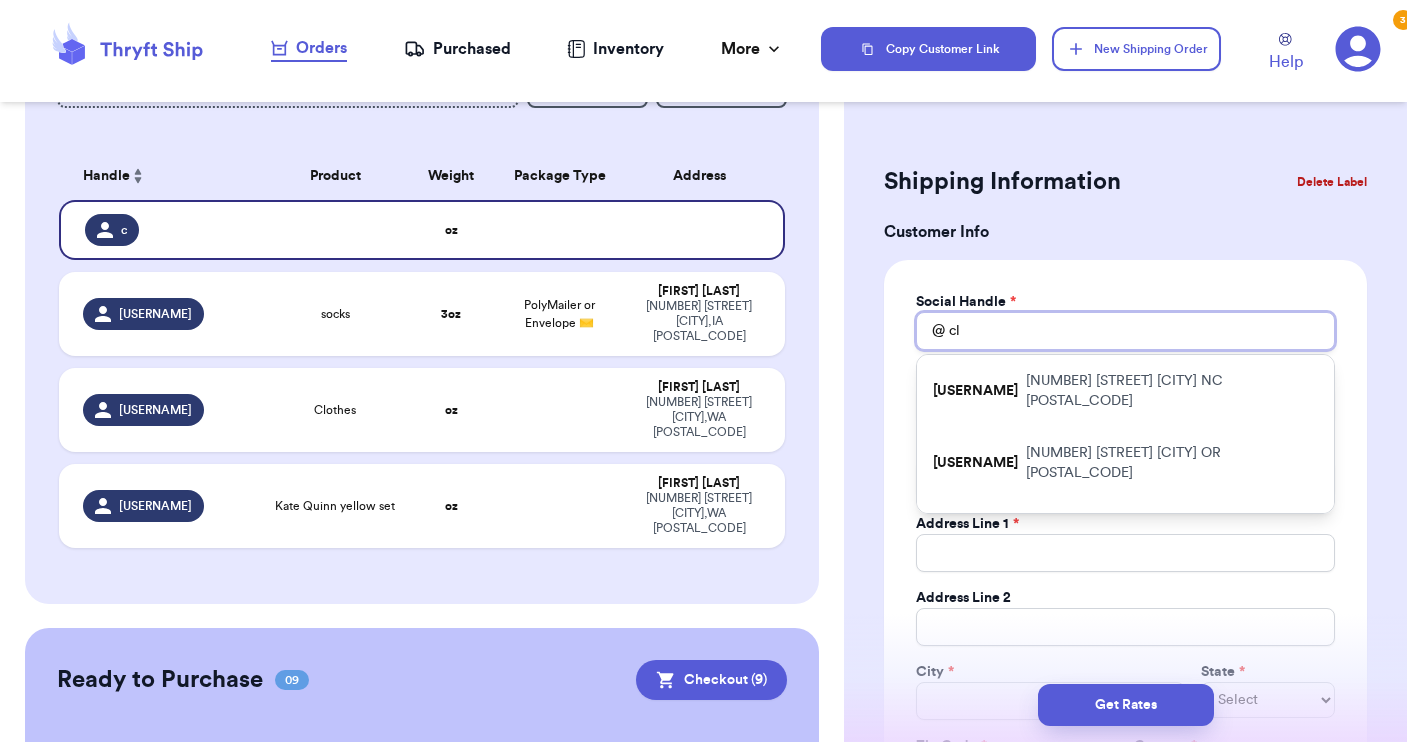 type 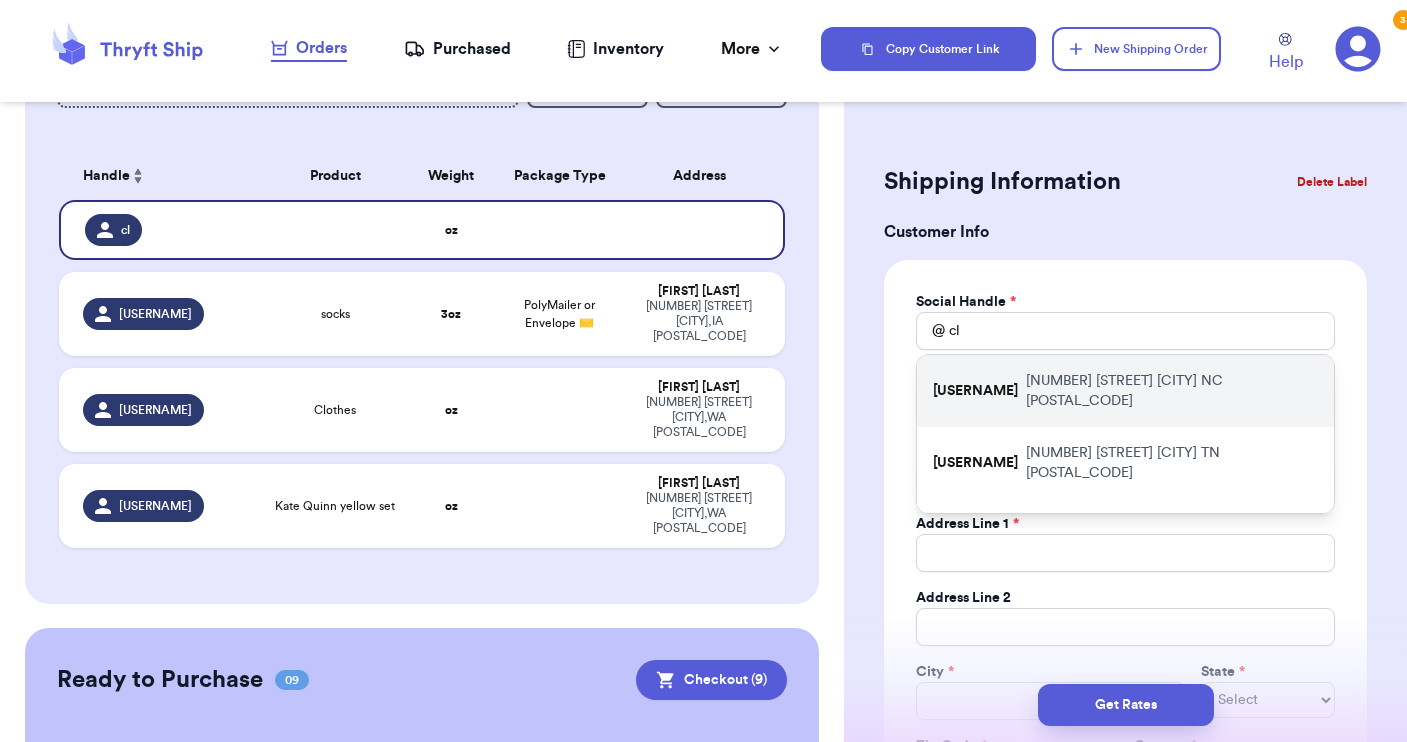 click on "[NUMBER] [STREET] [CITY], [STATE] [POSTAL_CODE]" at bounding box center [1172, 391] 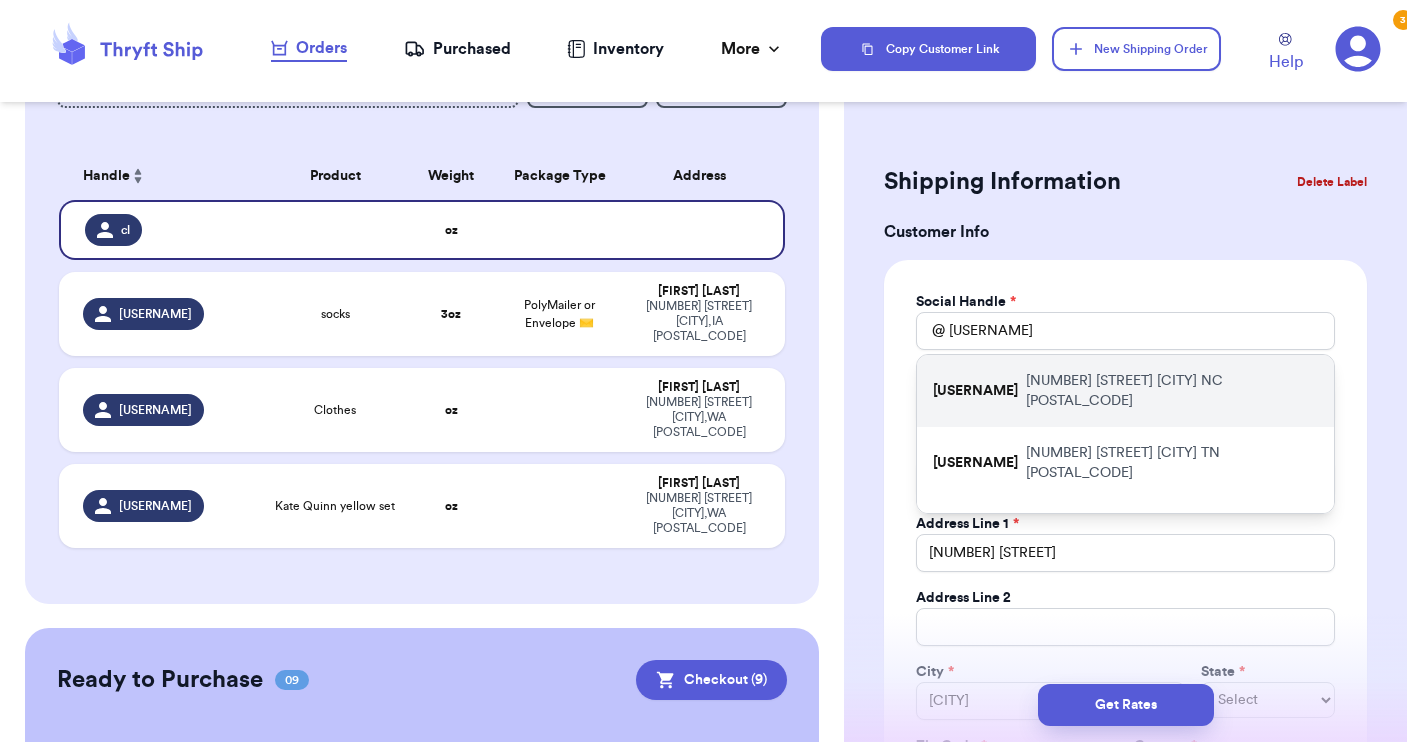 select on "NC" 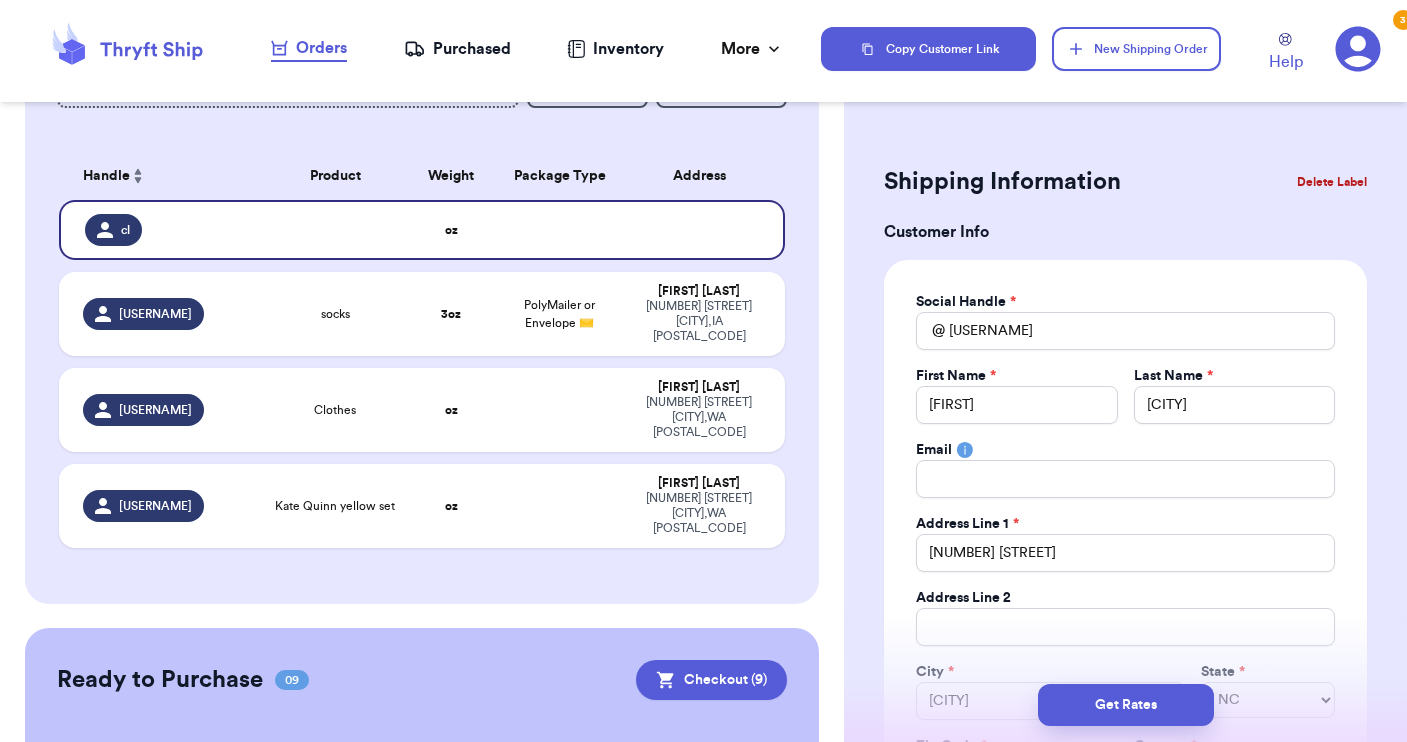 type 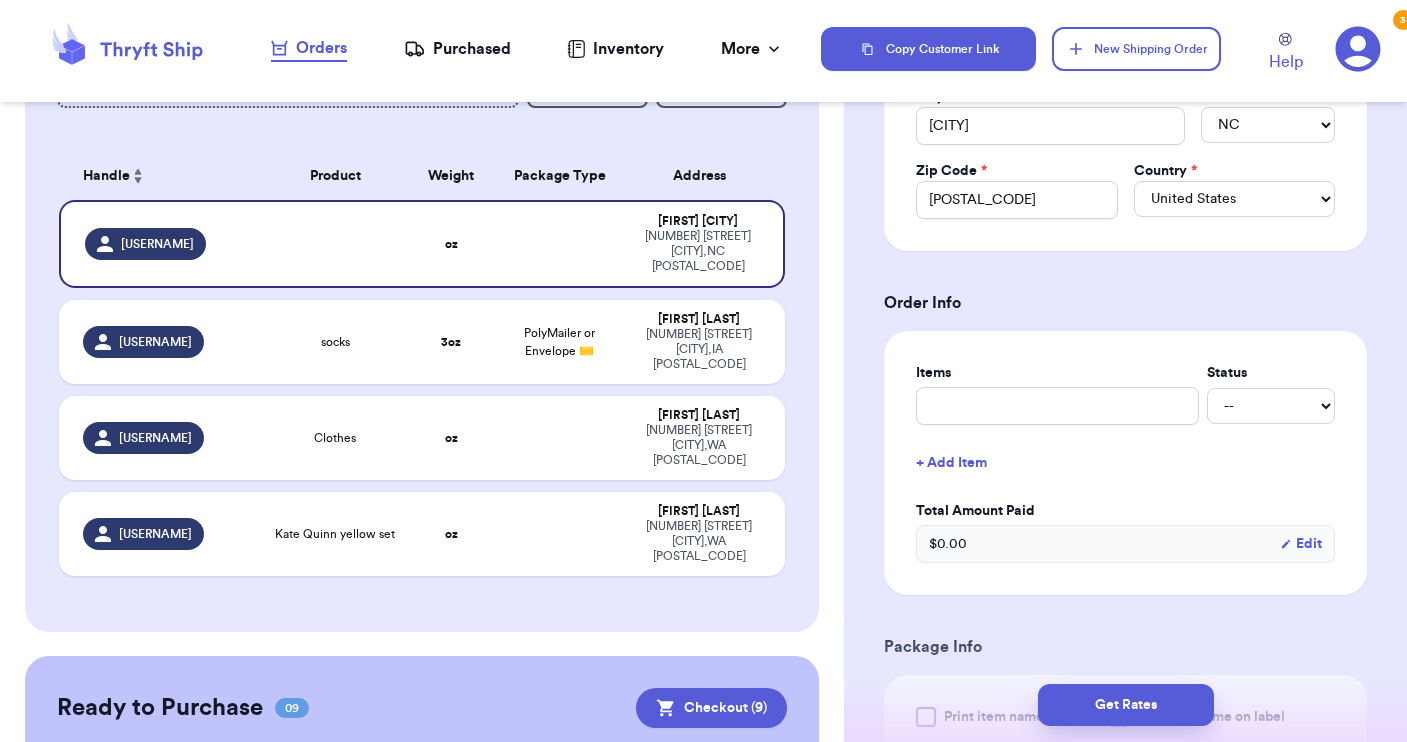 scroll, scrollTop: 581, scrollLeft: 0, axis: vertical 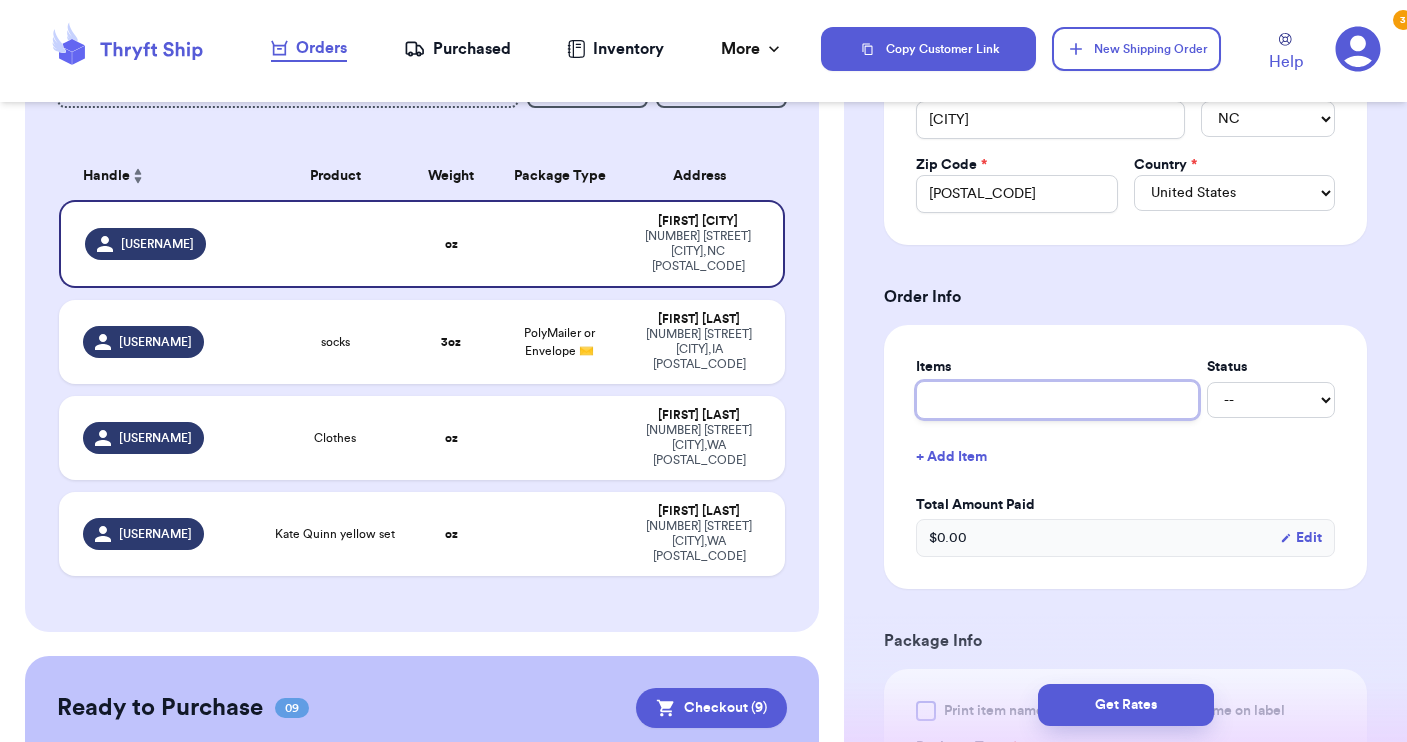 type on "c" 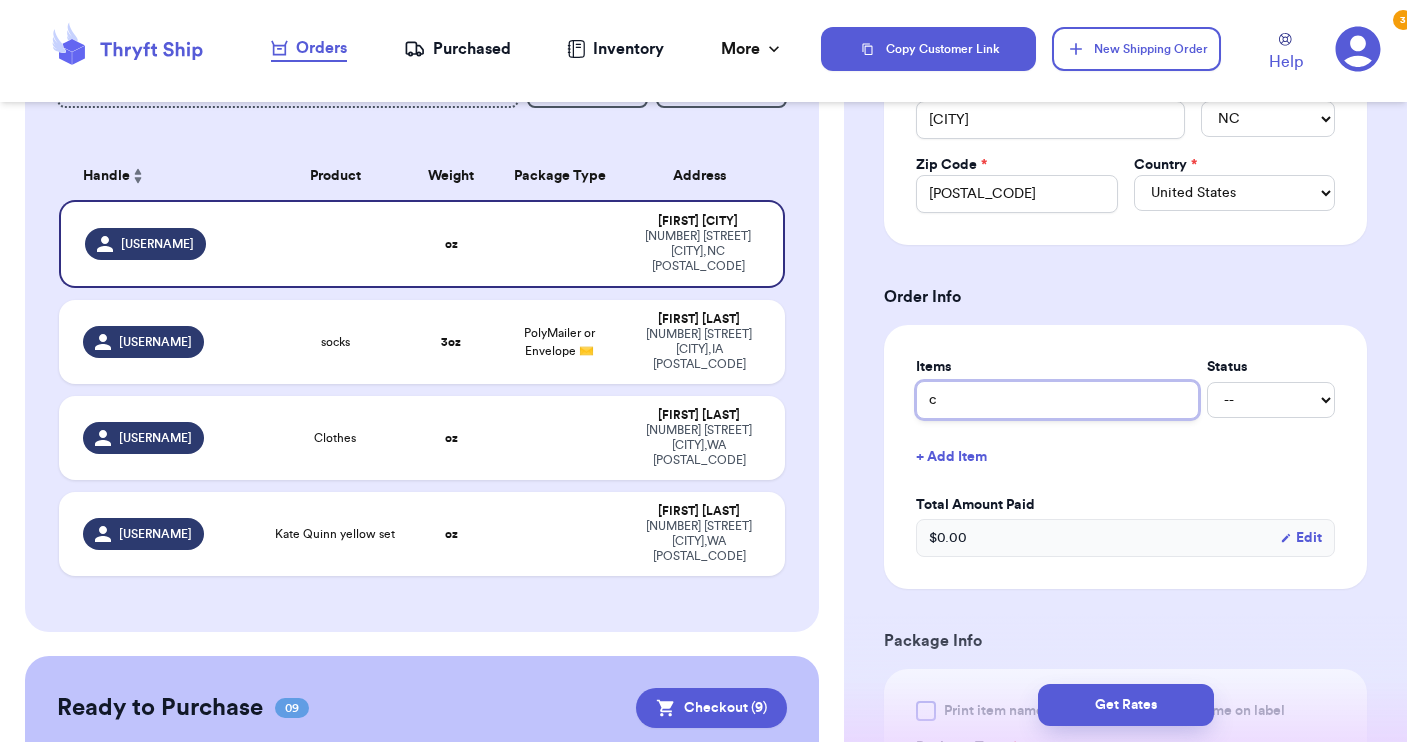 type 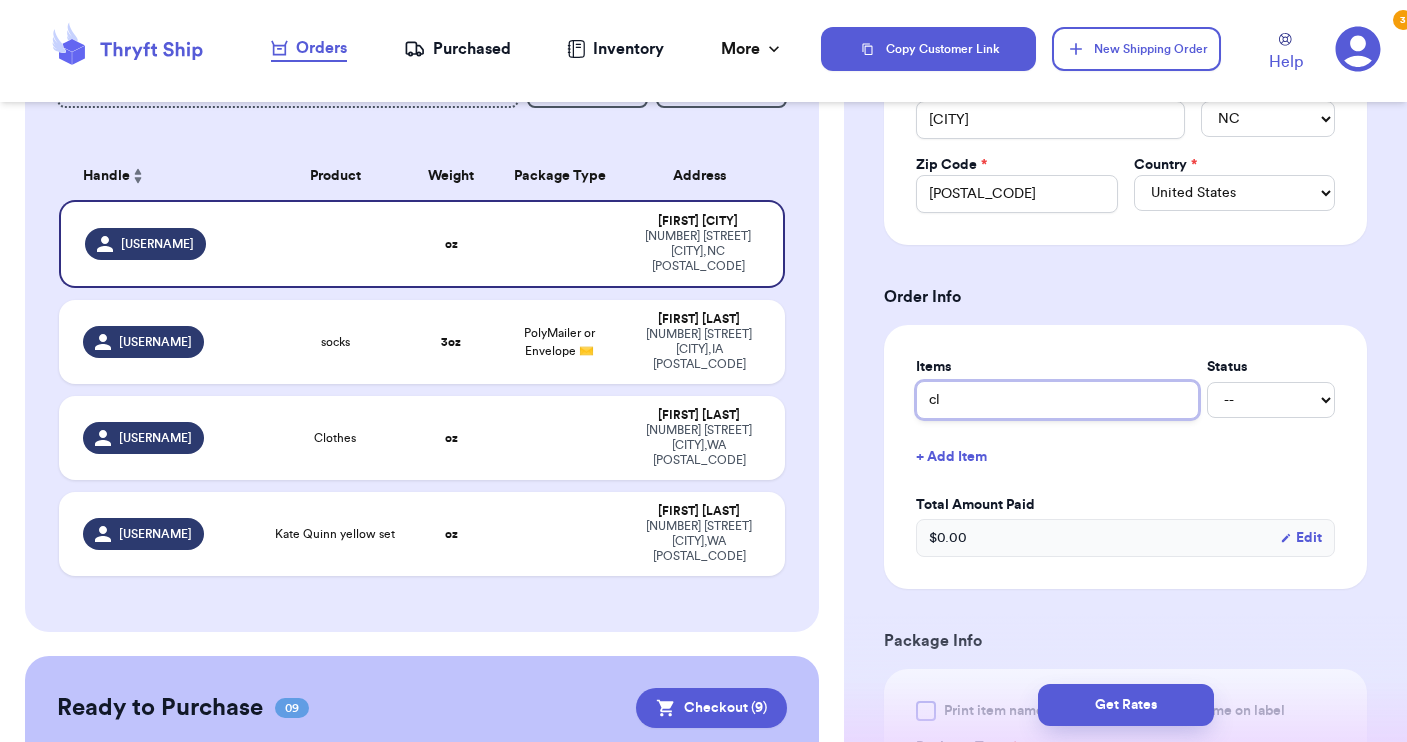 type 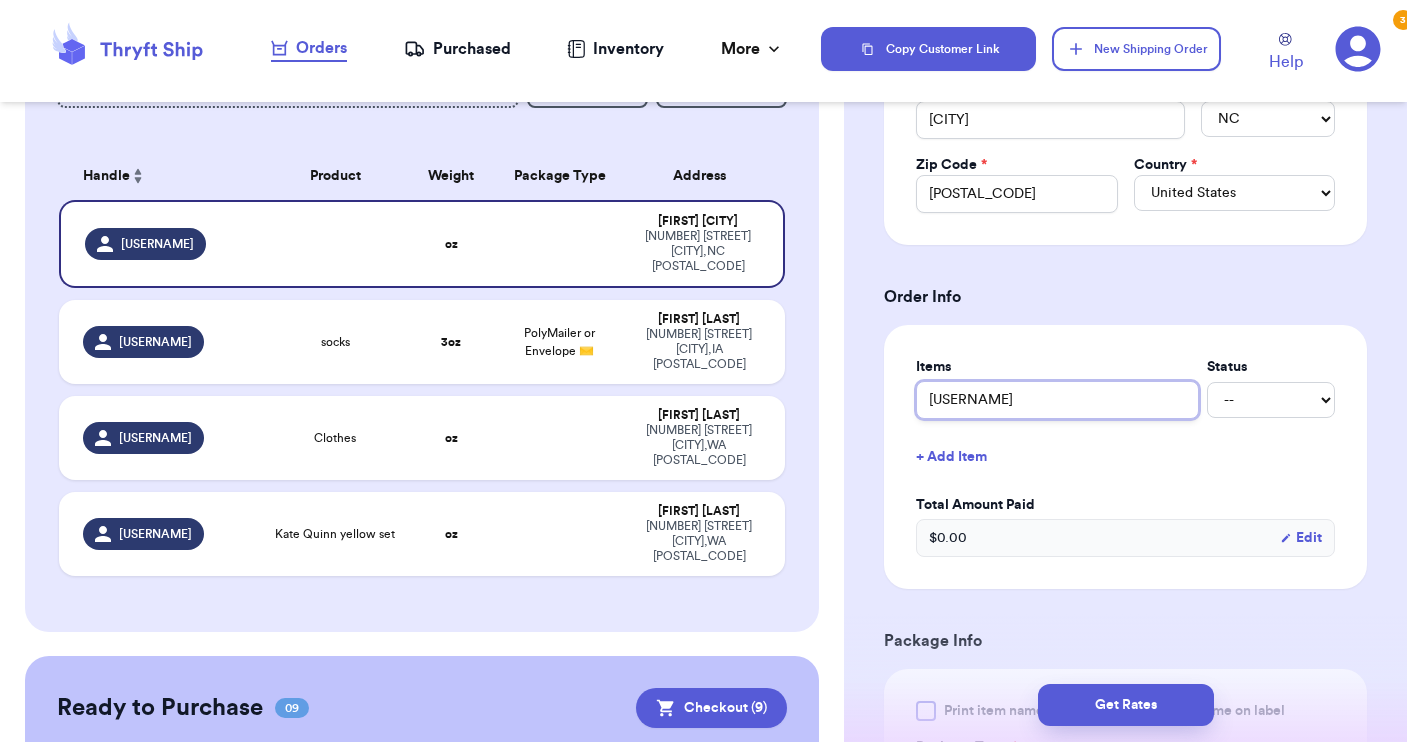type 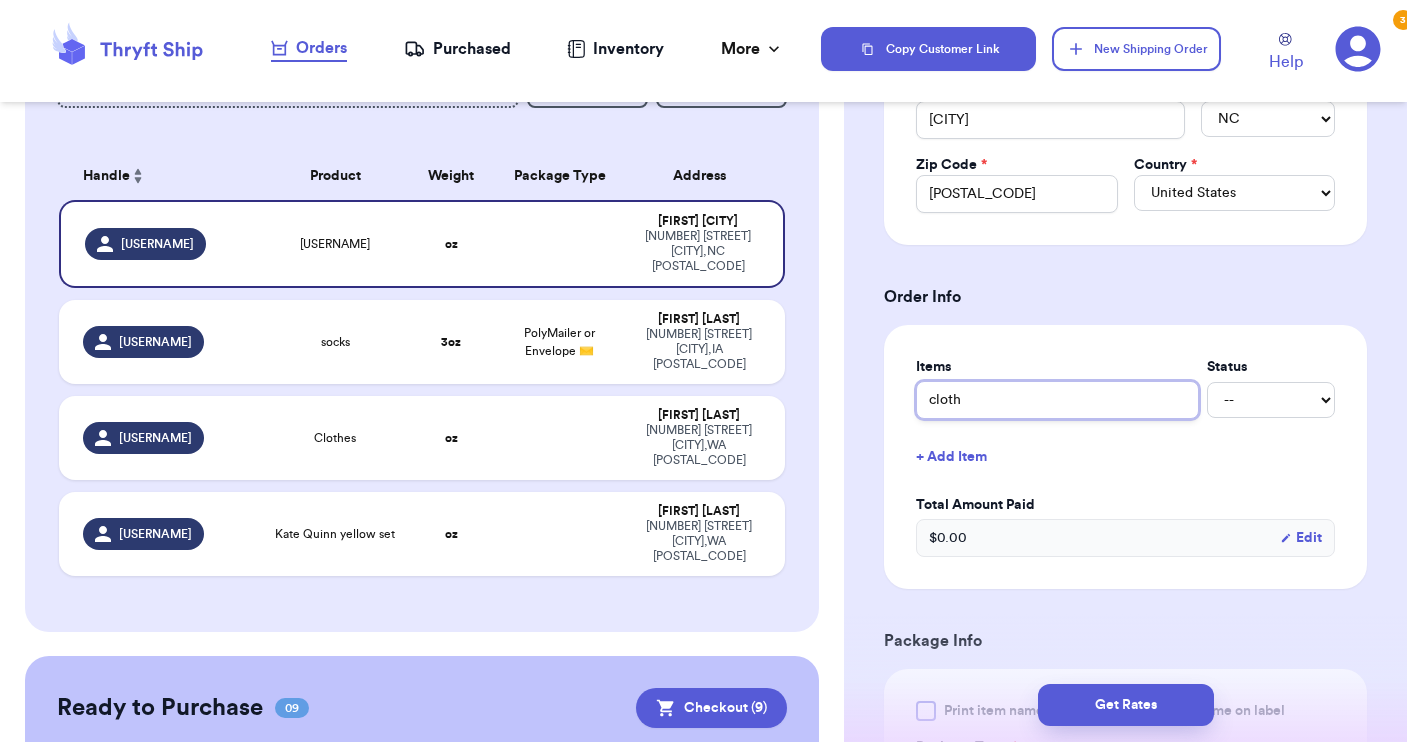 type 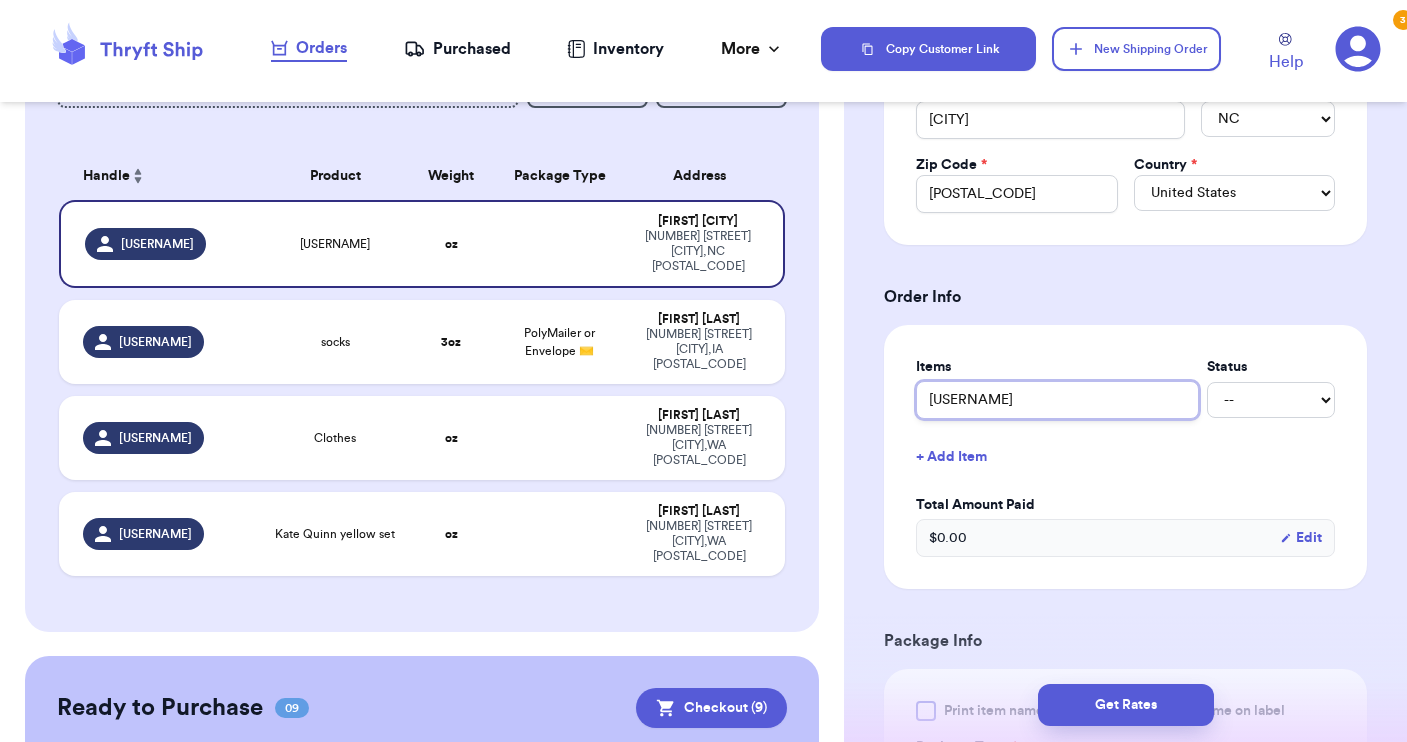 type 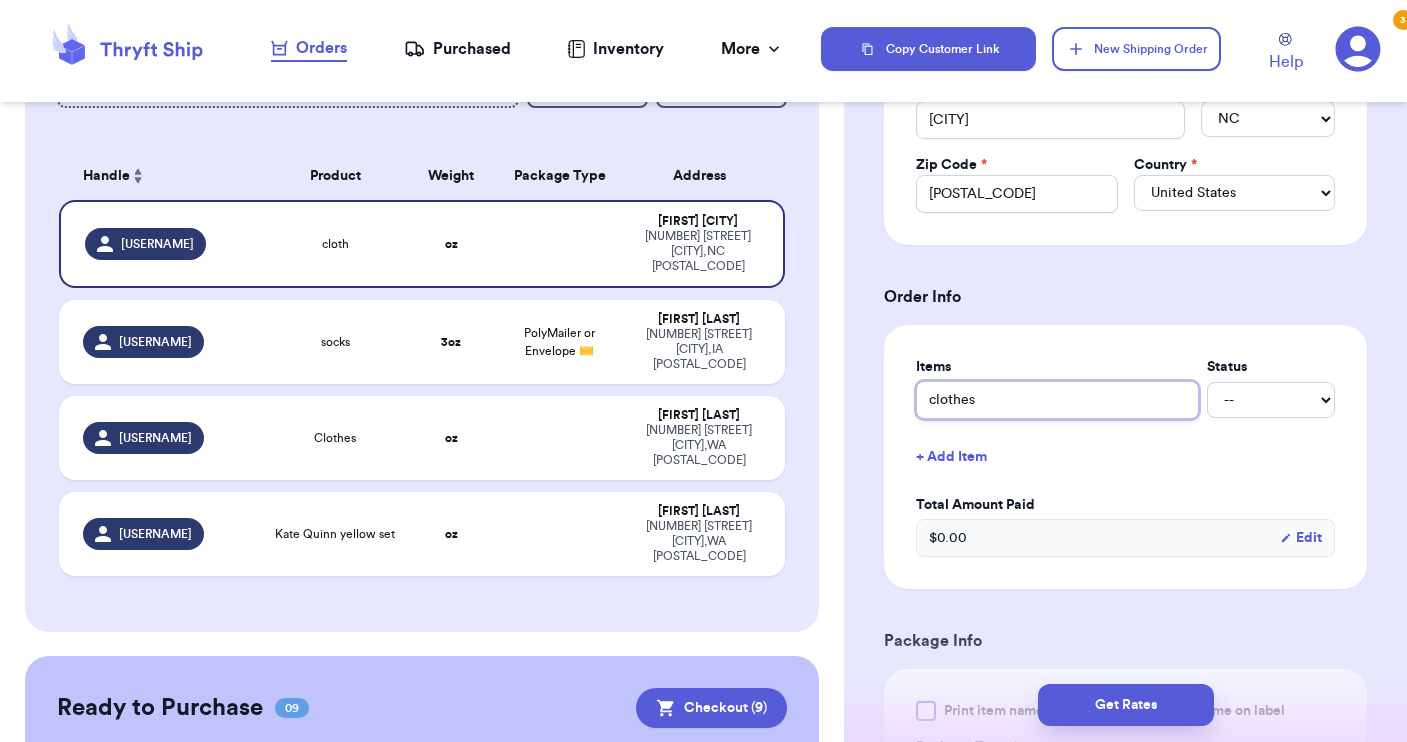 type 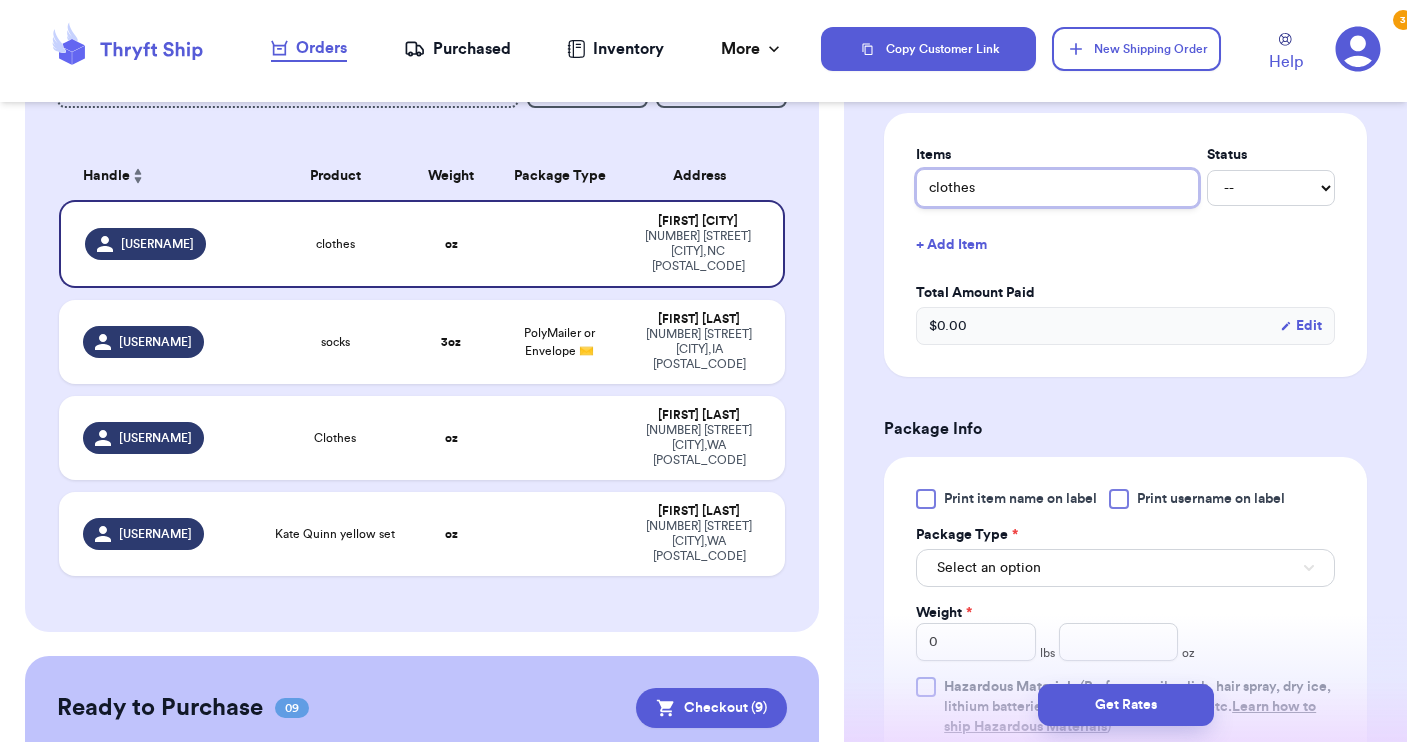 scroll, scrollTop: 835, scrollLeft: 0, axis: vertical 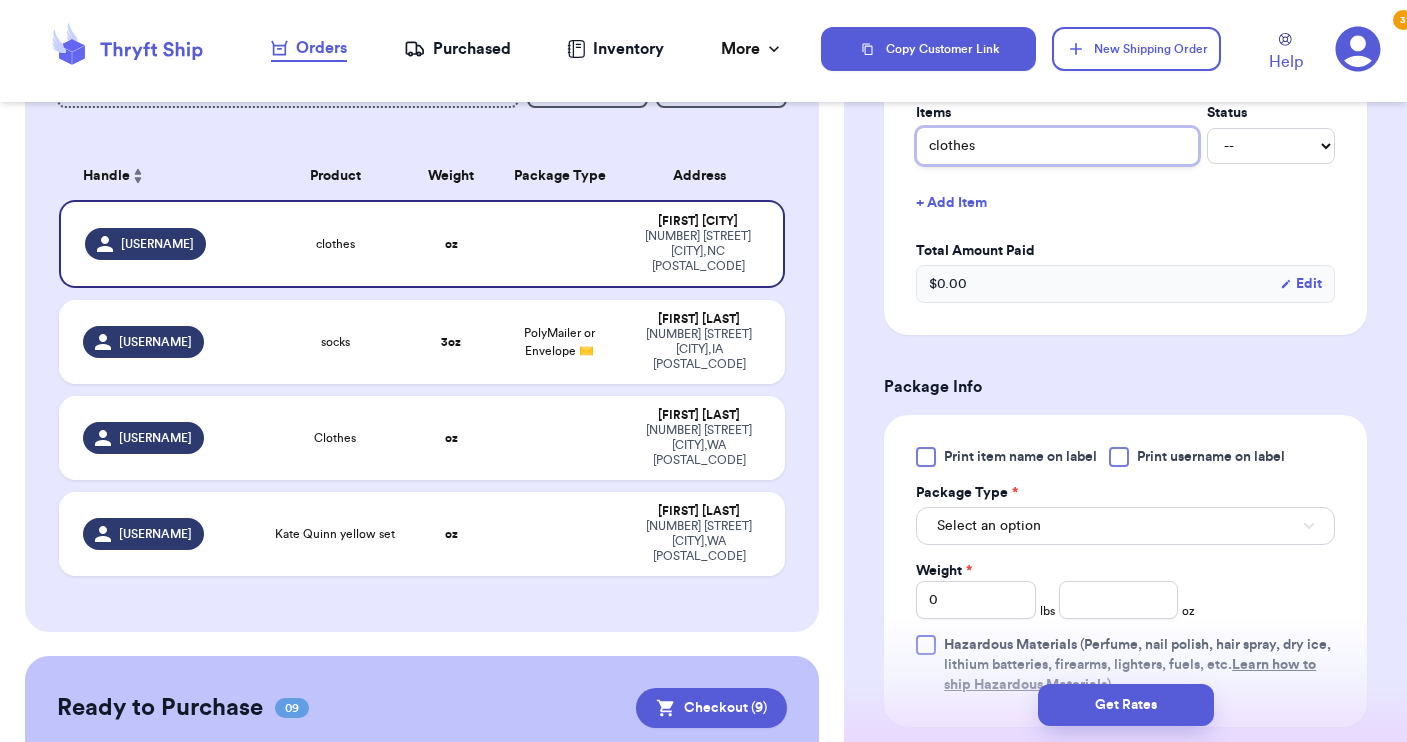 type on "clothes" 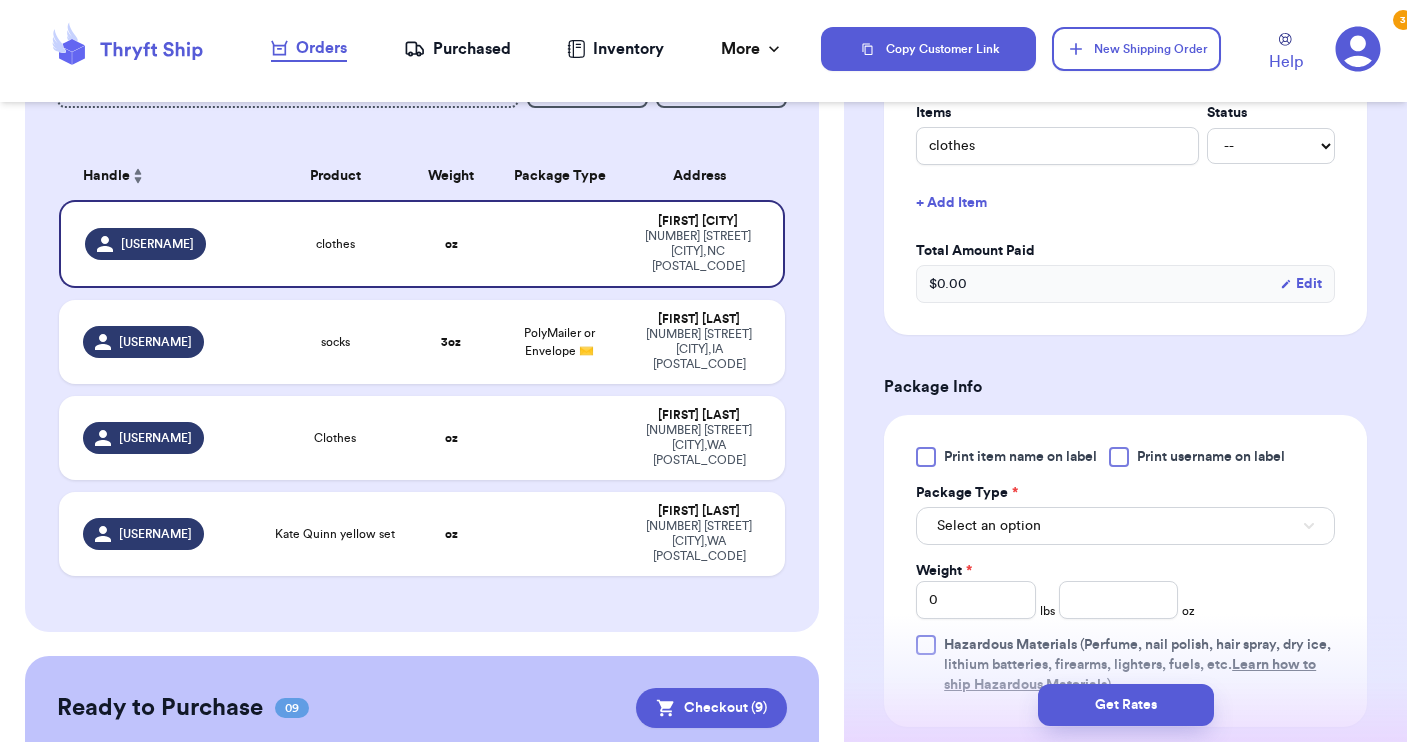 click on "Select an option" at bounding box center (1125, 526) 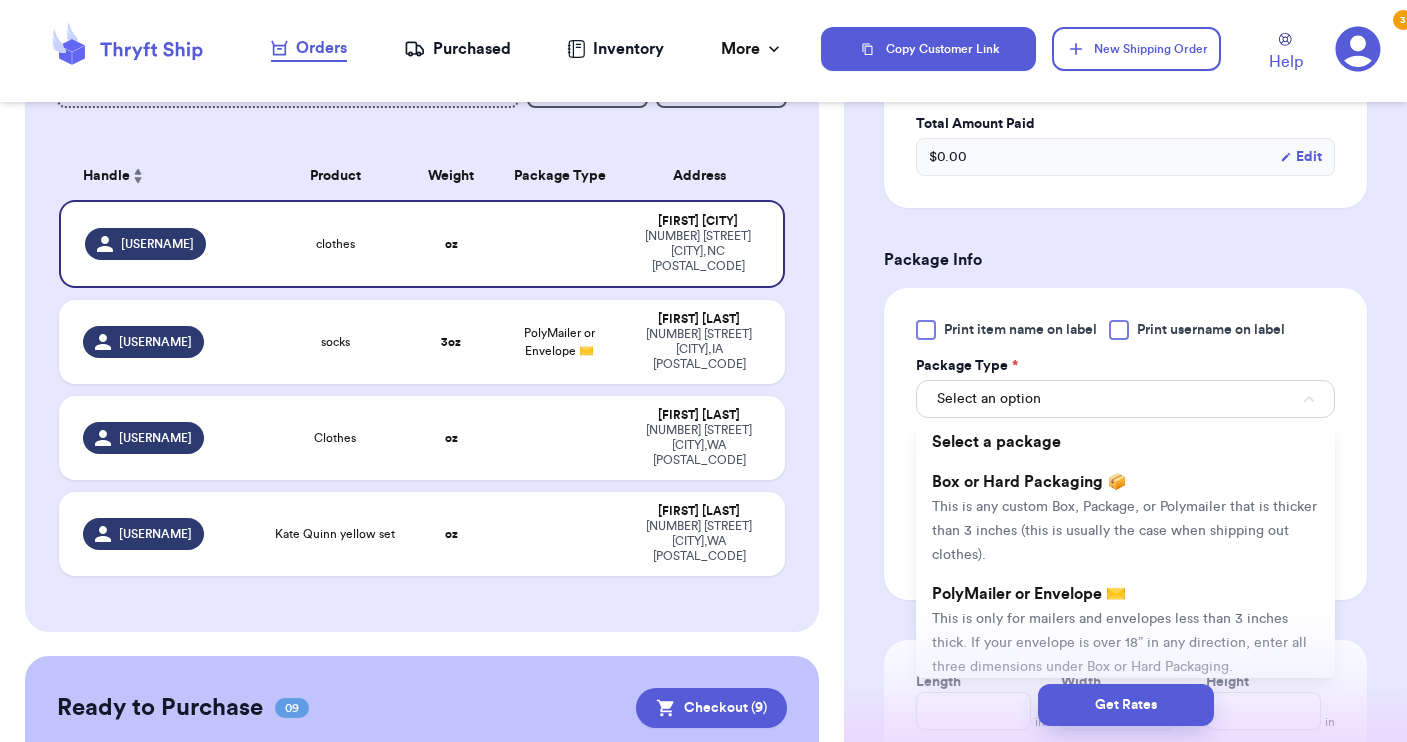 scroll, scrollTop: 985, scrollLeft: 0, axis: vertical 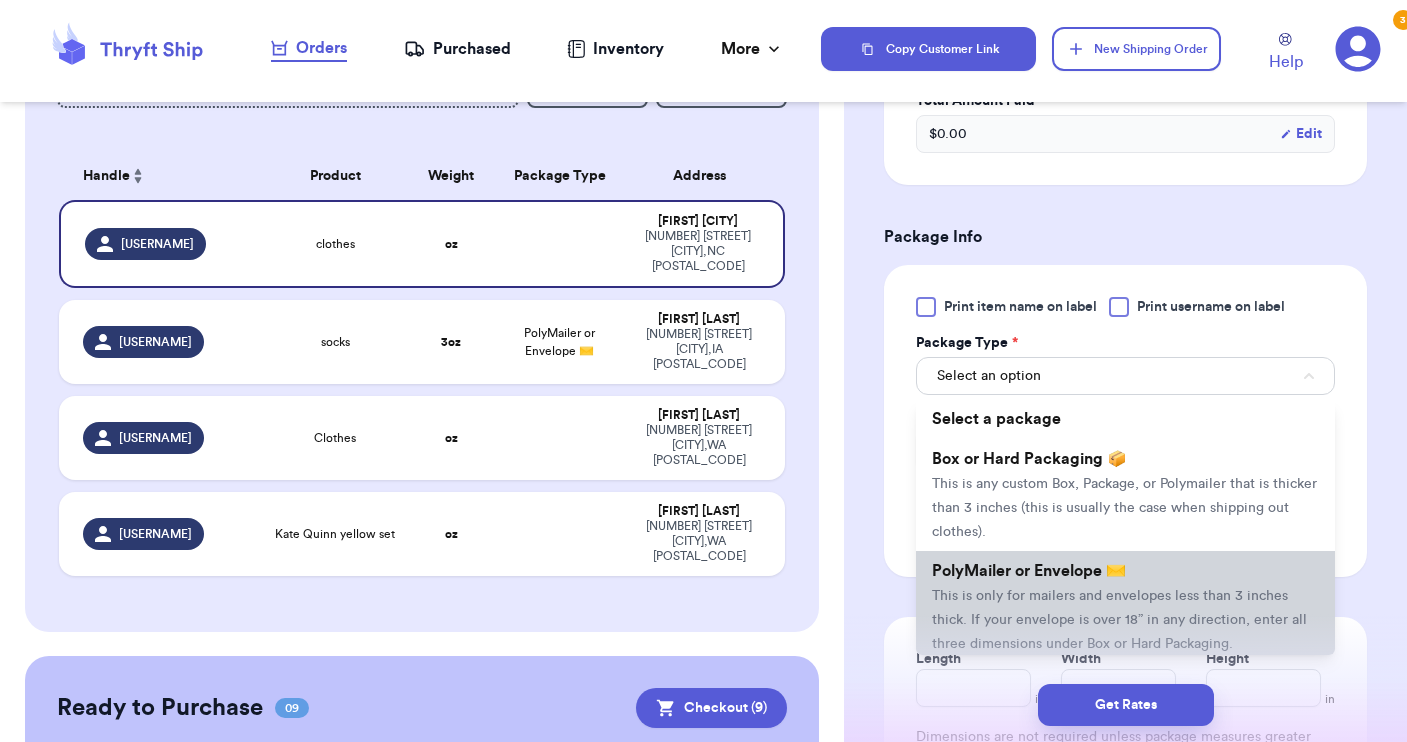 click on "PolyMailer or Envelope ✉️" at bounding box center [1029, 571] 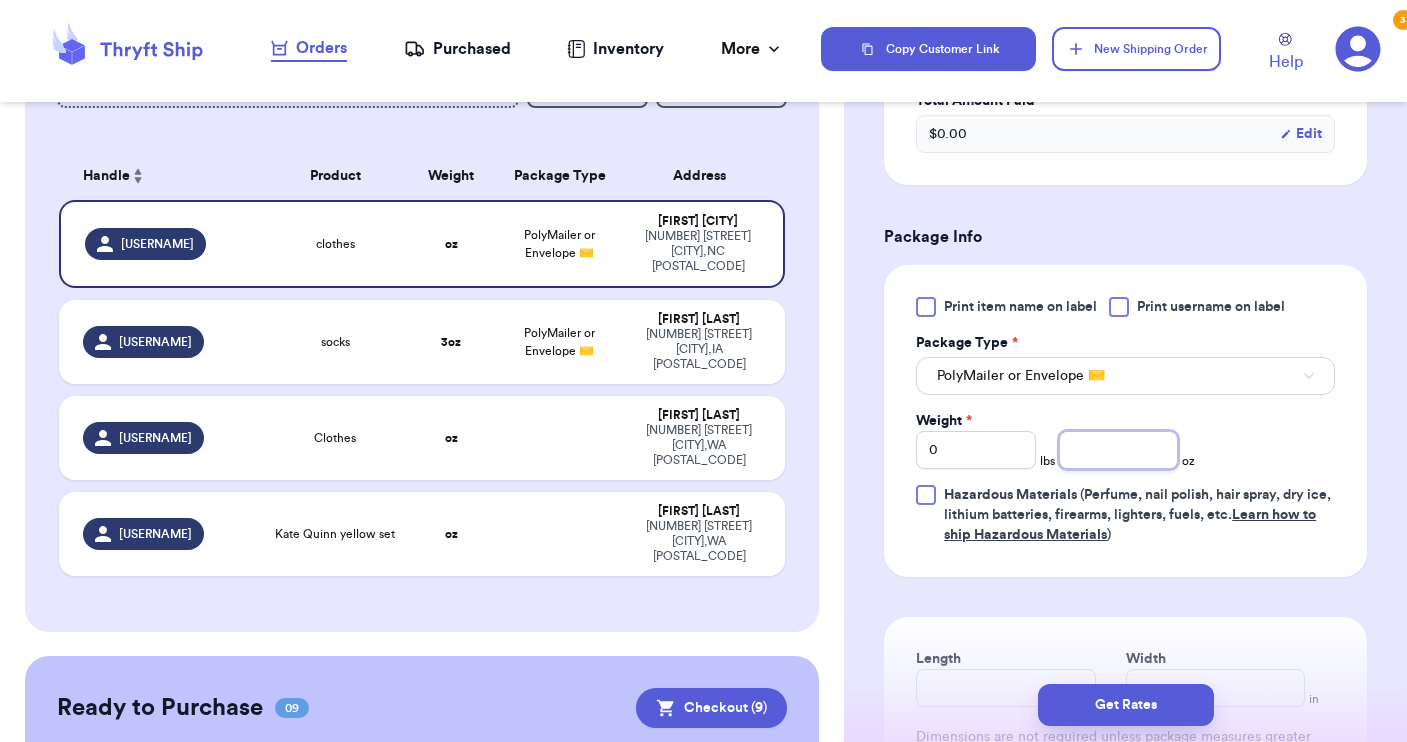 click at bounding box center (1119, 450) 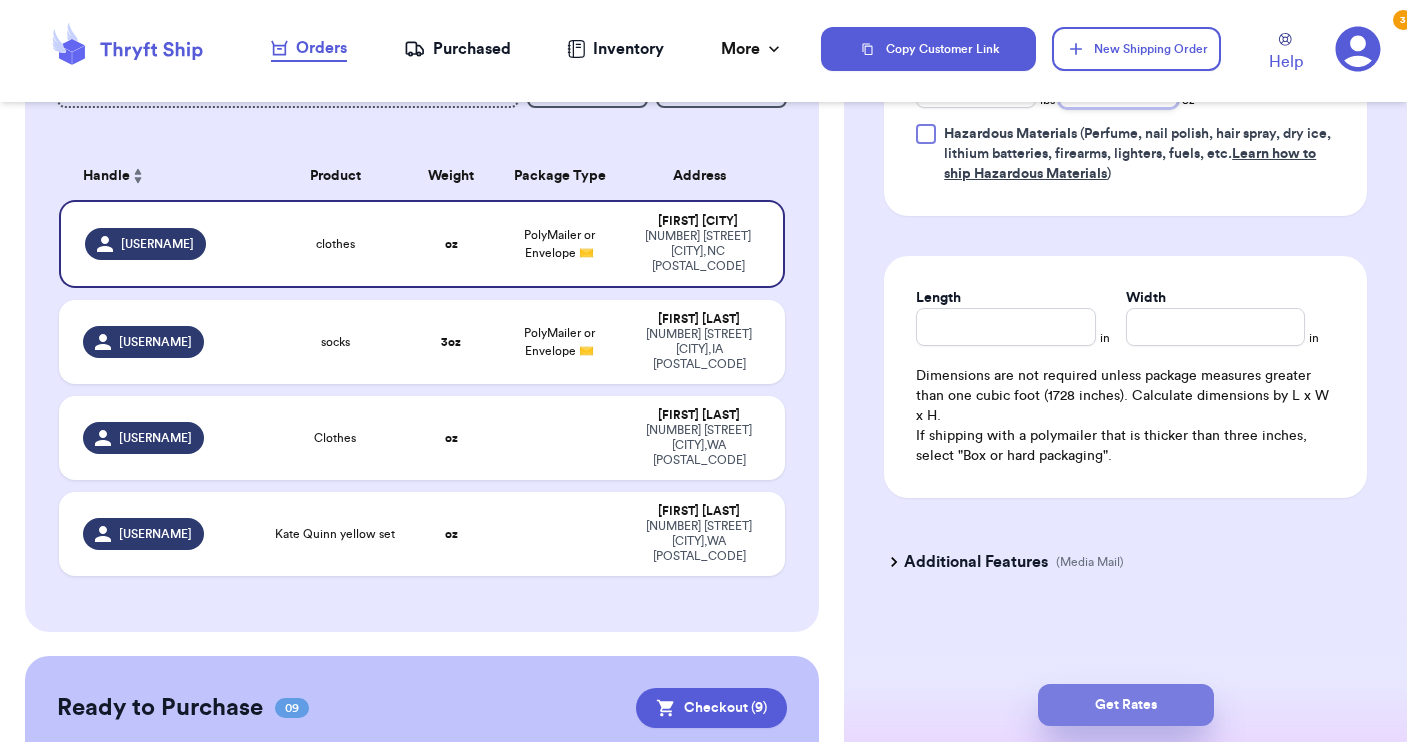 type on "17" 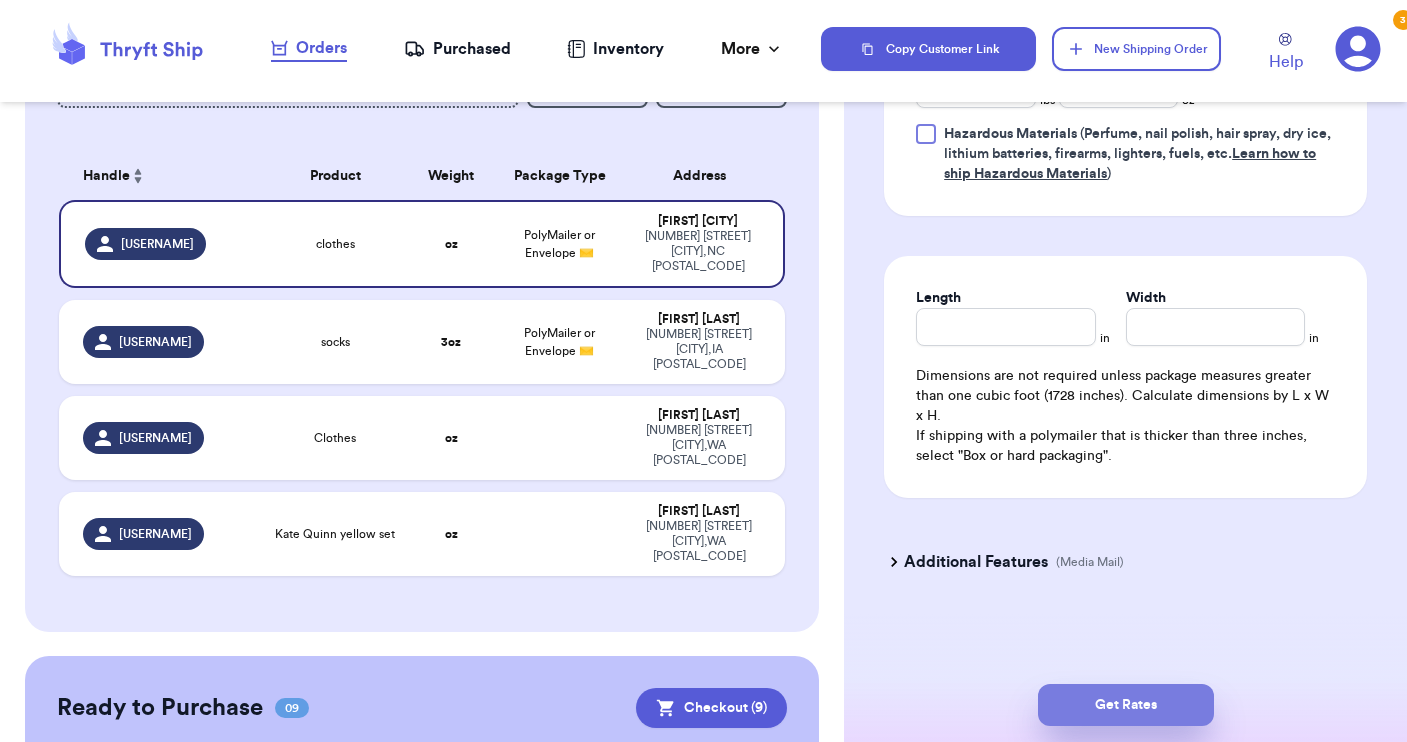 click on "Get Rates" at bounding box center [1126, 705] 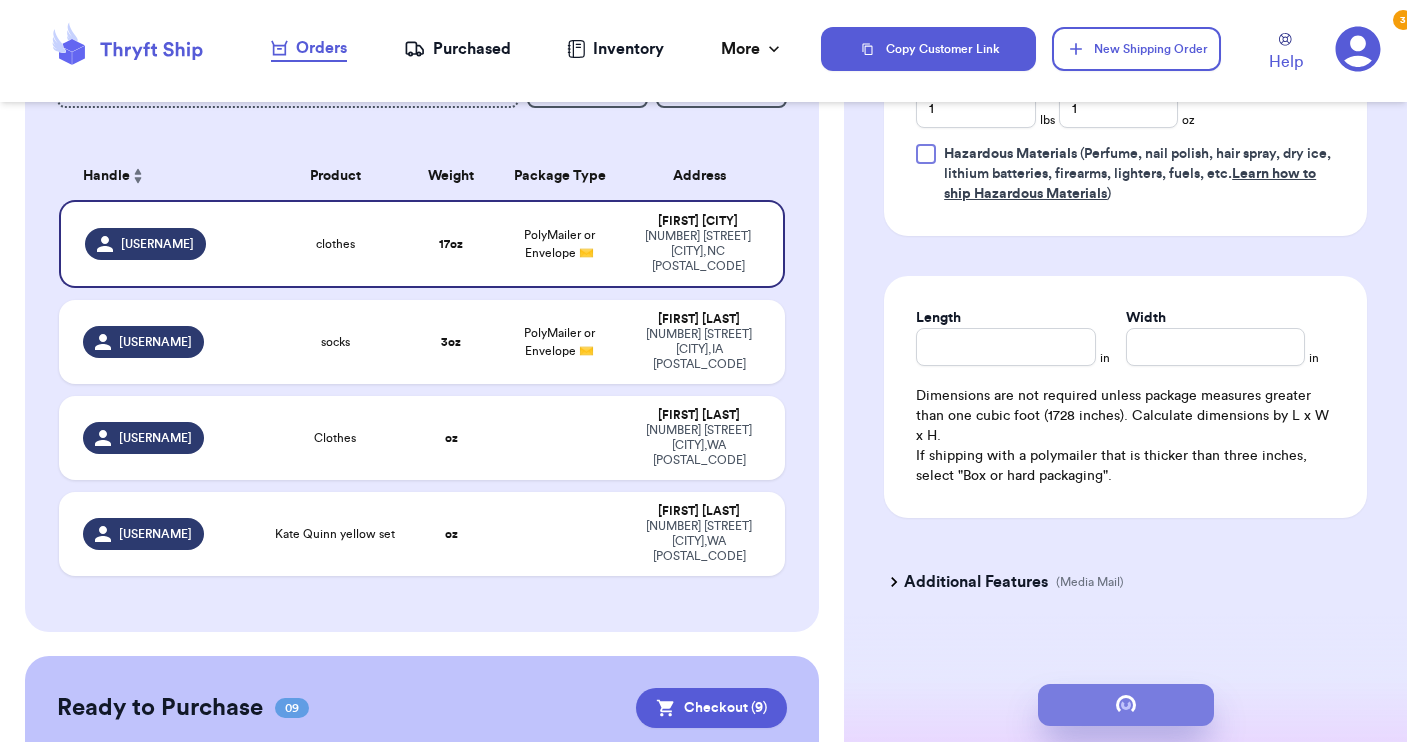 scroll, scrollTop: 0, scrollLeft: 0, axis: both 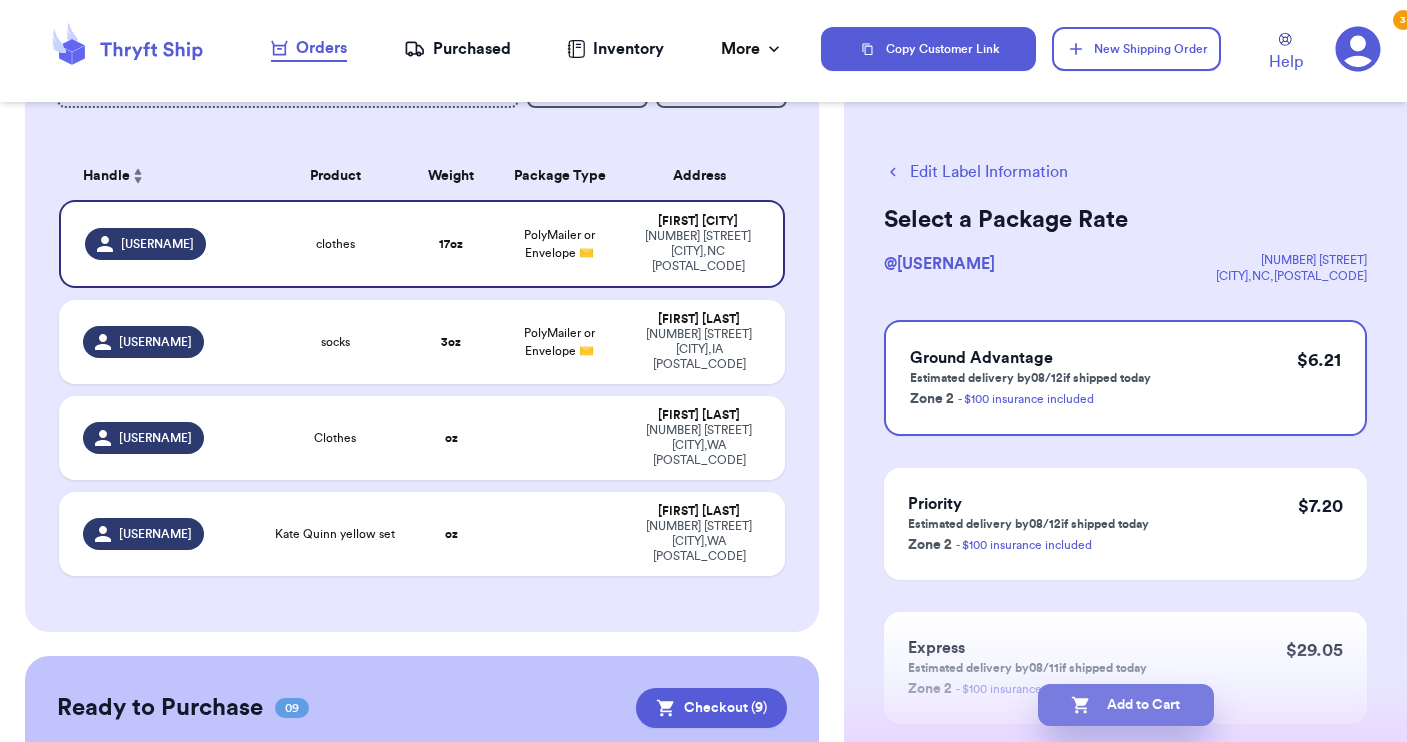 click on "Add to Cart" at bounding box center (1126, 705) 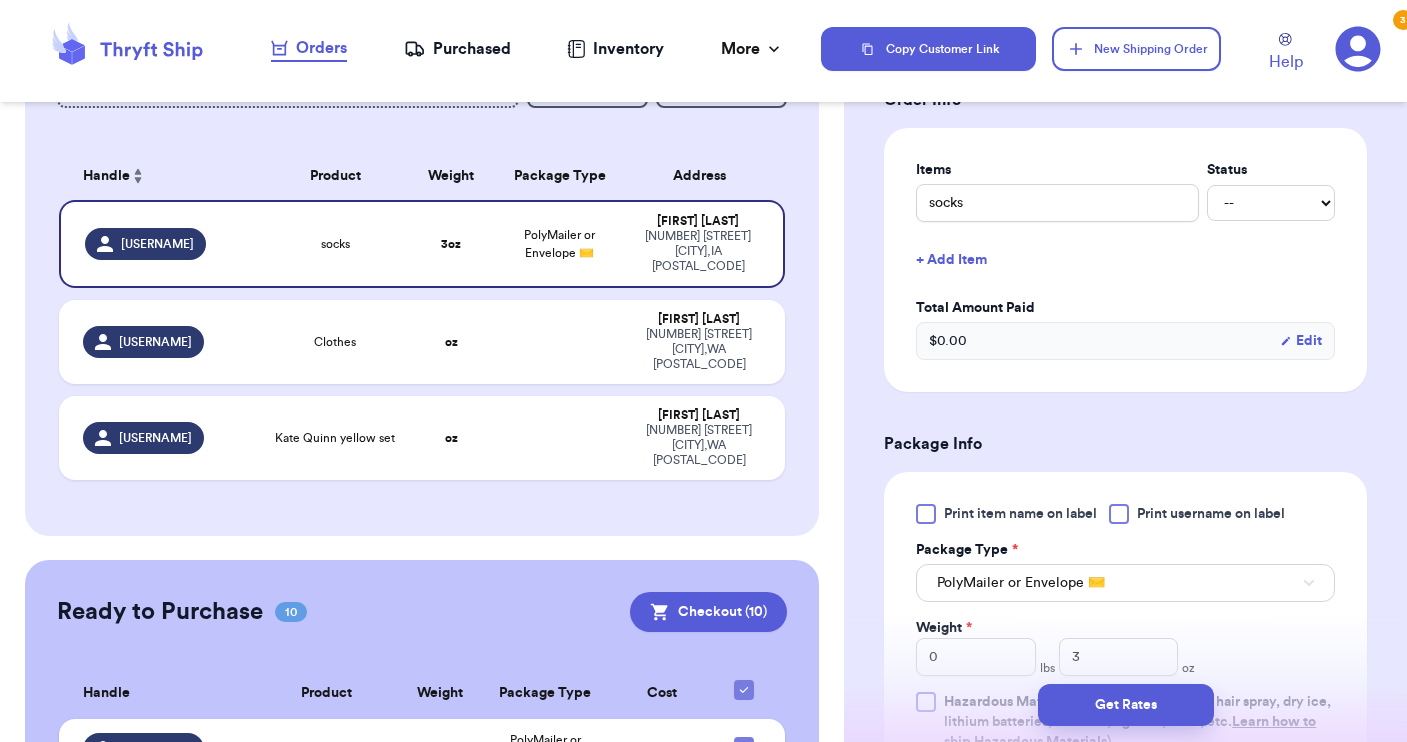scroll, scrollTop: 516, scrollLeft: 0, axis: vertical 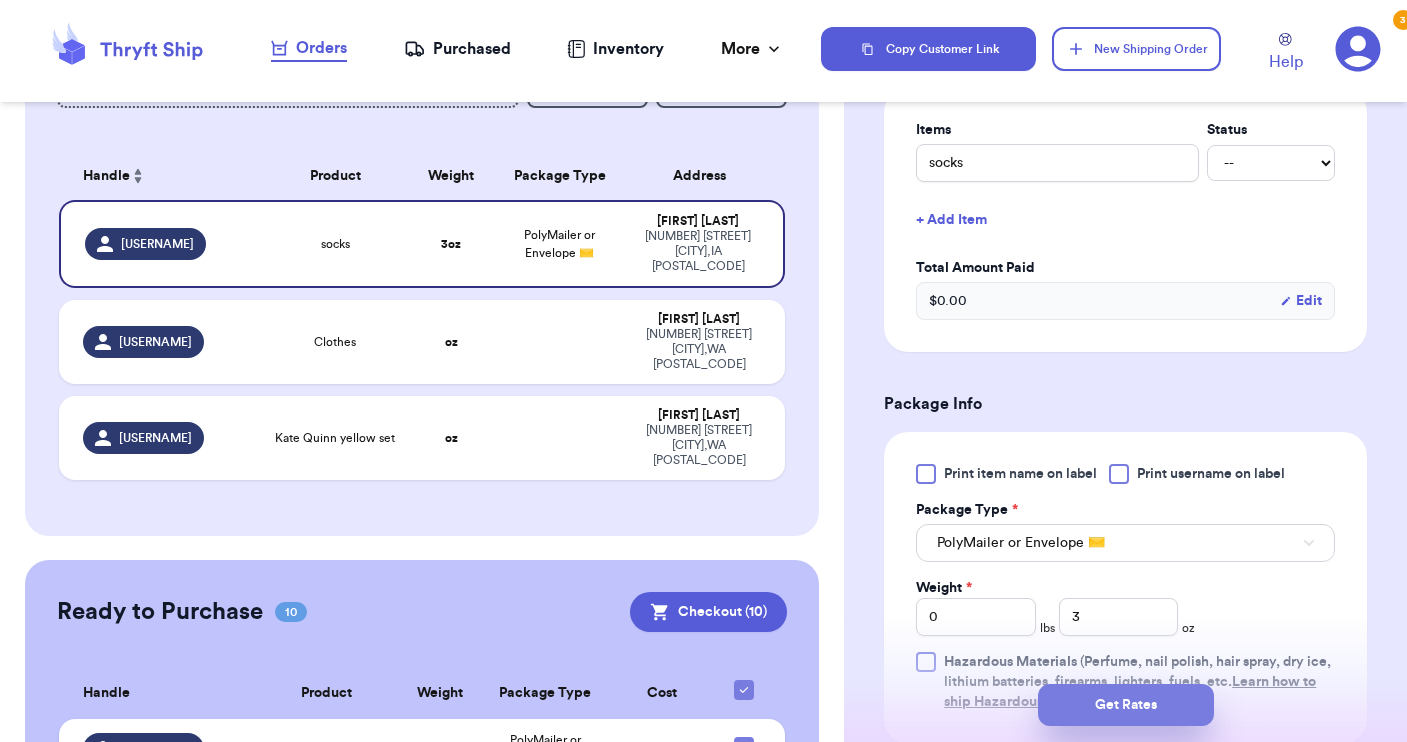 click on "Get Rates" at bounding box center [1126, 705] 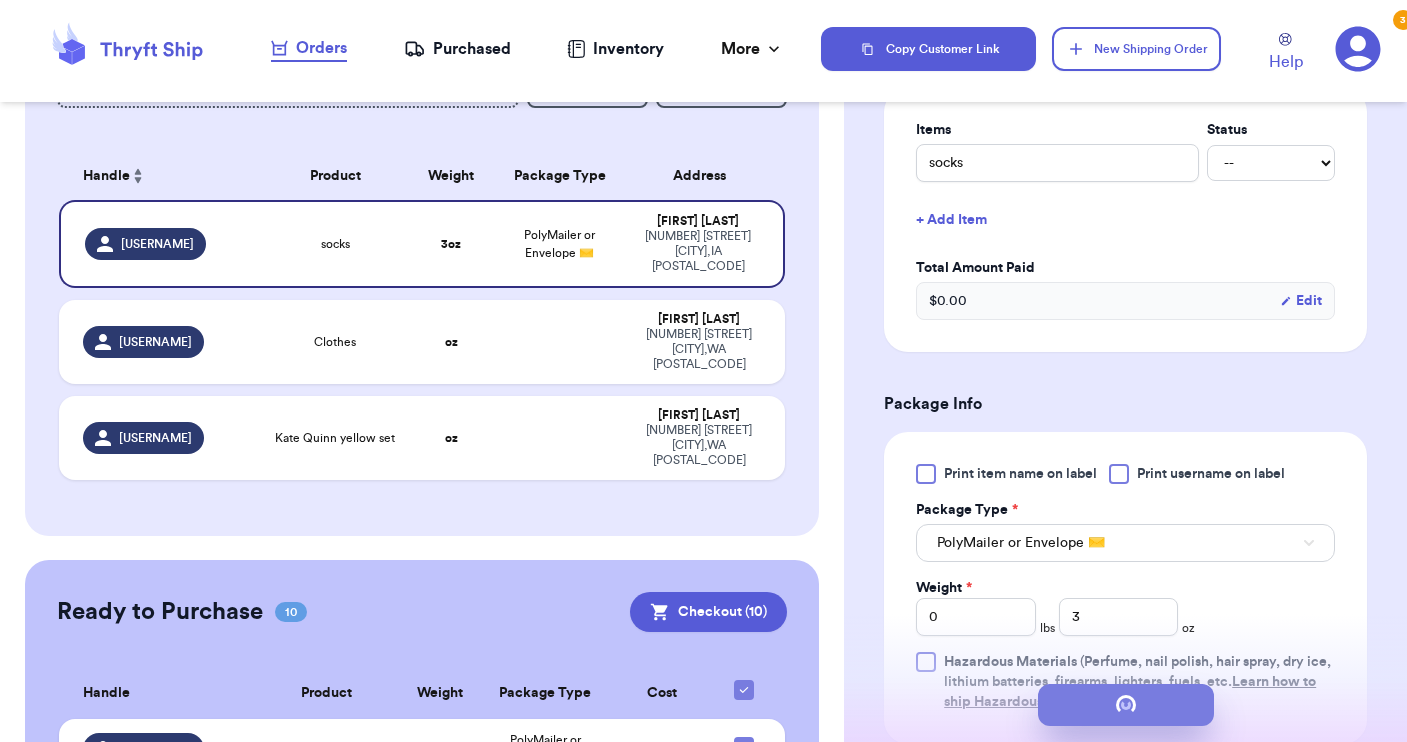 scroll, scrollTop: 0, scrollLeft: 0, axis: both 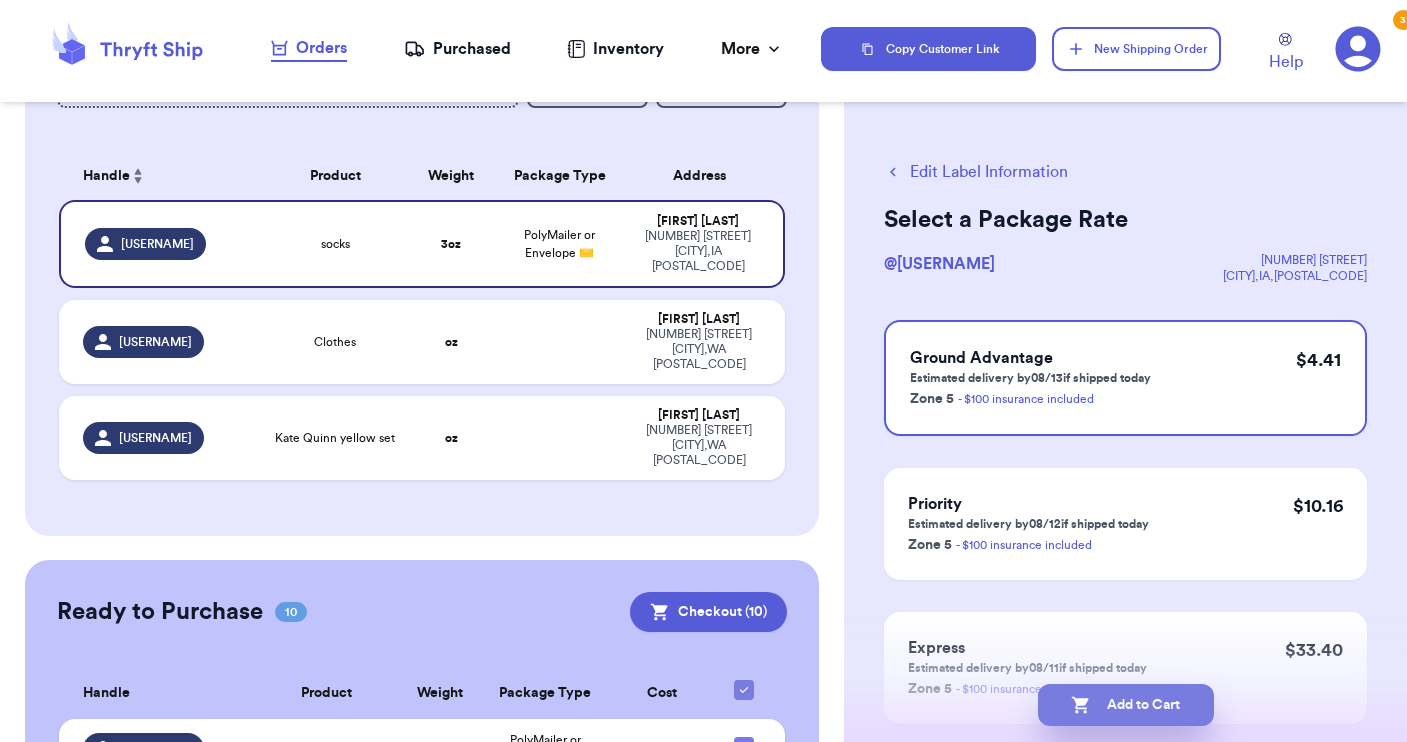 click on "Add to Cart" at bounding box center (1126, 705) 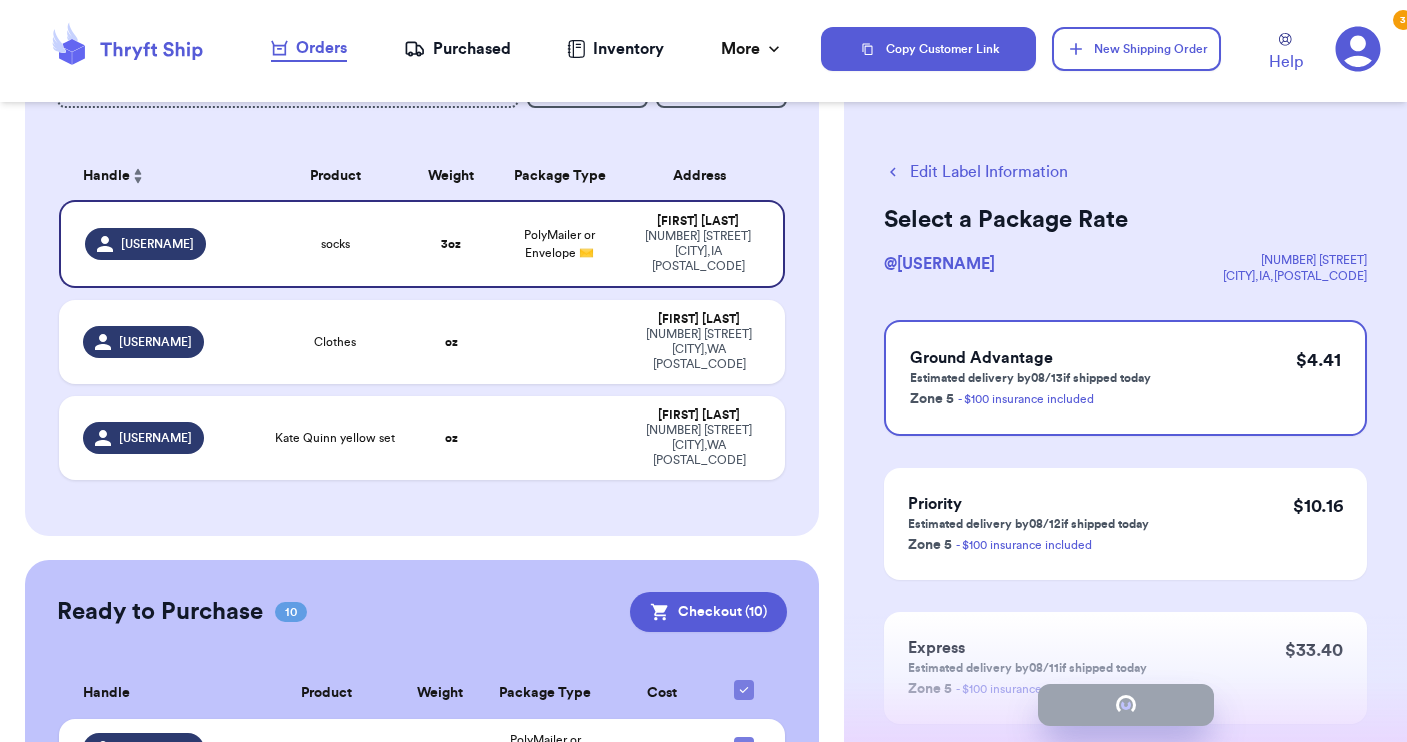 checkbox on "true" 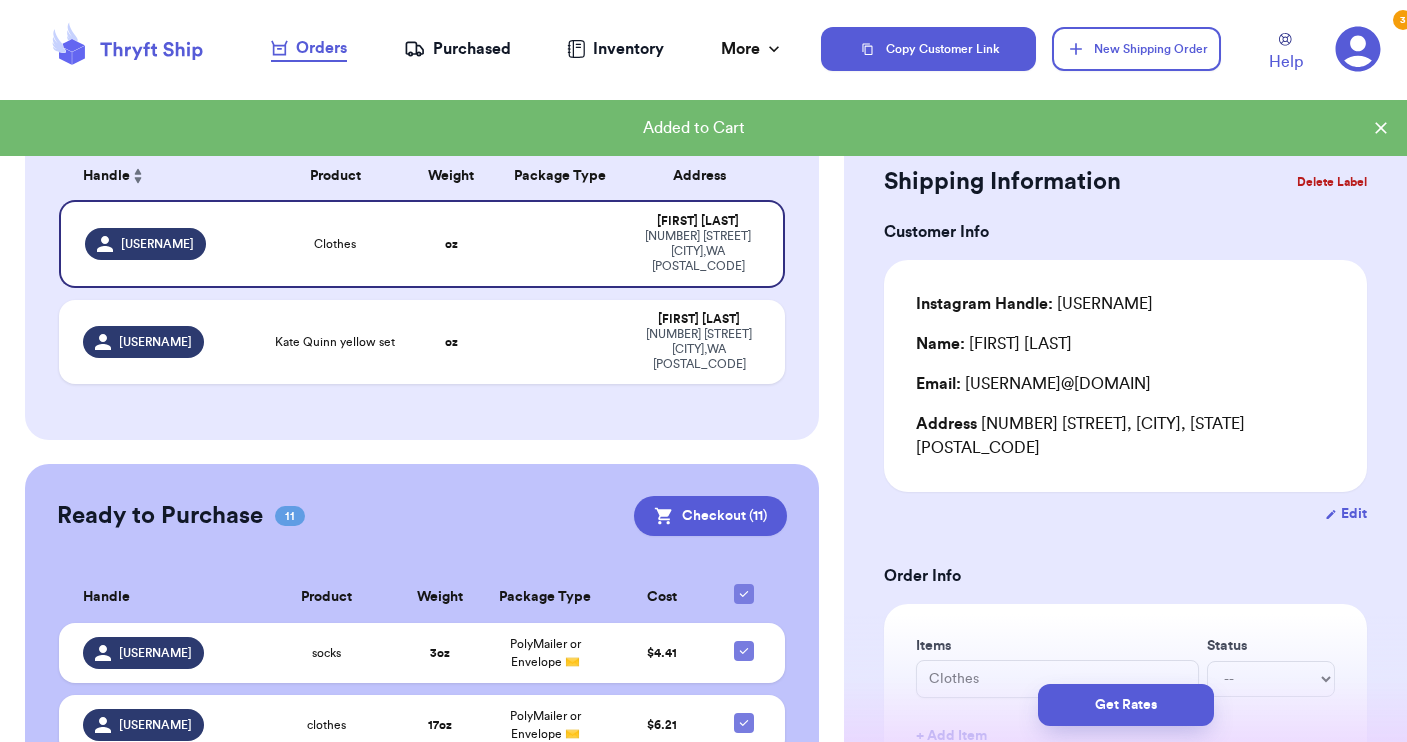 type 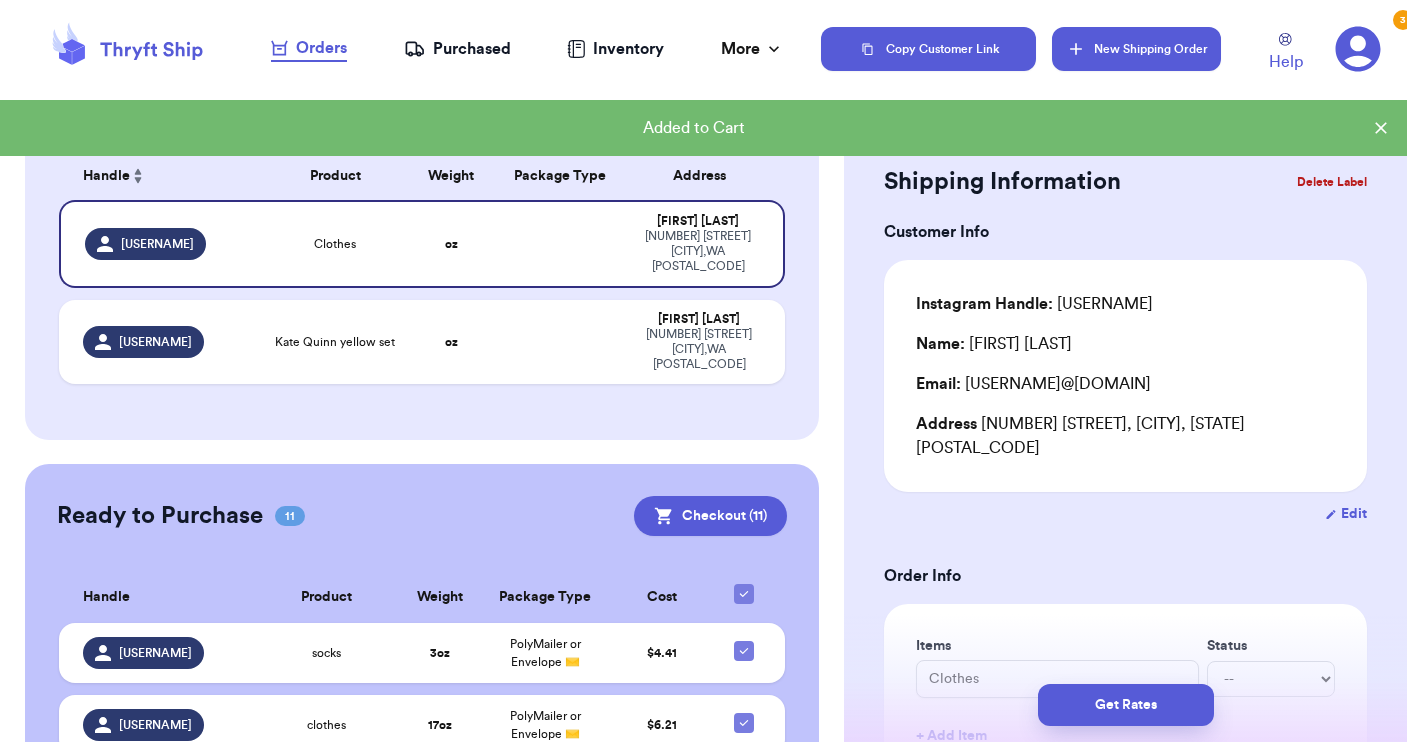 click on "New Shipping Order" at bounding box center (1136, 49) 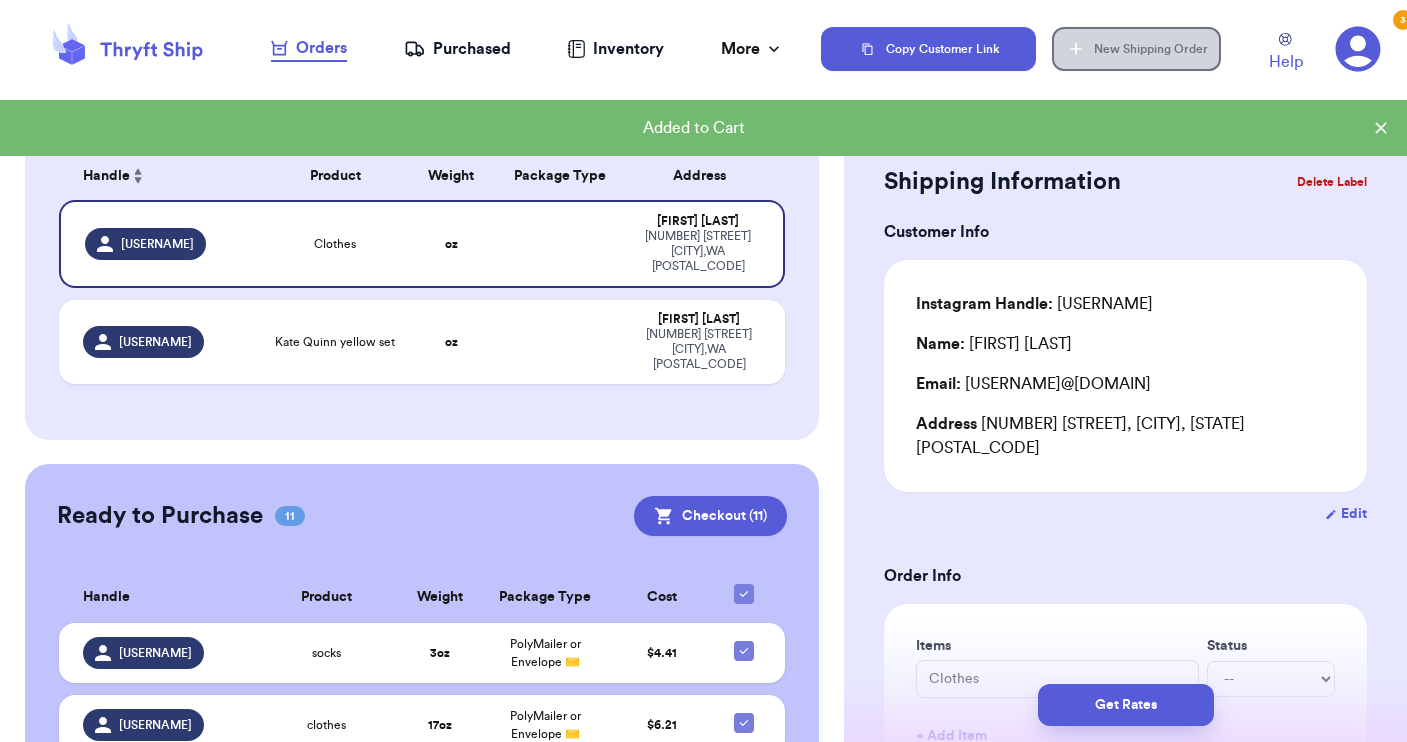 type 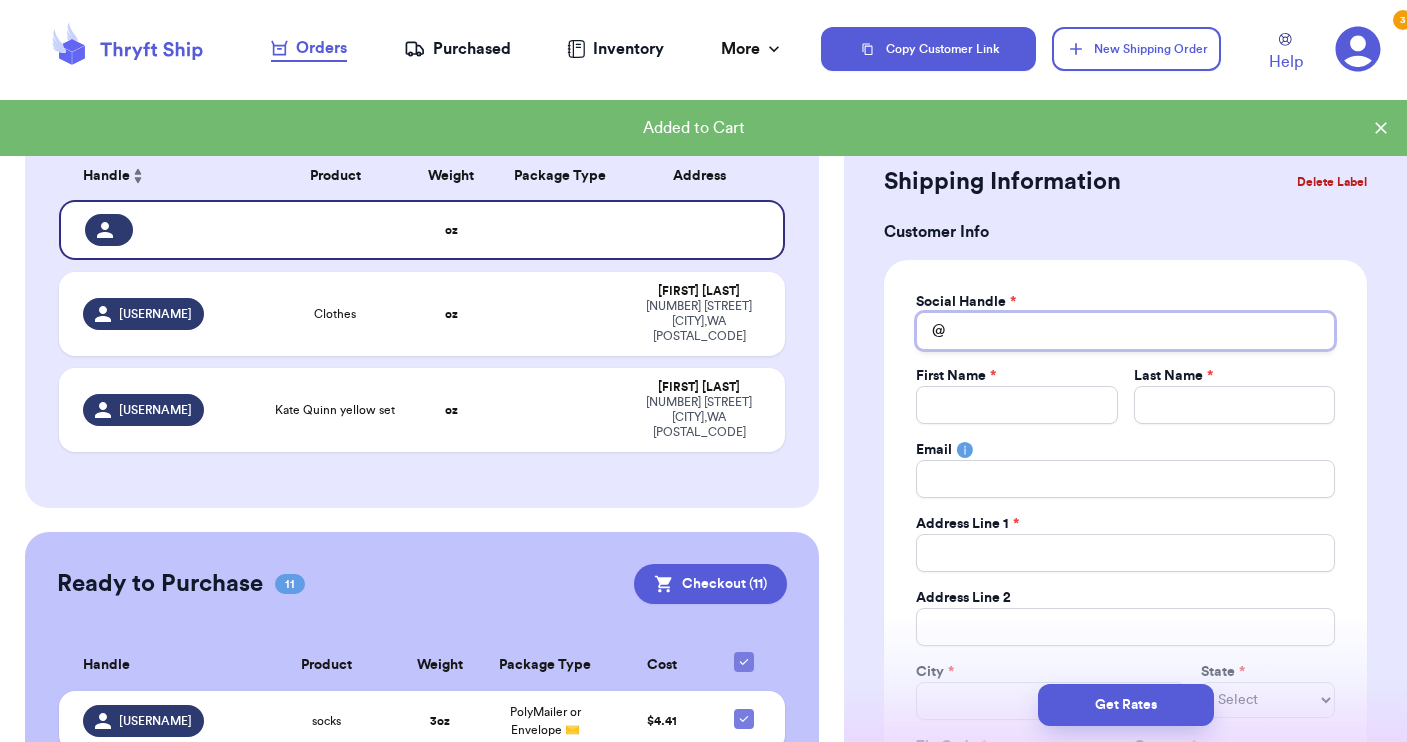 click on "Total Amount Paid" at bounding box center [1125, 331] 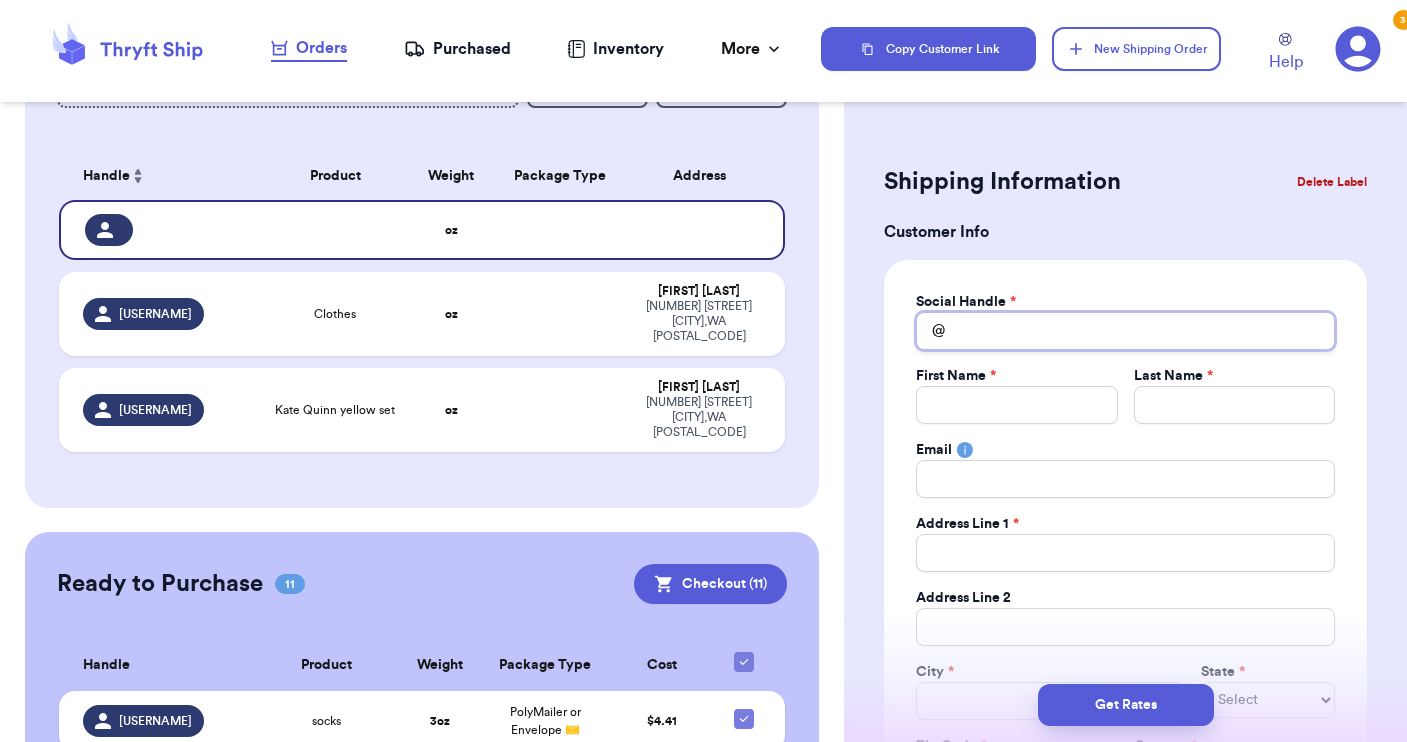 type 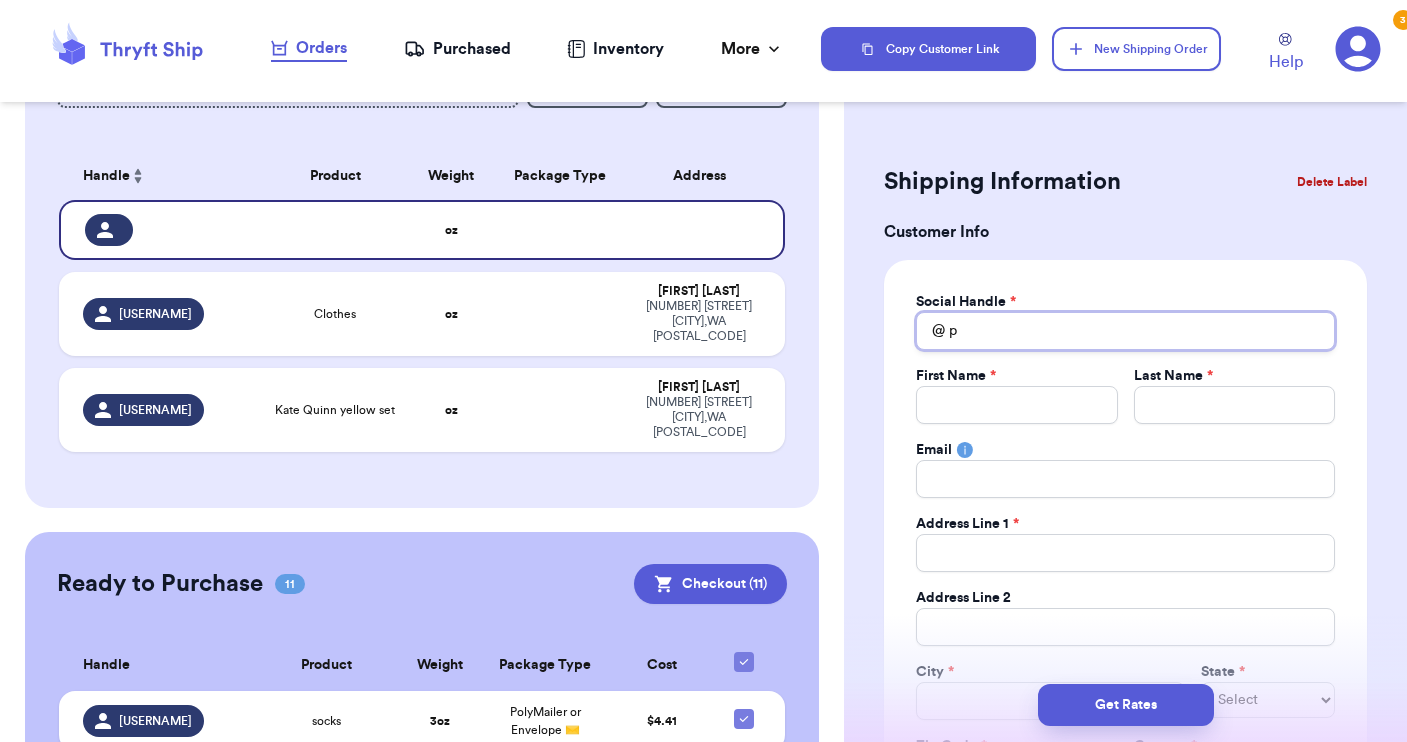 type 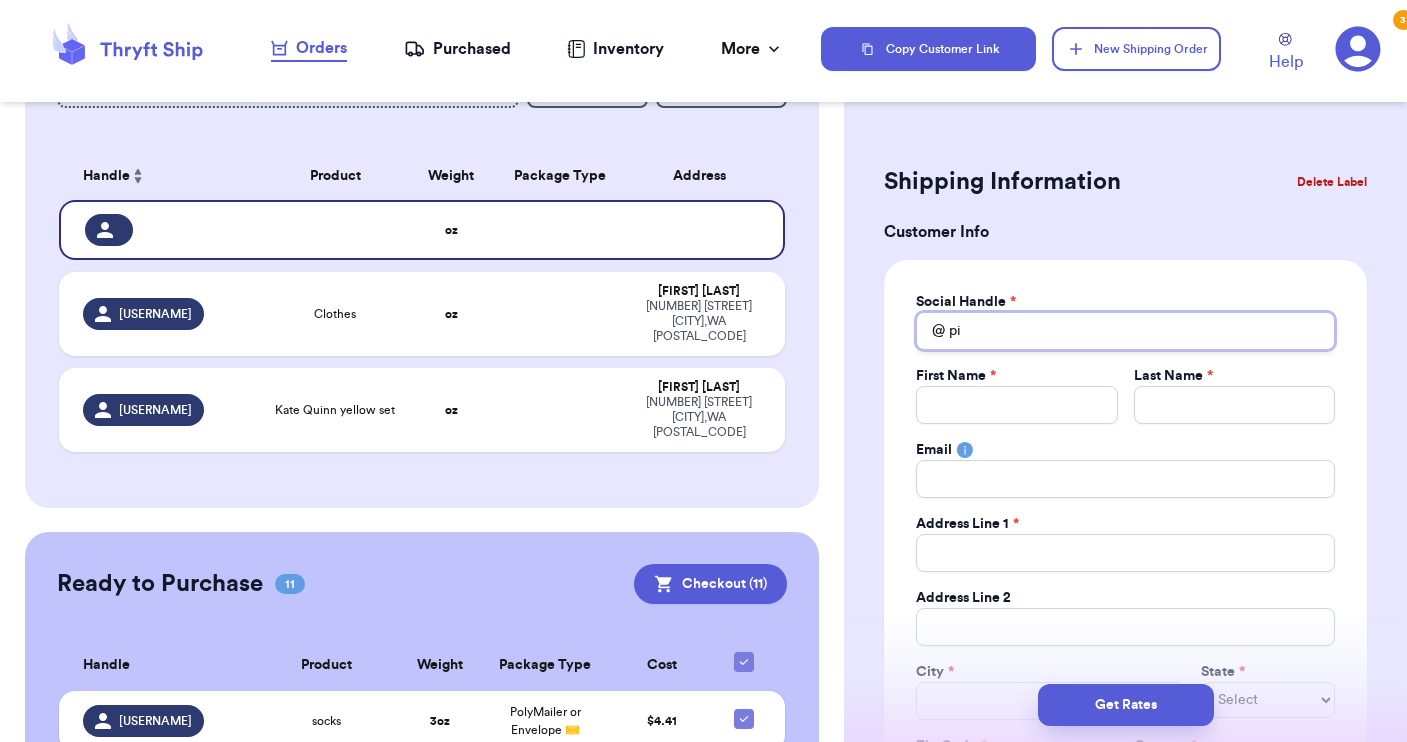 type 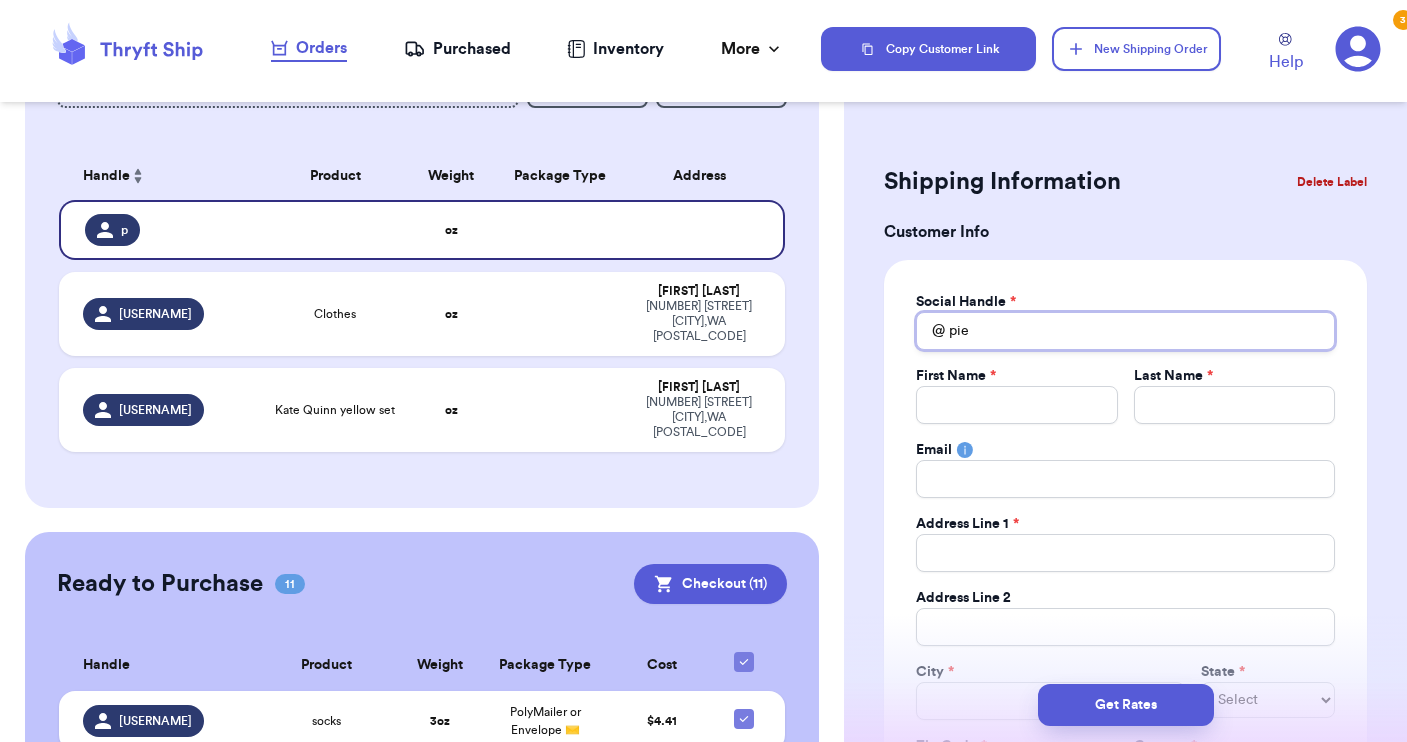 type 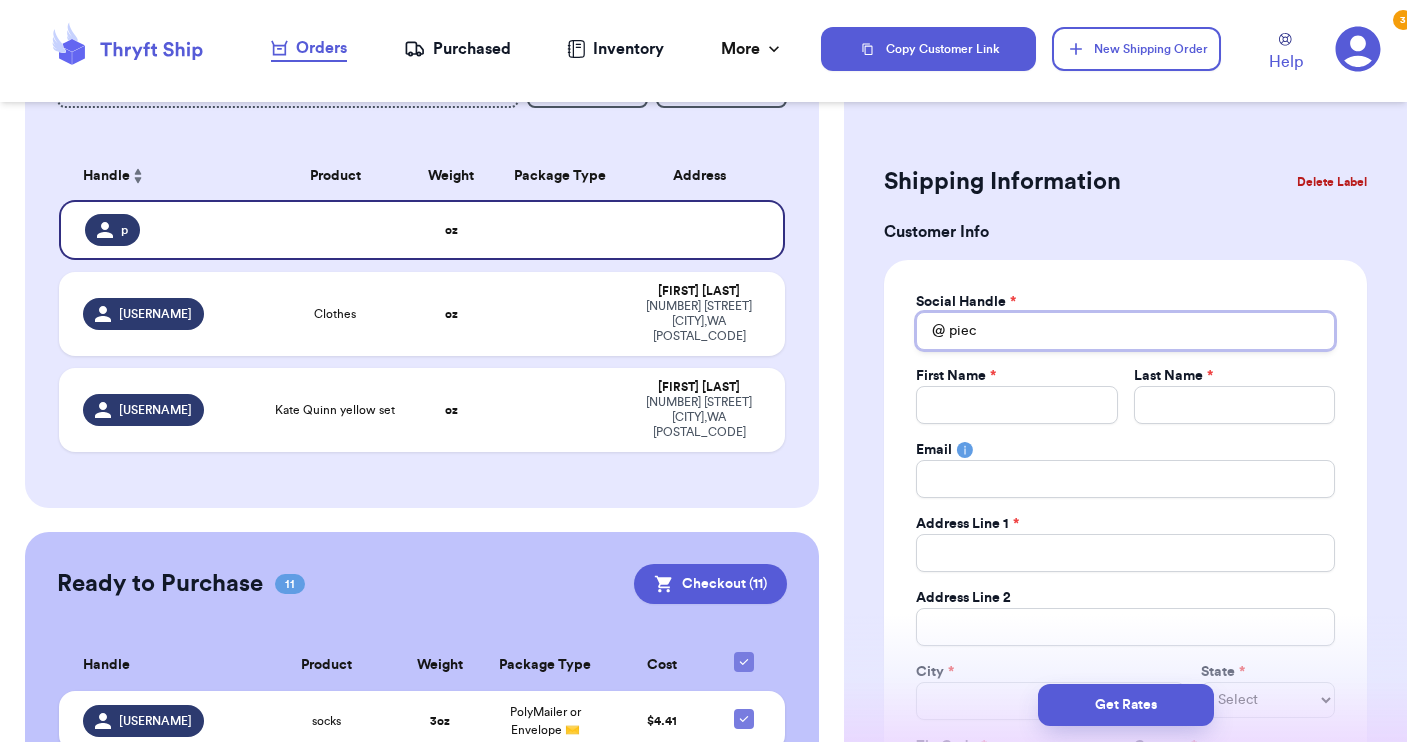 type 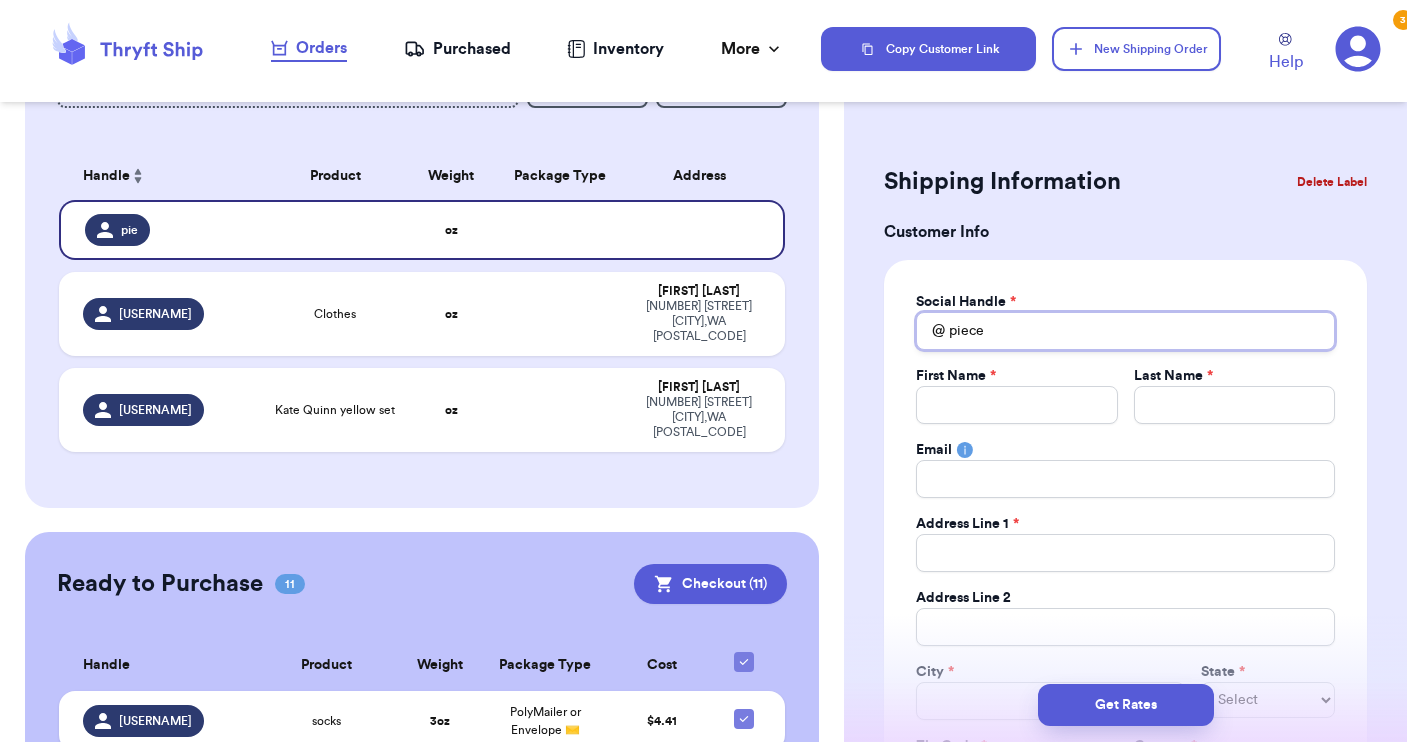type 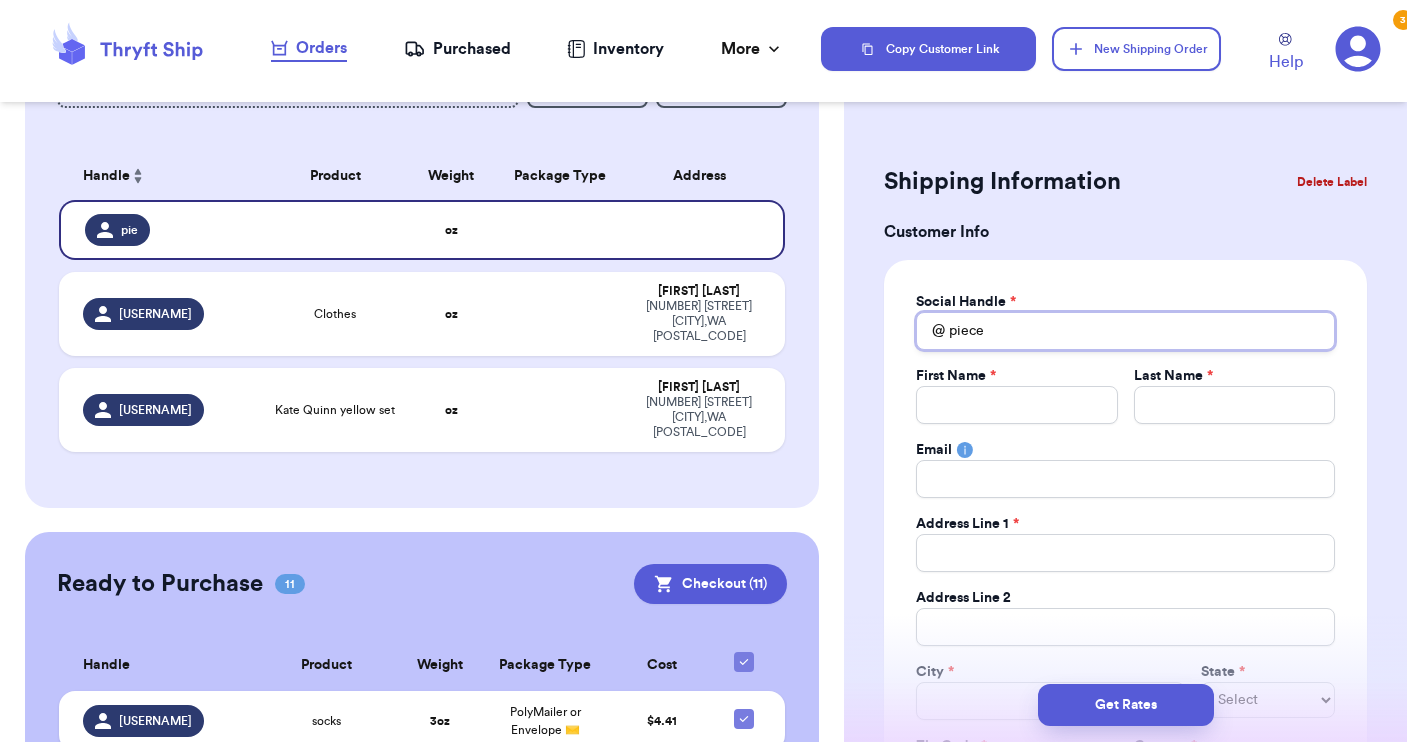 type on "[USERNAME]" 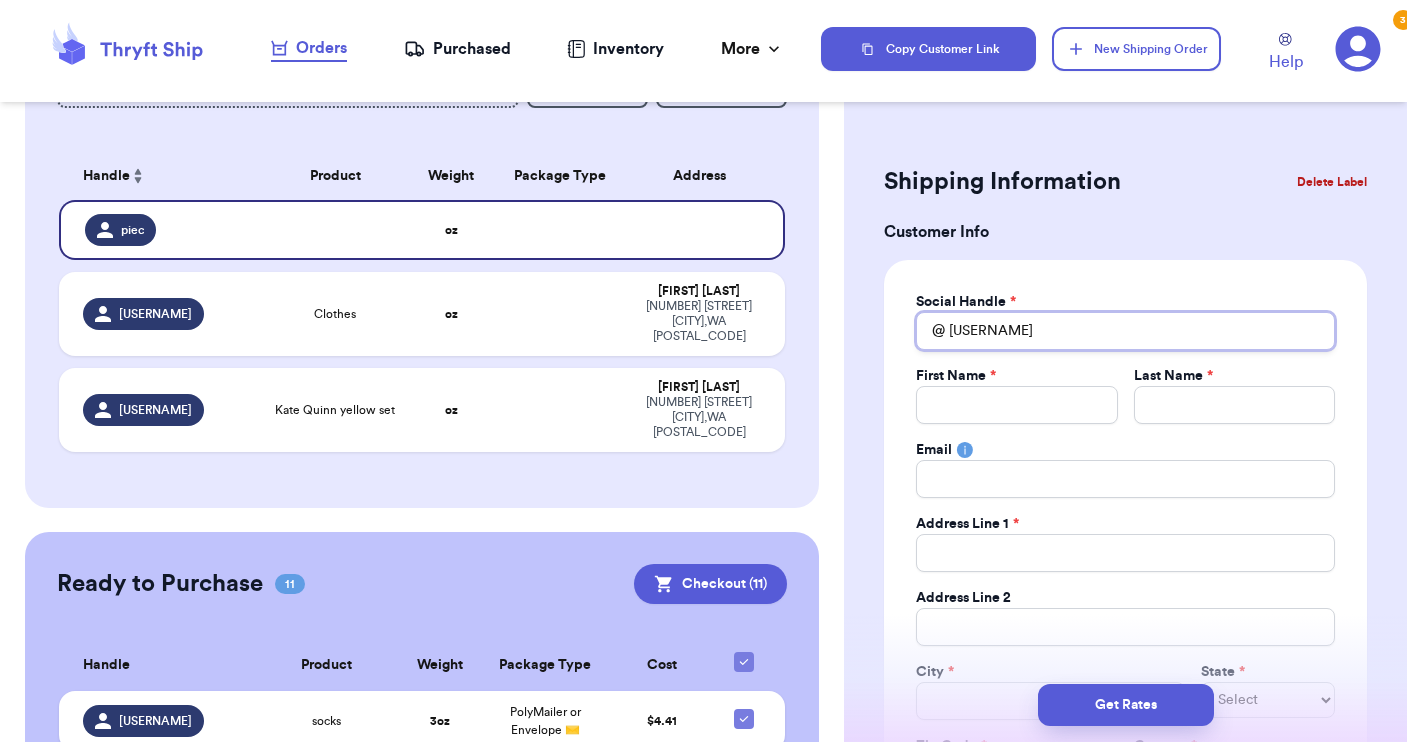 type 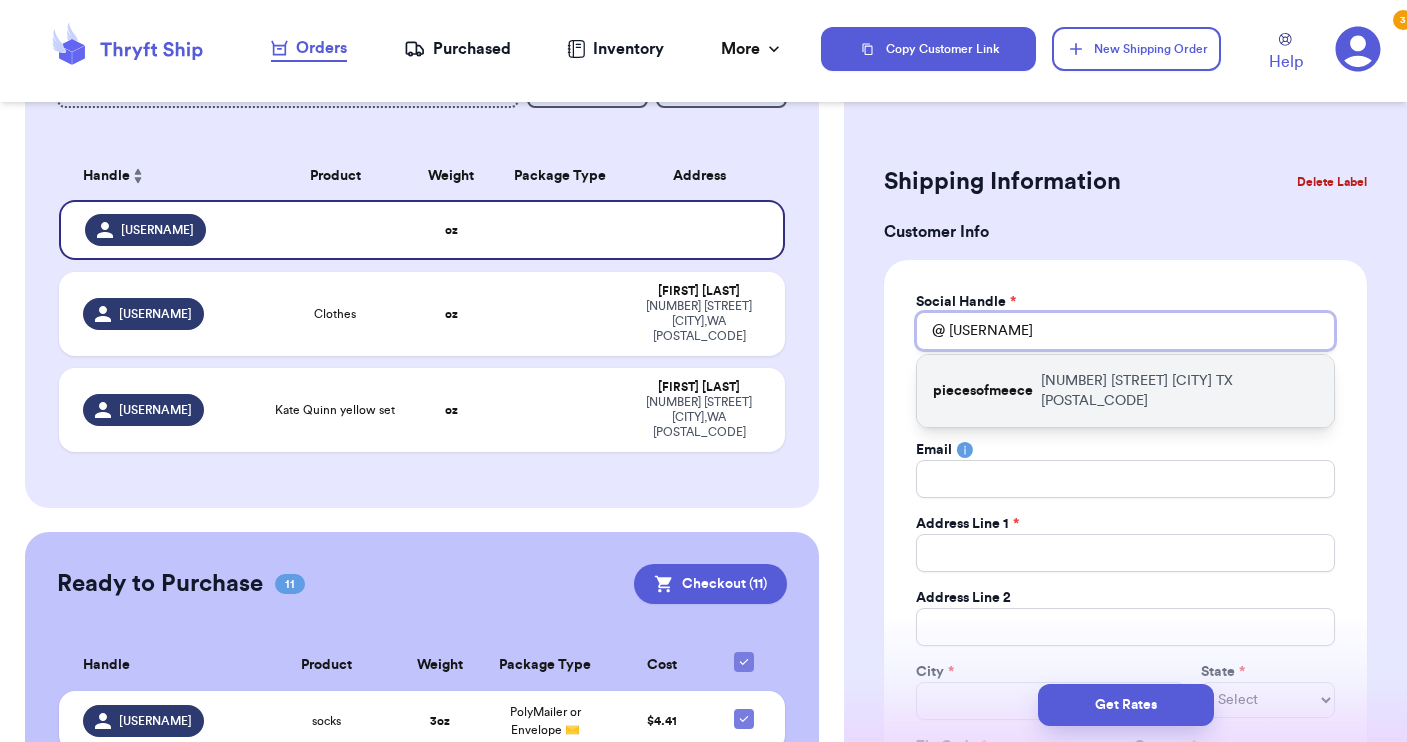 type on "[USERNAME]" 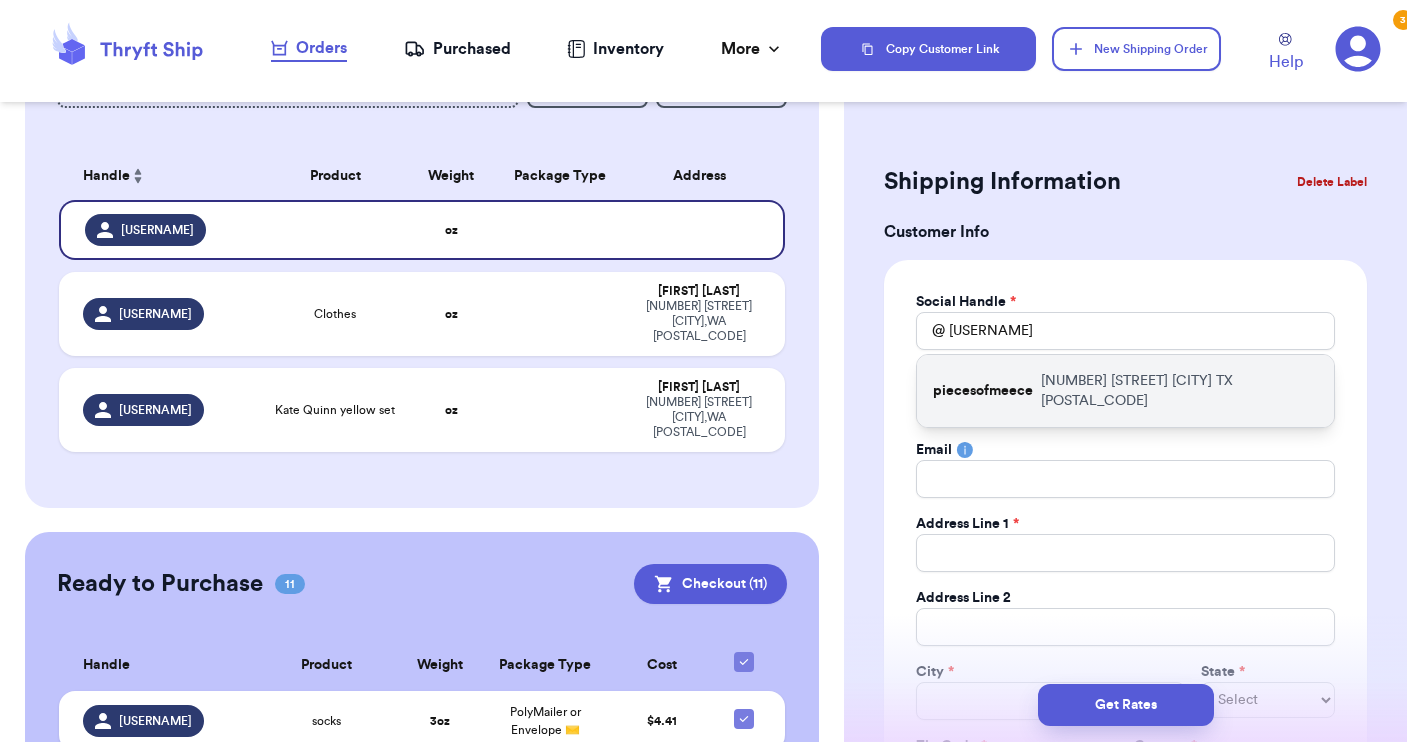 click on "piecesofmeece" at bounding box center (983, 391) 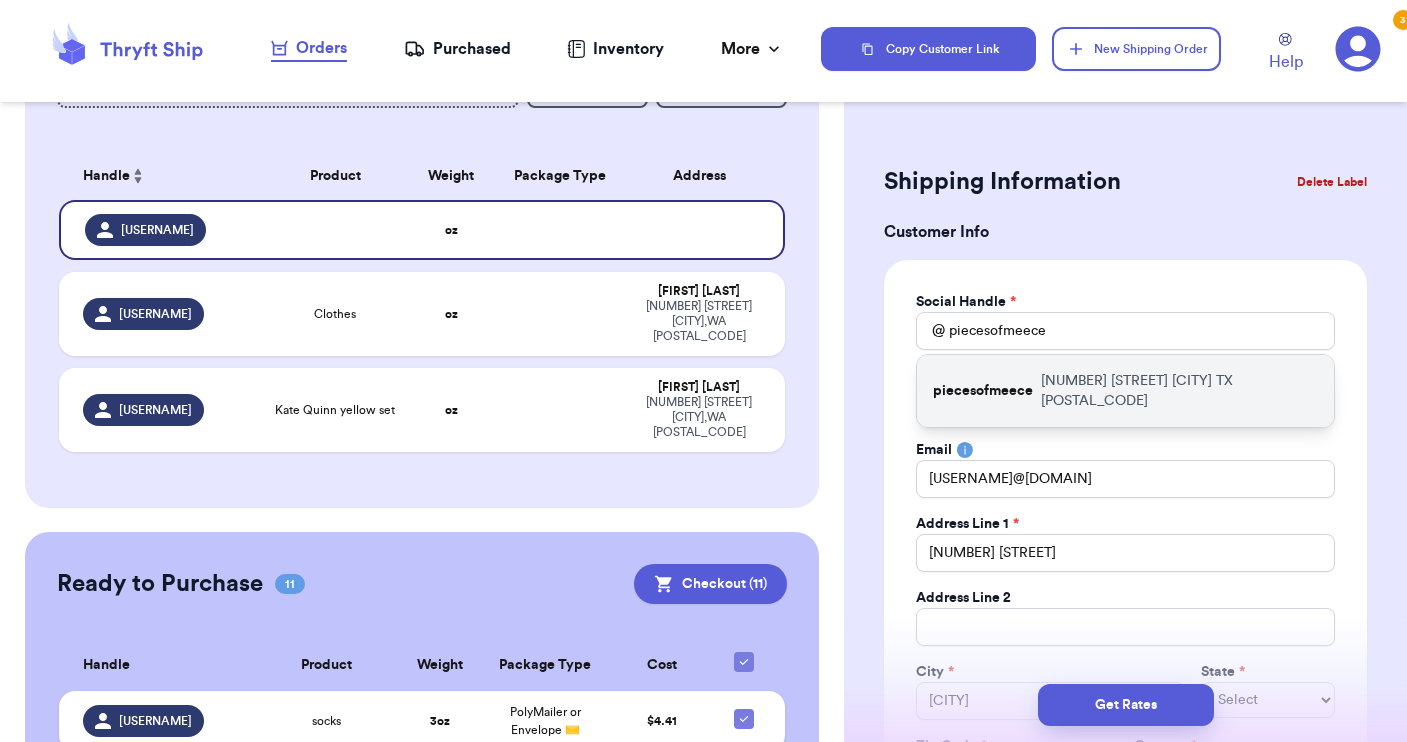 select on "TX" 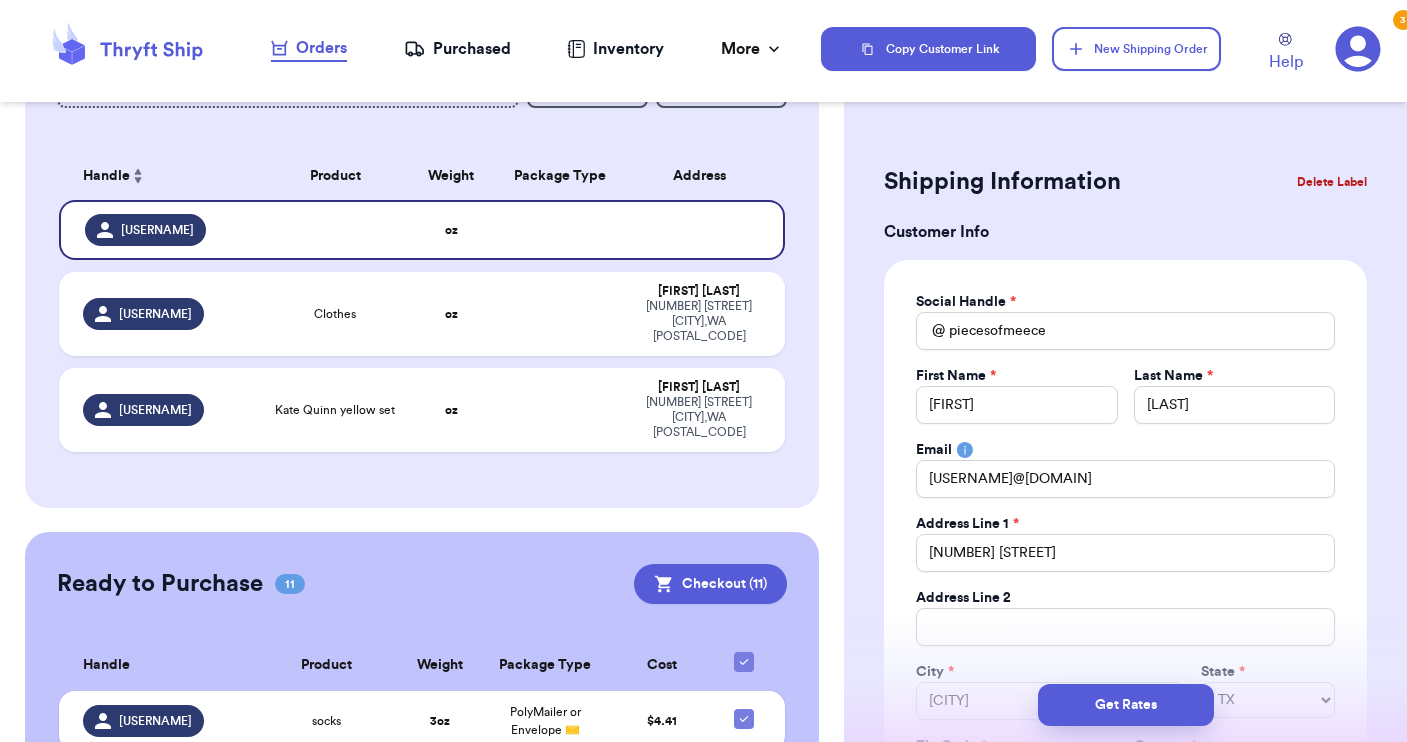 type 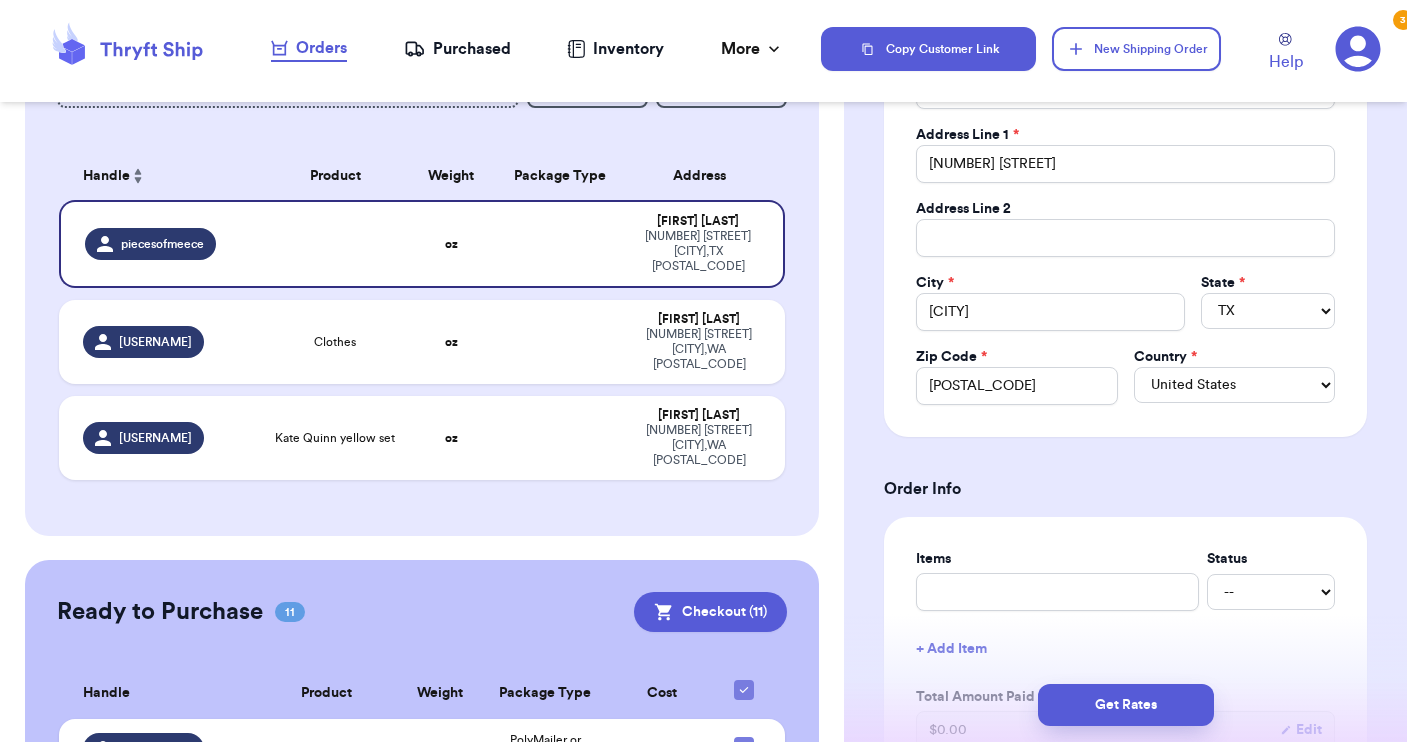 scroll, scrollTop: 408, scrollLeft: 0, axis: vertical 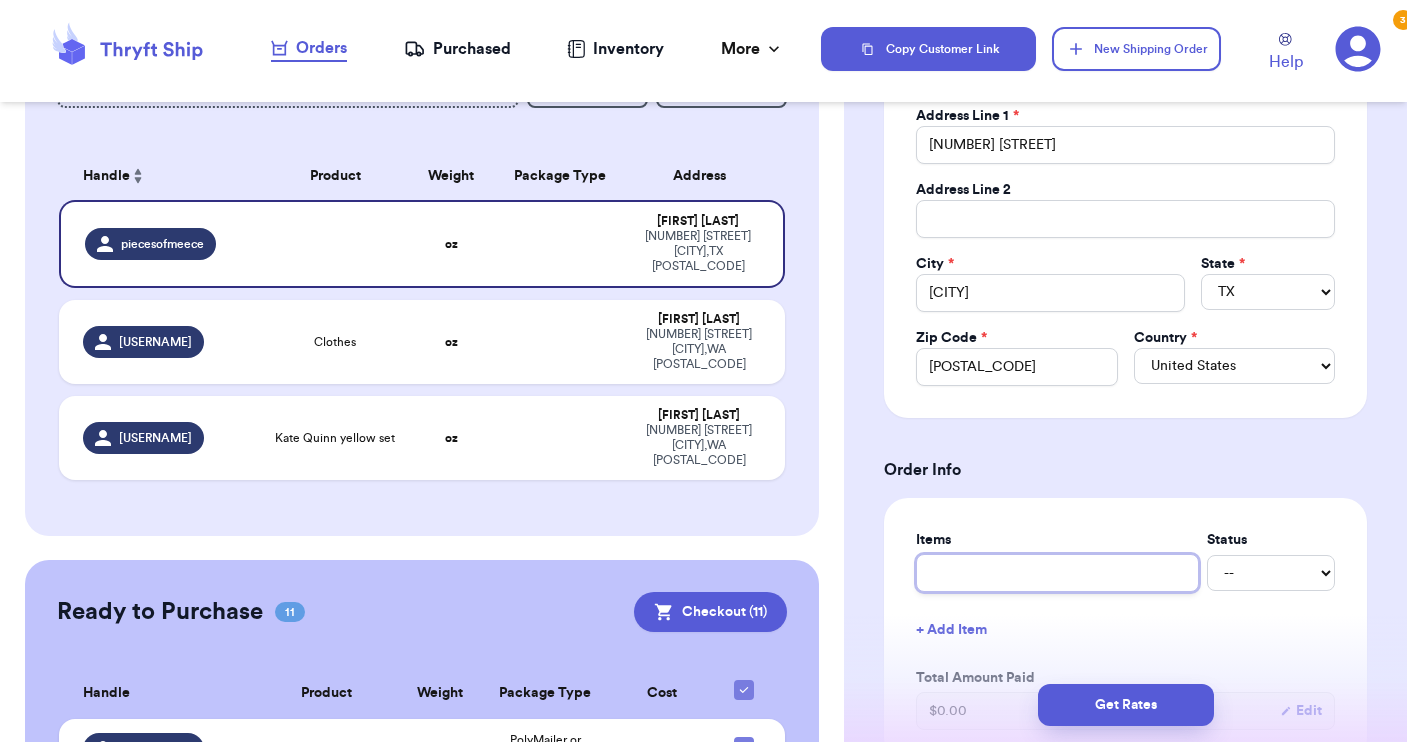 type on "c" 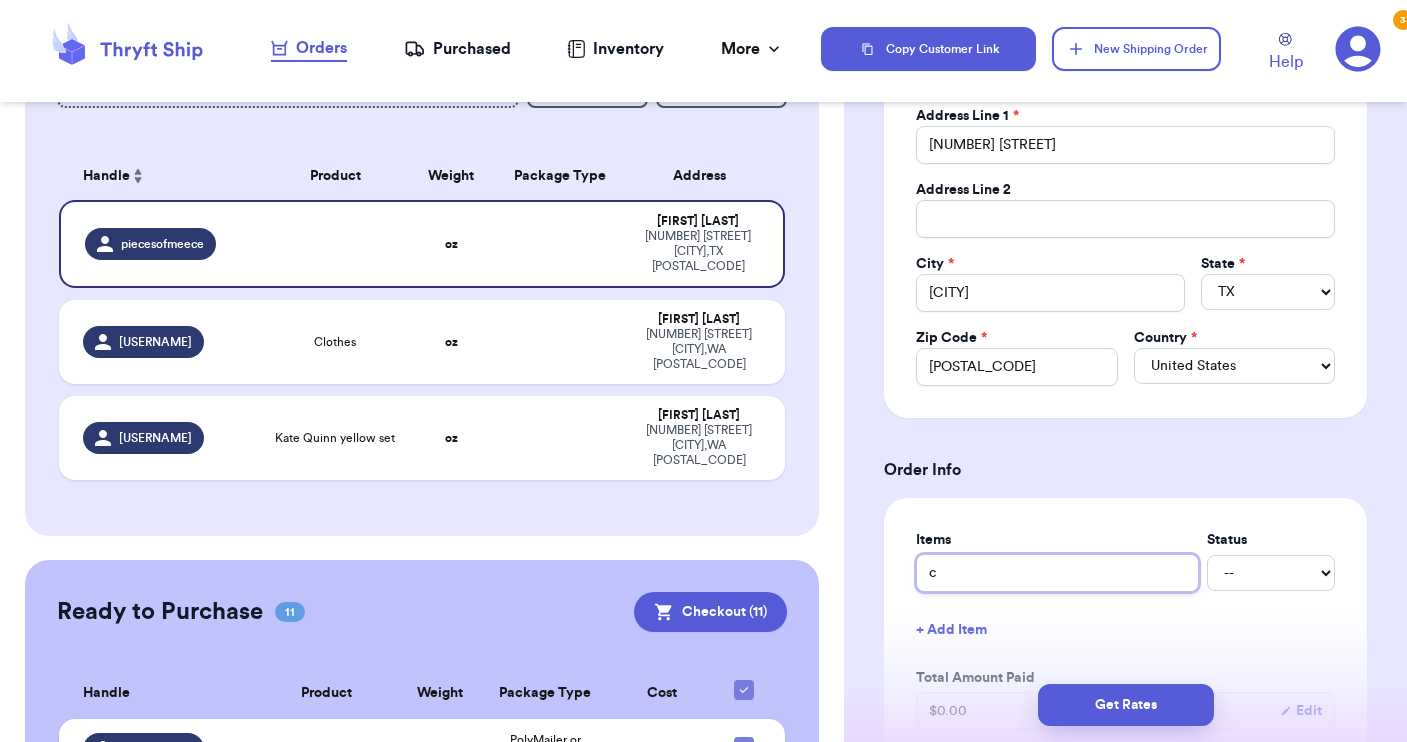 type 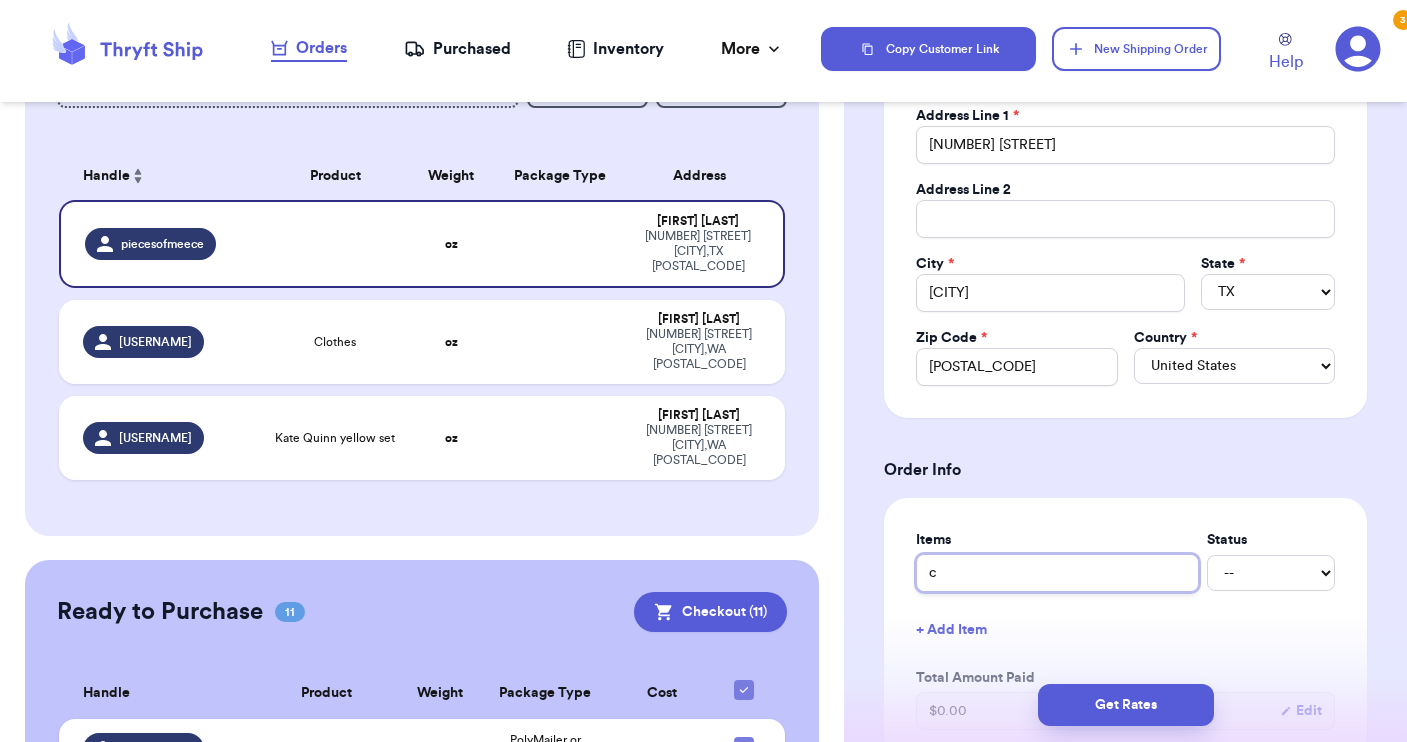 type on "cl" 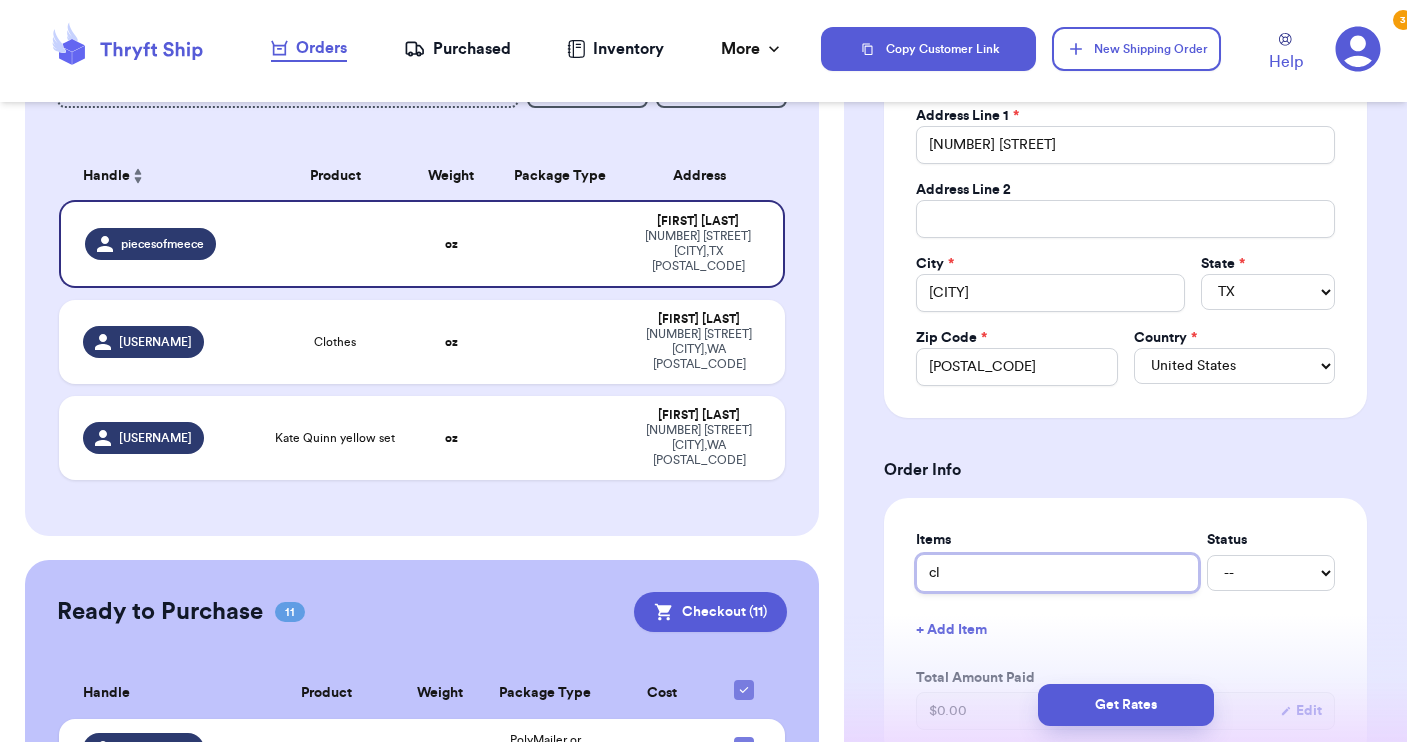 type 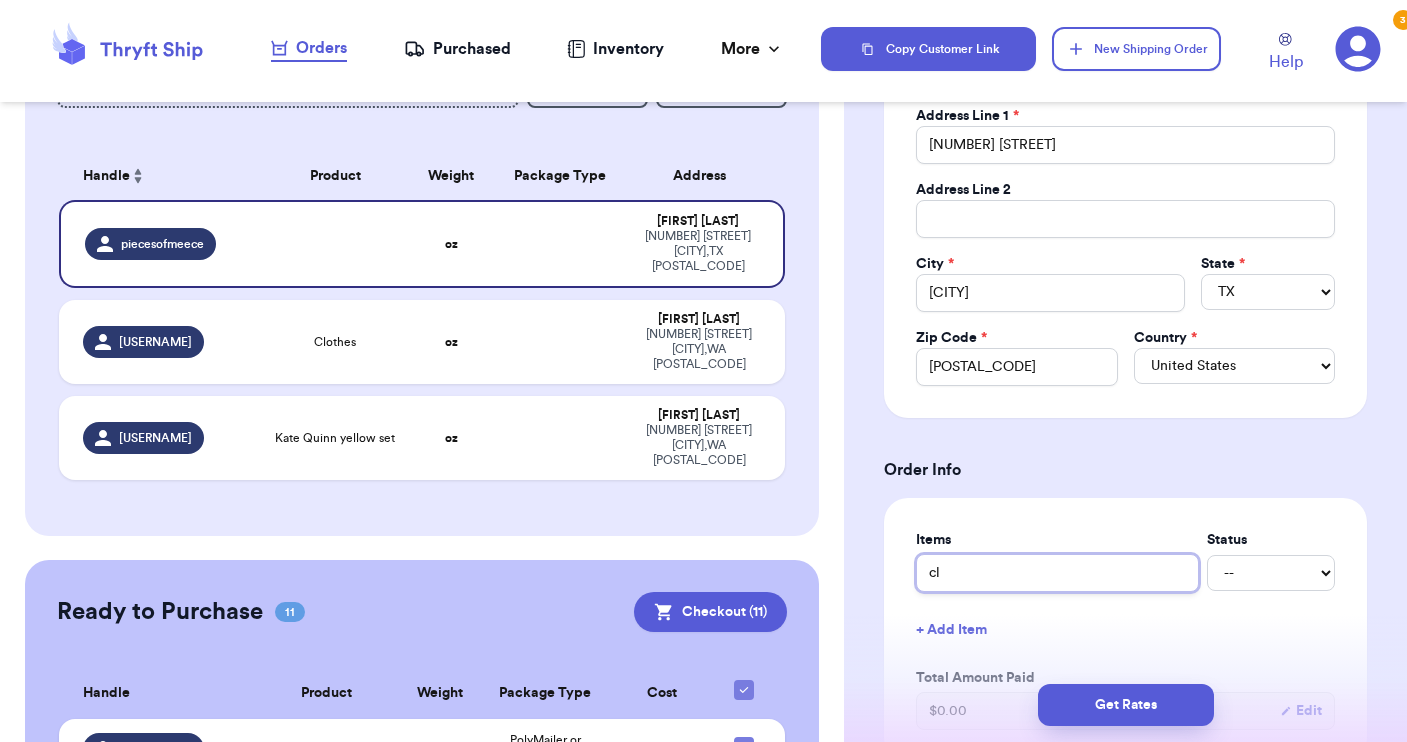 type on "[USERNAME]" 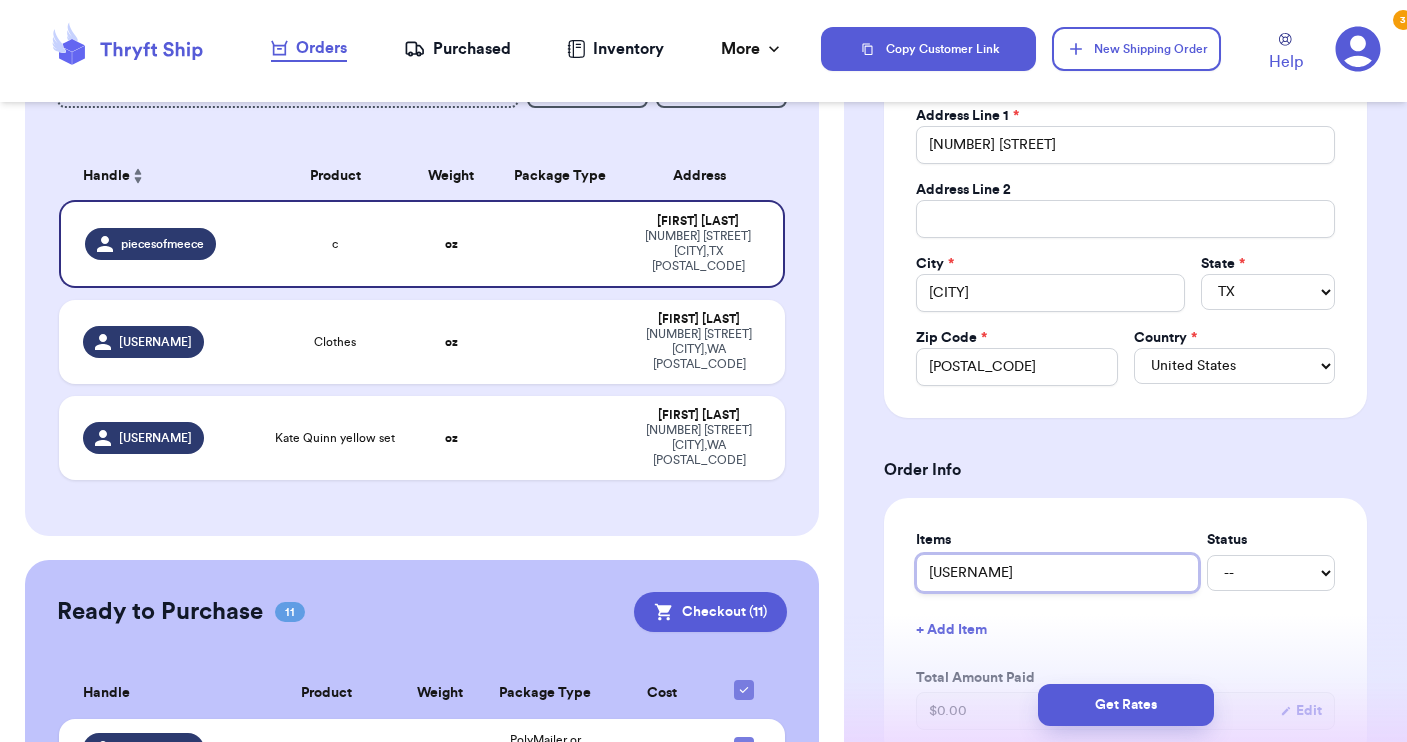 type 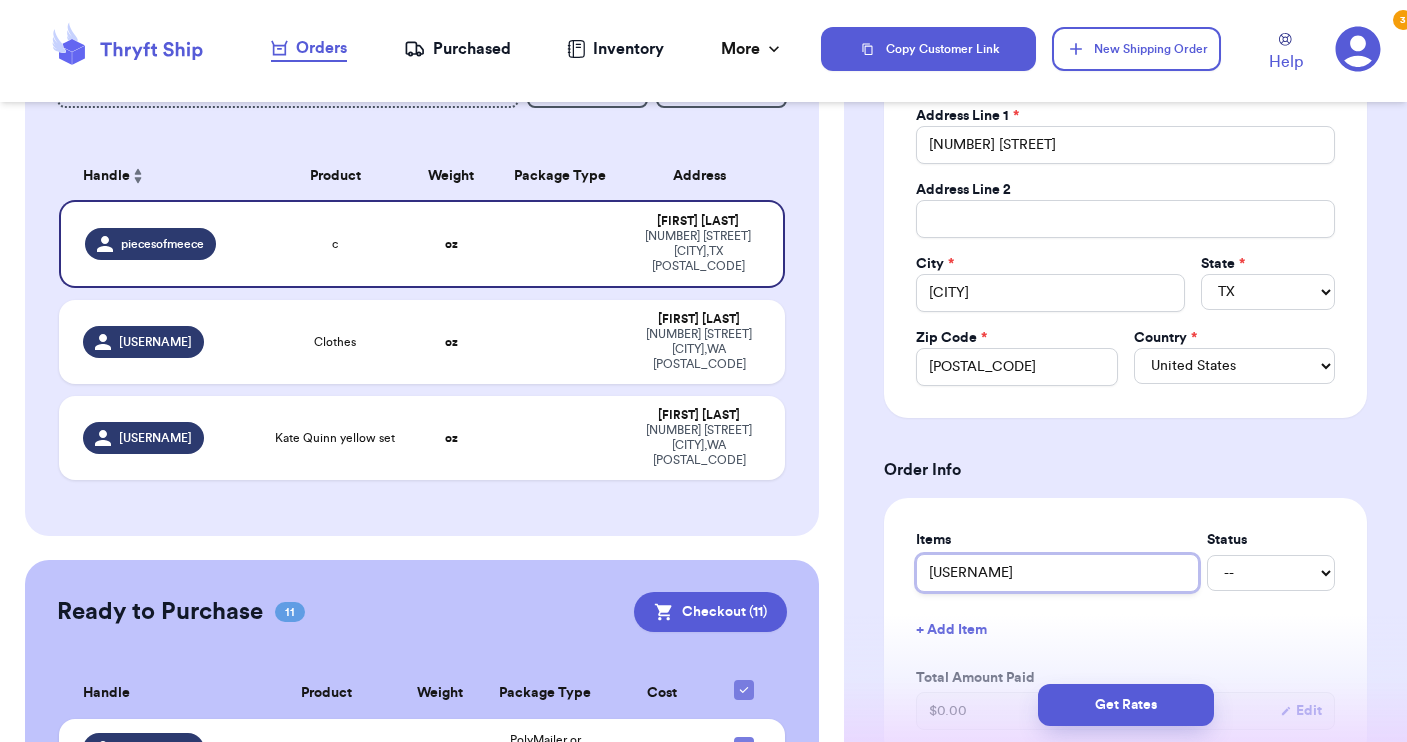 type on "[USERNAME]" 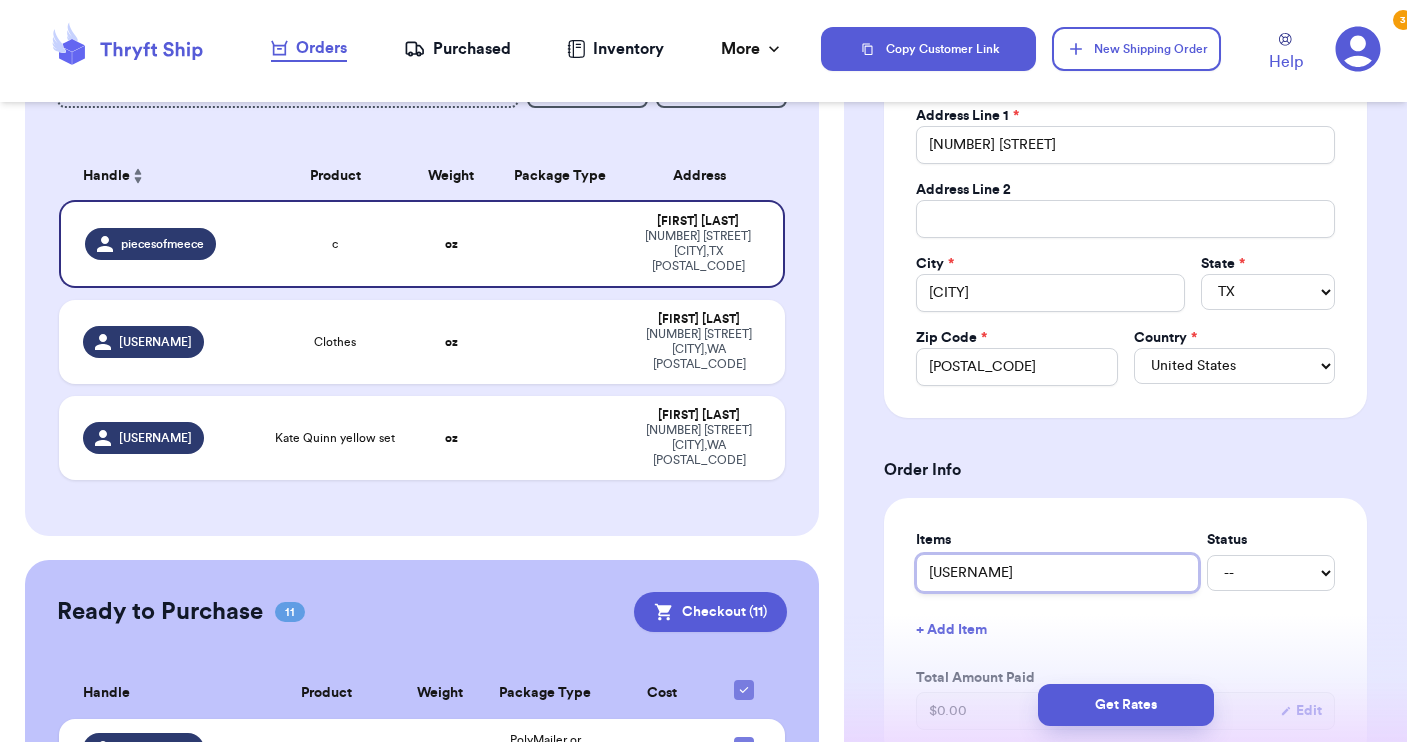 type 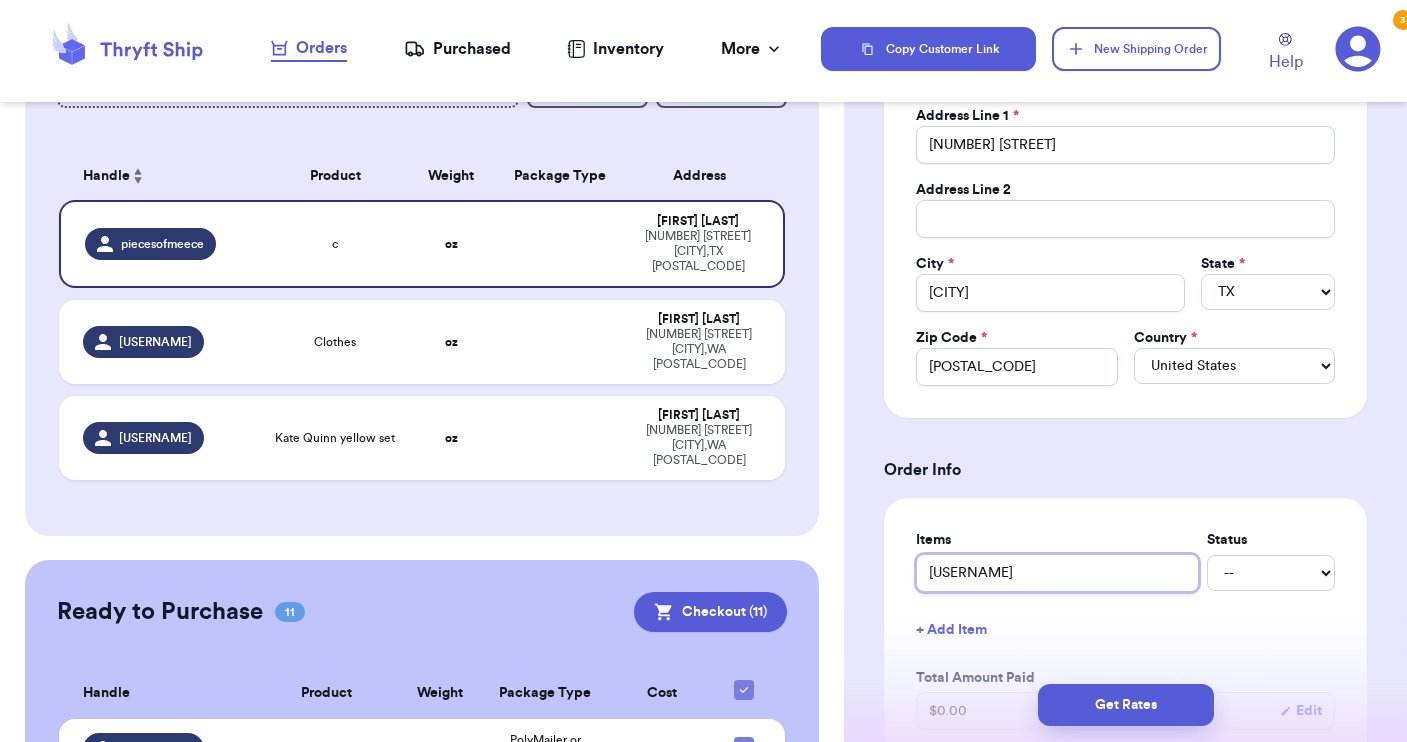 type on "cloth" 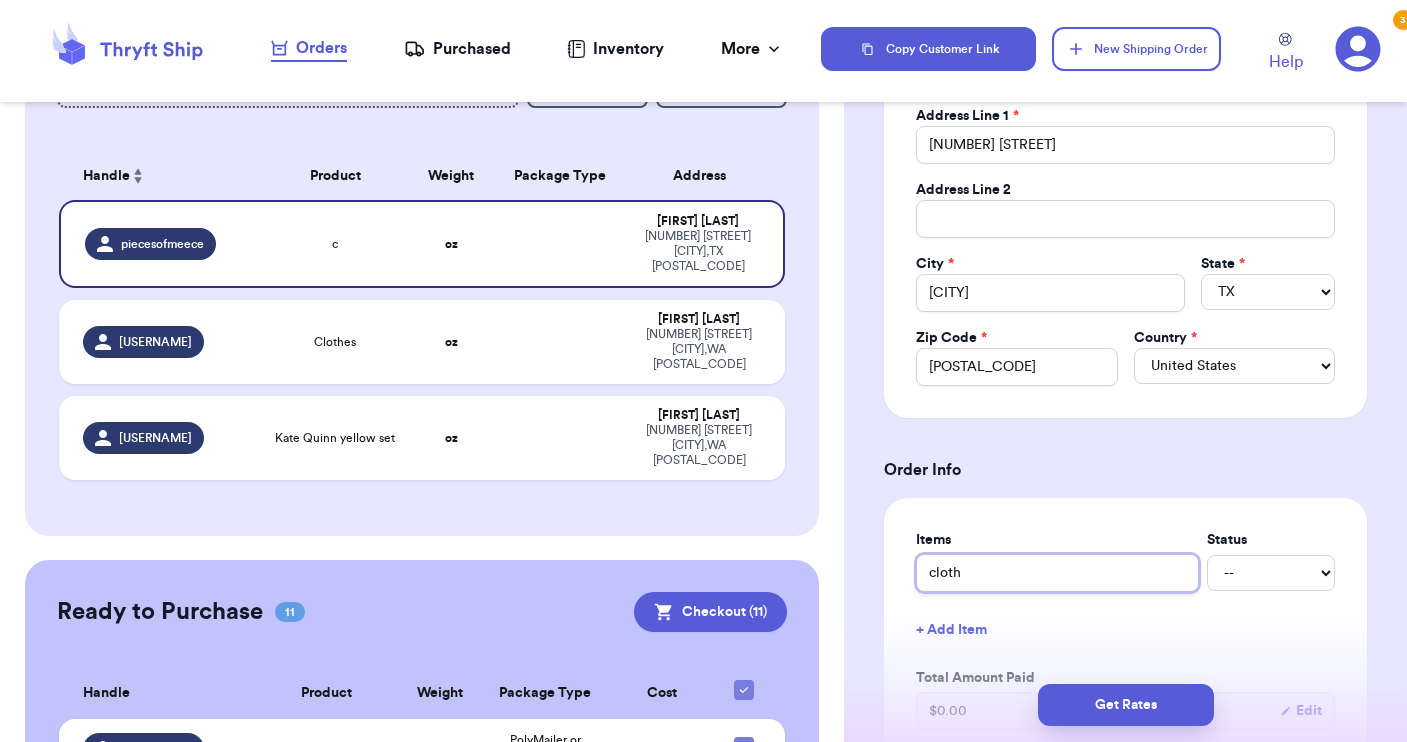 type 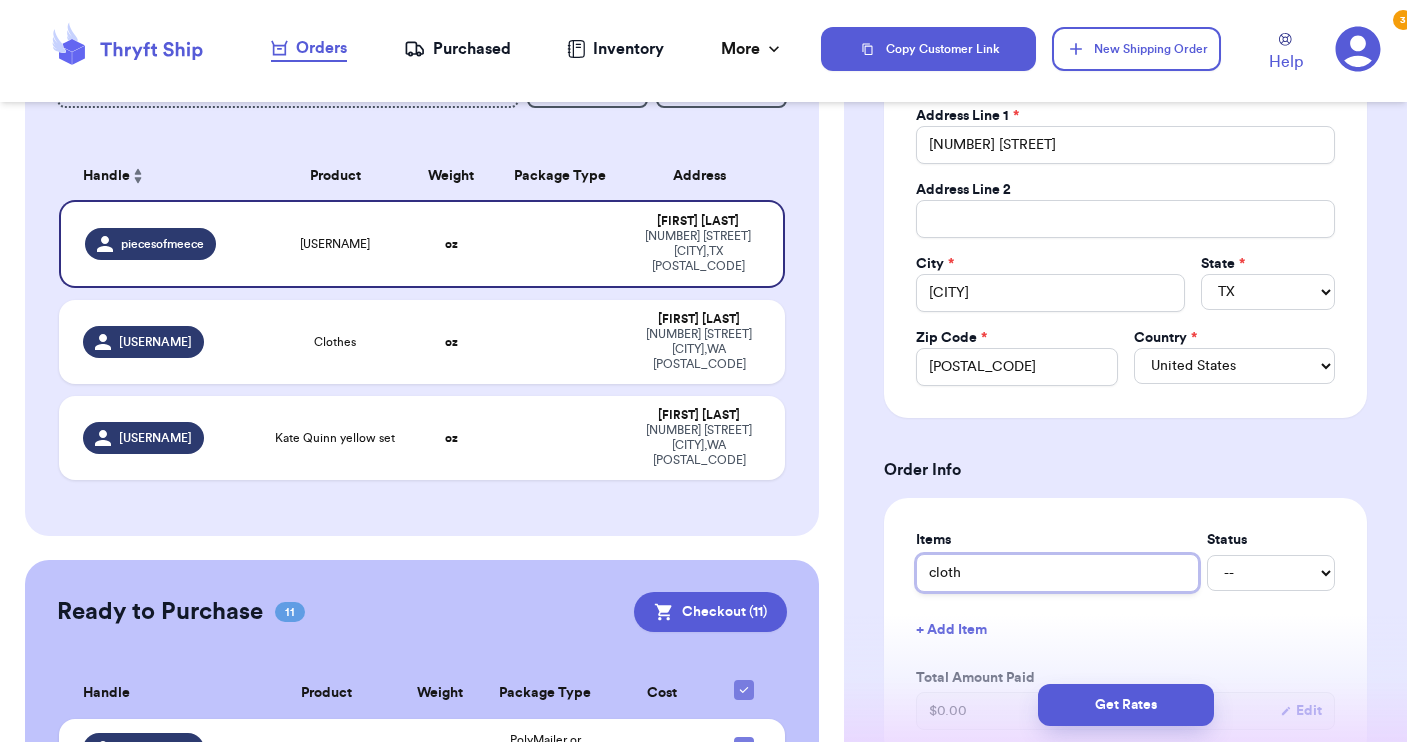 type on "[USERNAME]" 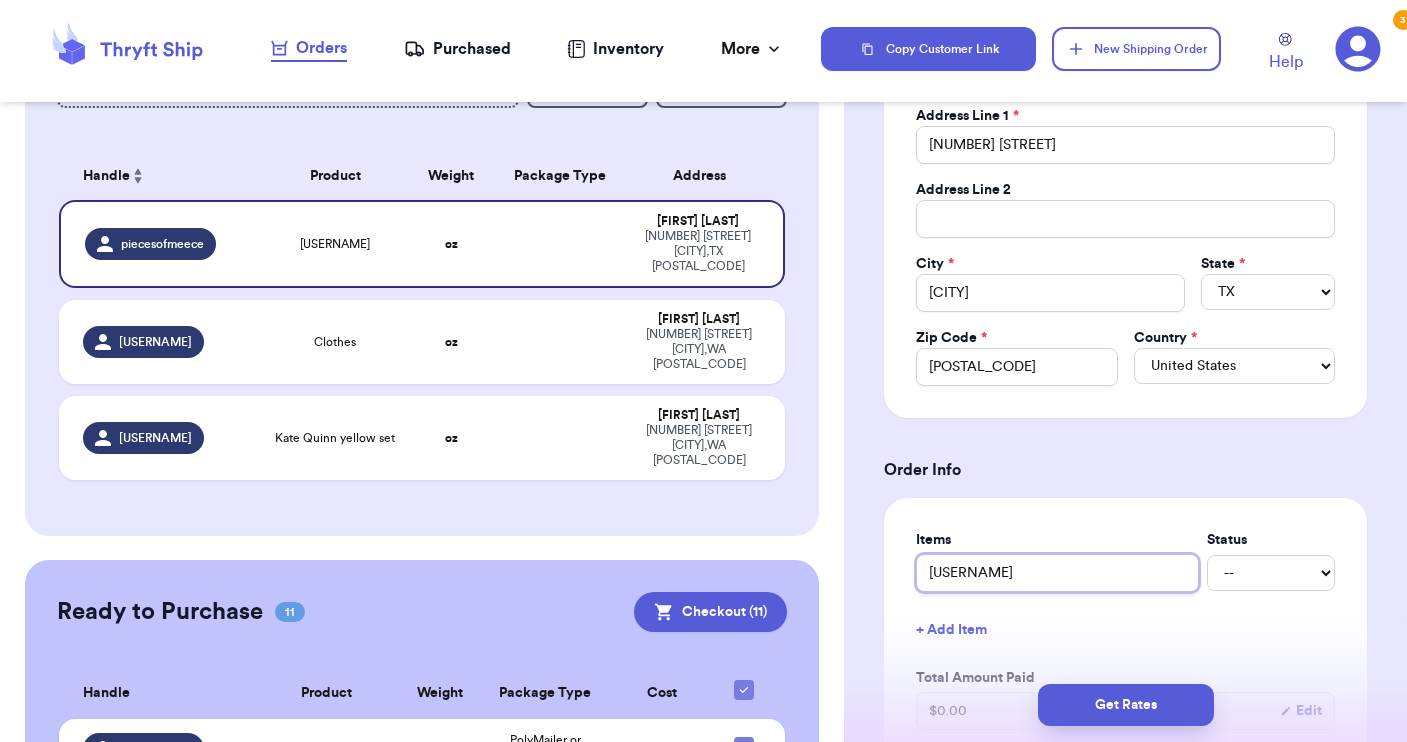 type 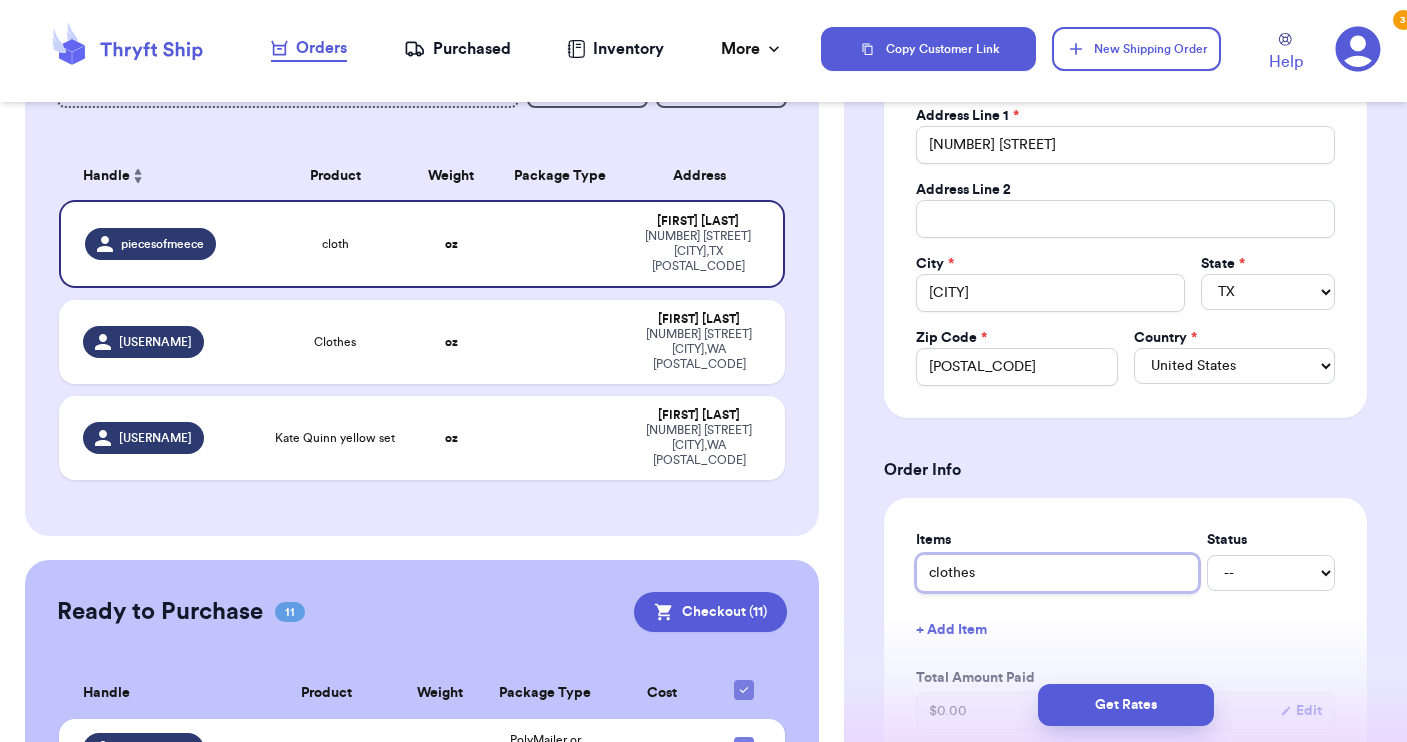 type 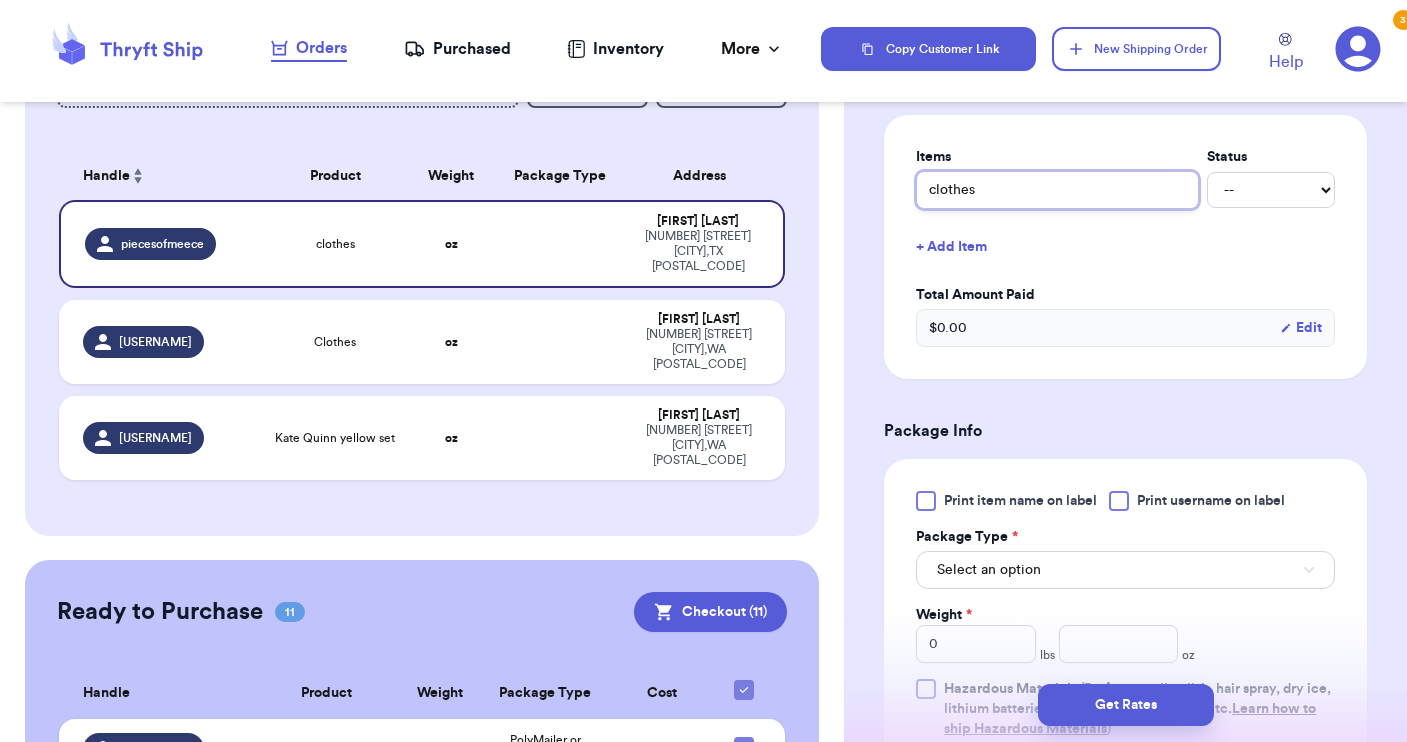 scroll, scrollTop: 848, scrollLeft: 0, axis: vertical 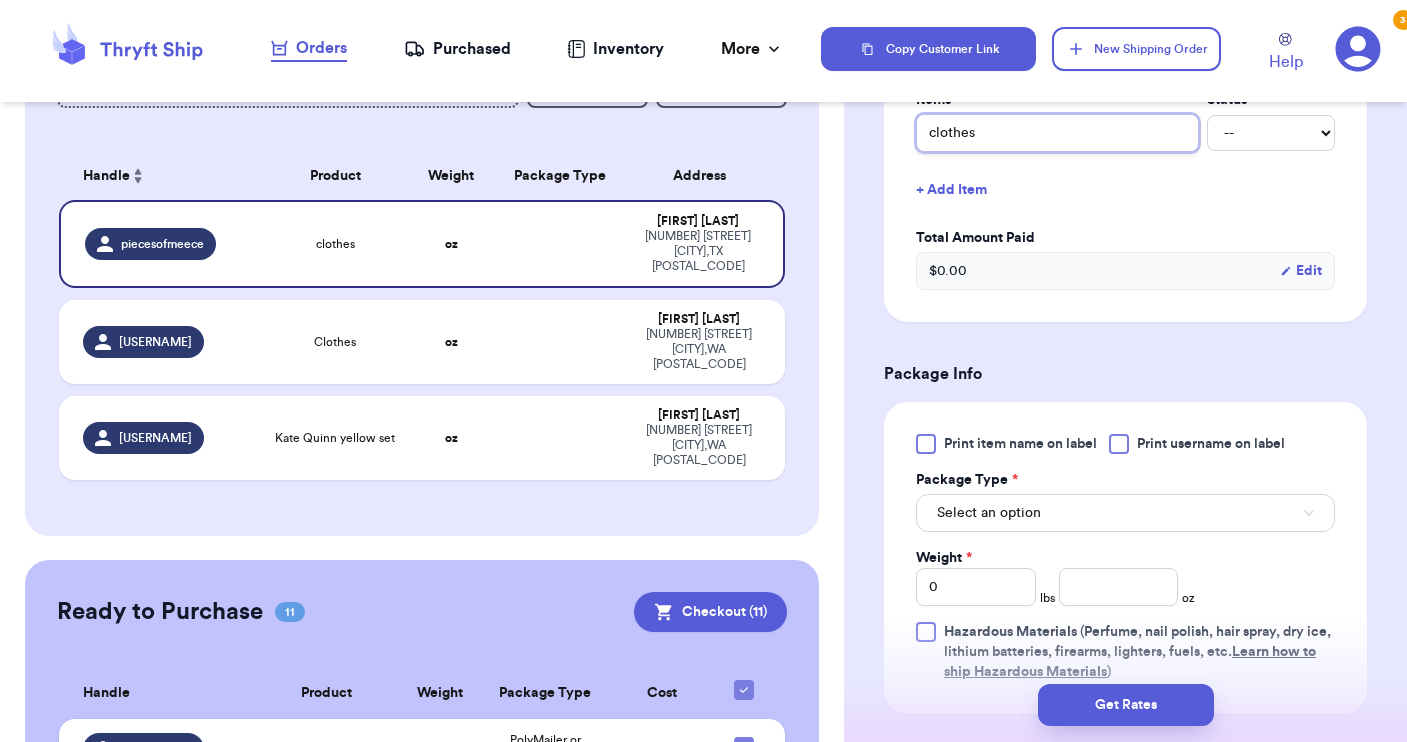 type on "clothes" 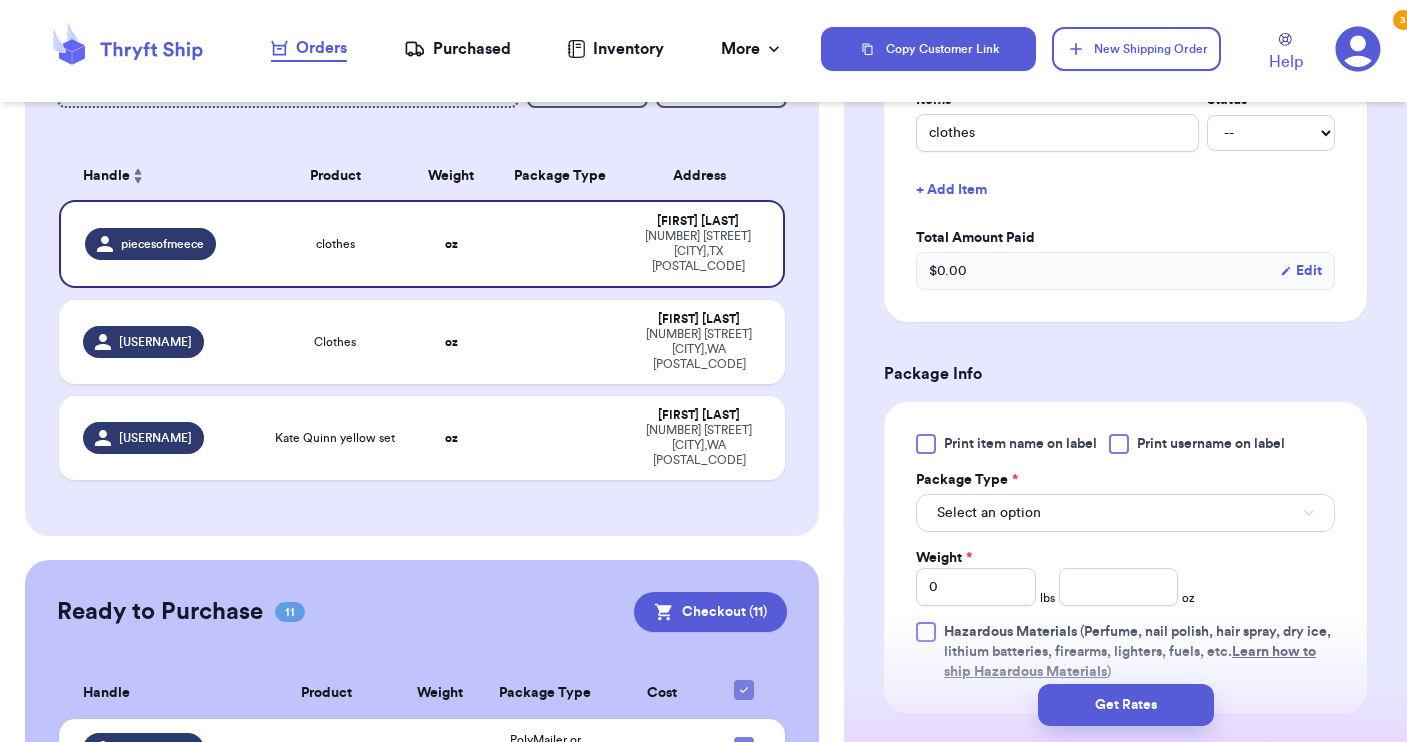 click on "Print item name on label Print username on label Package Type * Select an option Weight * 0 lbs oz Hazardous Materials   (Perfume, nail polish, hair spray, dry ice, lithium batteries, firearms, lighters, fuels, etc.  Learn how to ship Hazardous Materials )" at bounding box center [1125, 558] 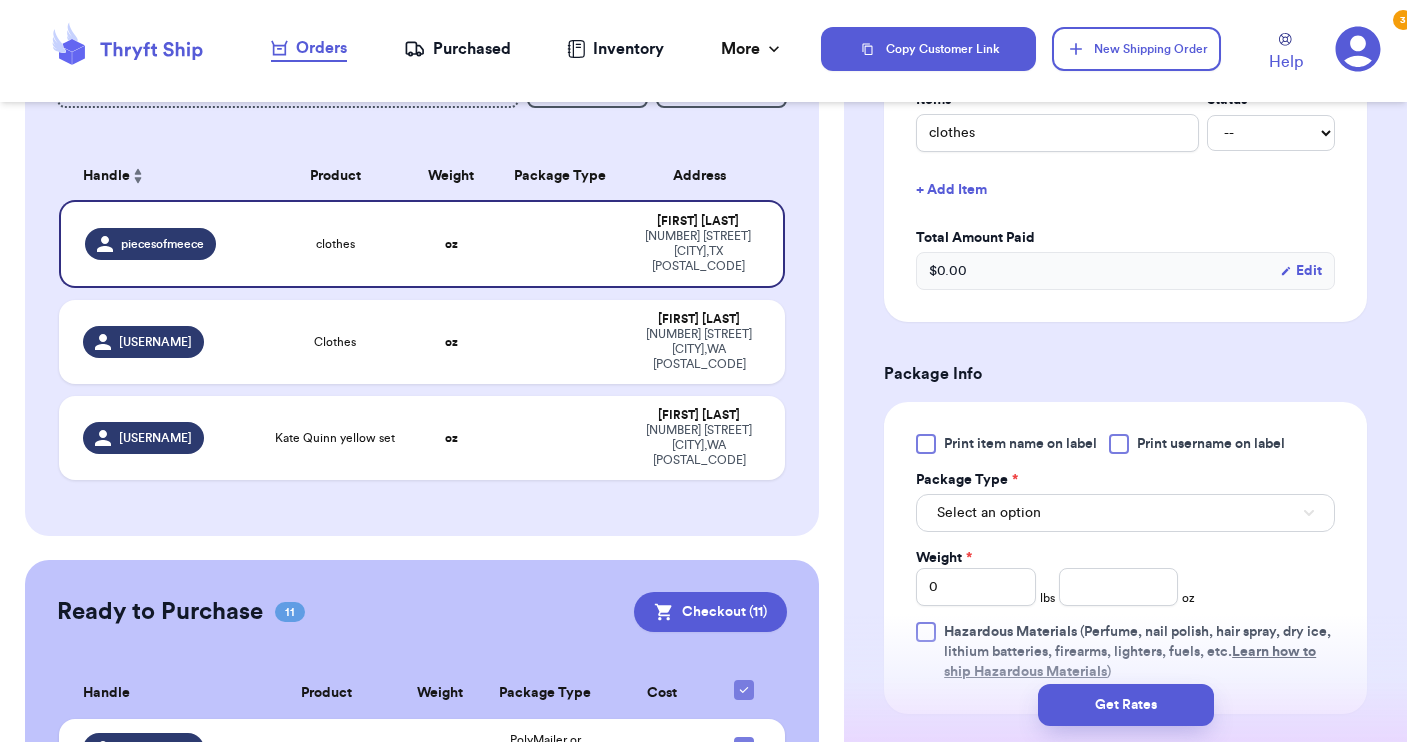 click at bounding box center (1119, 444) 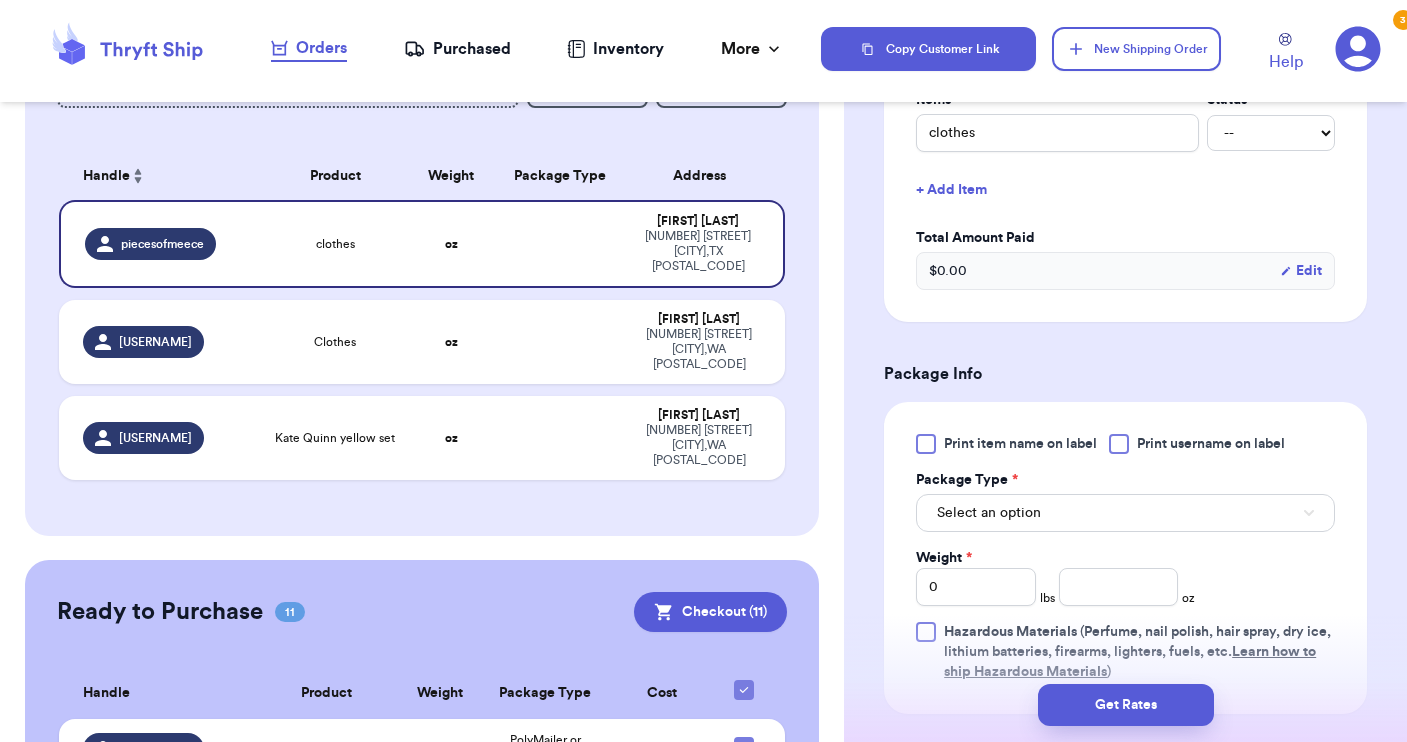click on "Print username on label" at bounding box center [0, 0] 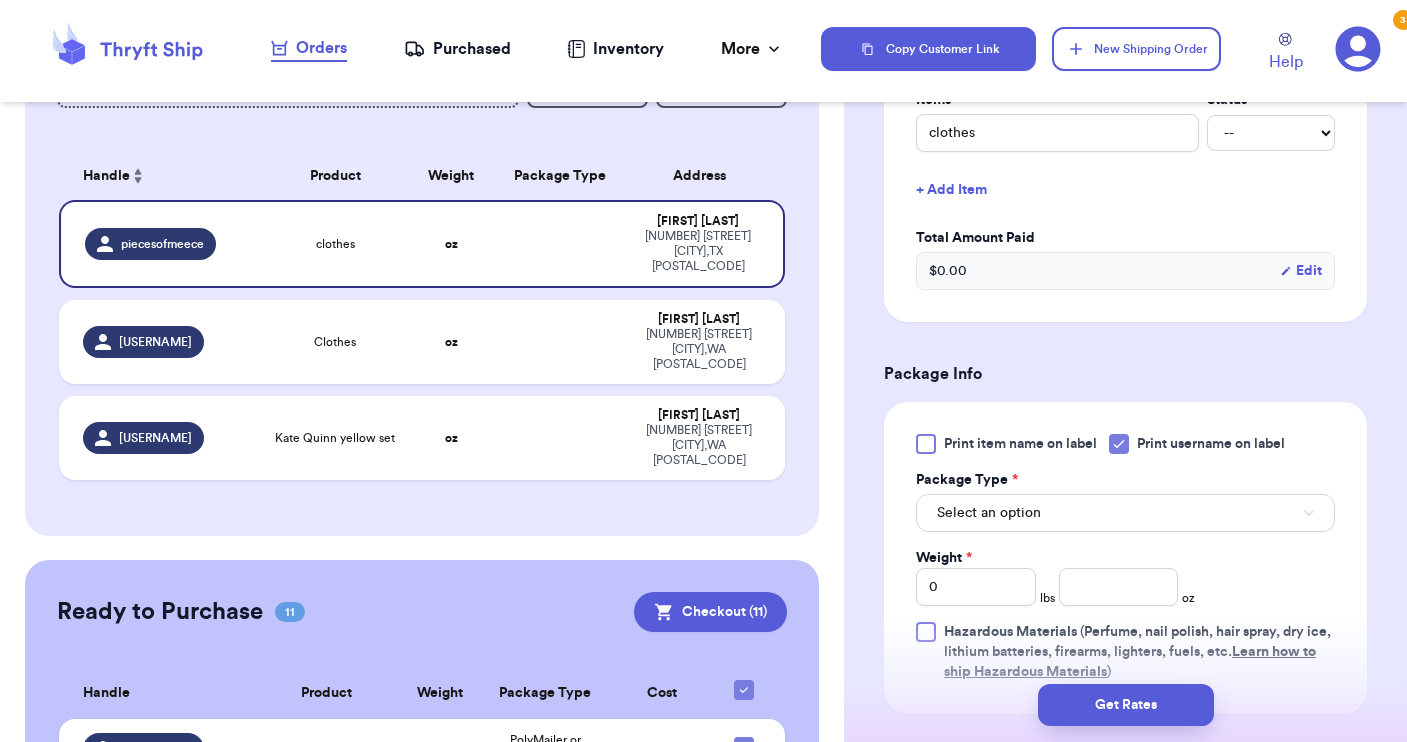 click on "Select an option" at bounding box center [1125, 513] 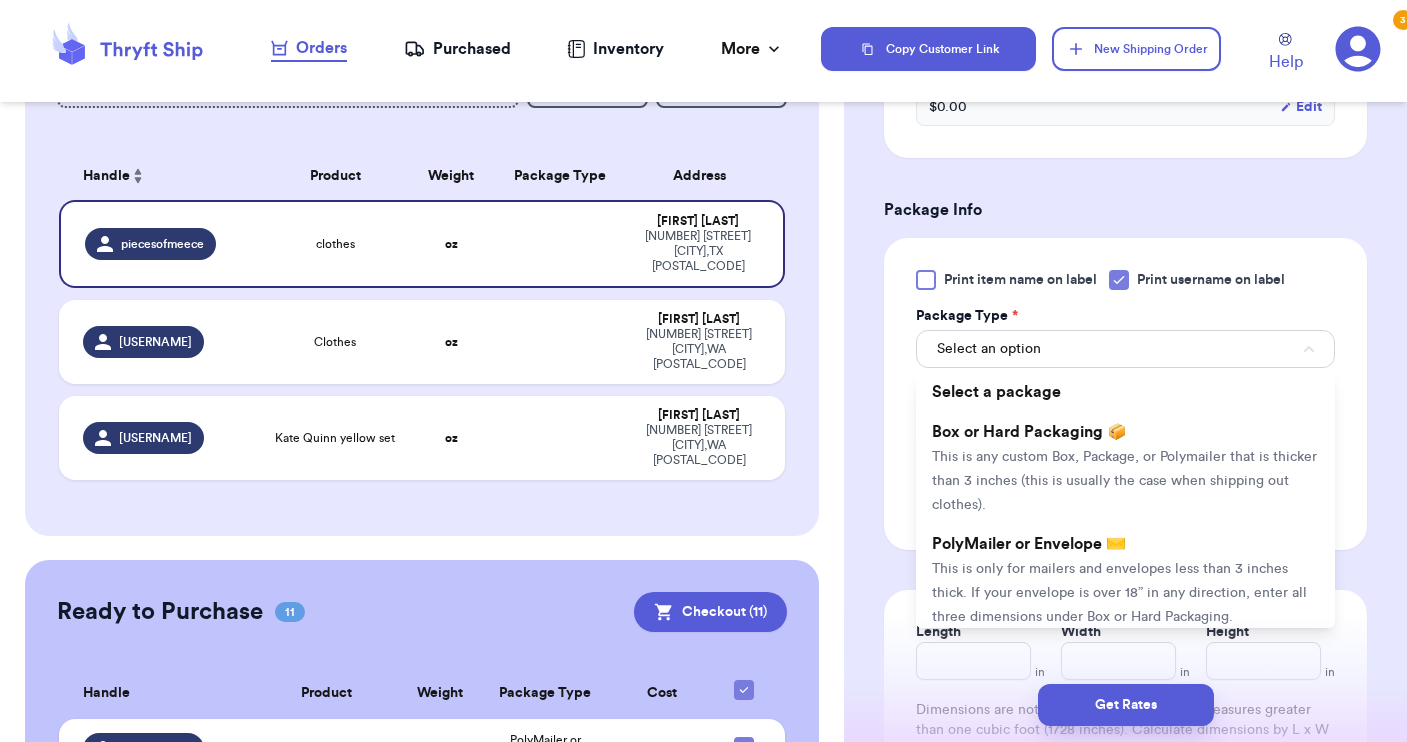 scroll, scrollTop: 1044, scrollLeft: 0, axis: vertical 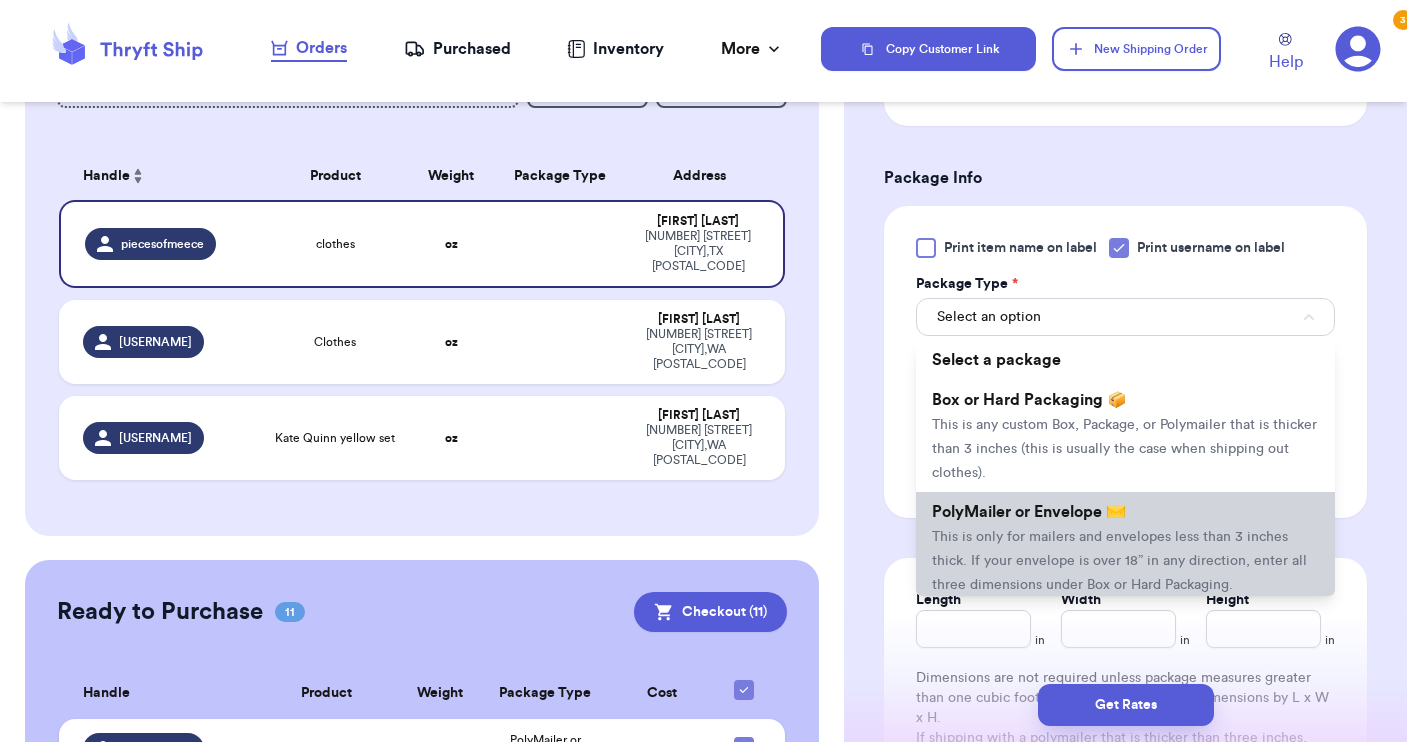 click on "PolyMailer or Envelope ✉️" at bounding box center (1029, 512) 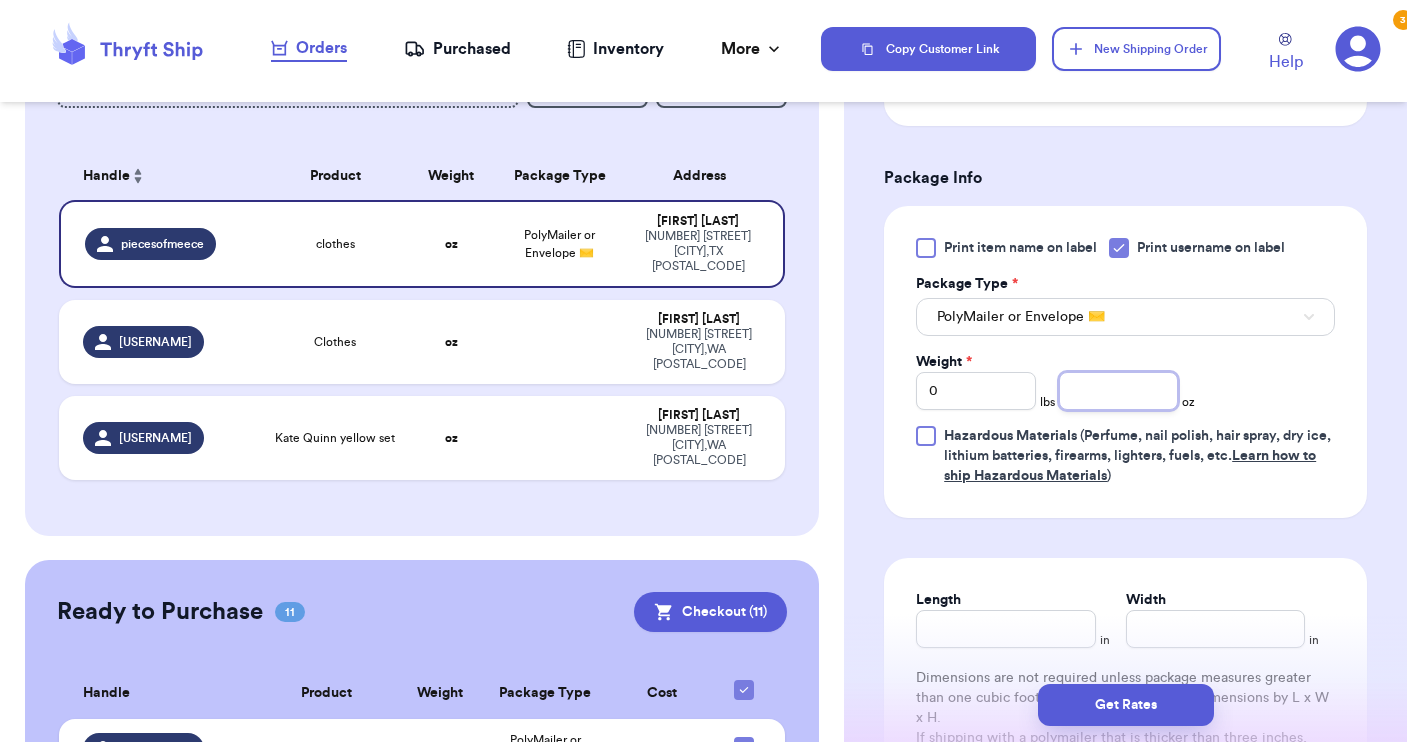 click at bounding box center (1119, 391) 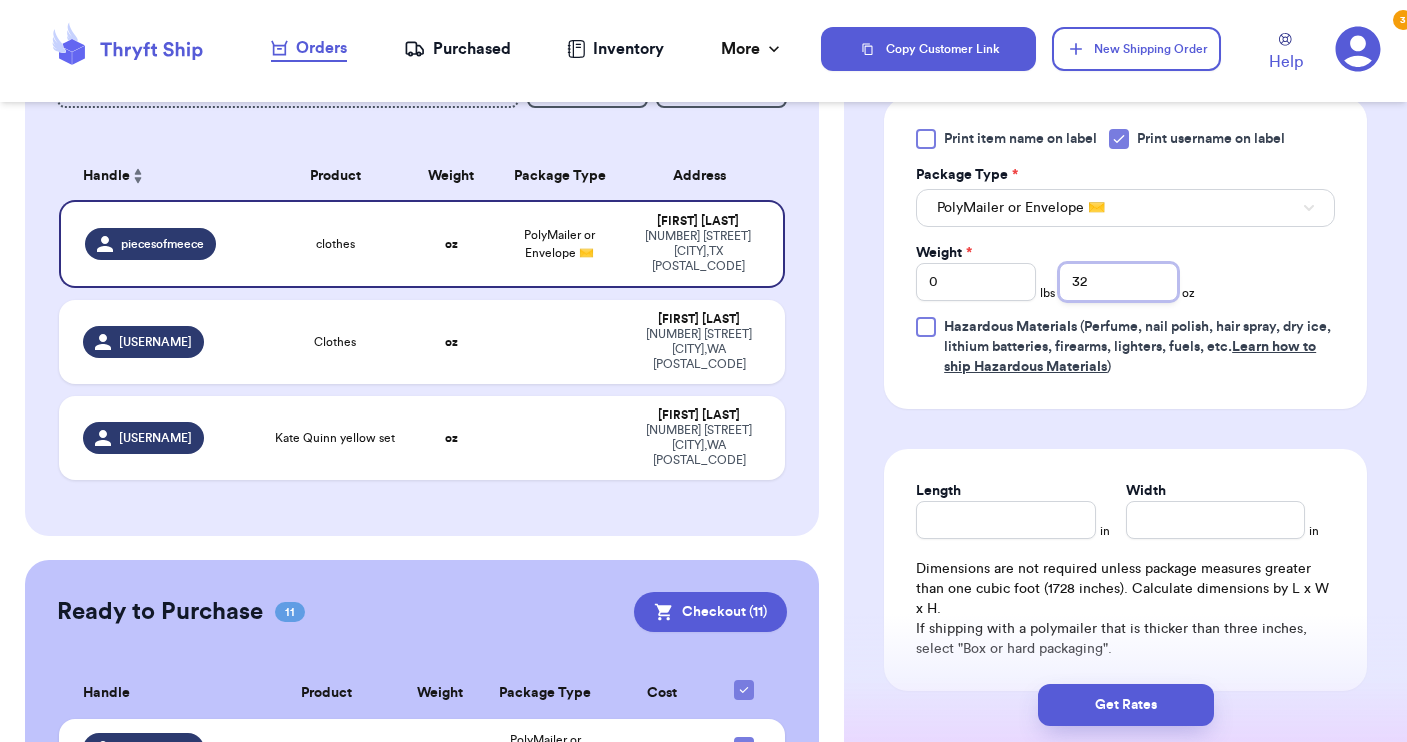 scroll, scrollTop: 1147, scrollLeft: 0, axis: vertical 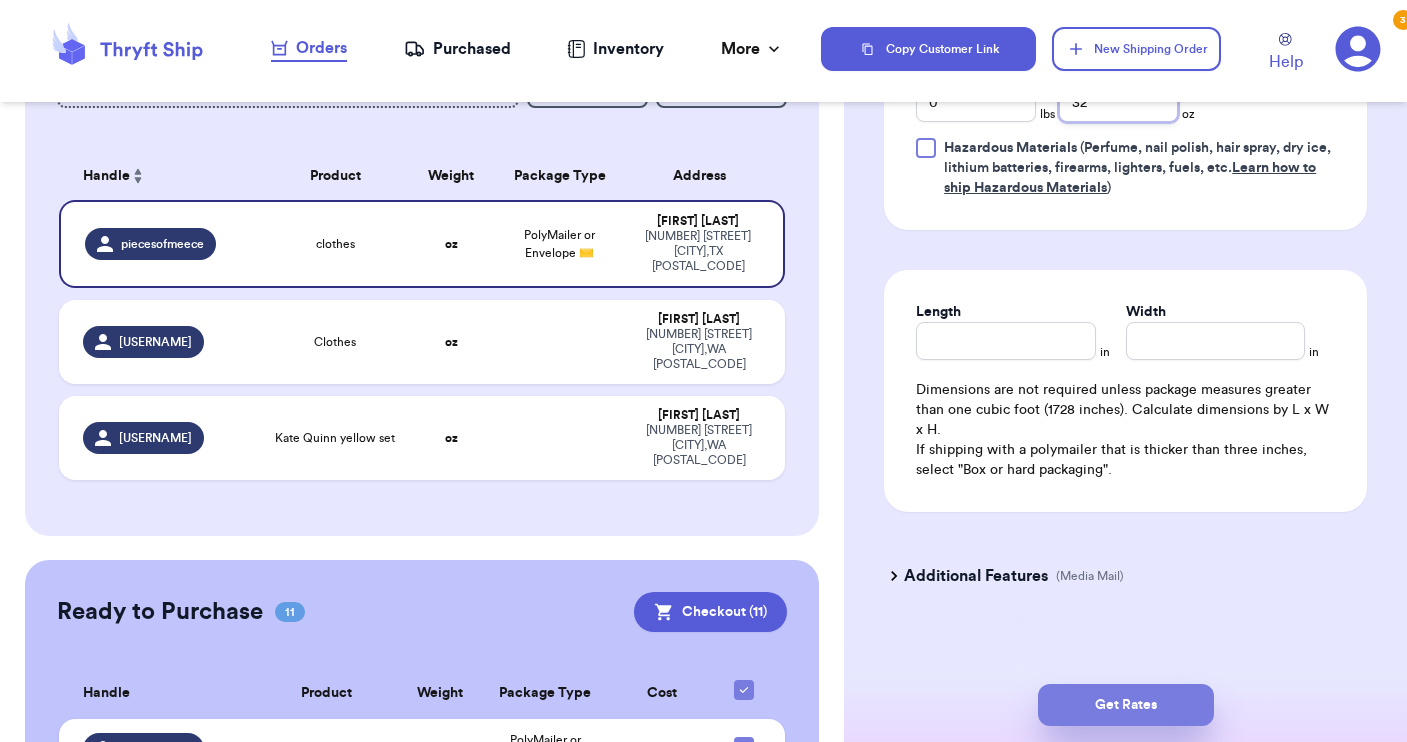 type on "32" 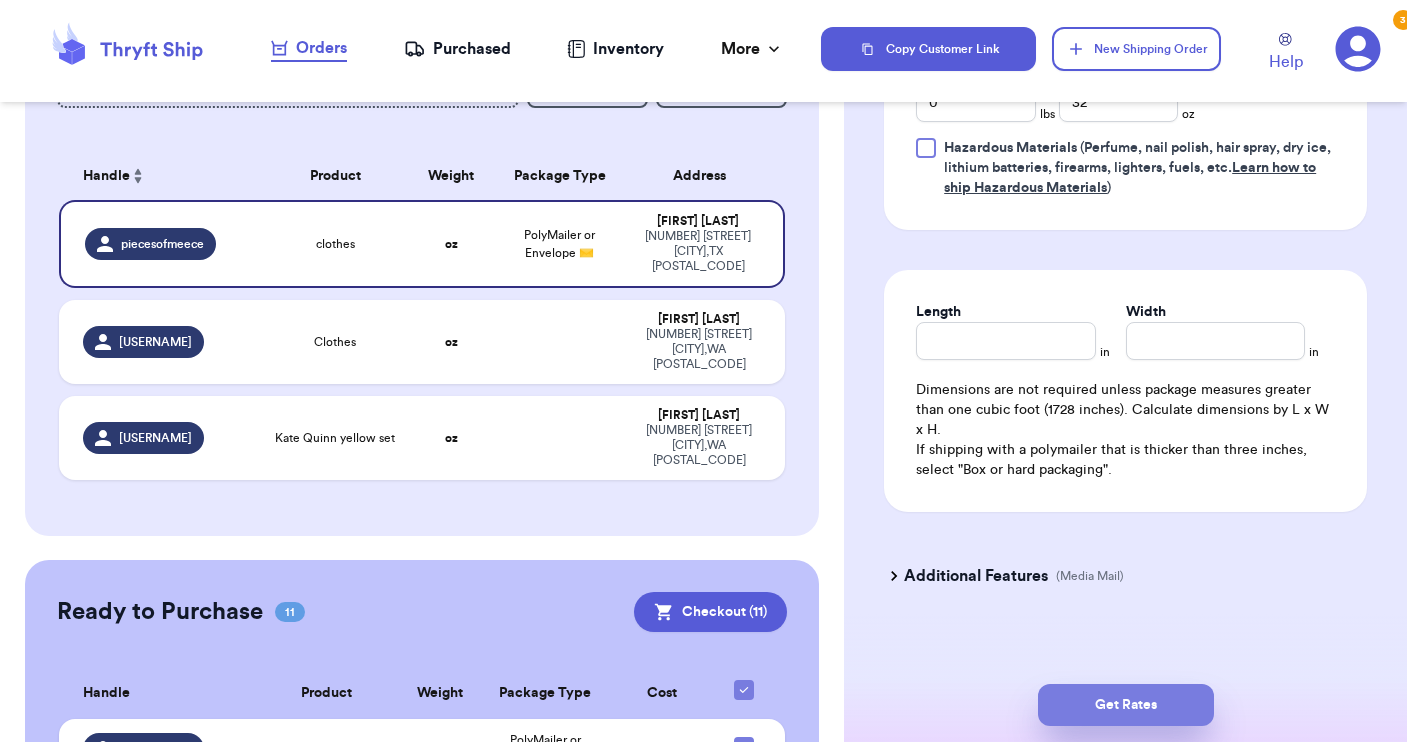 click on "Get Rates" at bounding box center (1126, 705) 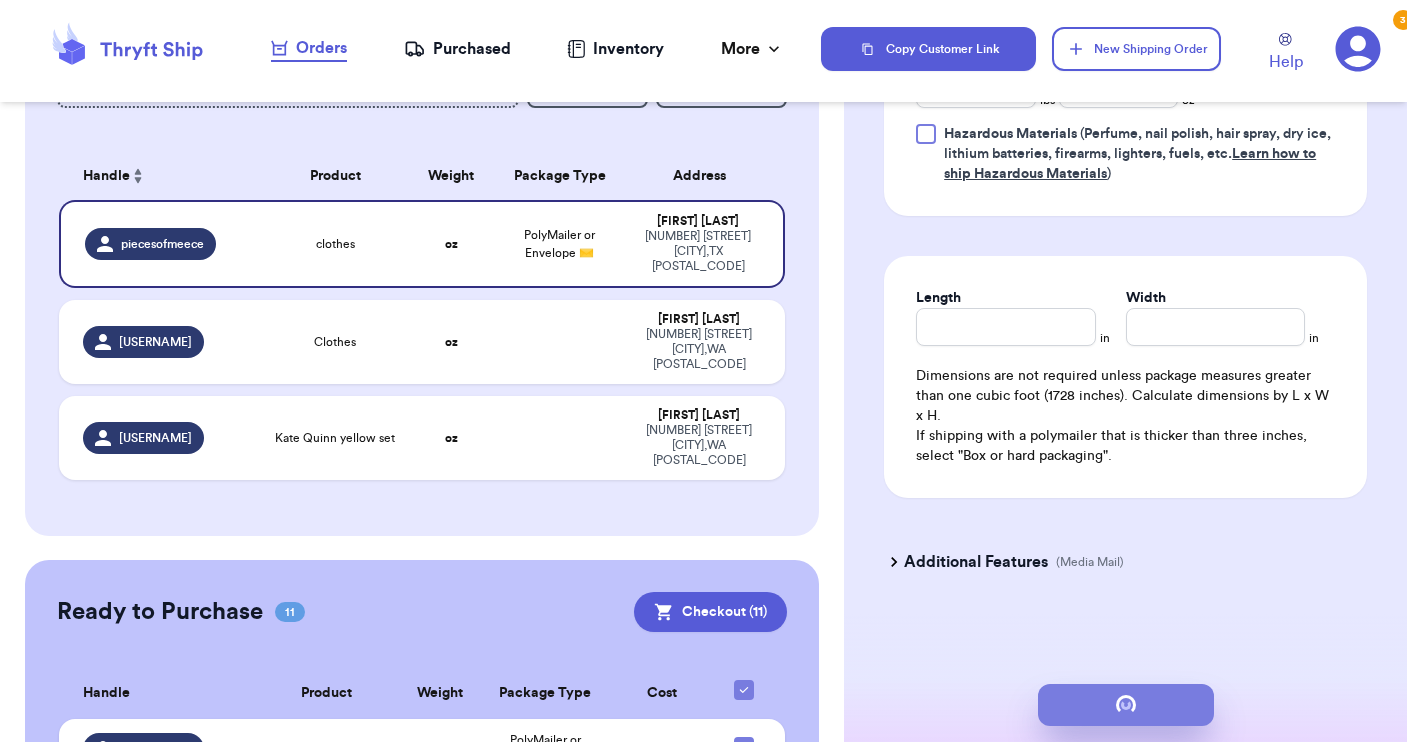 scroll, scrollTop: 1024, scrollLeft: 0, axis: vertical 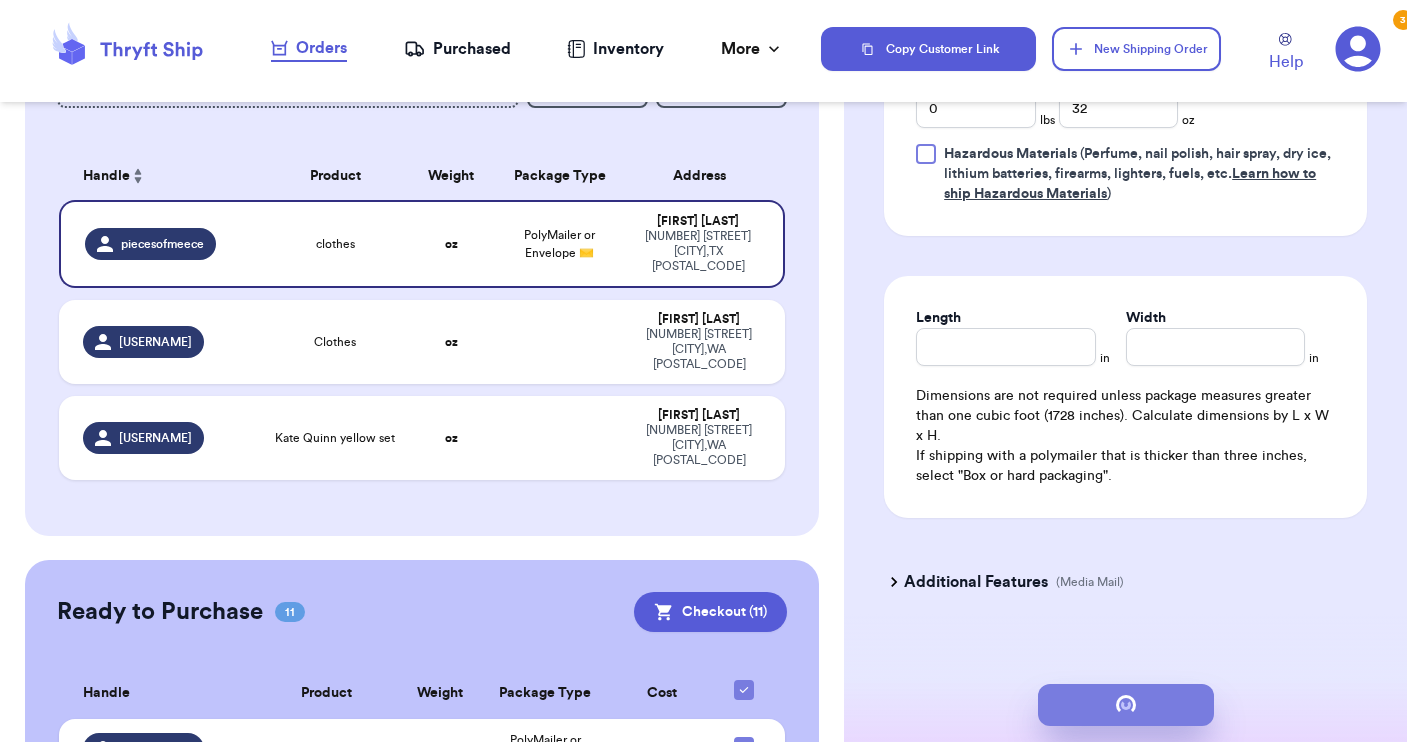 type on "2" 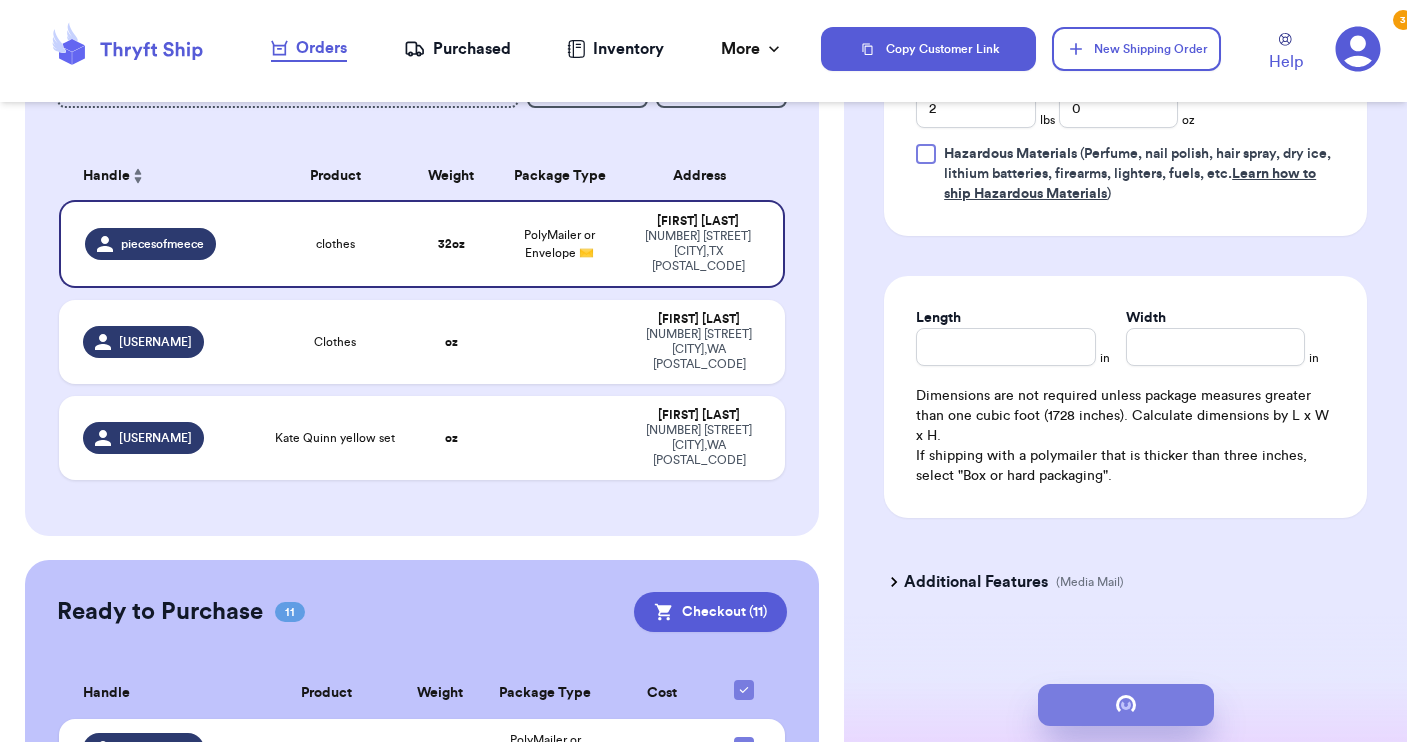 scroll, scrollTop: 0, scrollLeft: 0, axis: both 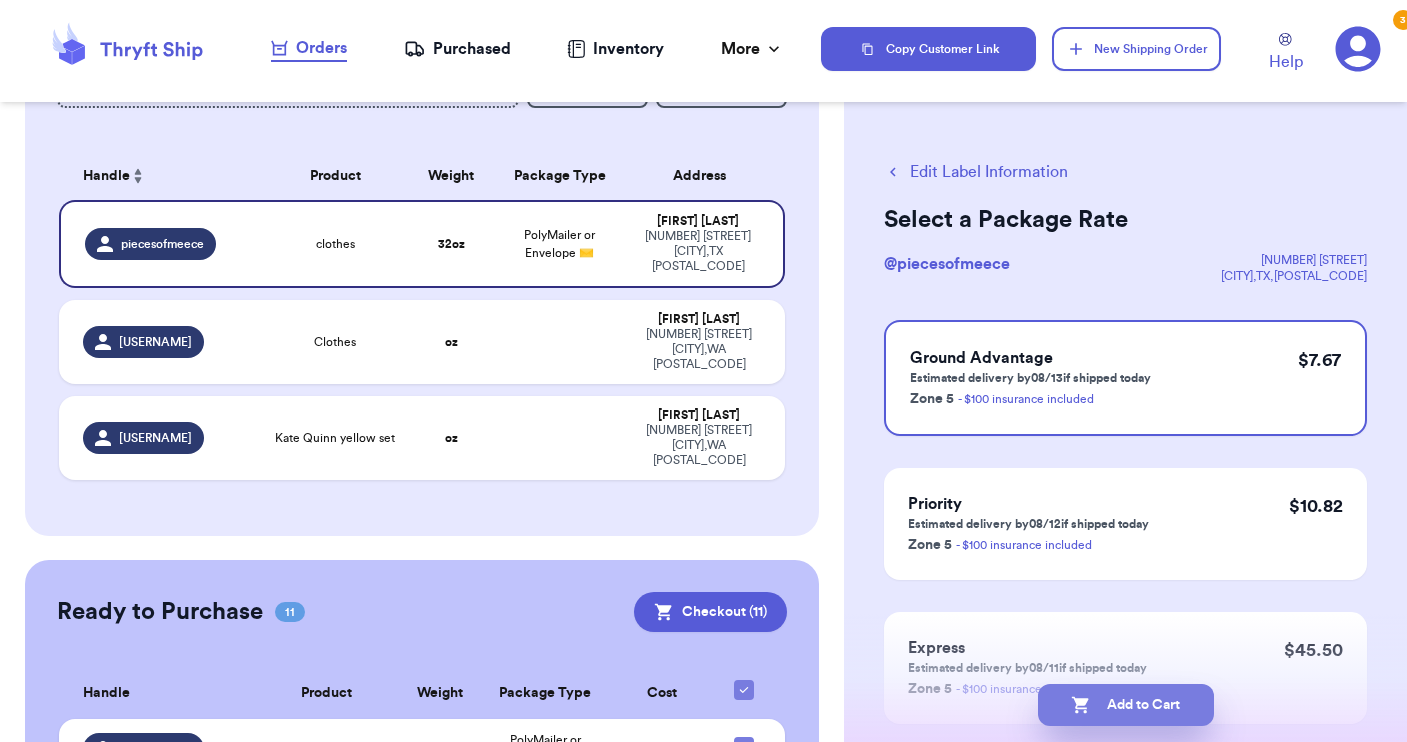 click on "Add to Cart" at bounding box center (1126, 705) 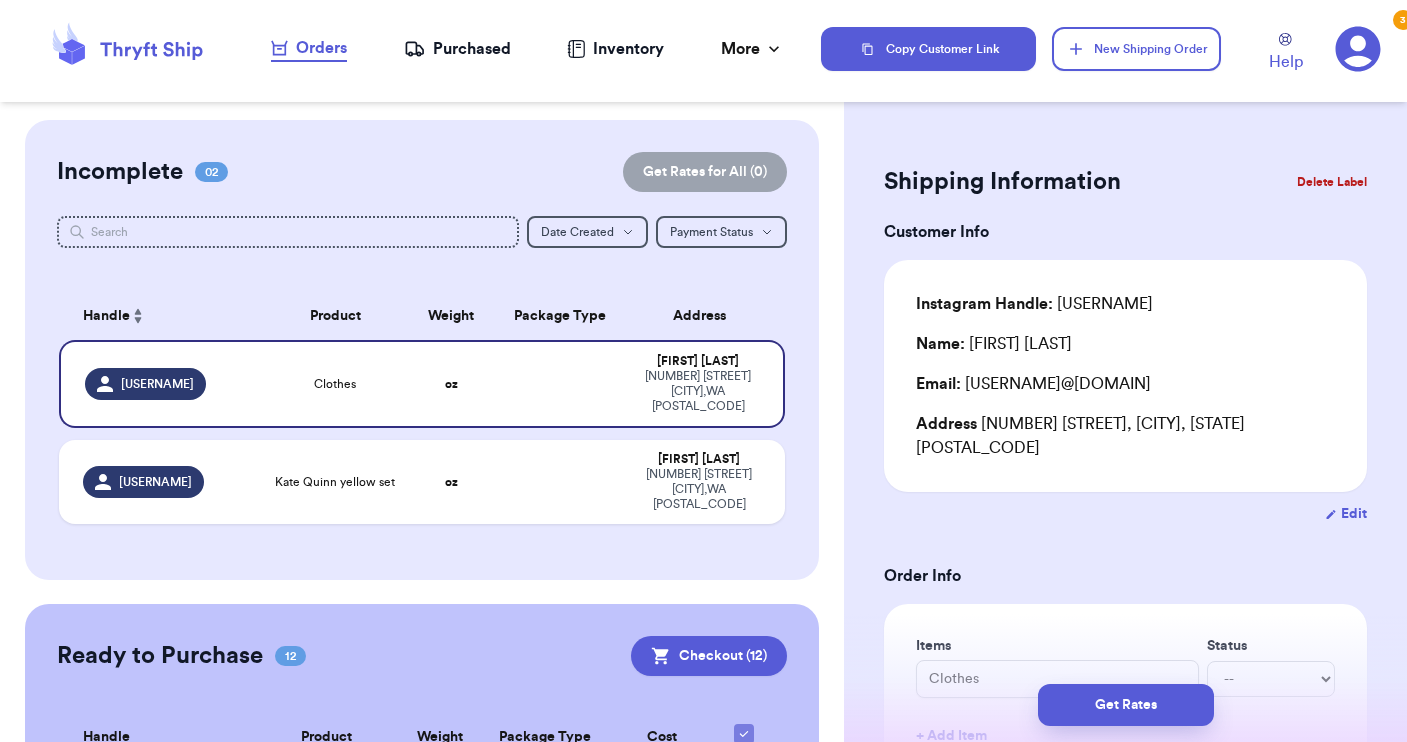 scroll, scrollTop: 0, scrollLeft: 0, axis: both 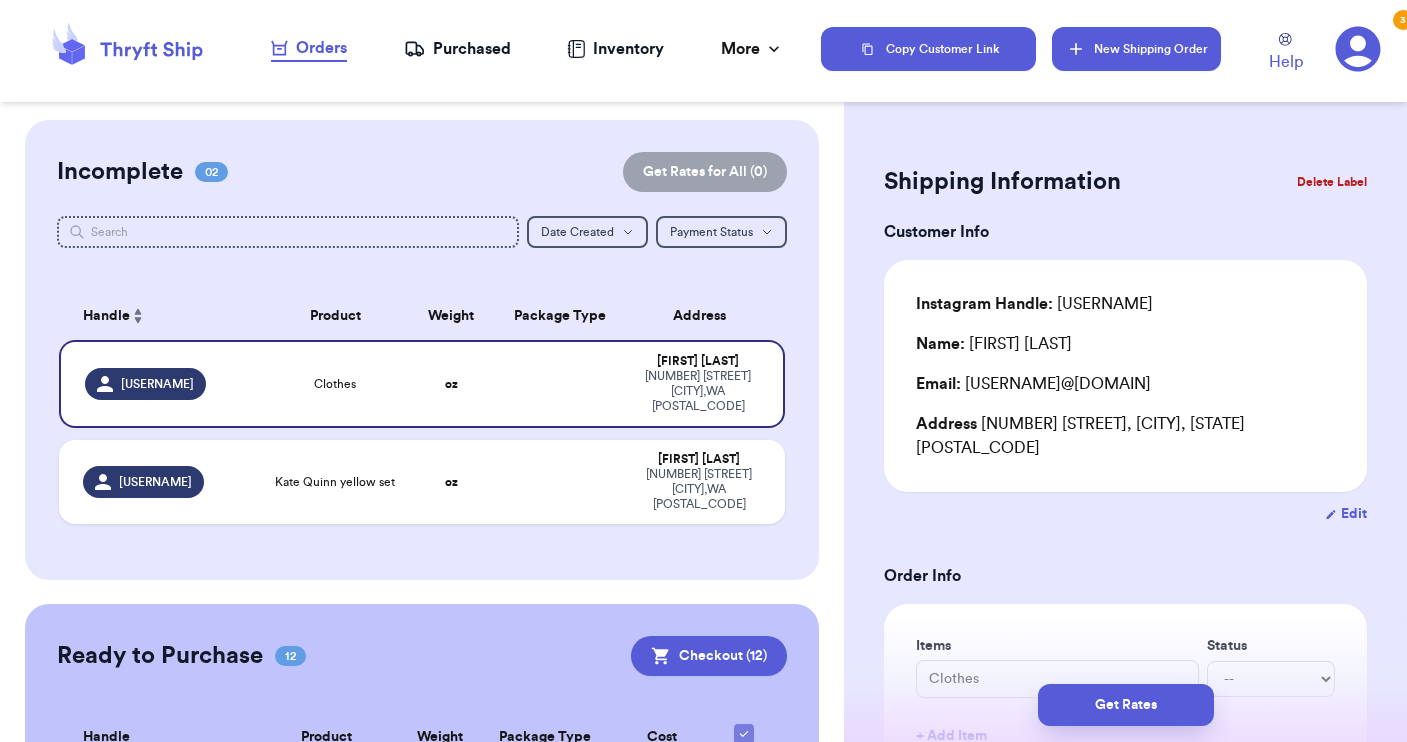 click on "New Shipping Order" at bounding box center [1136, 49] 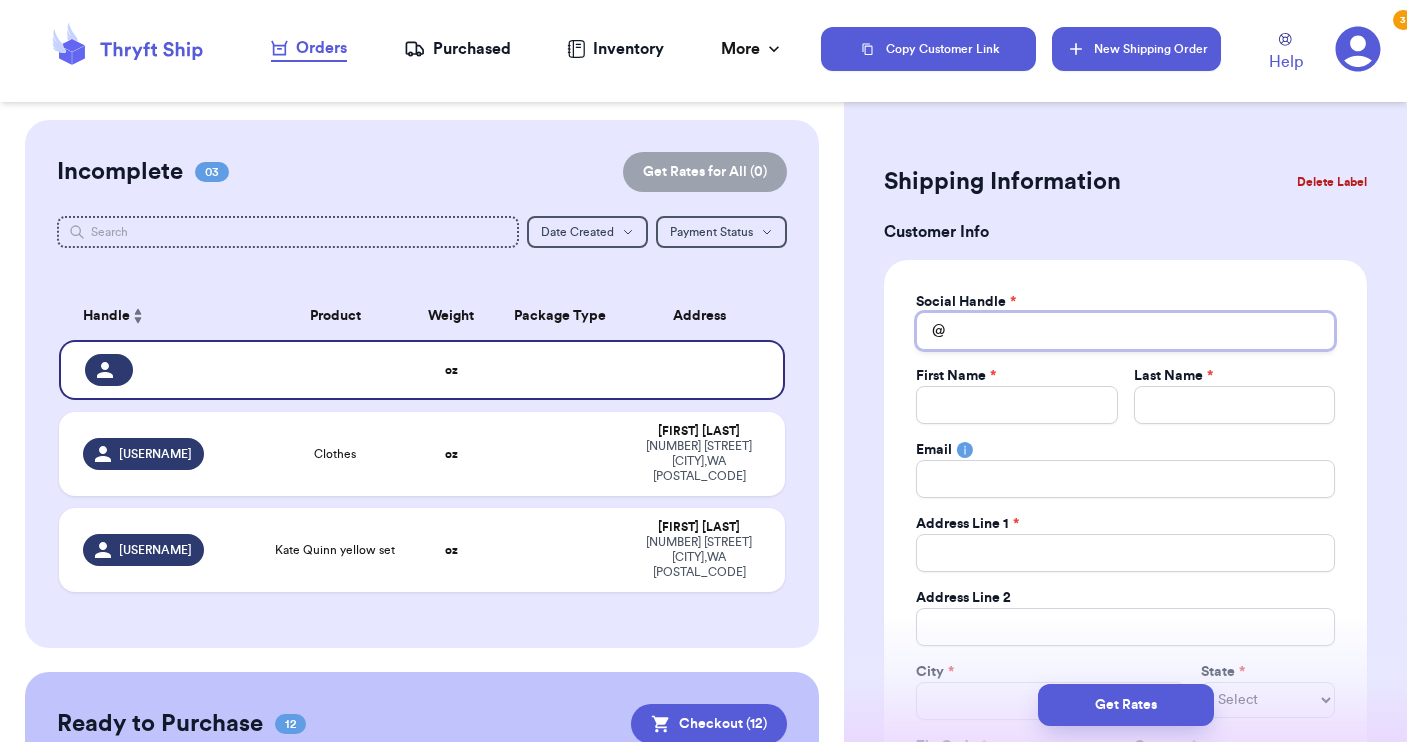click on "Total Amount Paid" at bounding box center (1125, 331) 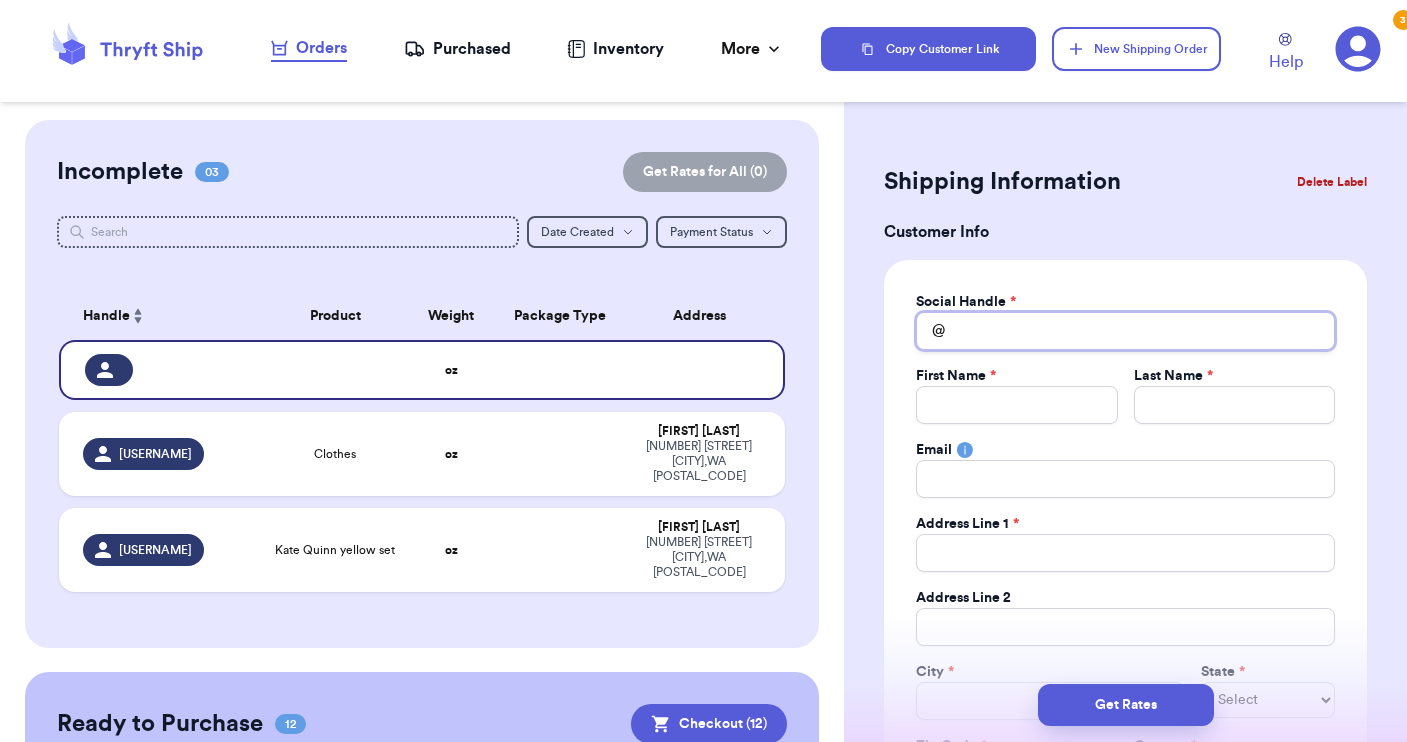 type 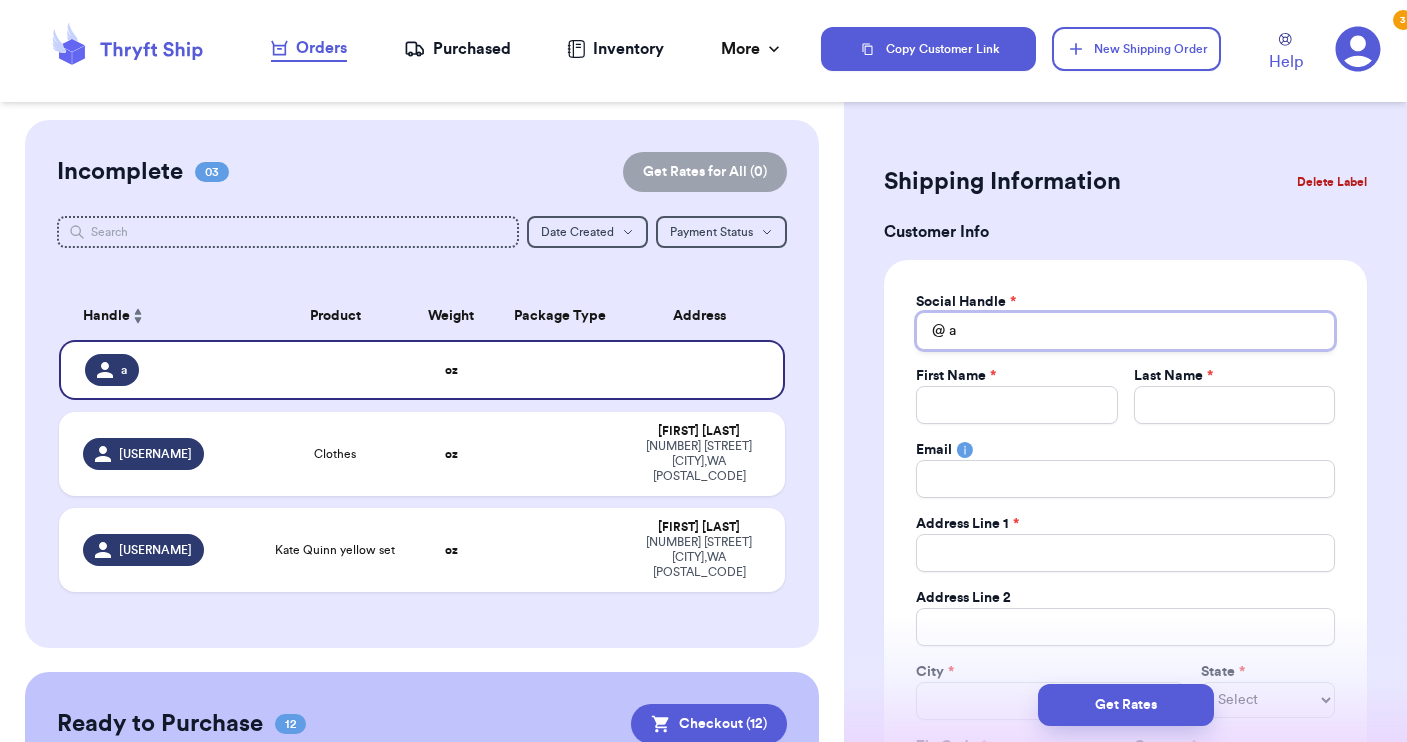 type 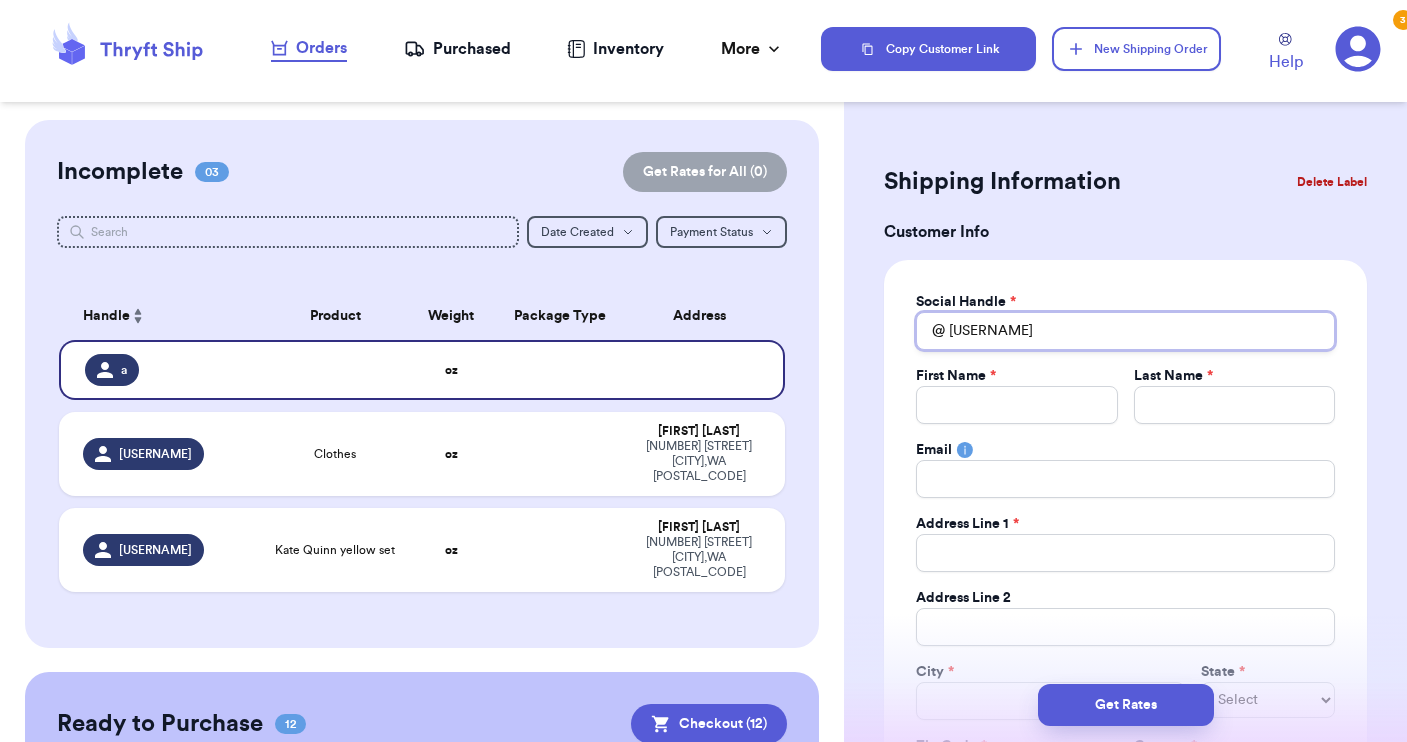 type 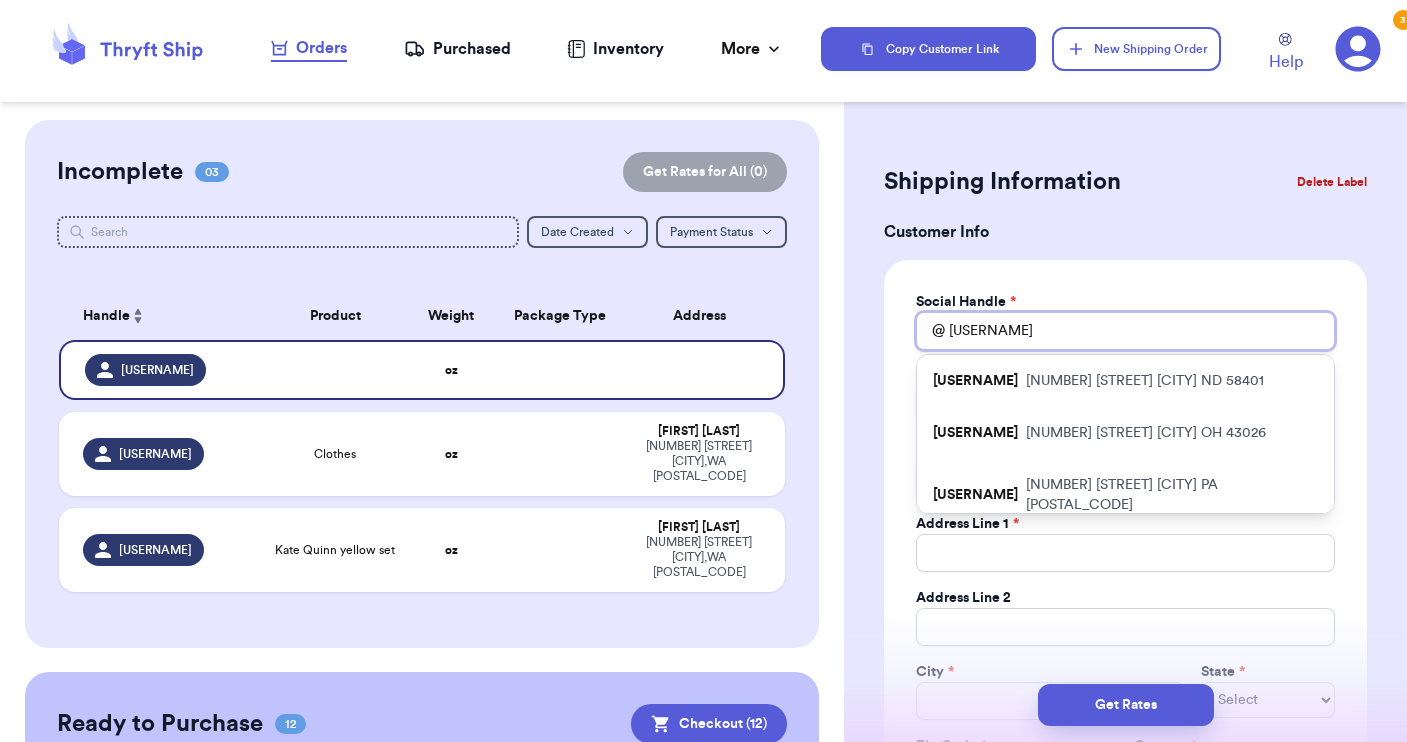 type 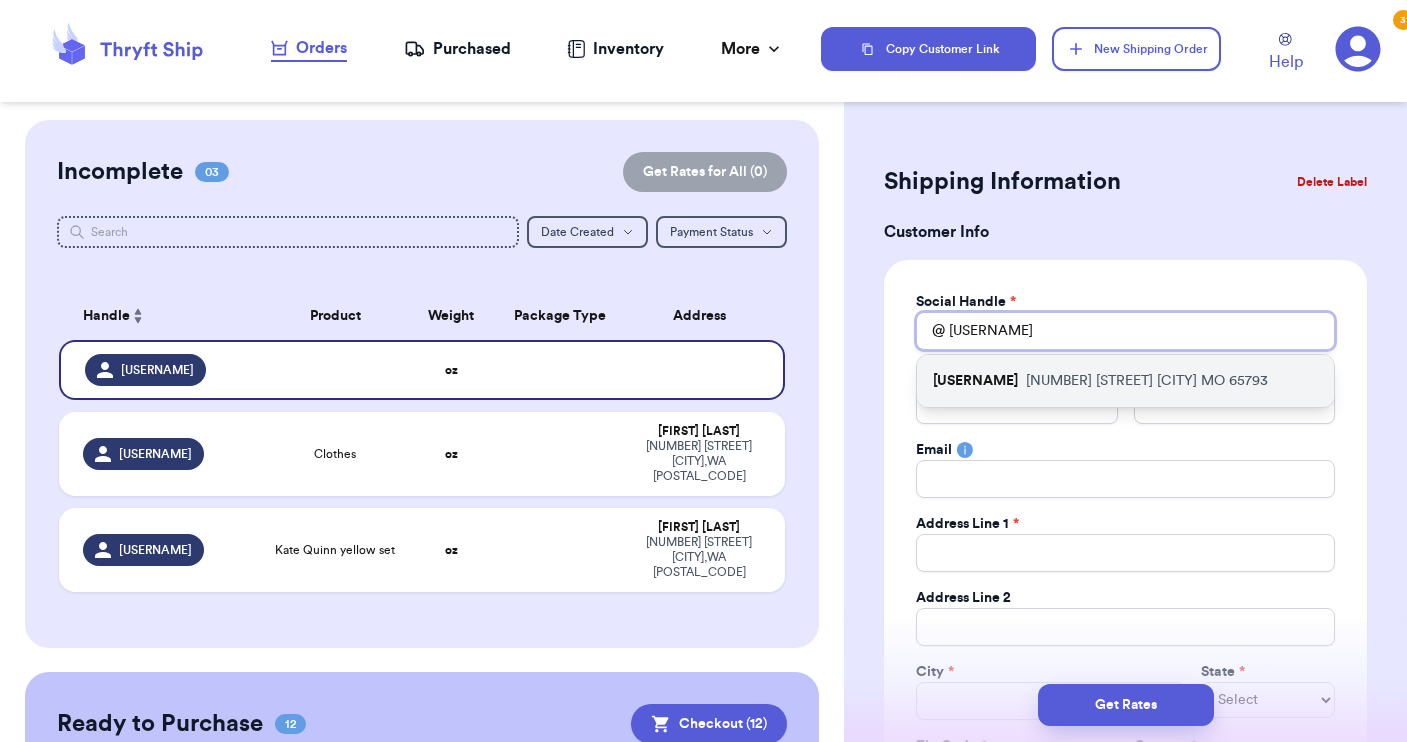 type on "[USERNAME]" 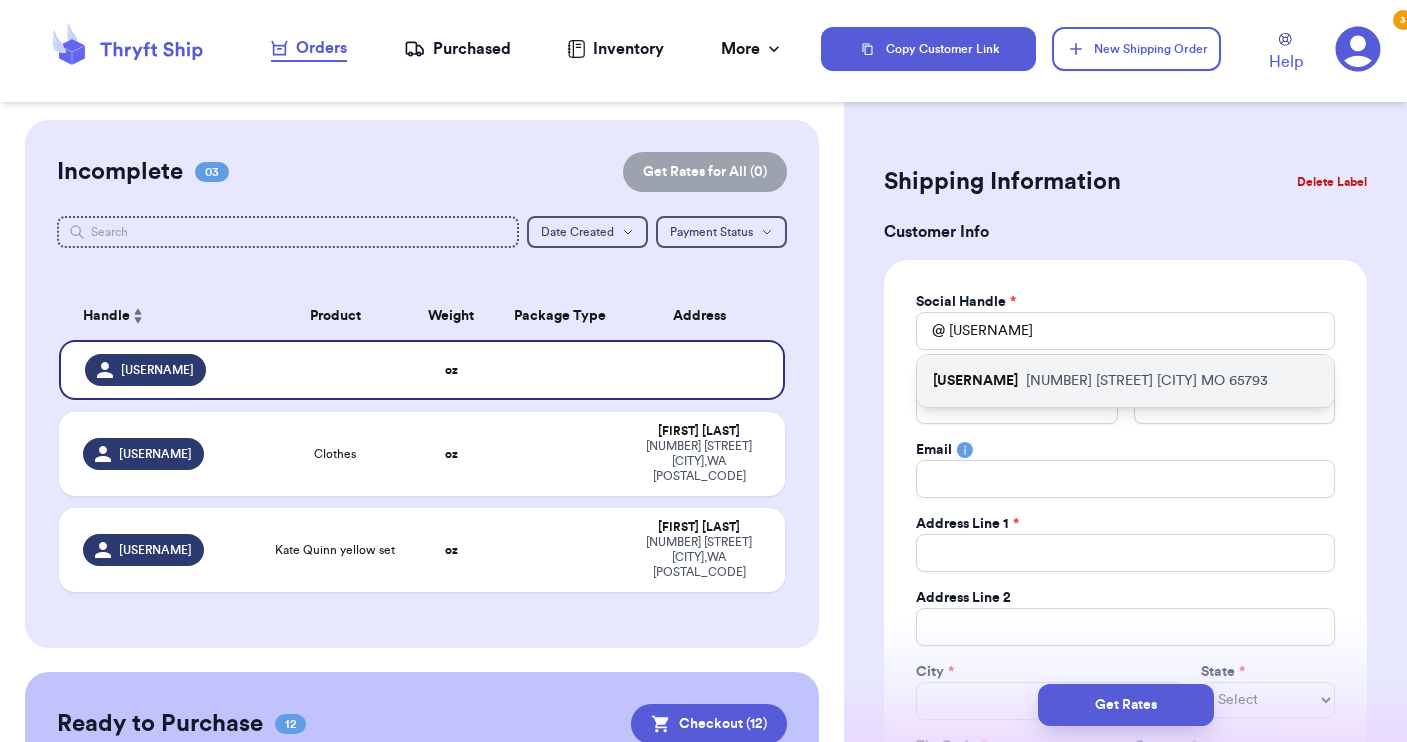 click on "[NUMBER] [STREET] [CITY] [STATE] [POSTAL_CODE]" at bounding box center (1147, 381) 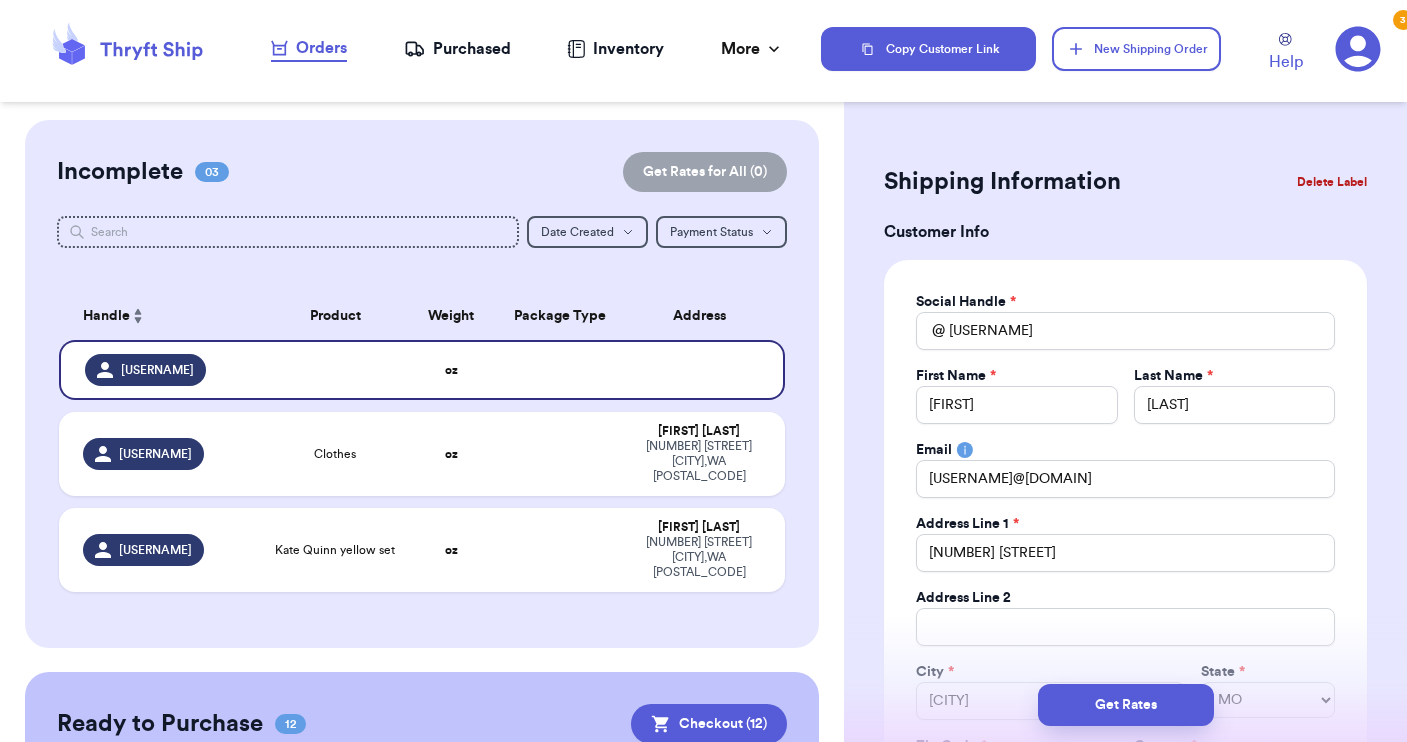 type 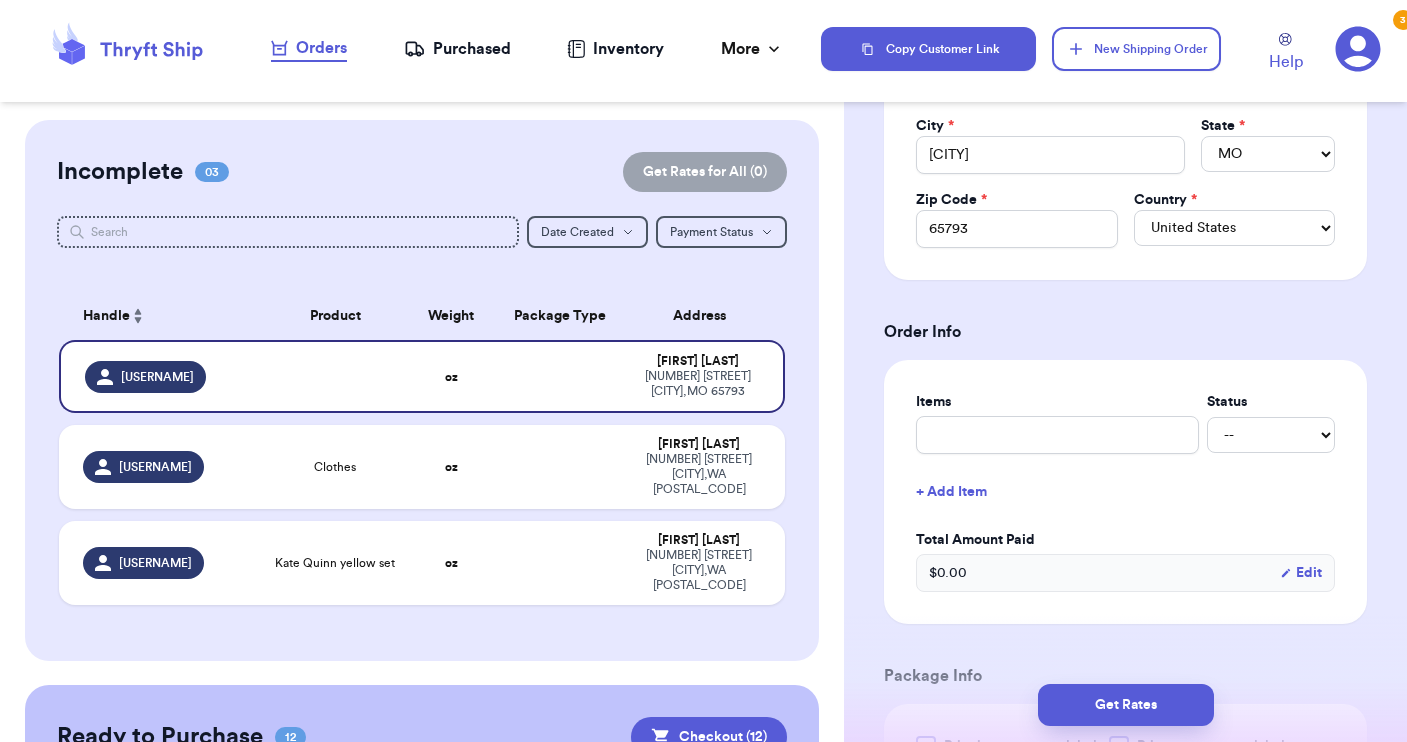 scroll, scrollTop: 550, scrollLeft: 0, axis: vertical 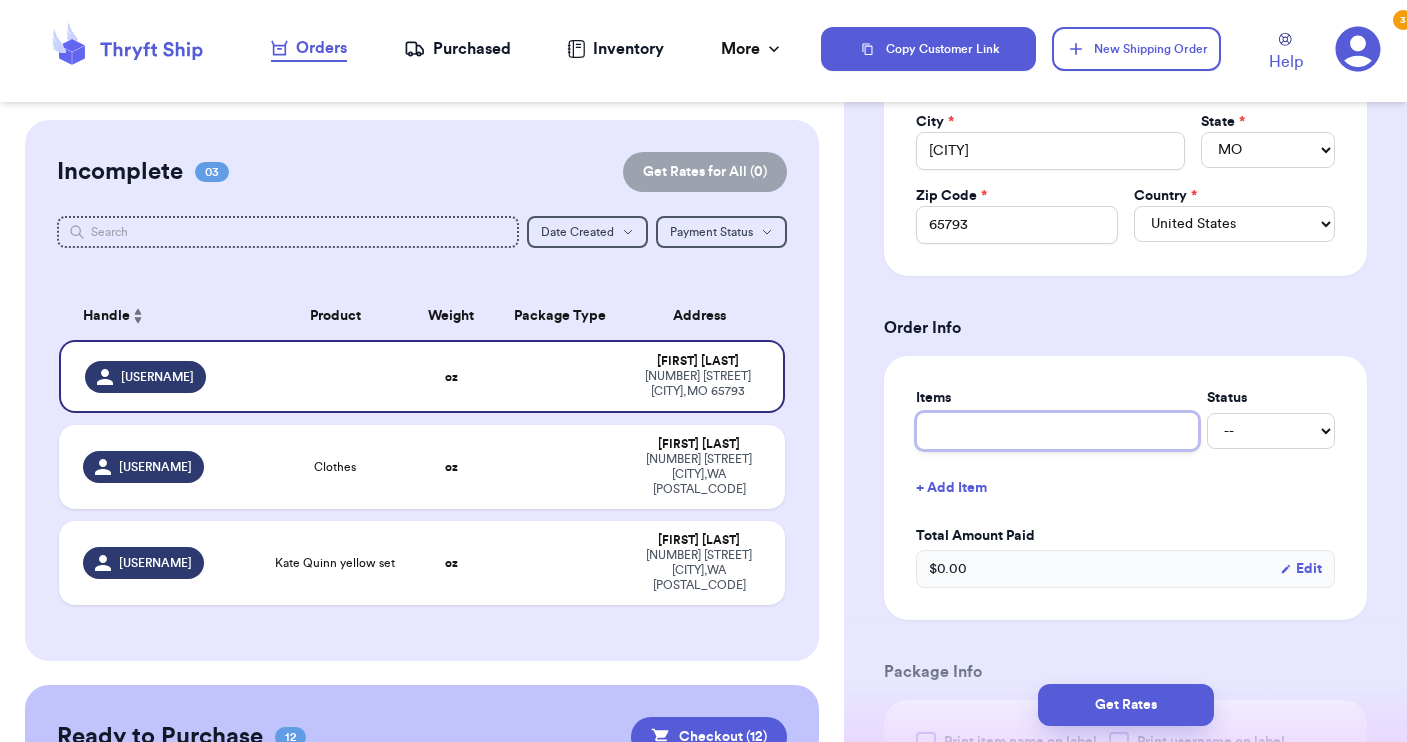 type on "c" 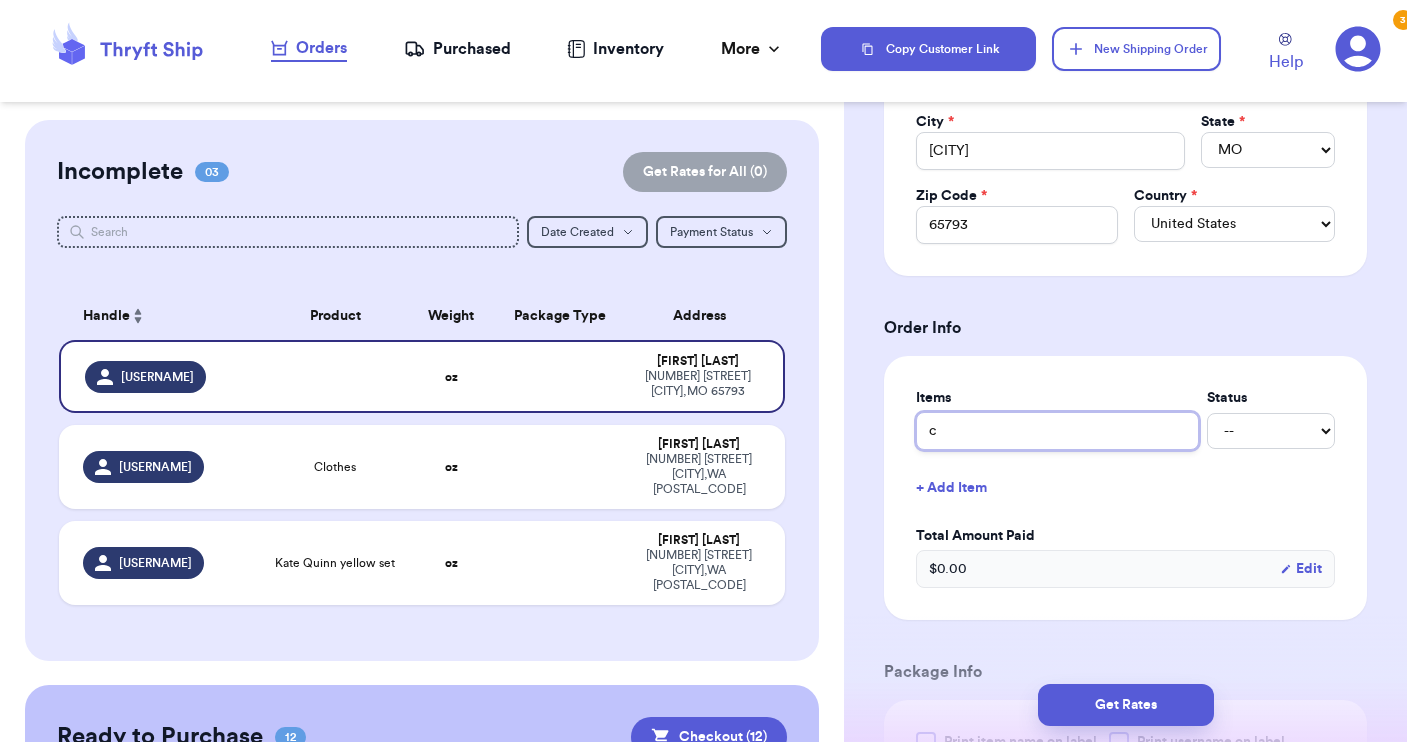 type 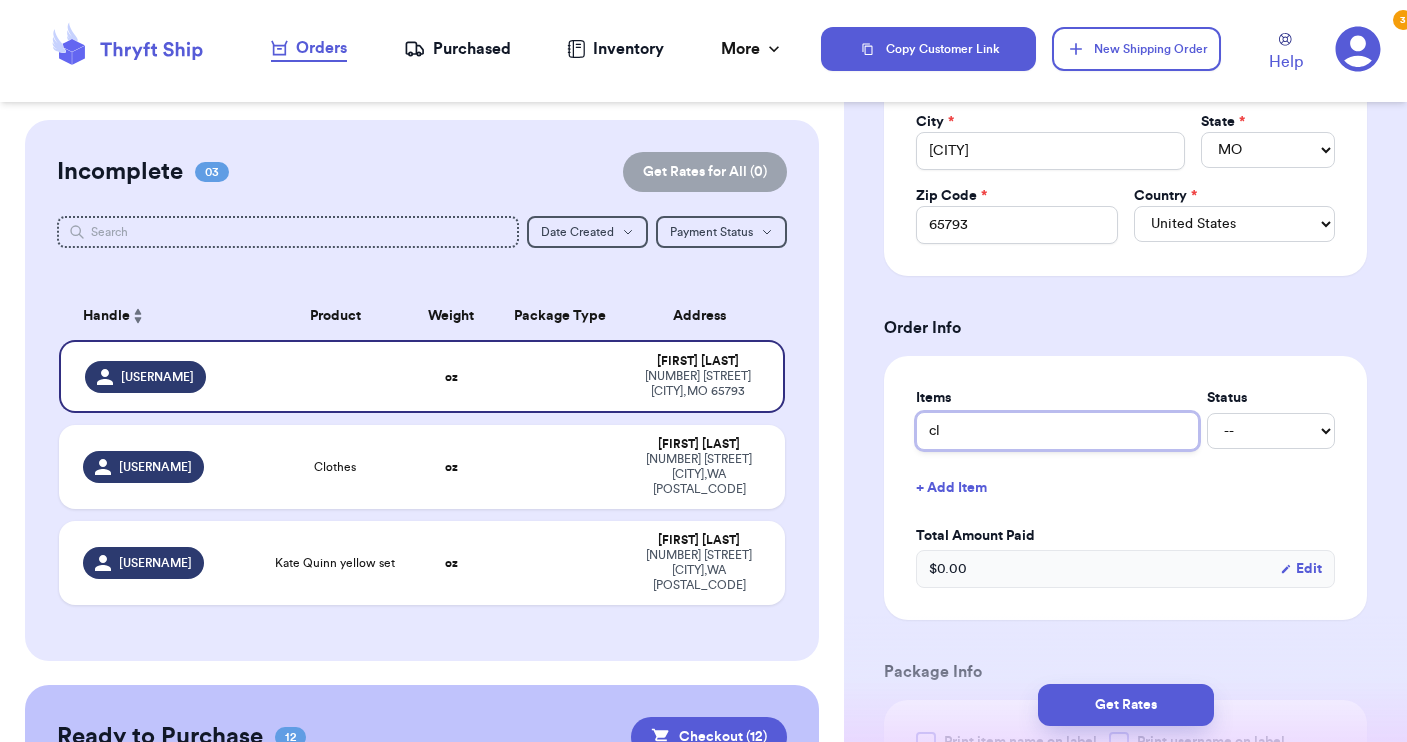 type 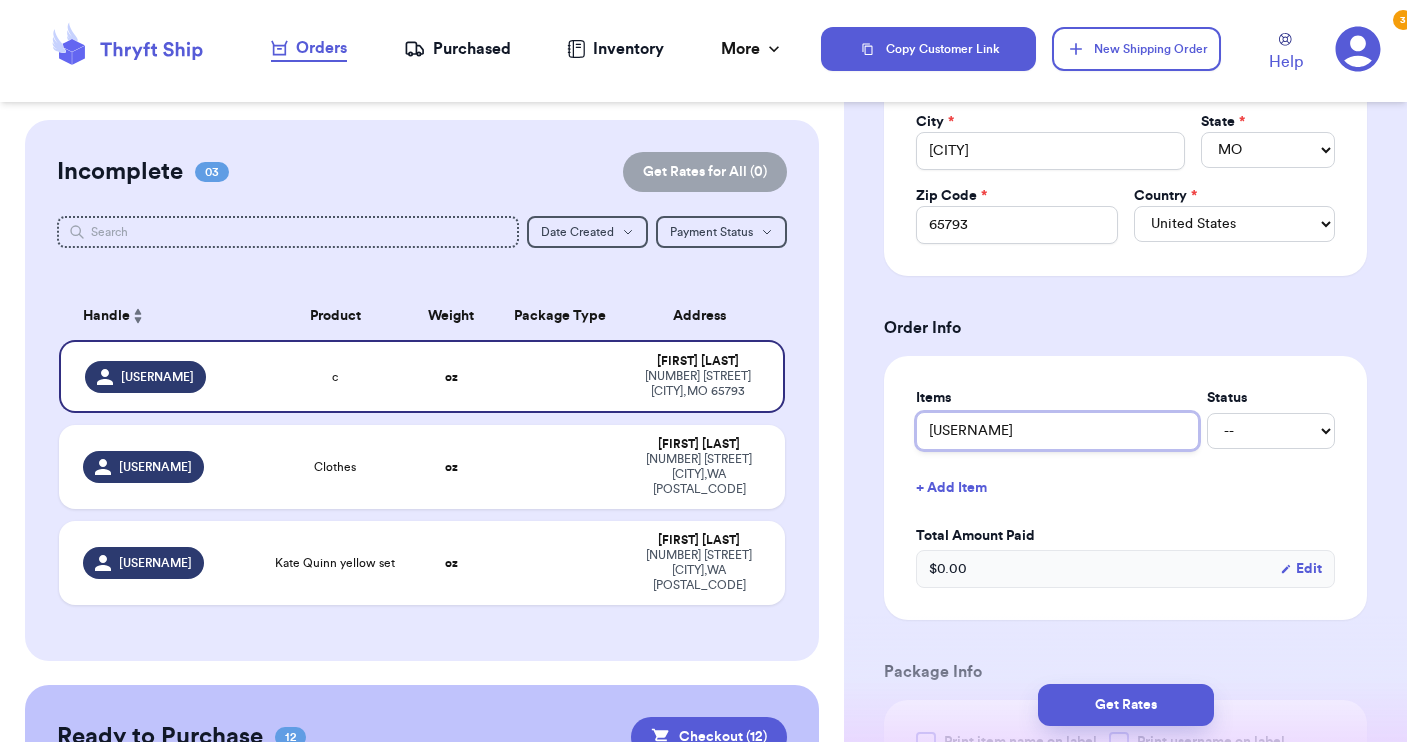 type 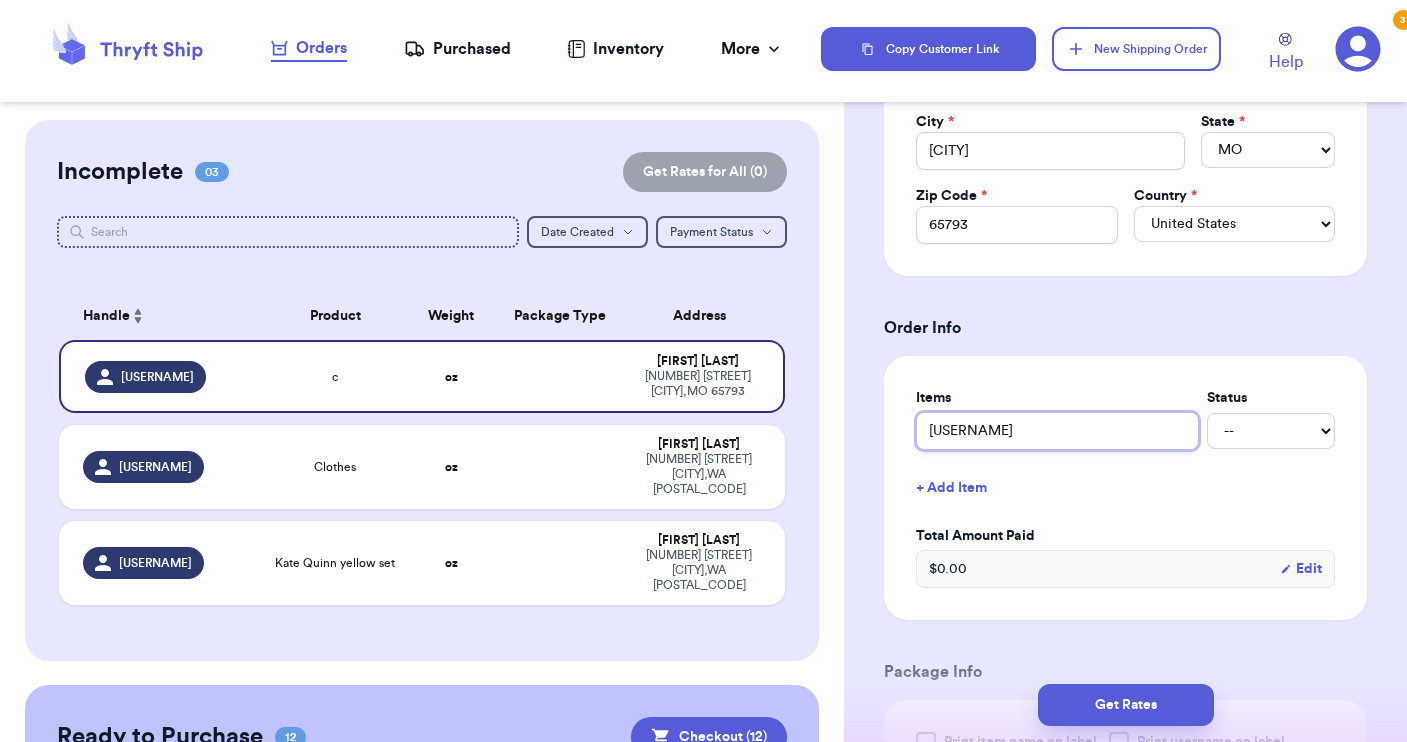 type on "[USERNAME]" 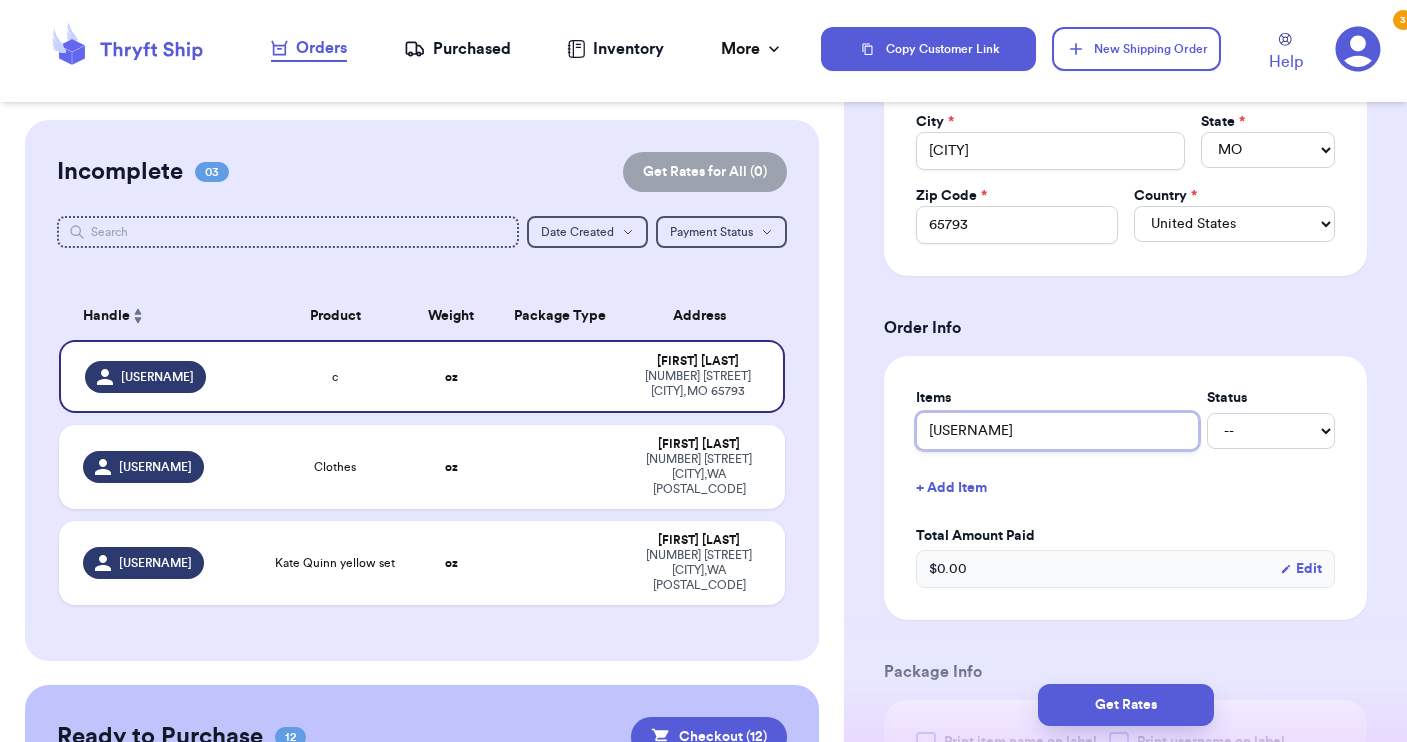 type 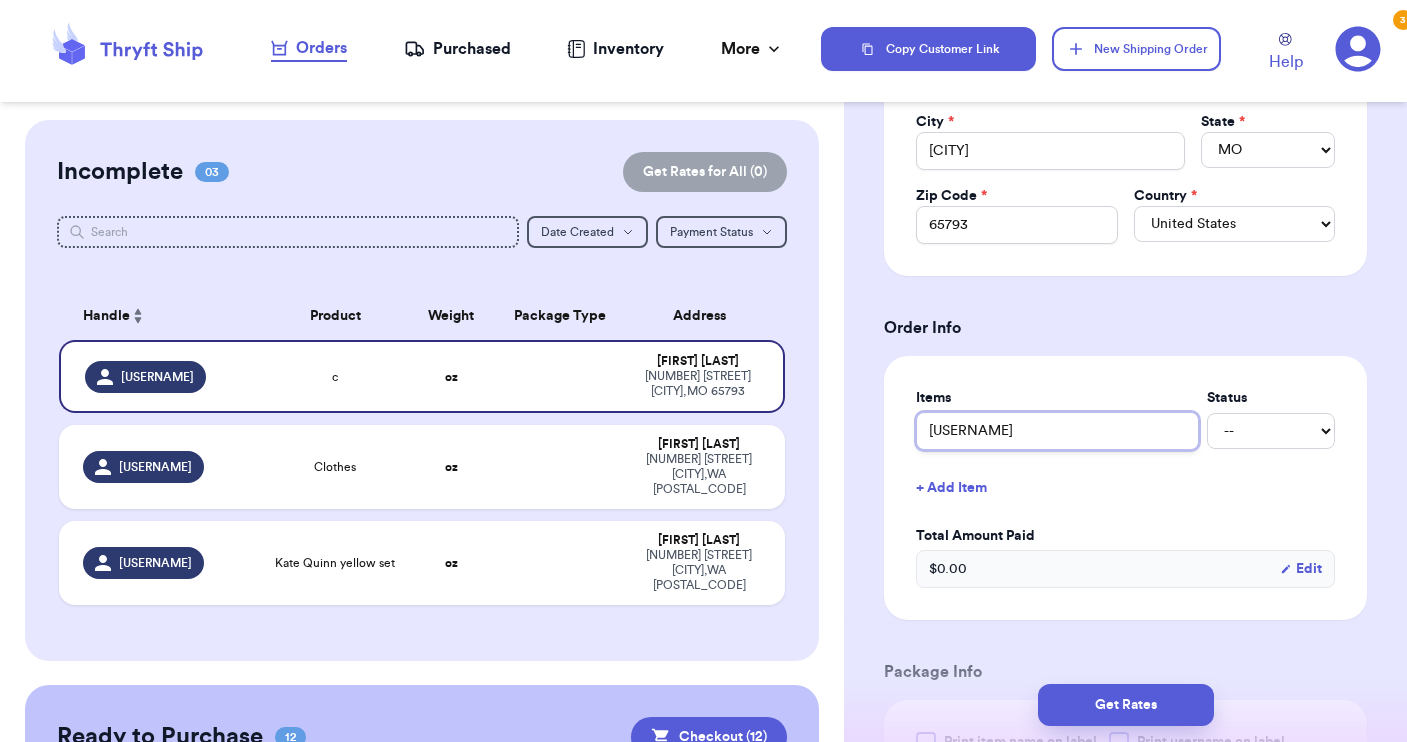 type on "cloth" 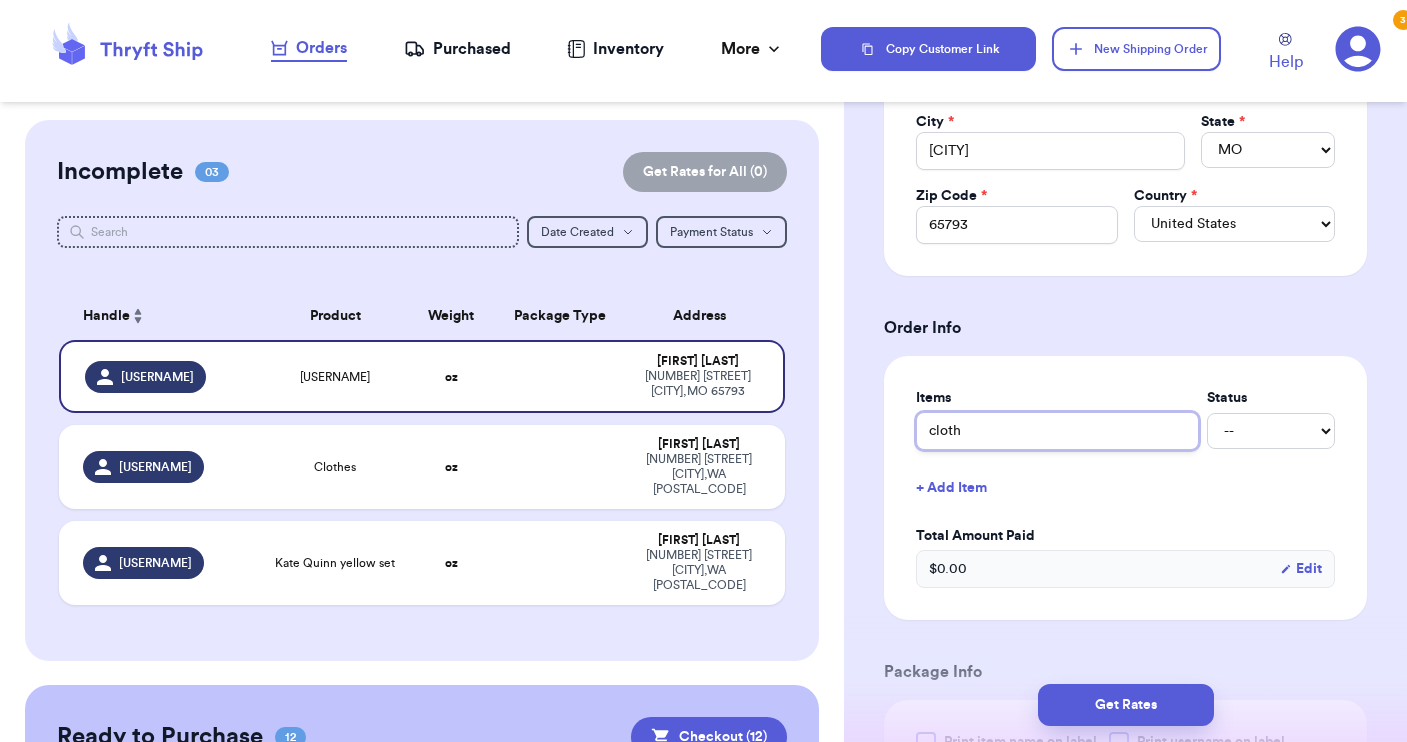 type 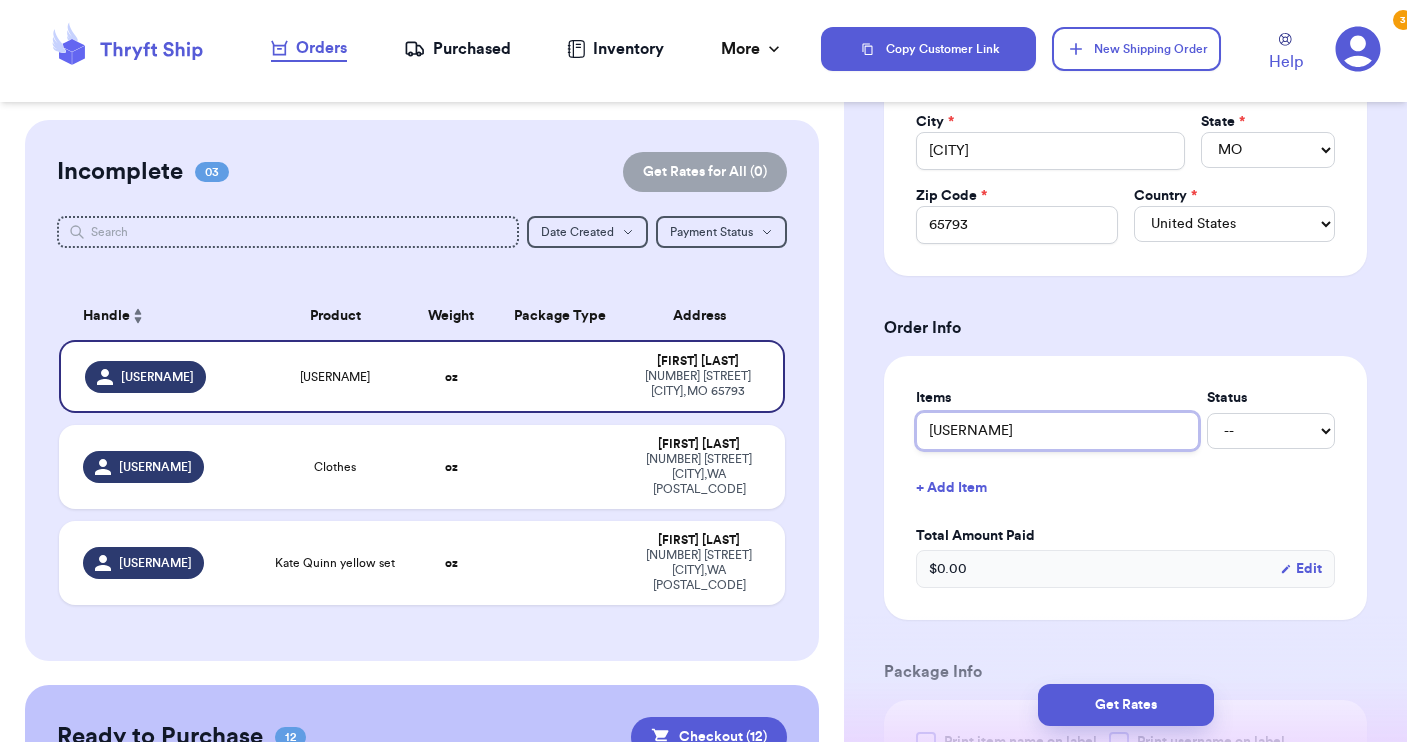 type 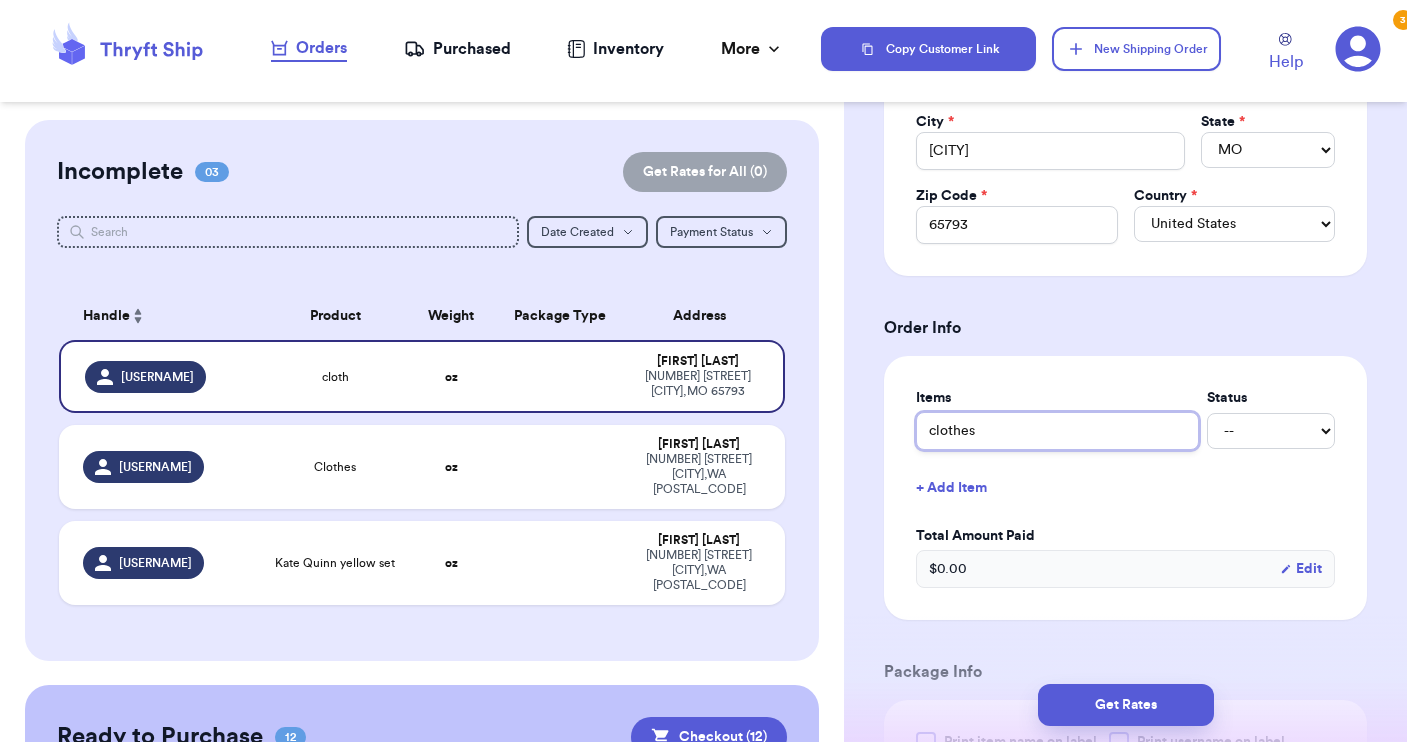 type 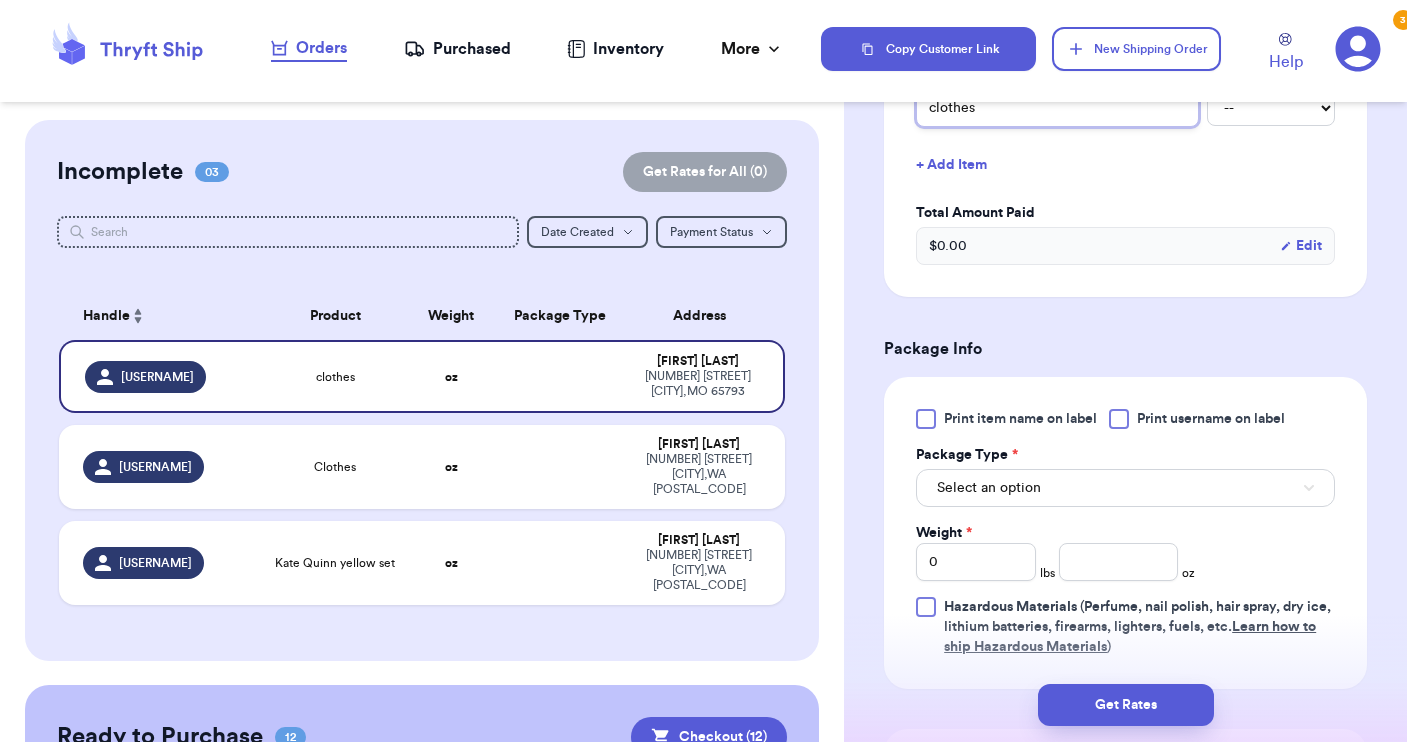 scroll, scrollTop: 902, scrollLeft: 0, axis: vertical 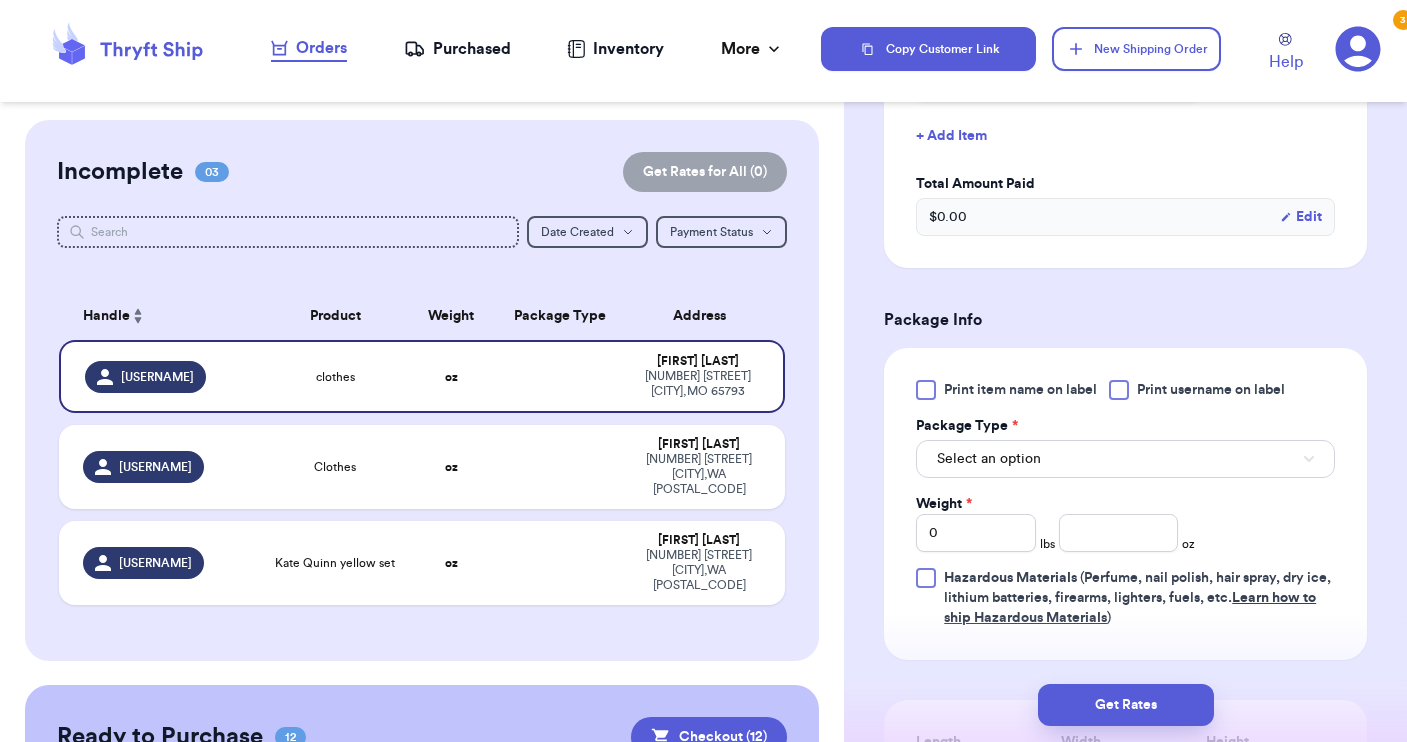 type on "clothes" 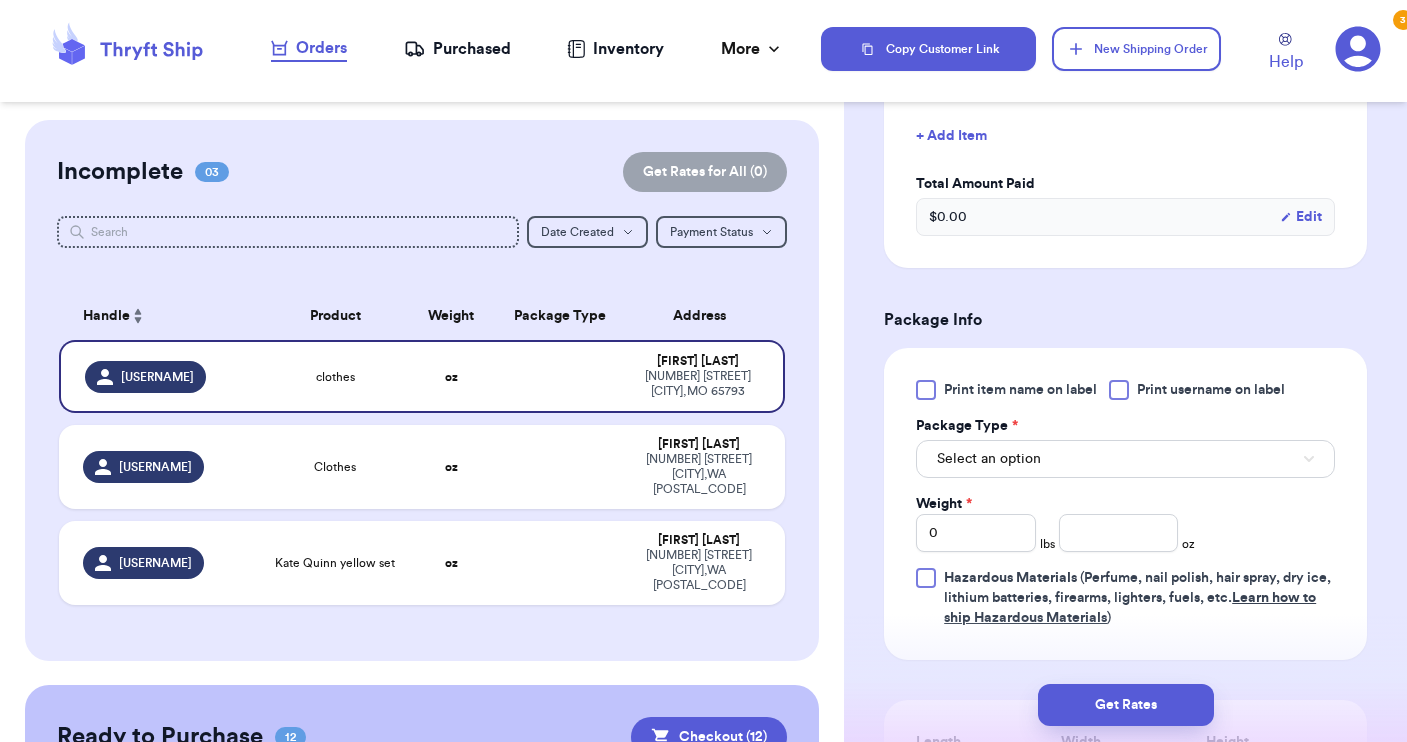 click on "Select an option" at bounding box center [1125, 459] 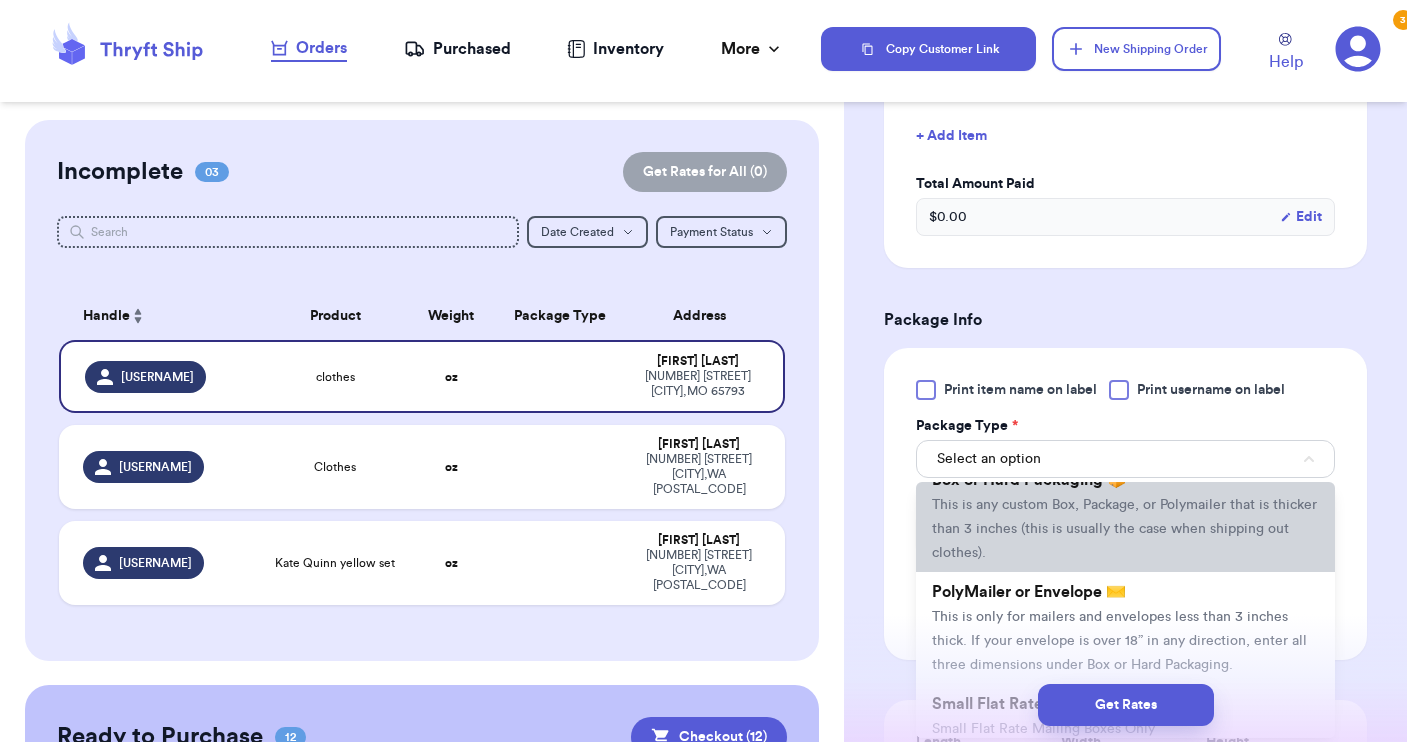 scroll, scrollTop: 64, scrollLeft: 0, axis: vertical 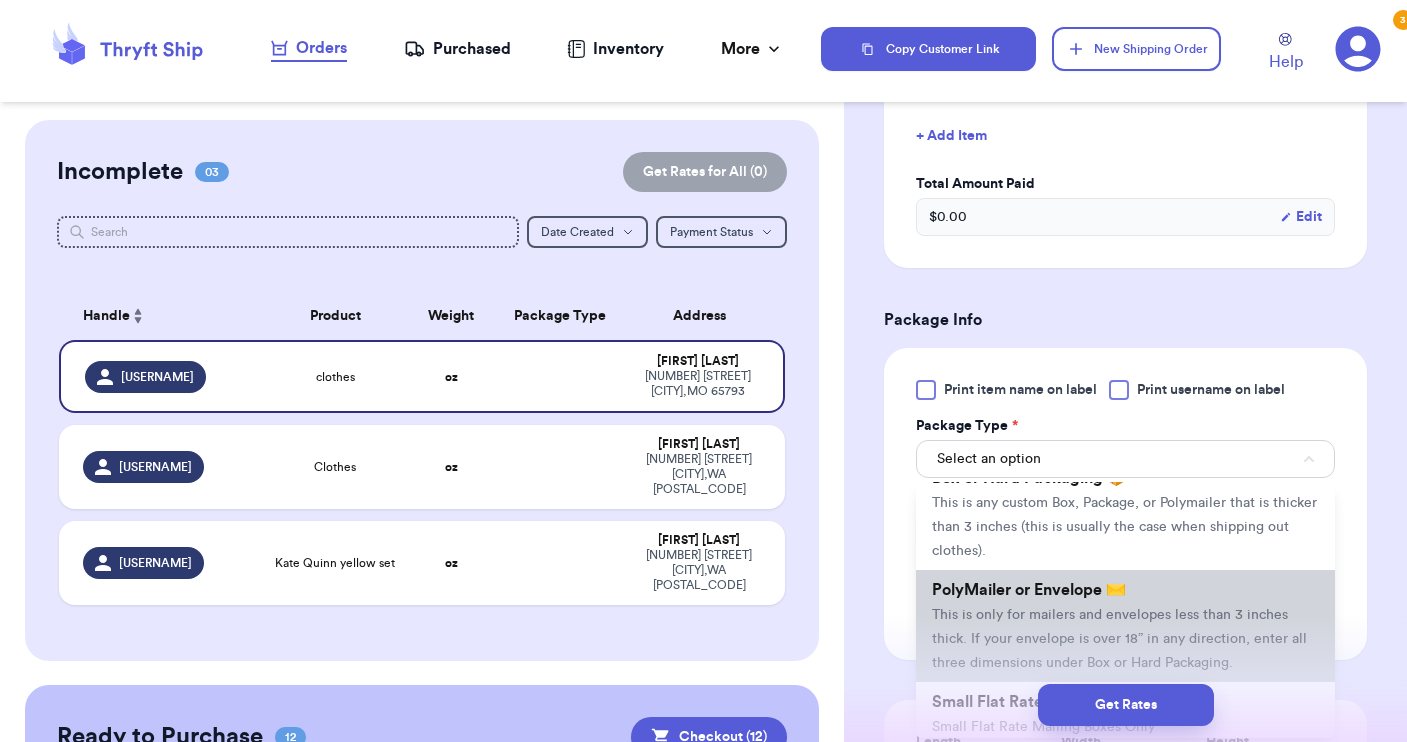 click on "PolyMailer or Envelope ✉️ This is only for mailers and envelopes less than 3 inches thick. If your envelope is over 18” in any direction, enter all three dimensions under Box or Hard Packaging." at bounding box center (1125, 626) 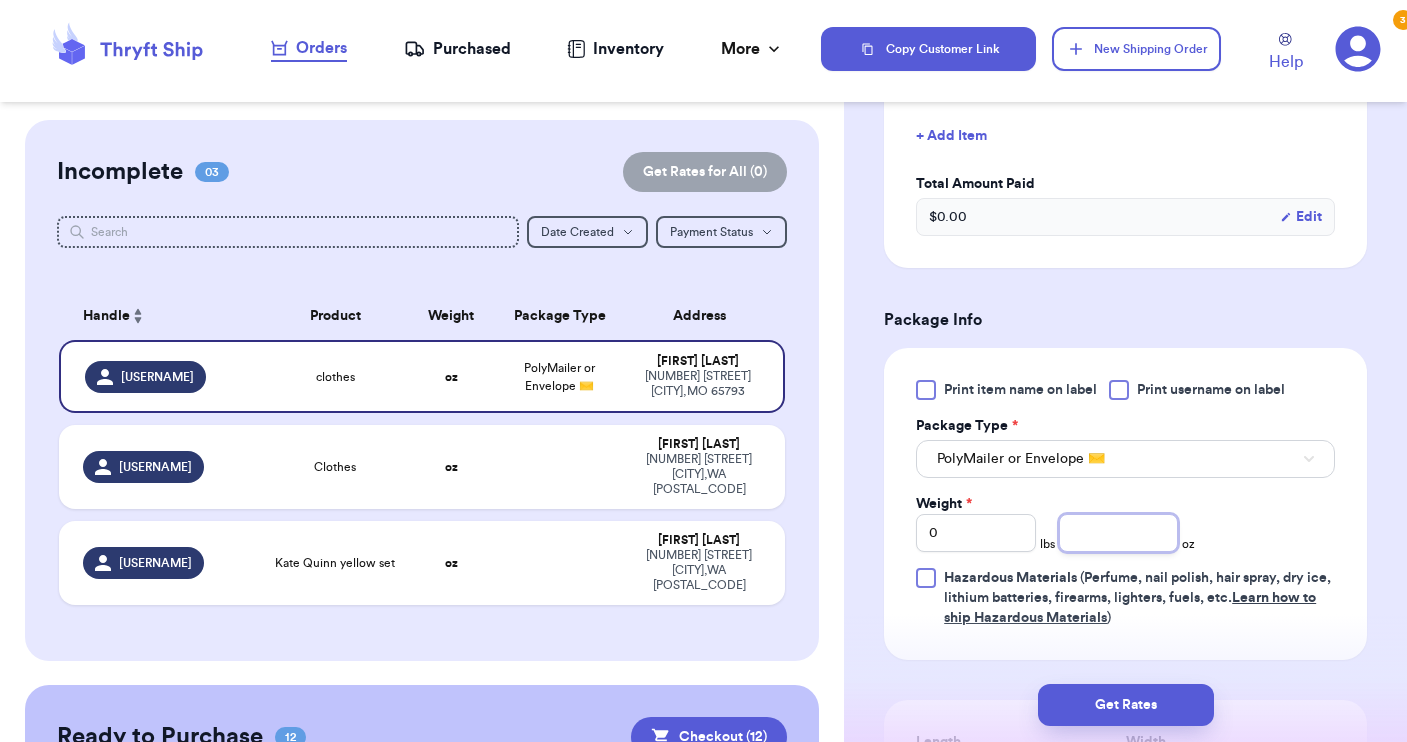 click at bounding box center (1119, 533) 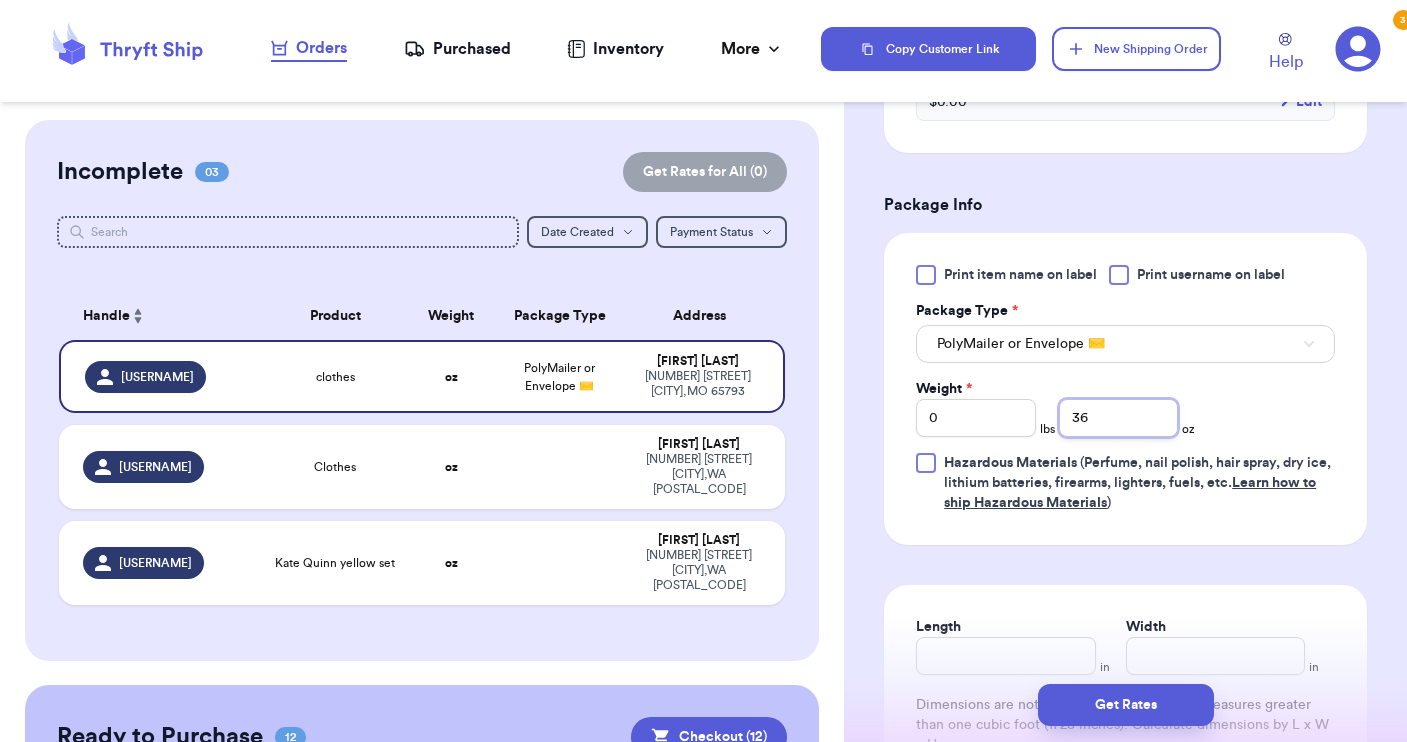 scroll, scrollTop: 1026, scrollLeft: 0, axis: vertical 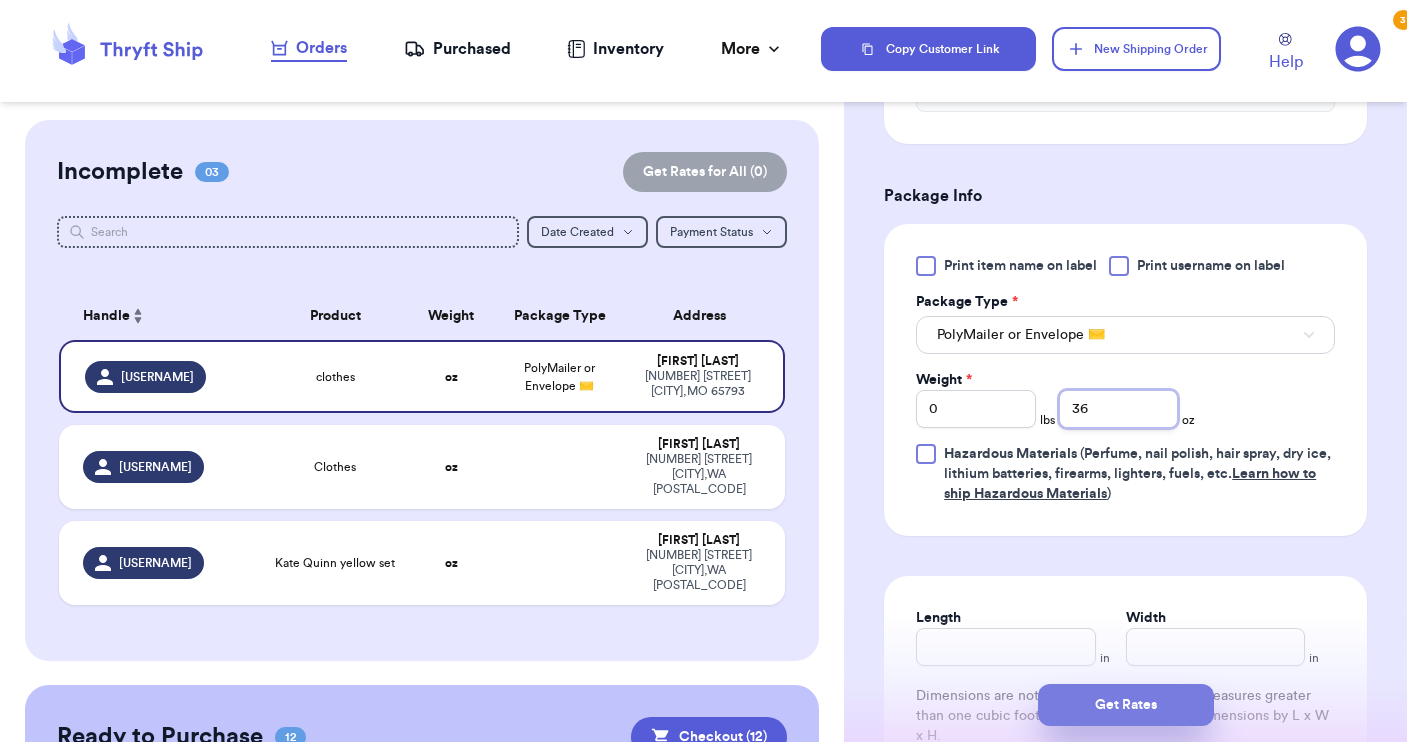 type on "36" 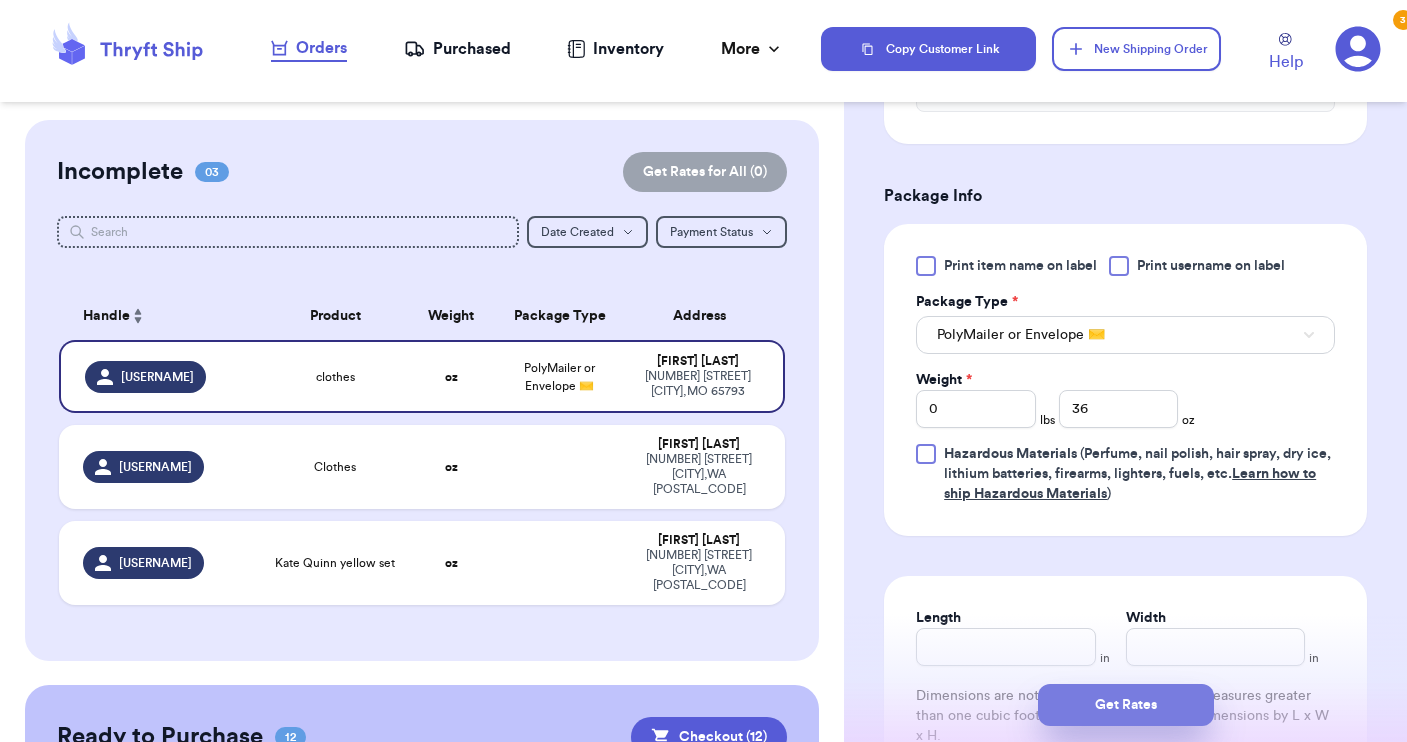 click on "Get Rates" at bounding box center (1126, 705) 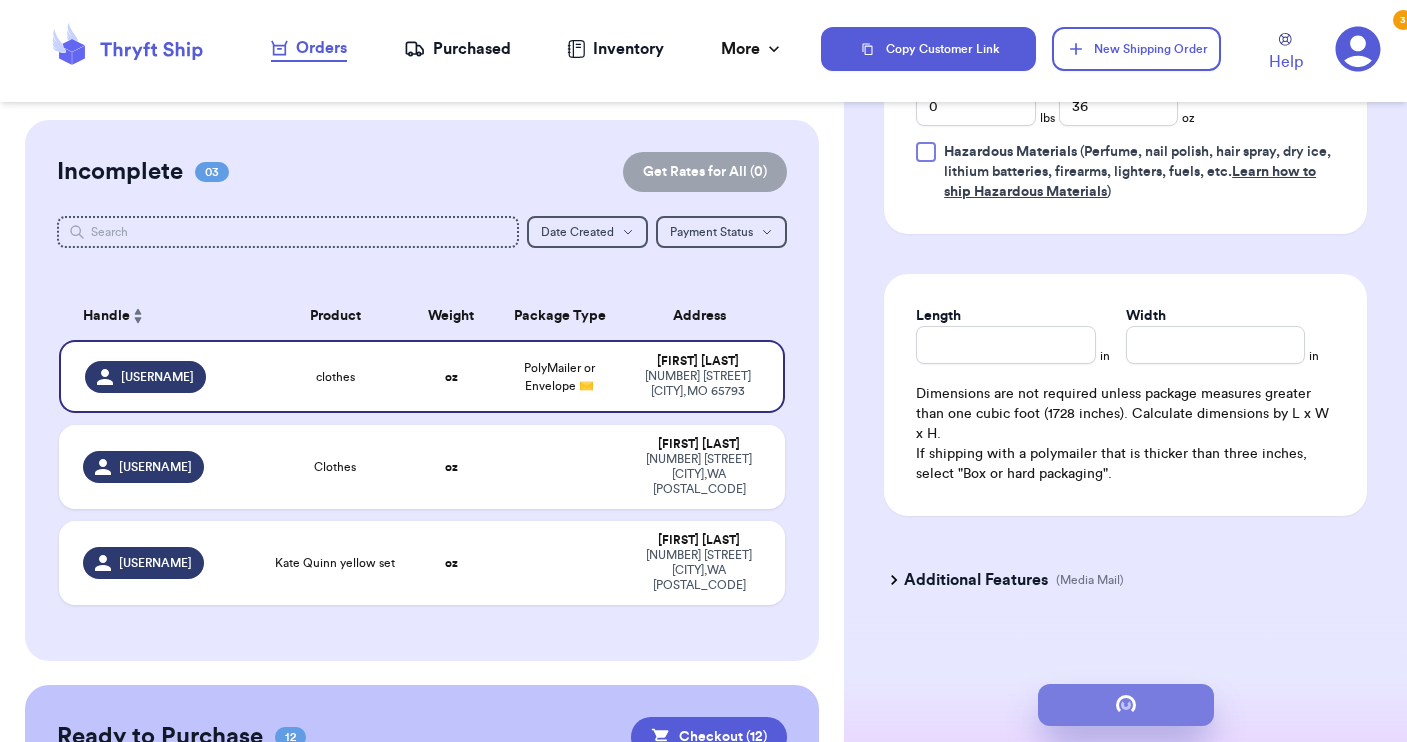 scroll, scrollTop: 1024, scrollLeft: 0, axis: vertical 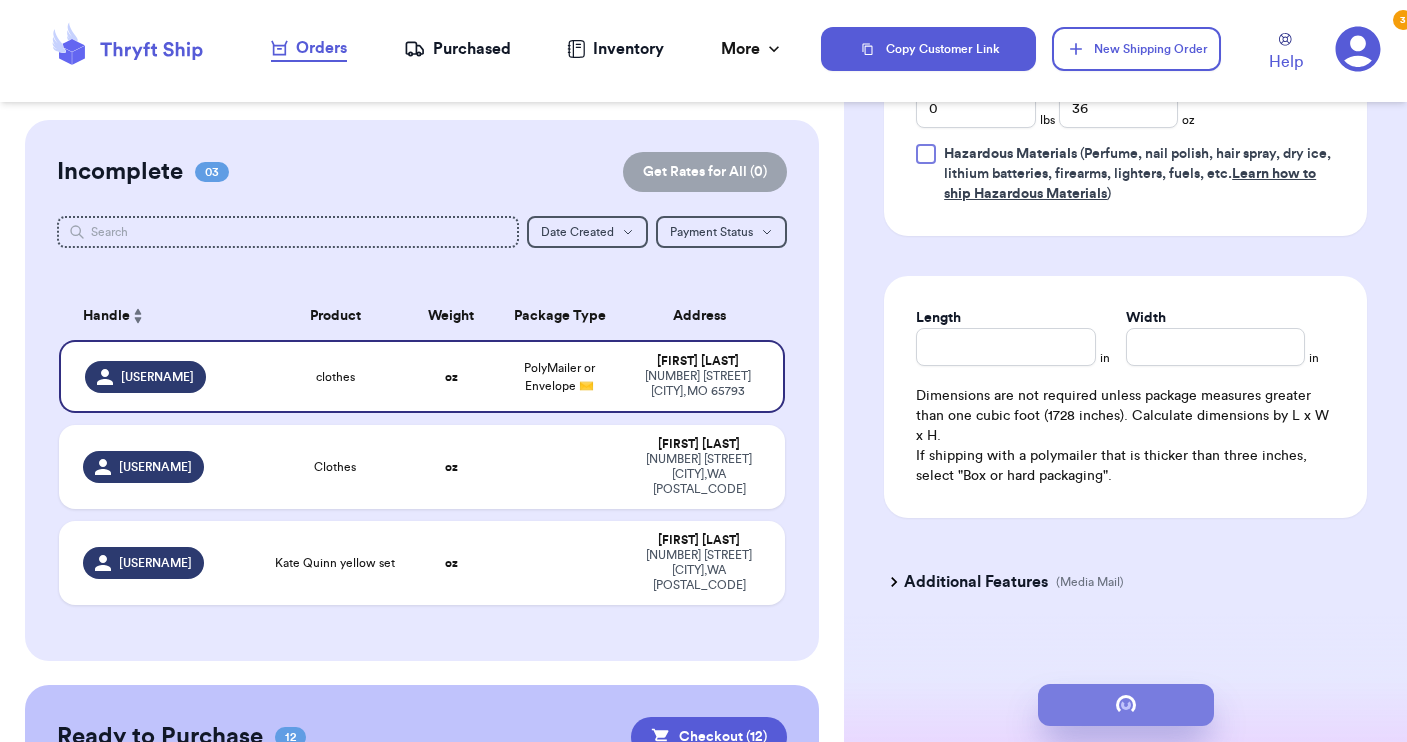 type on "2" 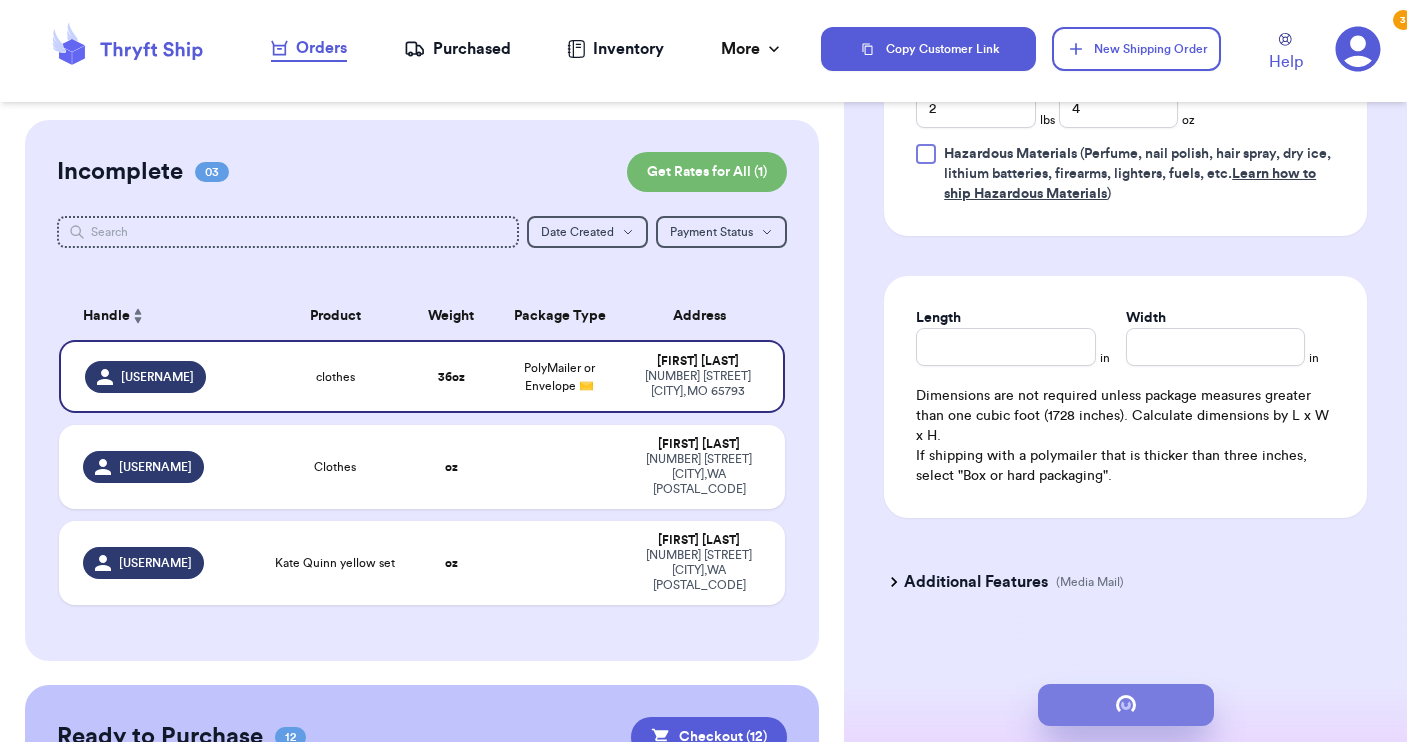 scroll, scrollTop: 0, scrollLeft: 0, axis: both 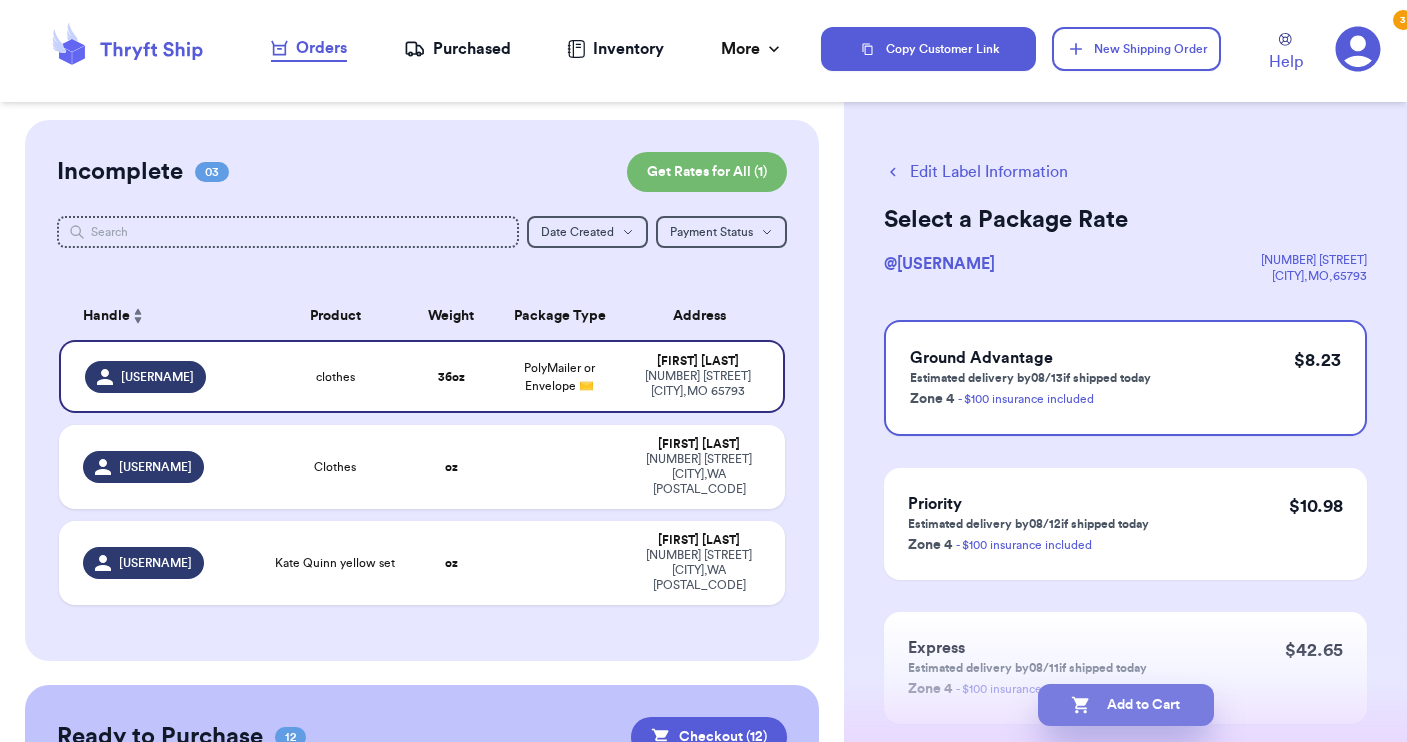 click on "Add to Cart" at bounding box center [1126, 705] 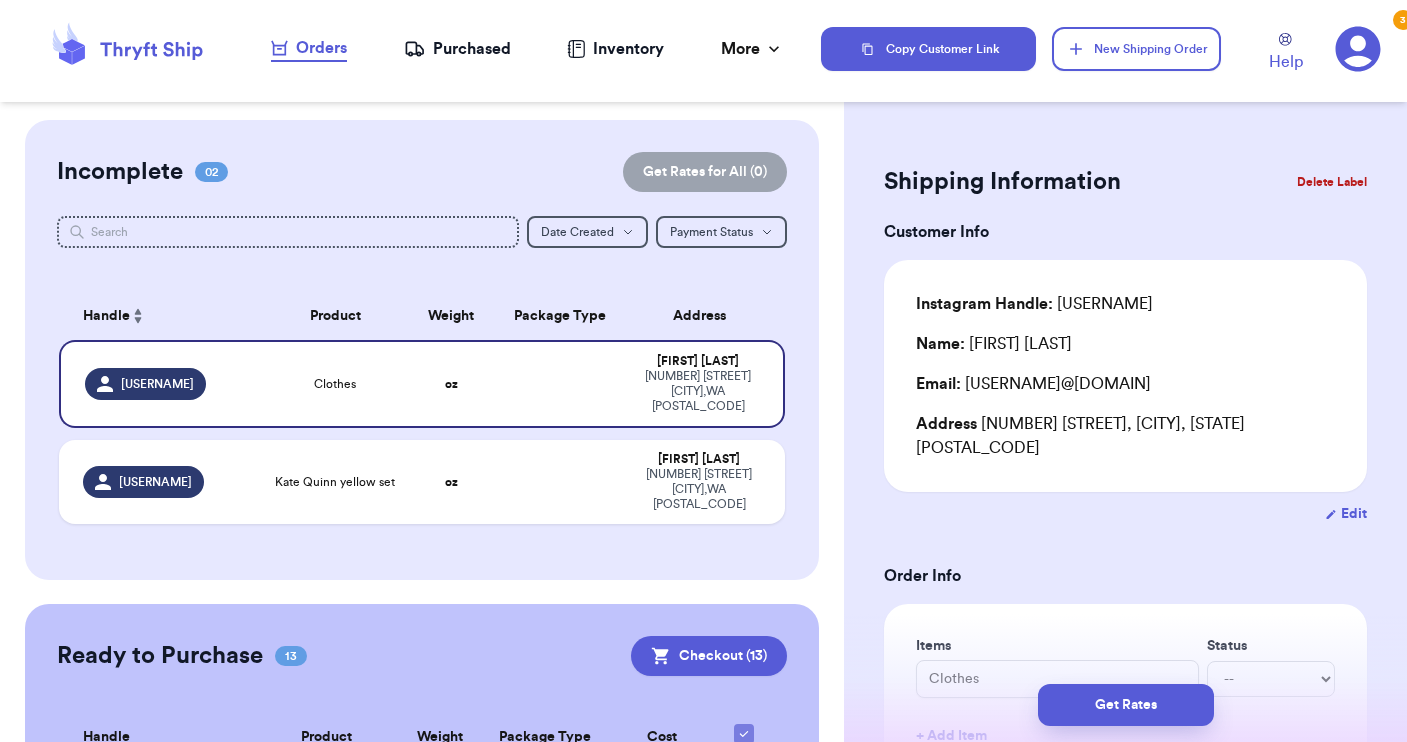 type 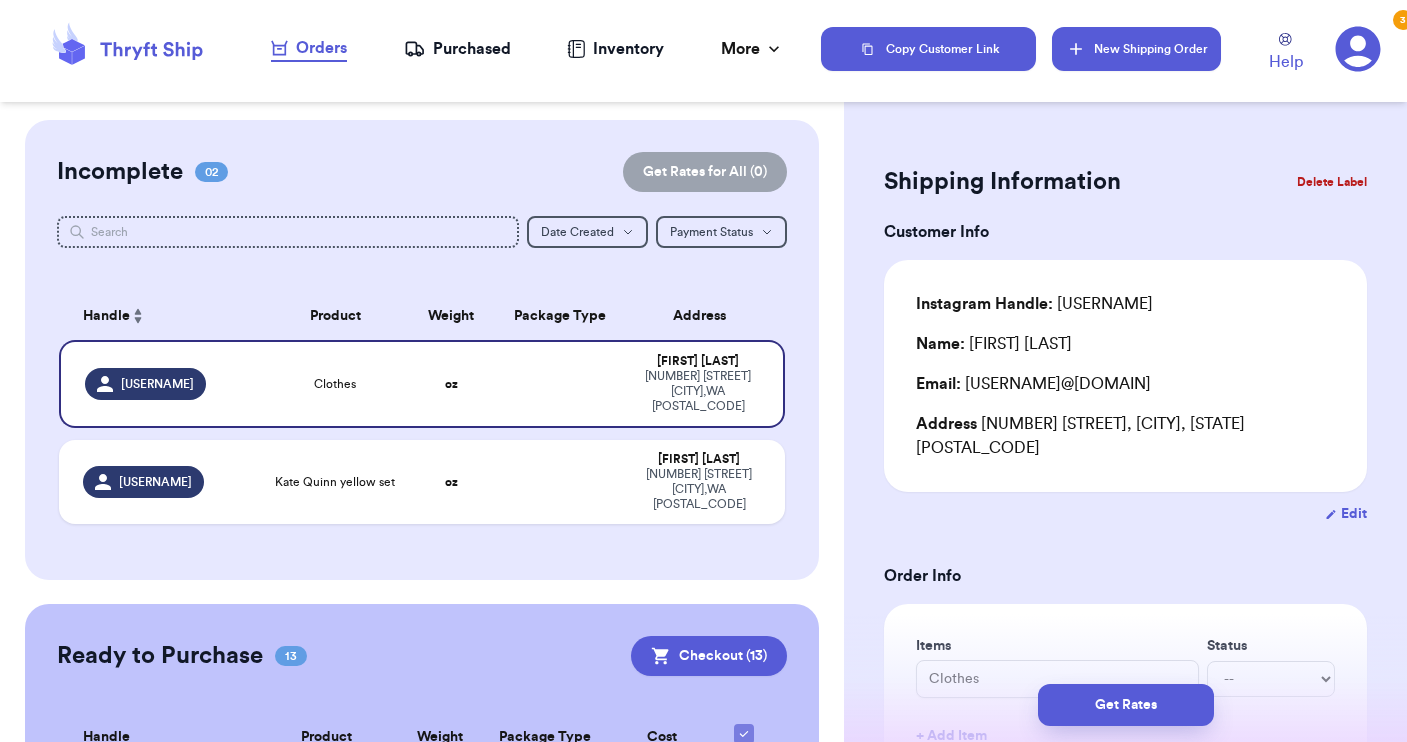 click on "New Shipping Order" at bounding box center [1136, 49] 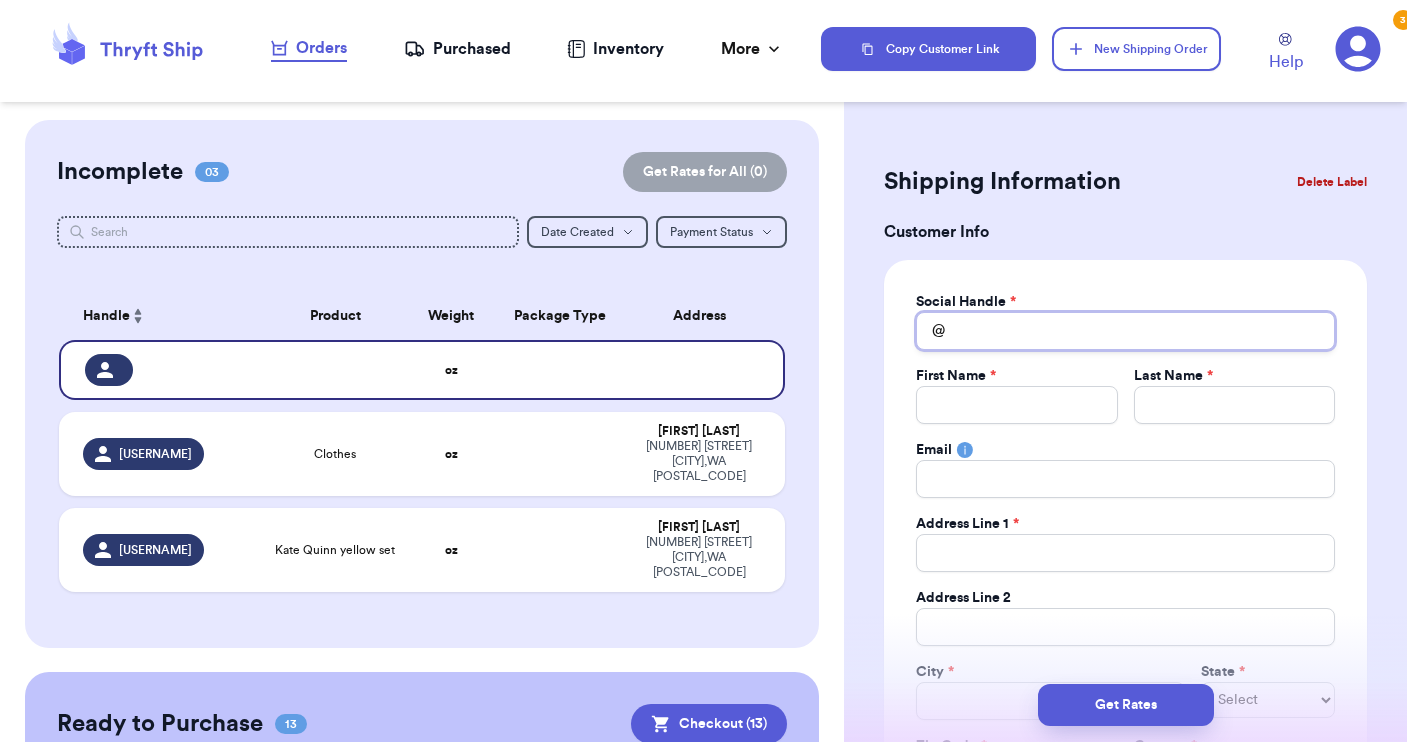 click on "Total Amount Paid" at bounding box center [1125, 331] 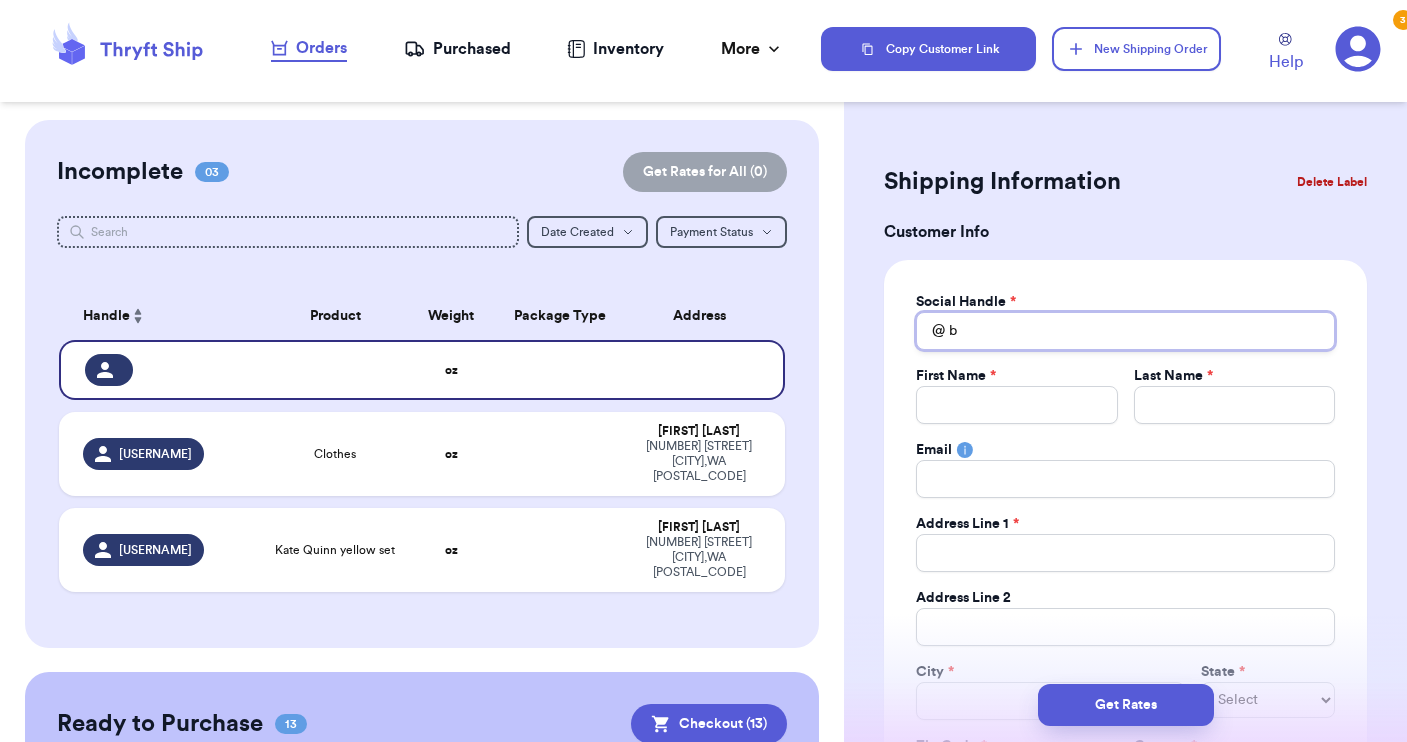 type 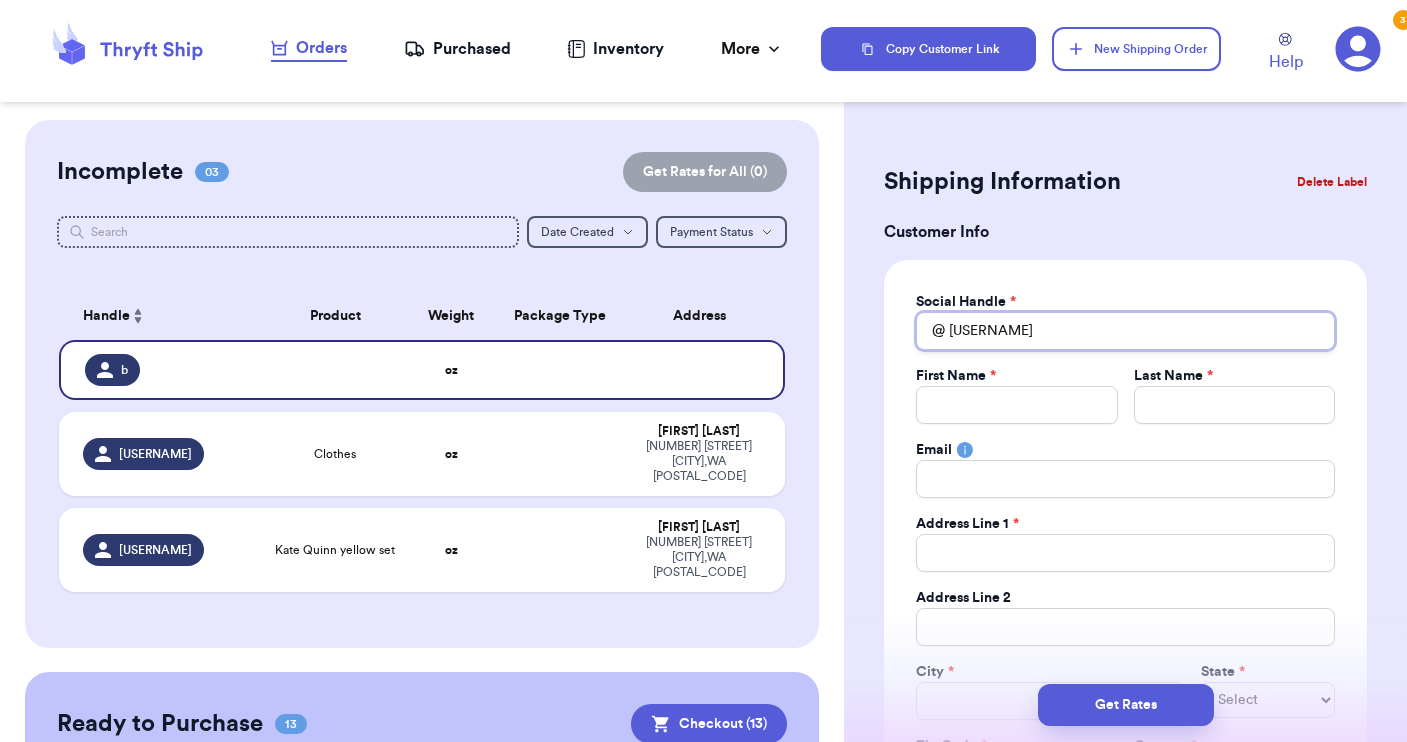 type 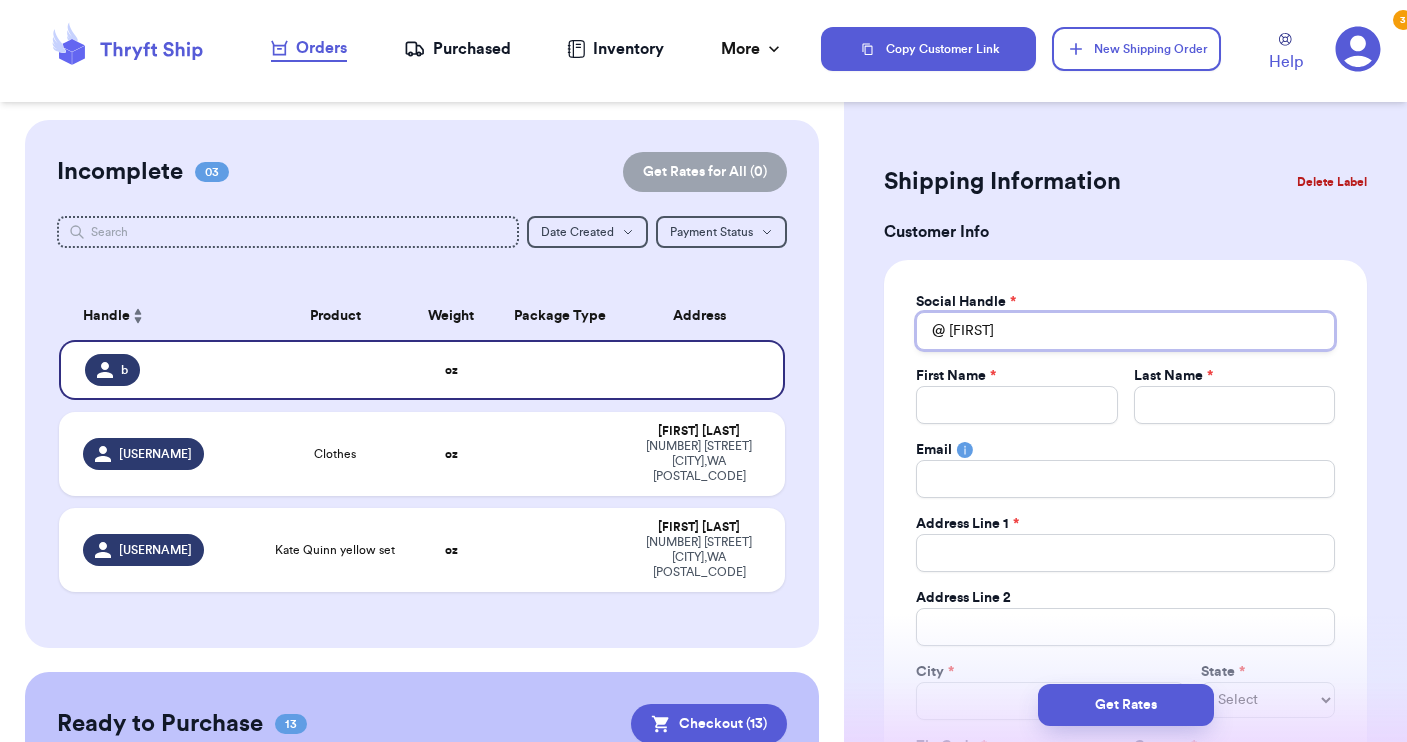 type 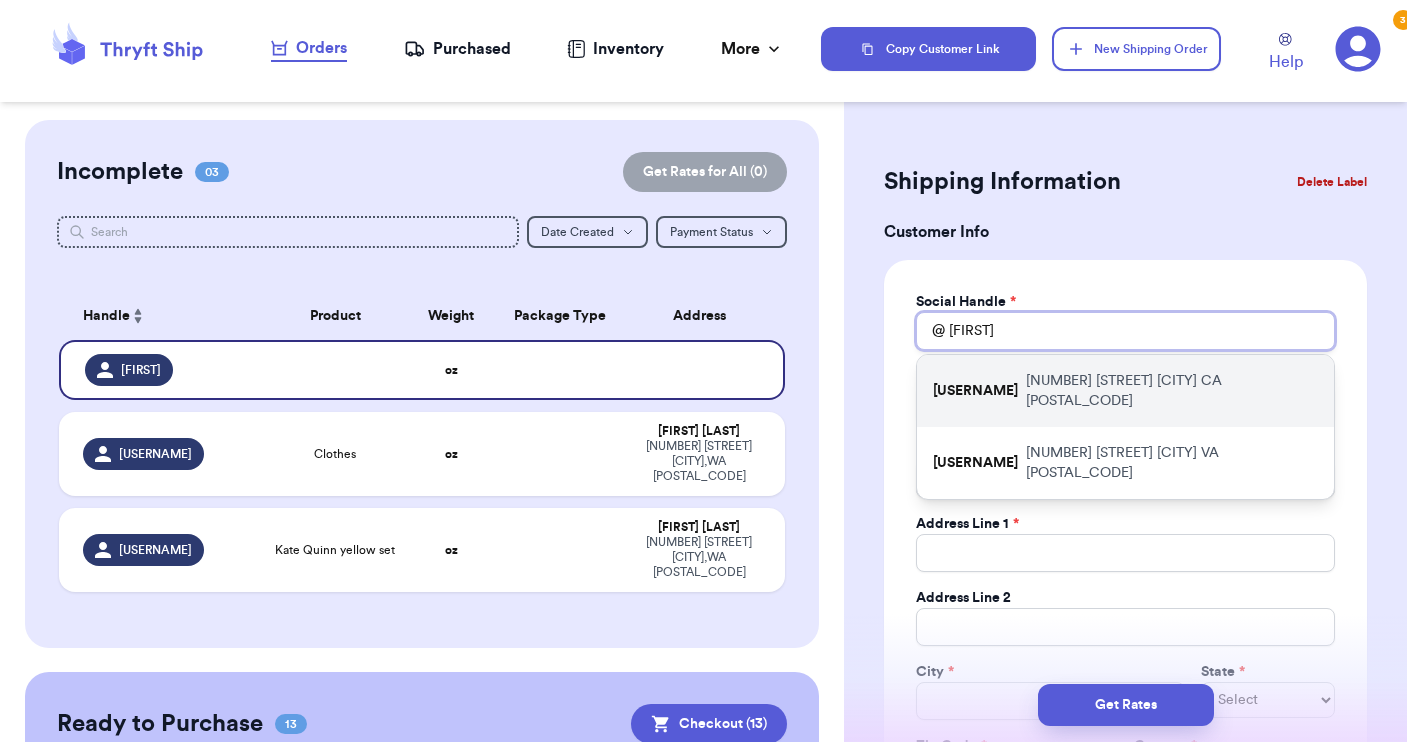 type on "[FIRST]" 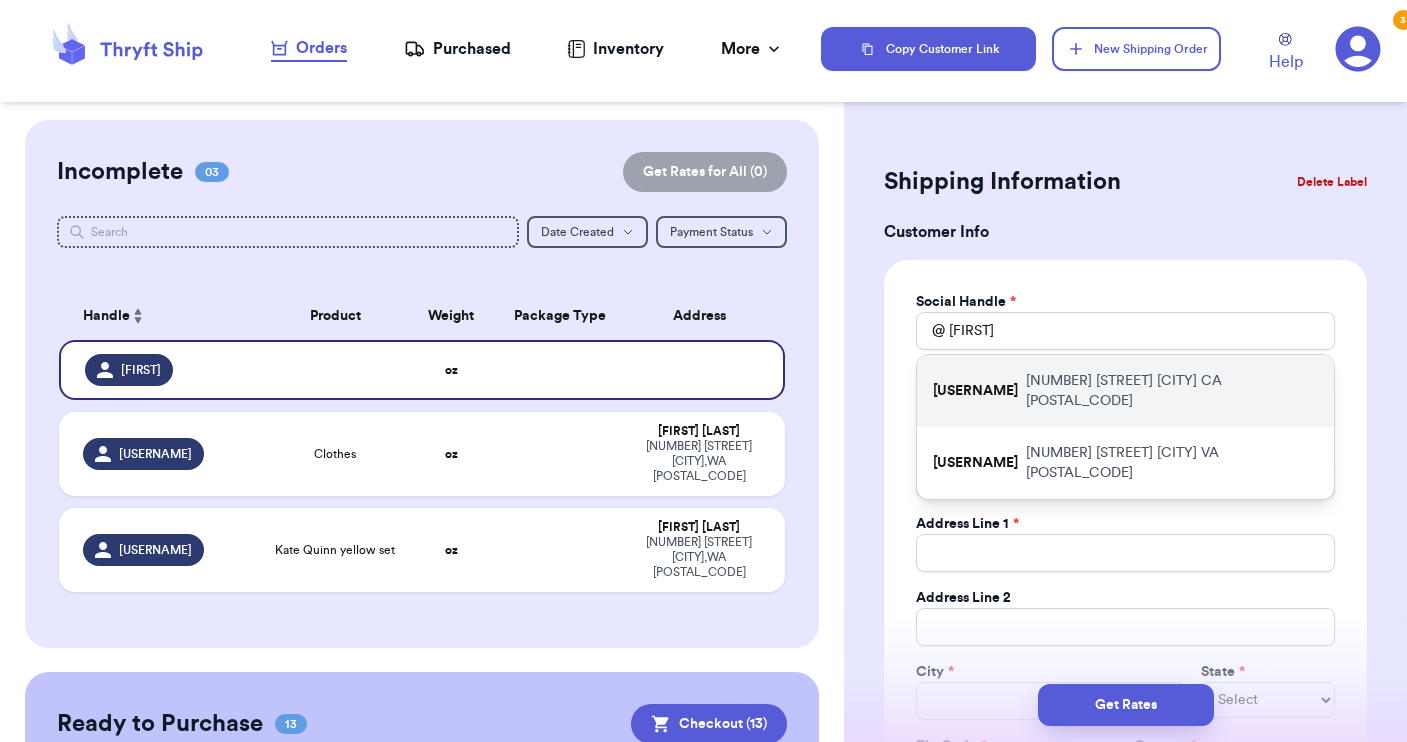 click on "[USERNAME]" at bounding box center [975, 391] 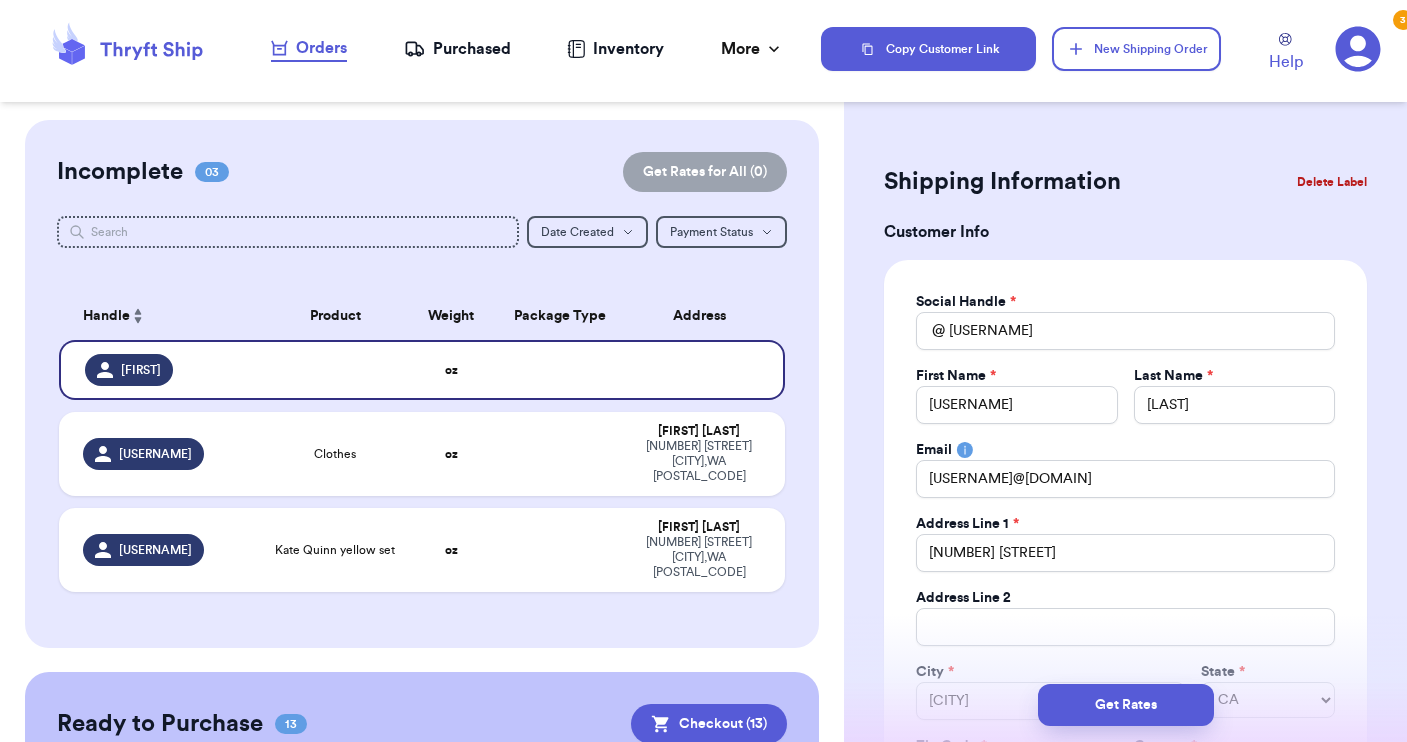 type 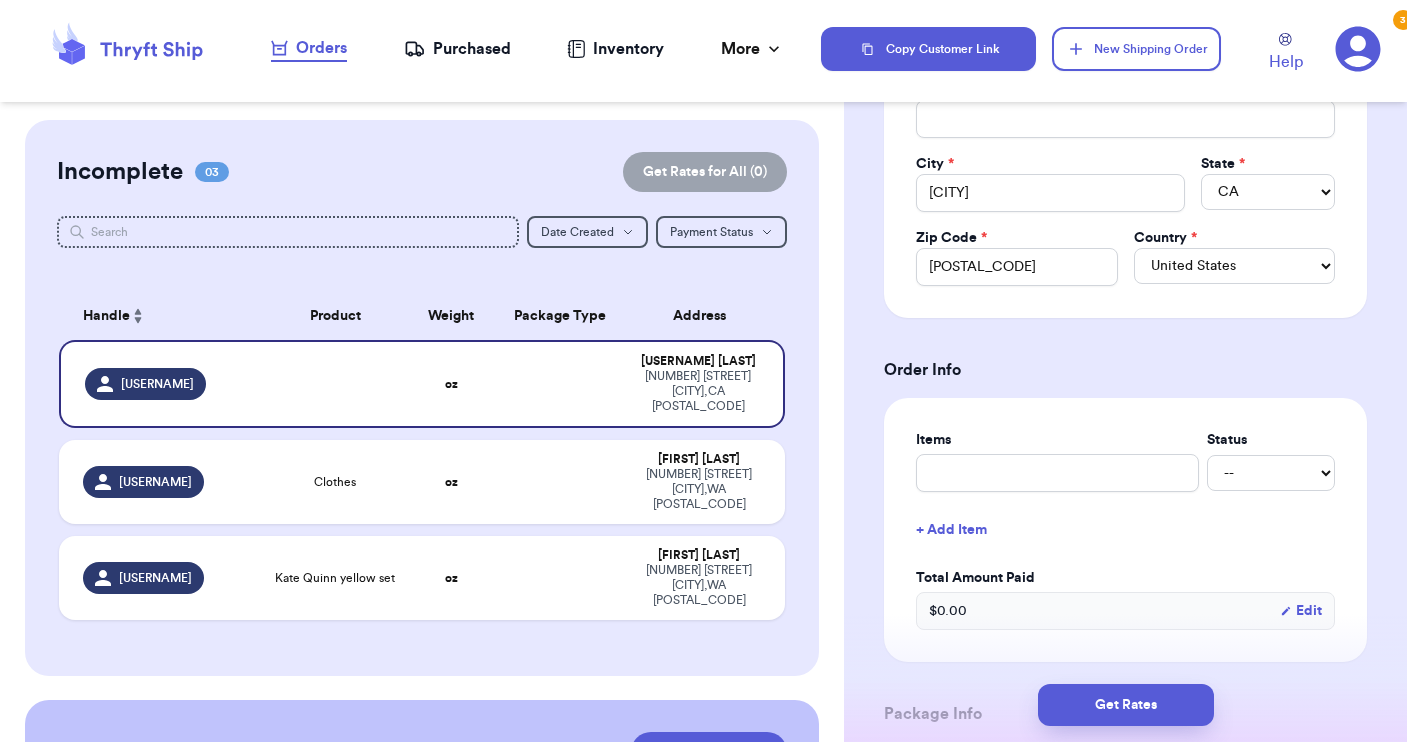 scroll, scrollTop: 513, scrollLeft: 0, axis: vertical 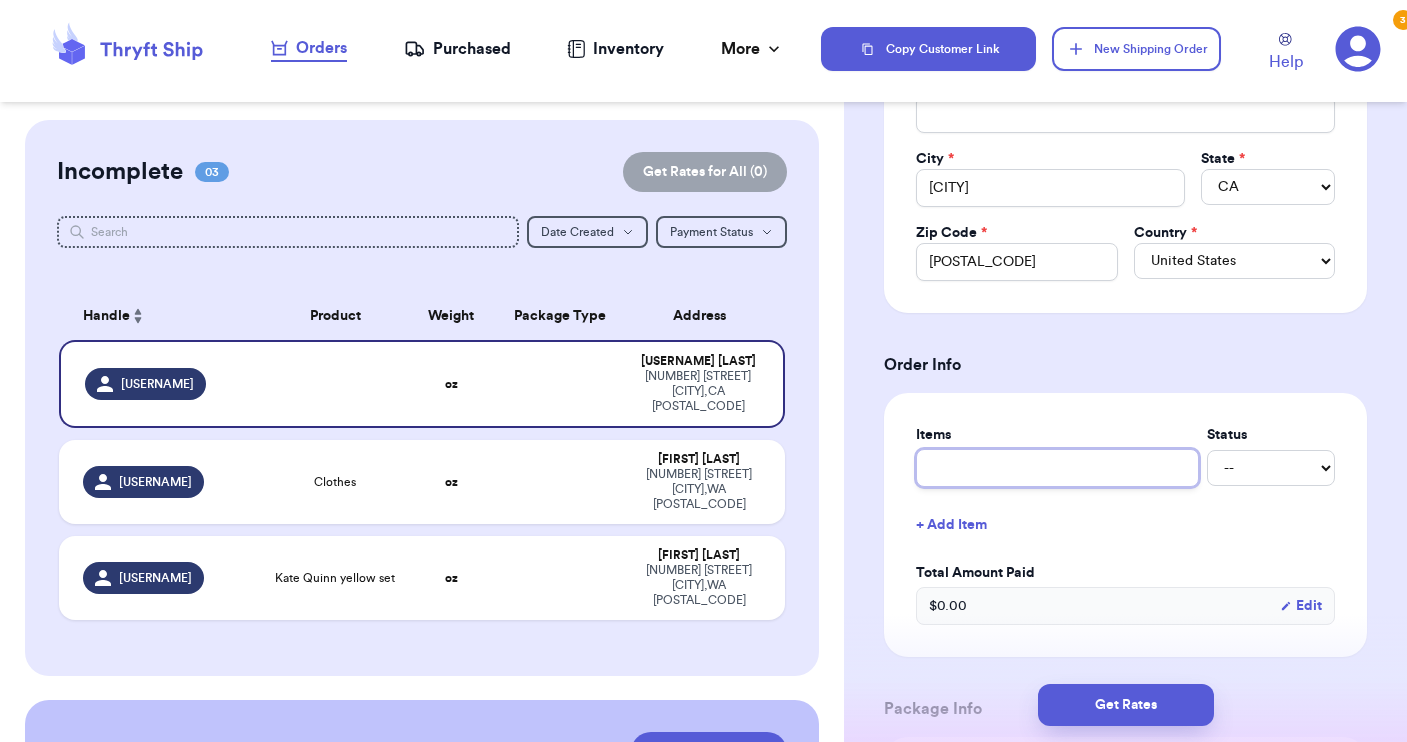 type on "c" 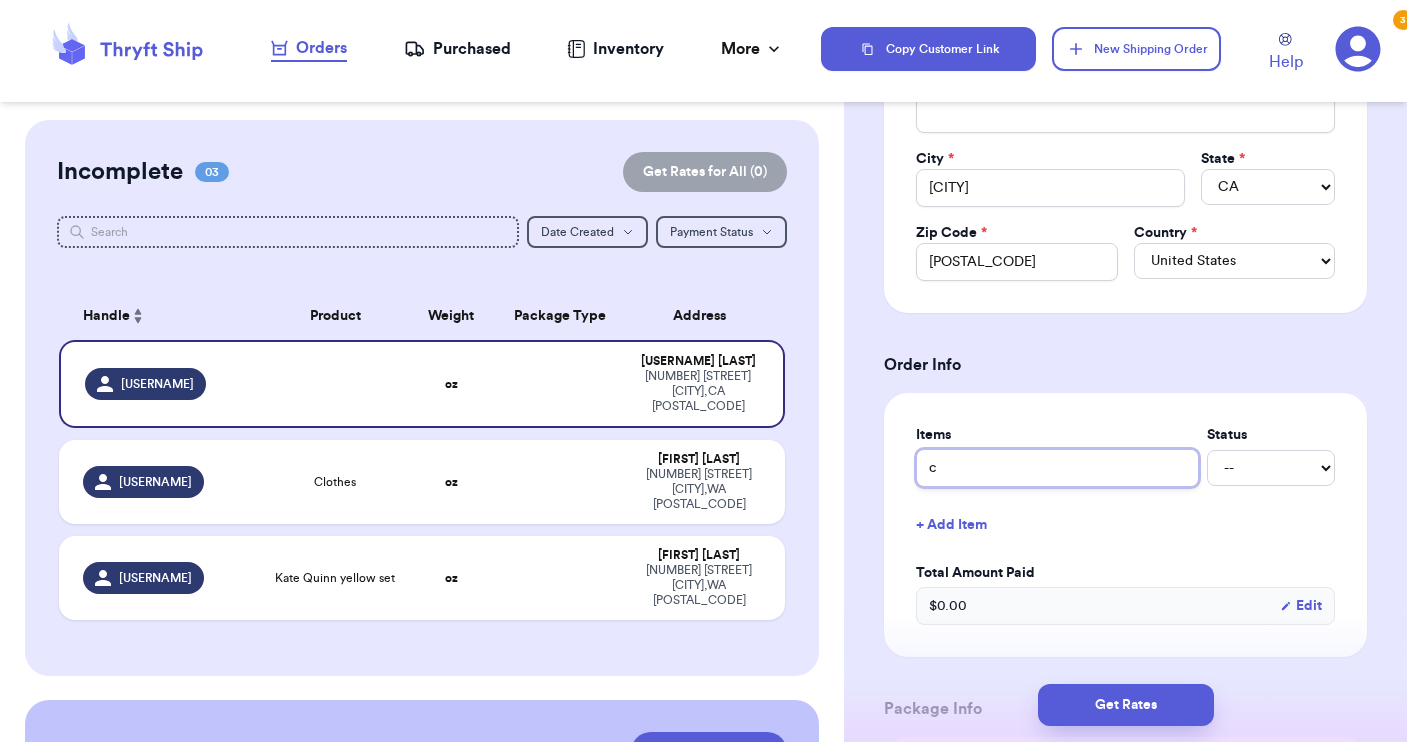type 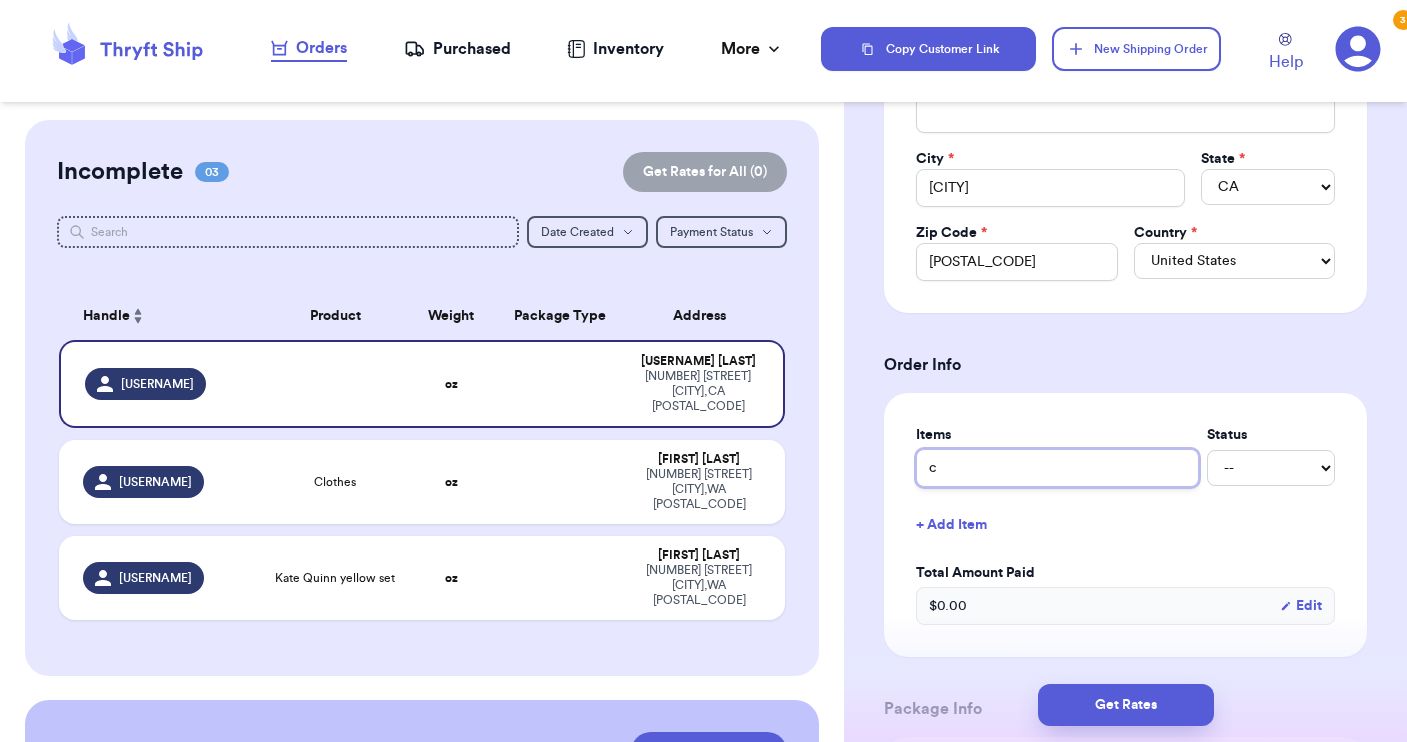 type on "cl" 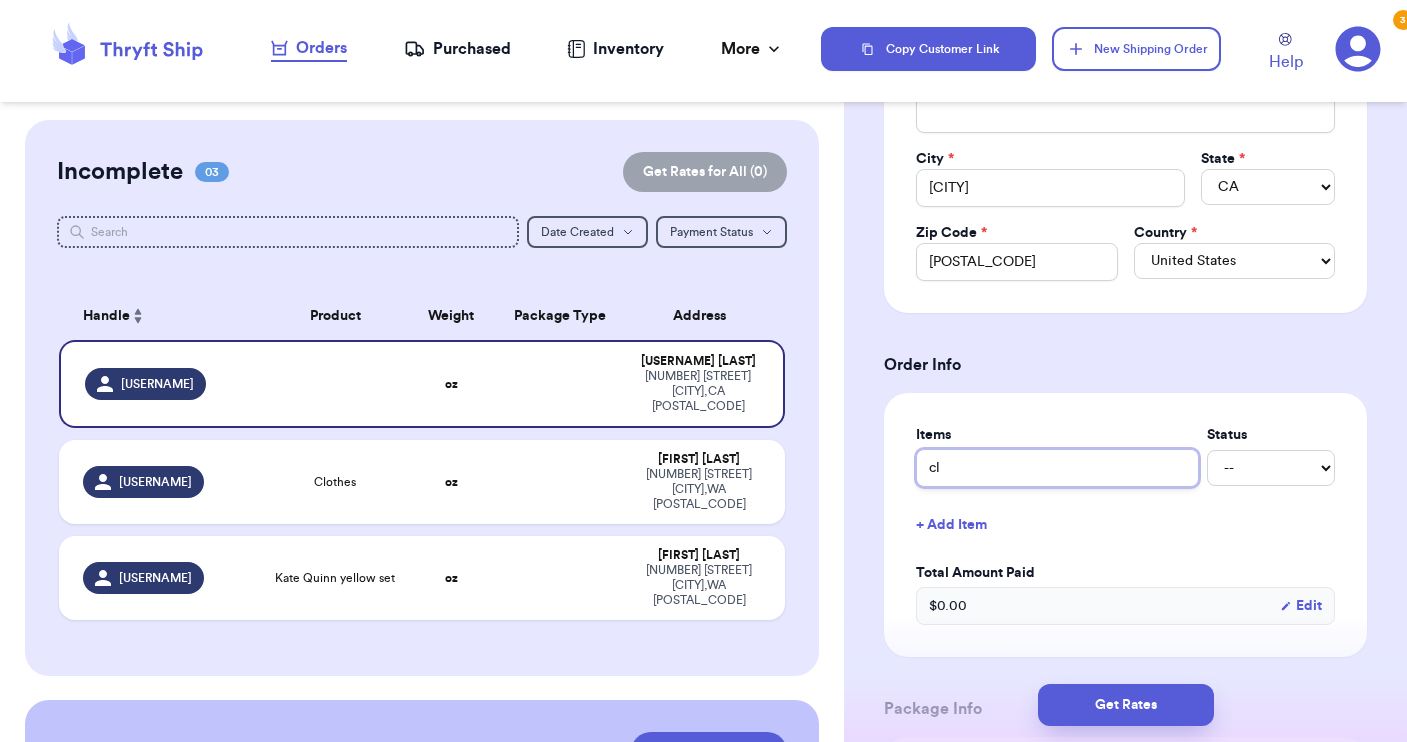 type 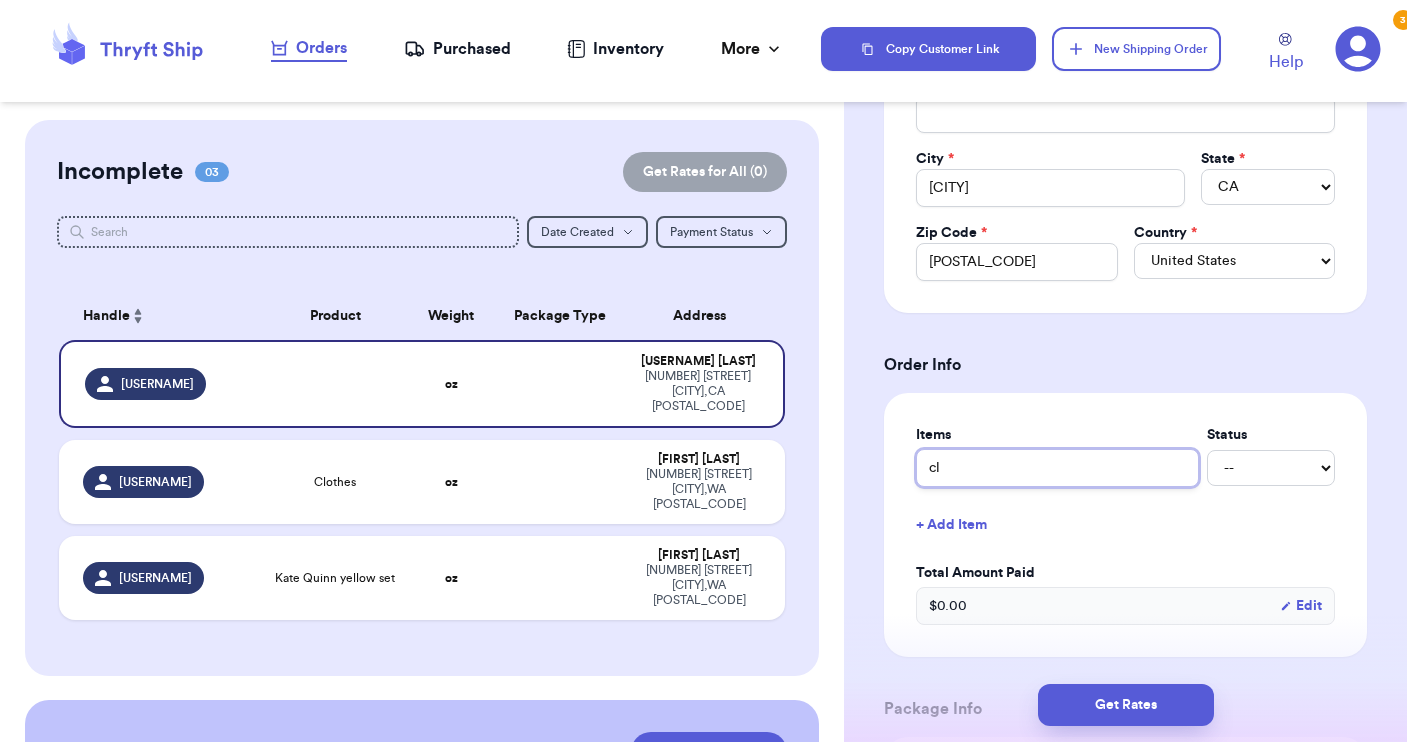 type on "[USERNAME]" 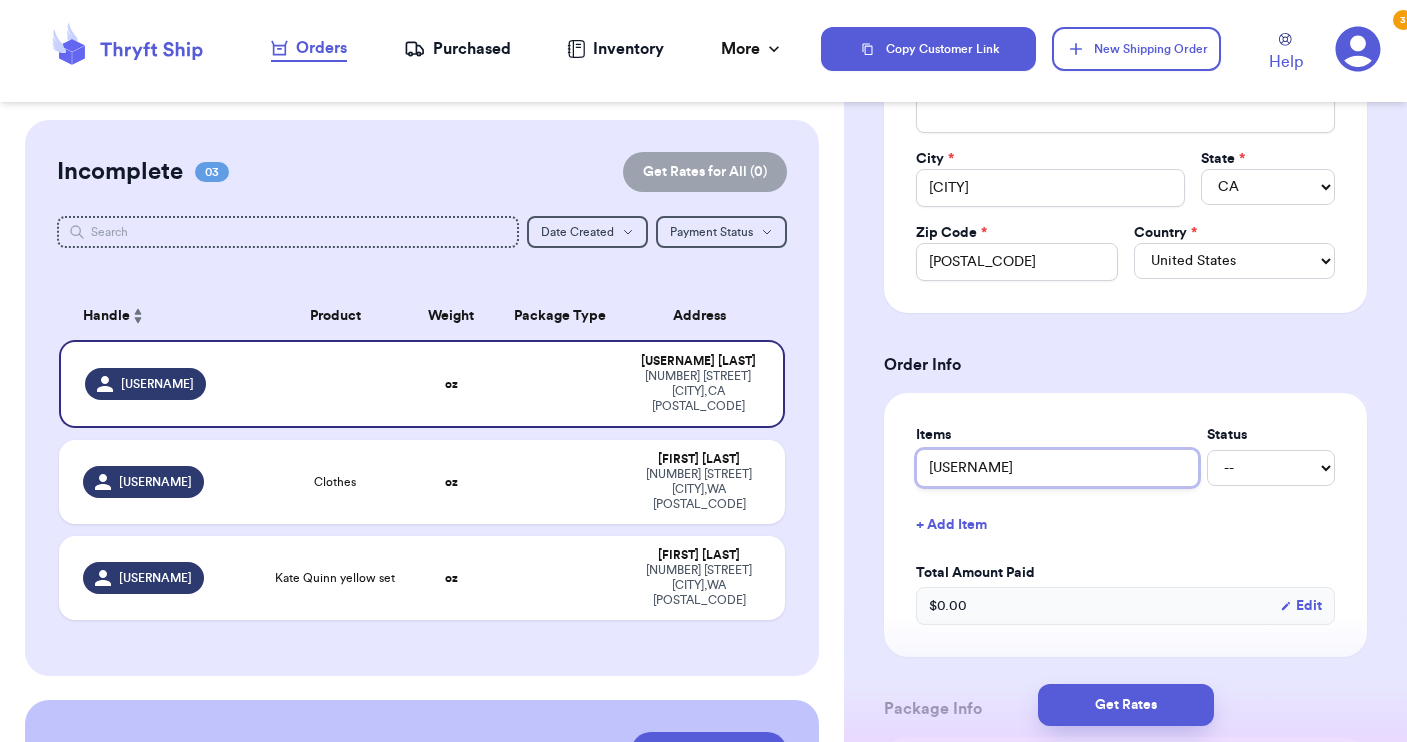 type 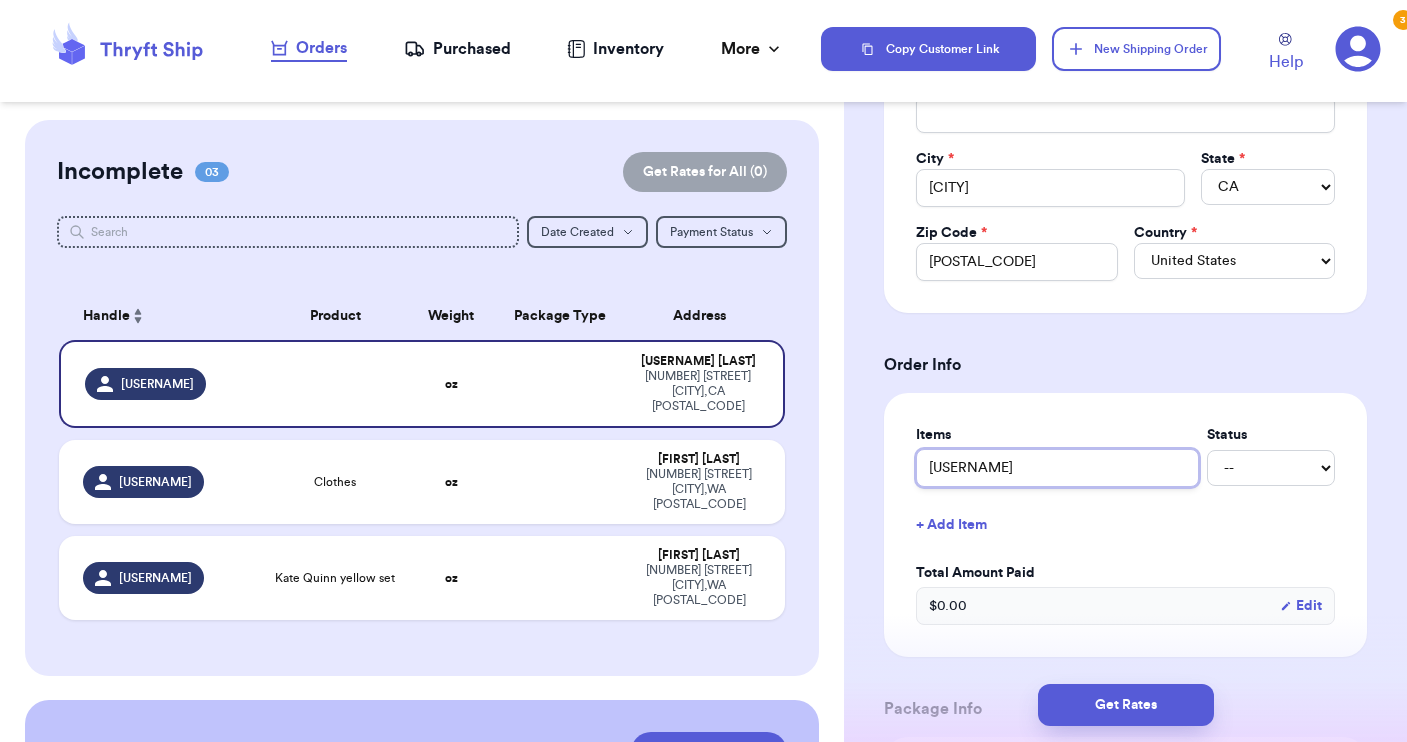 type on "[USERNAME]" 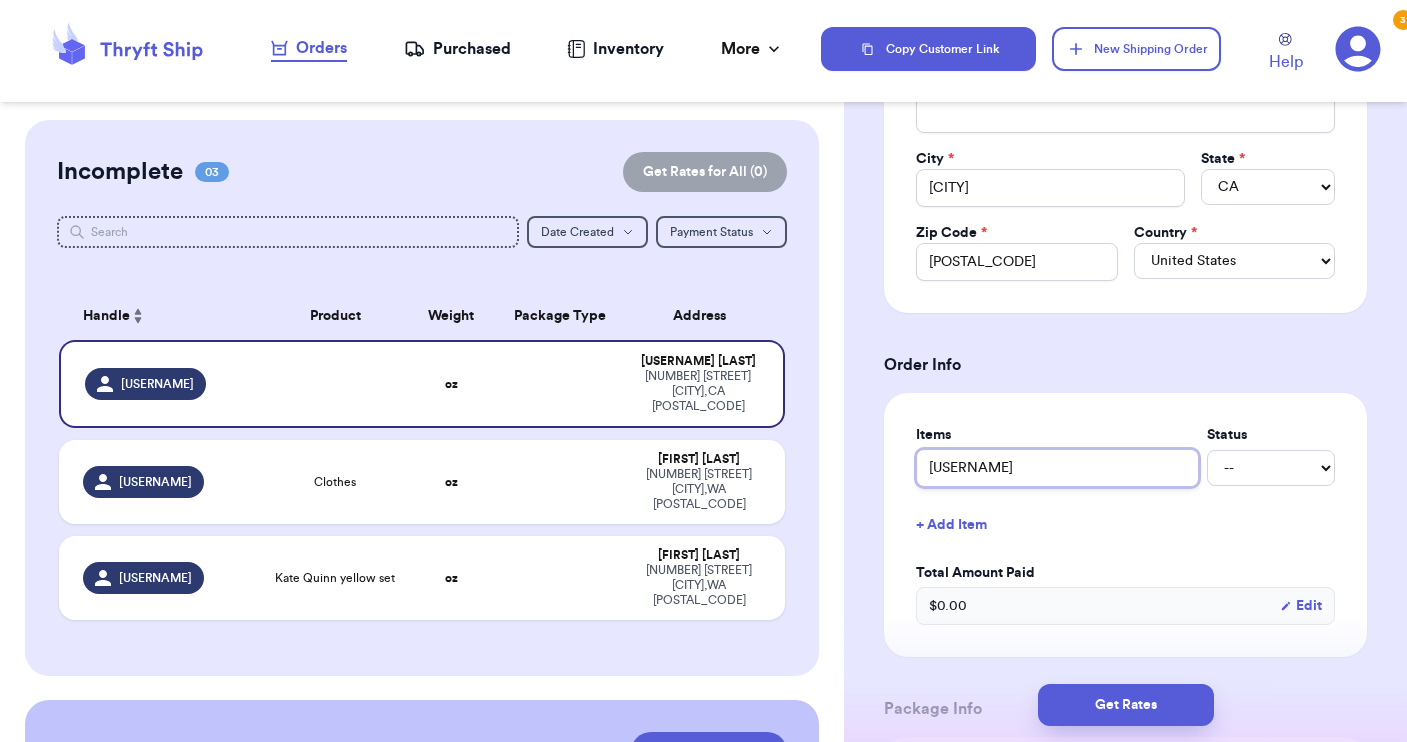 type 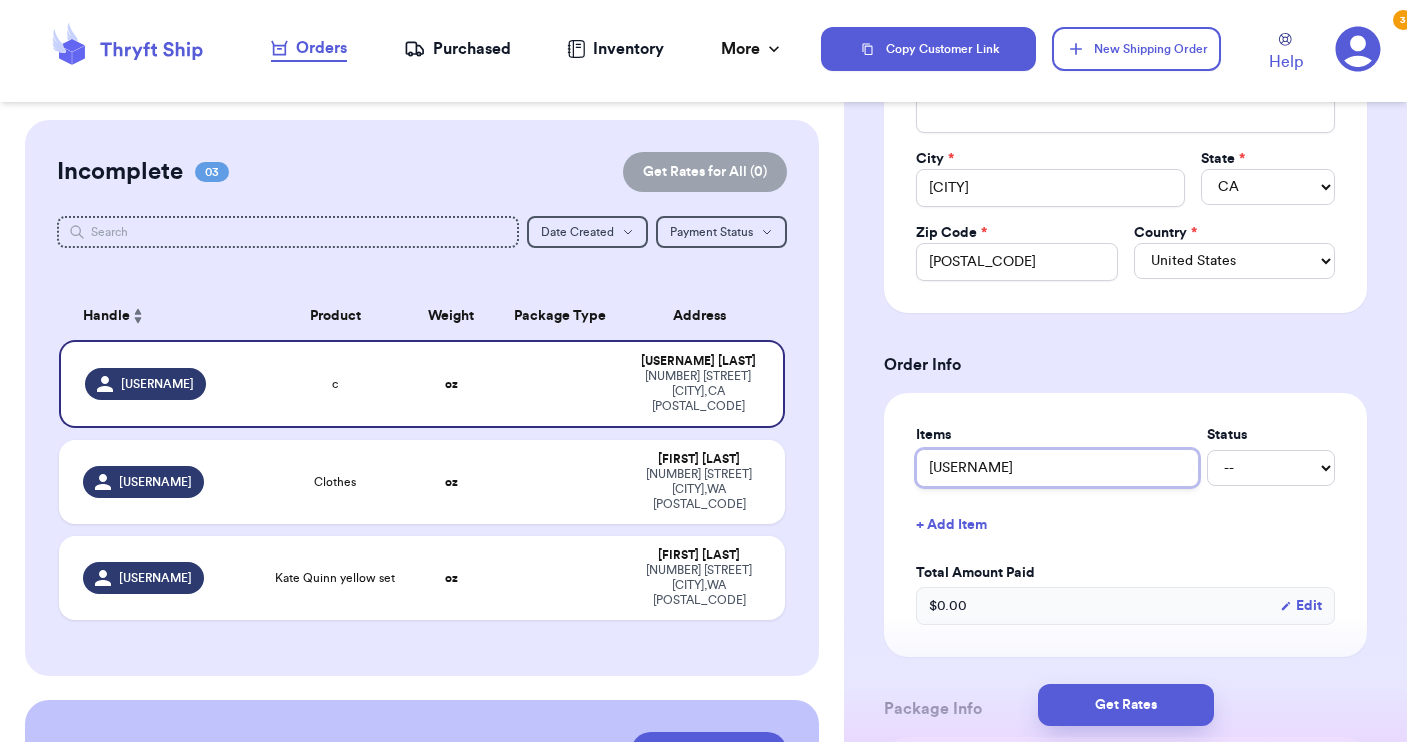 type on "cloth" 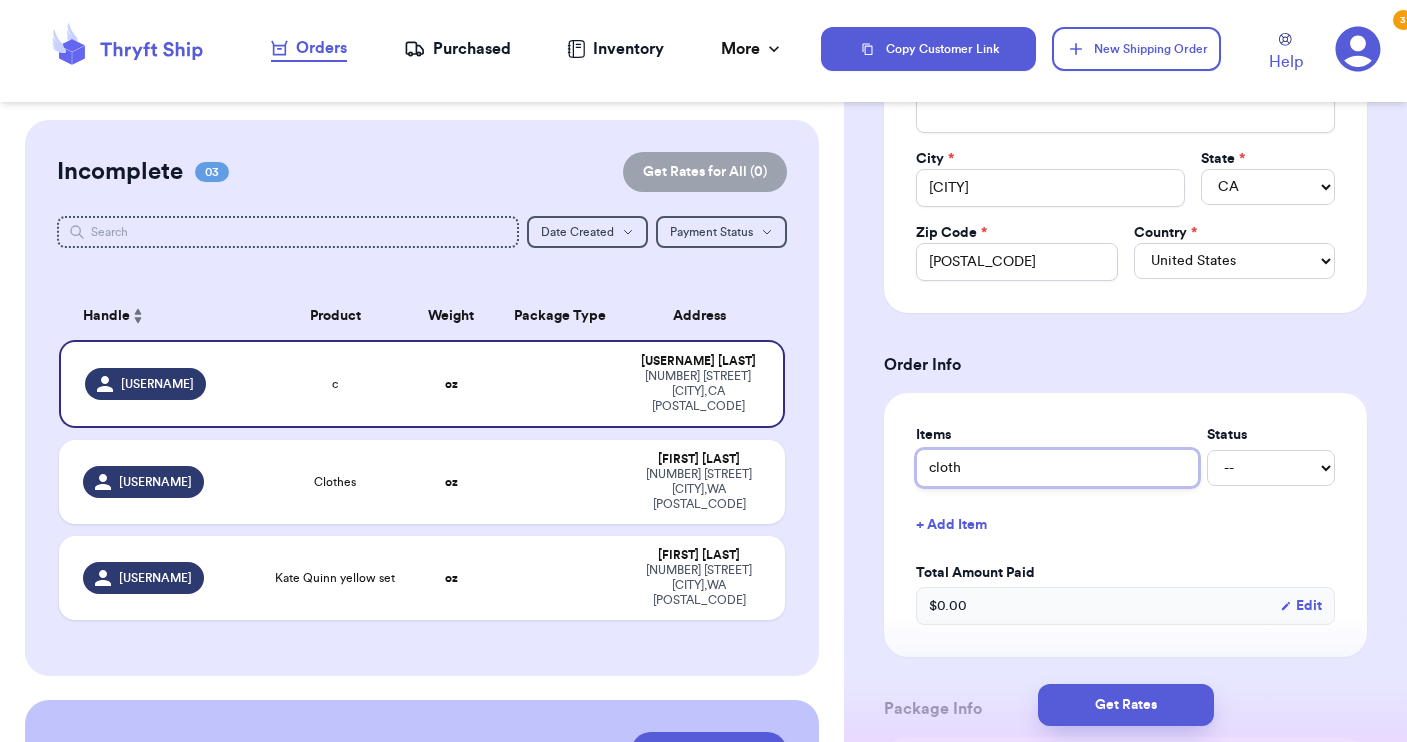 type 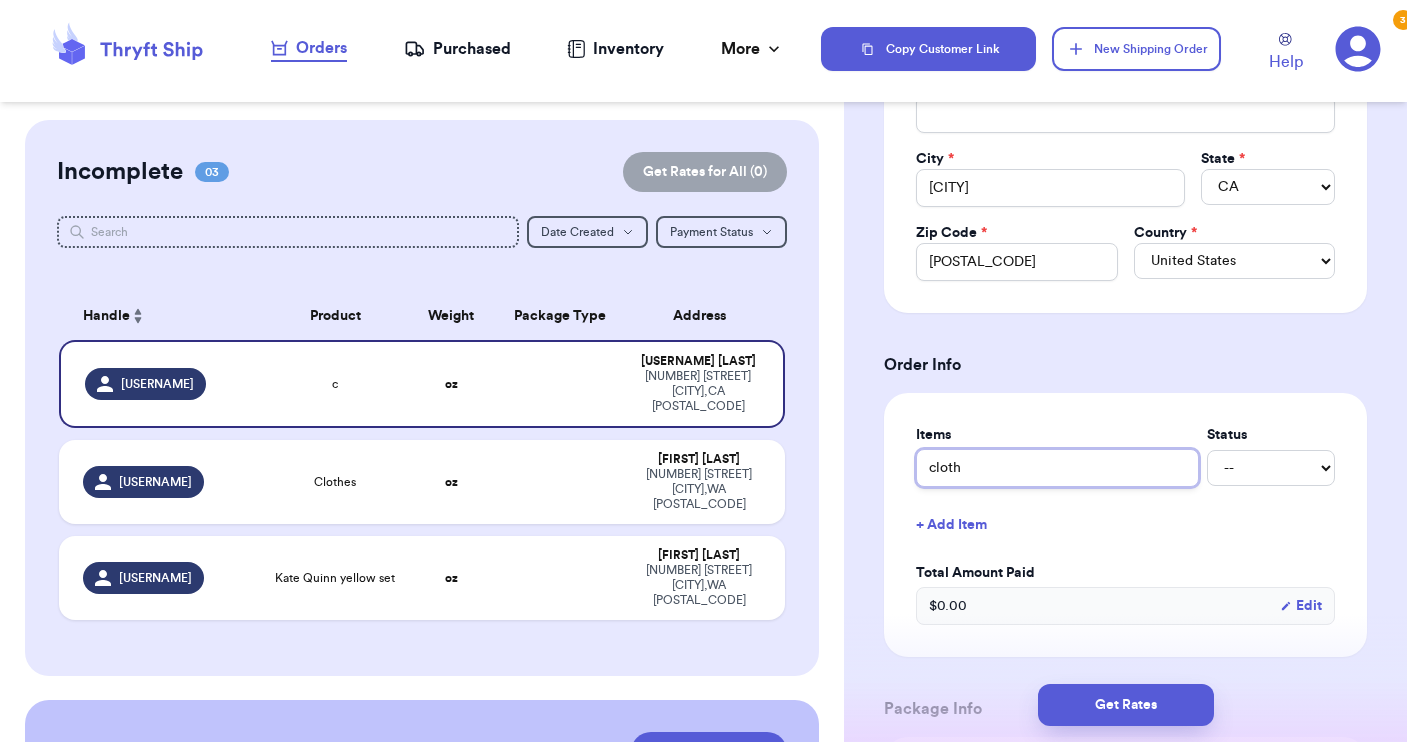 type on "[USERNAME]" 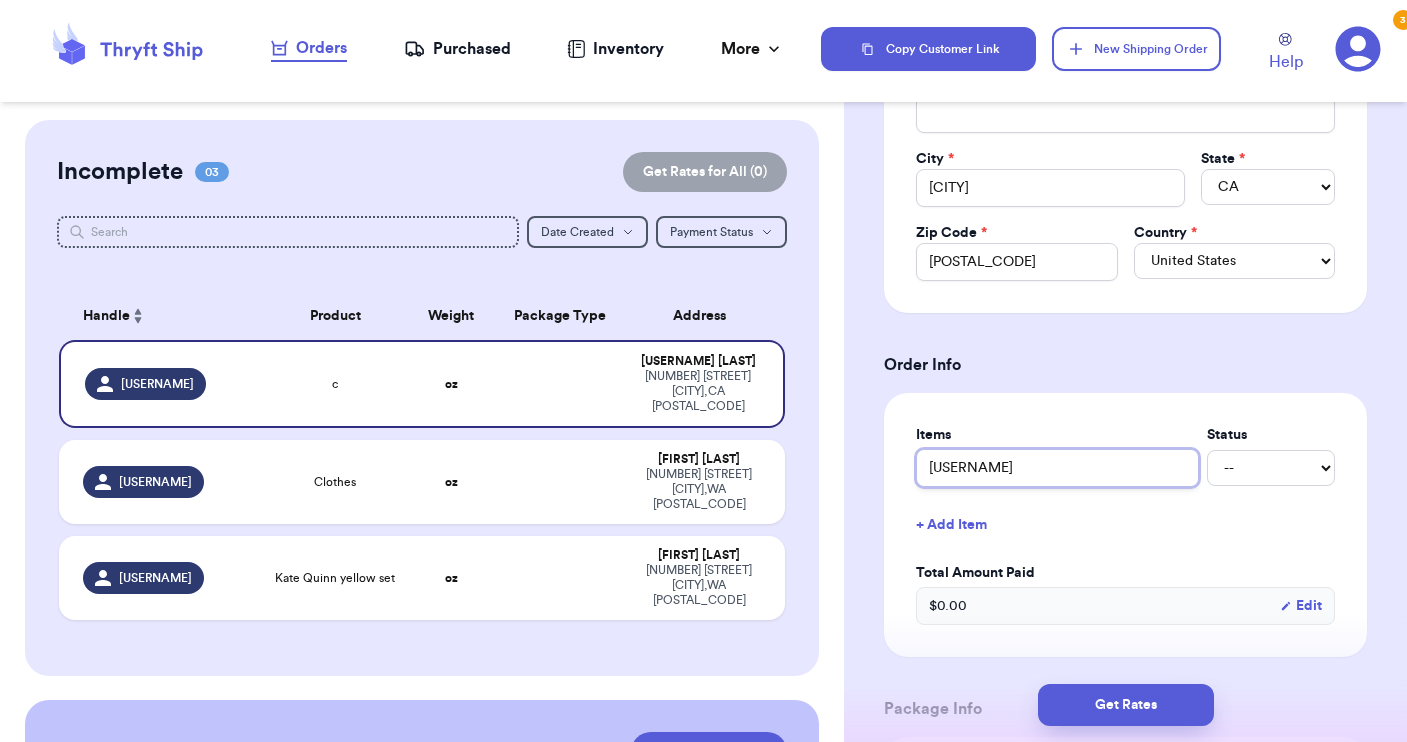 type 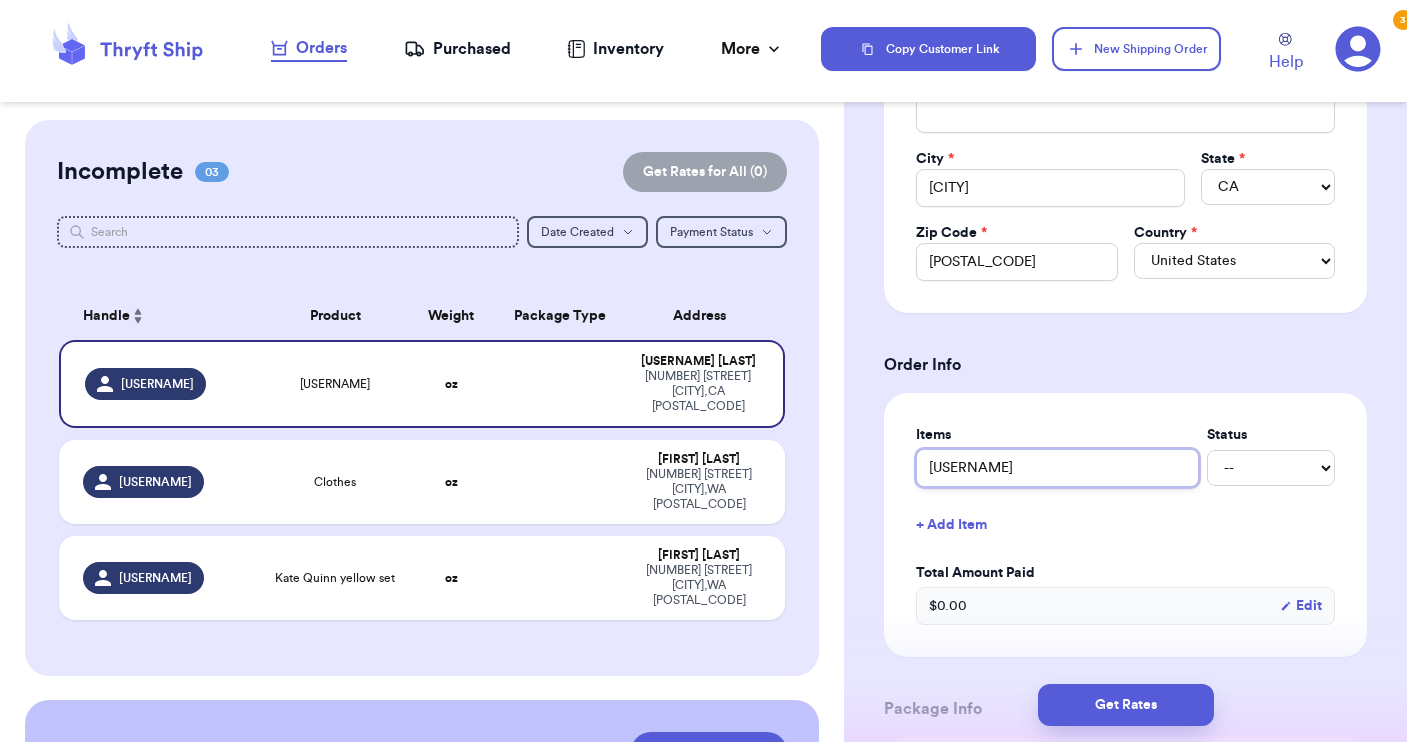 type on "clothes" 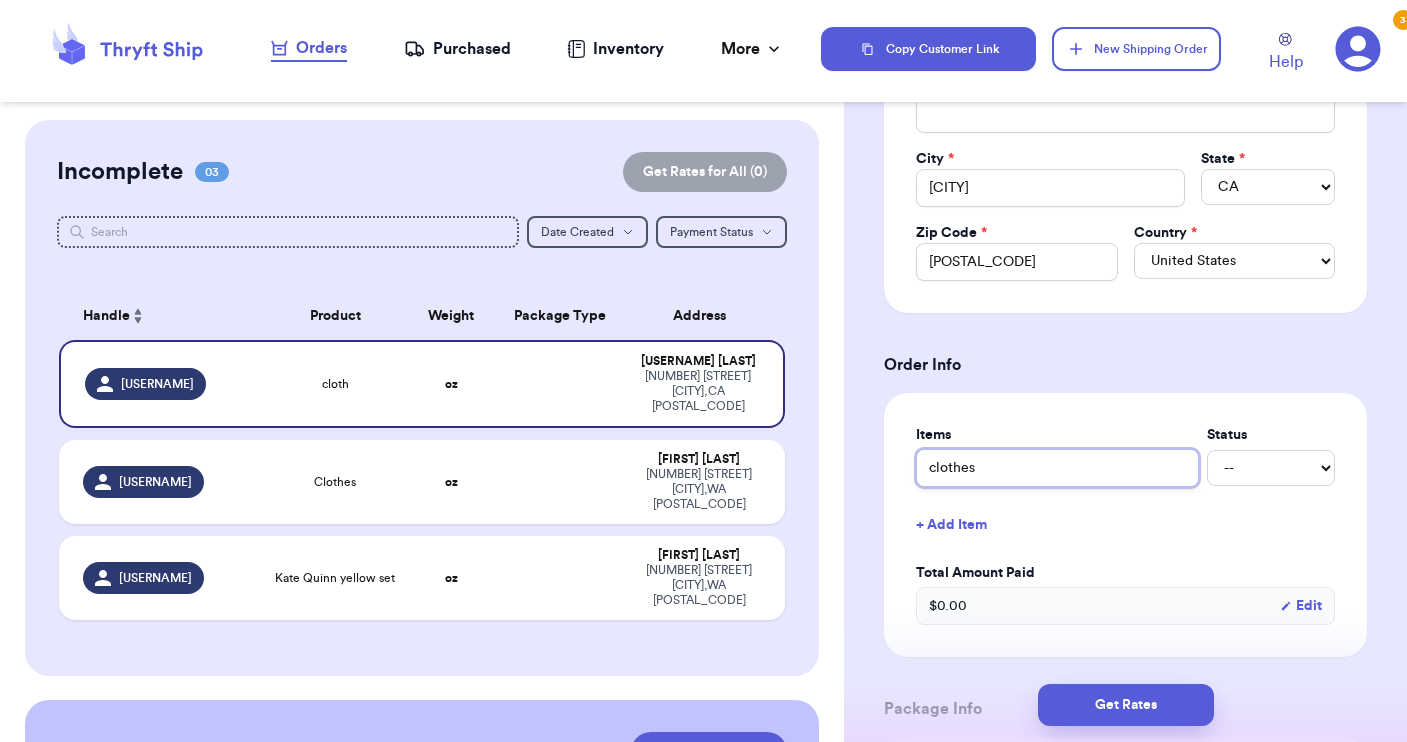 type 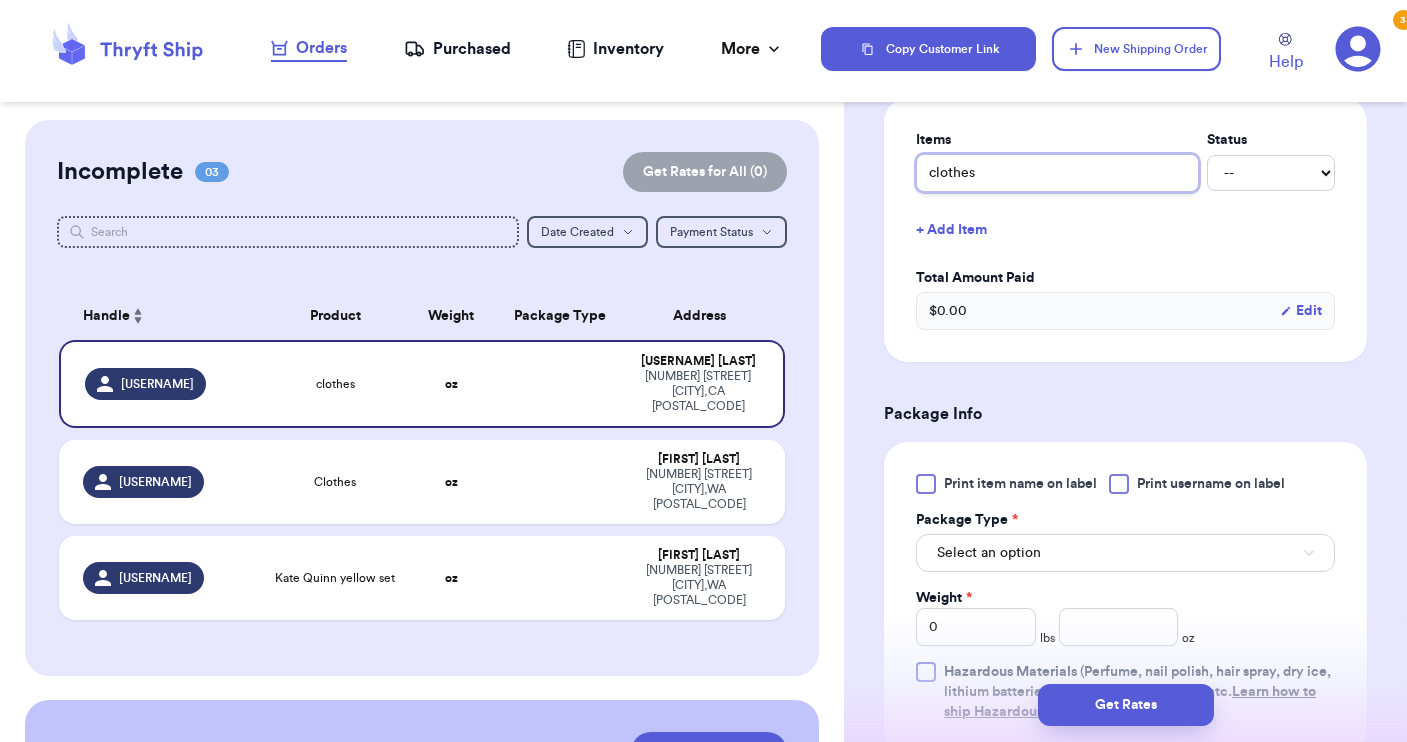 scroll, scrollTop: 810, scrollLeft: 0, axis: vertical 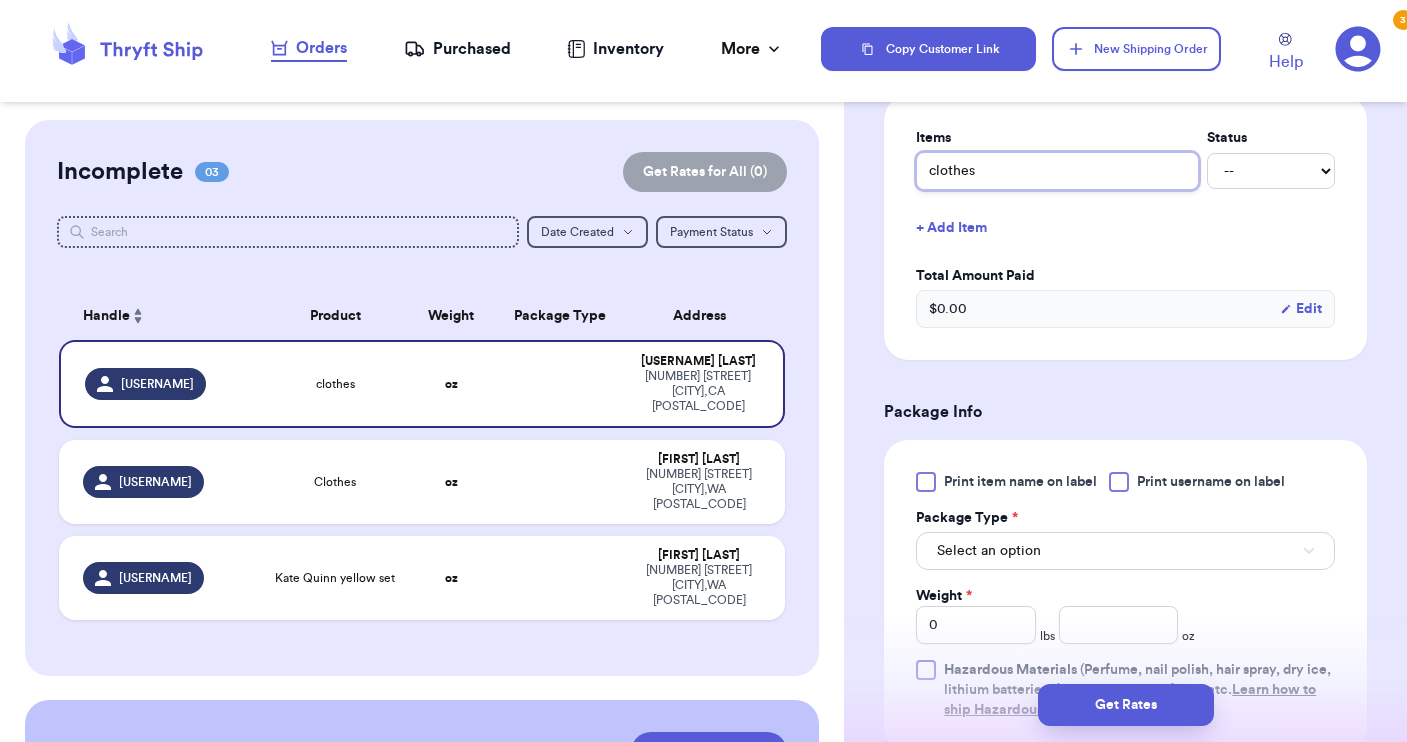type on "clothes" 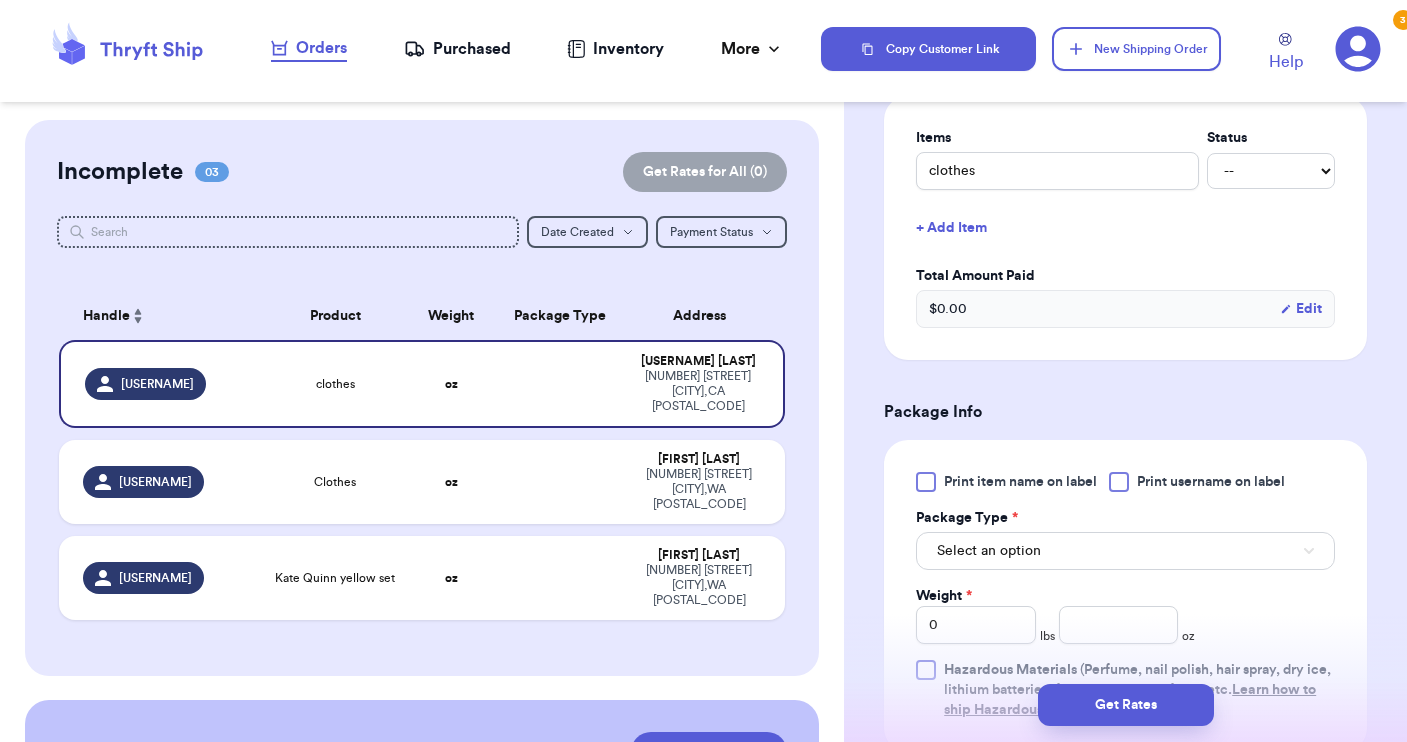 click at bounding box center (1119, 482) 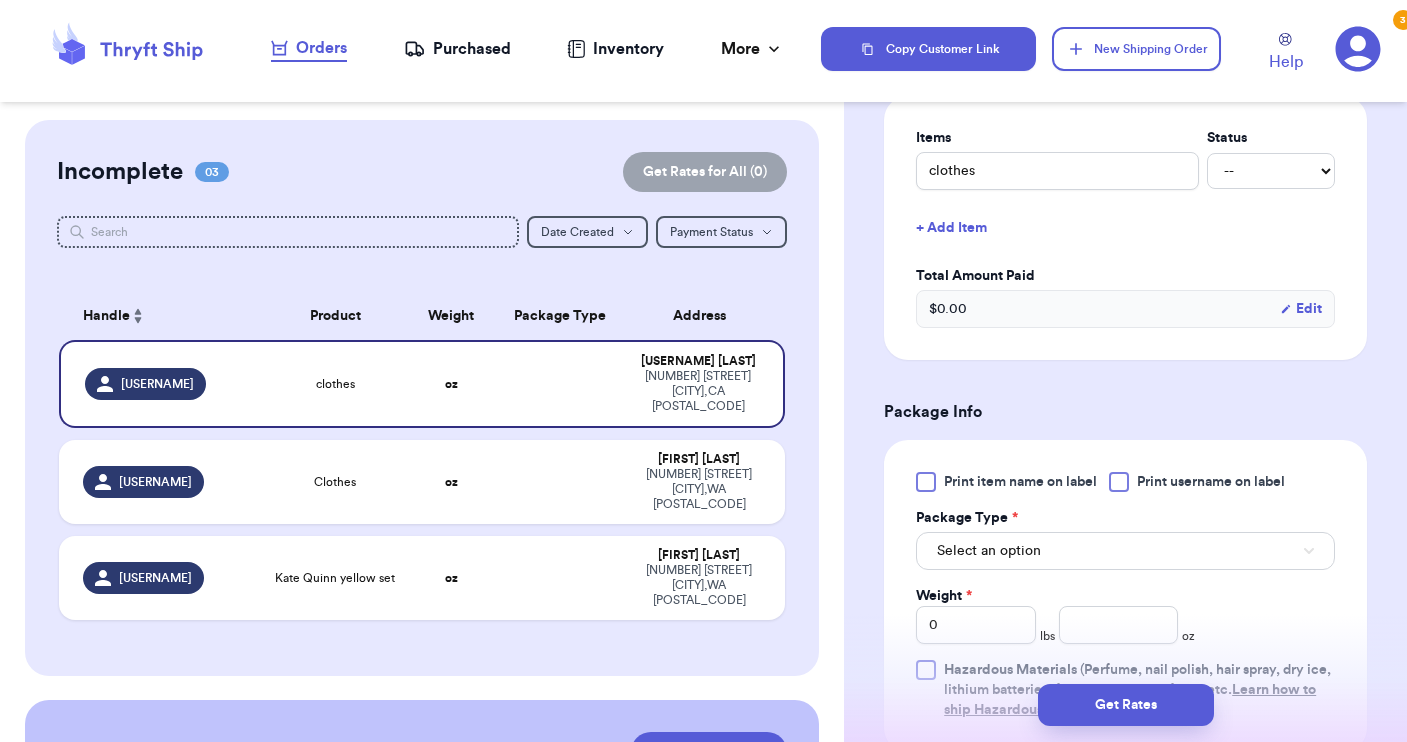 click on "Print username on label" at bounding box center [0, 0] 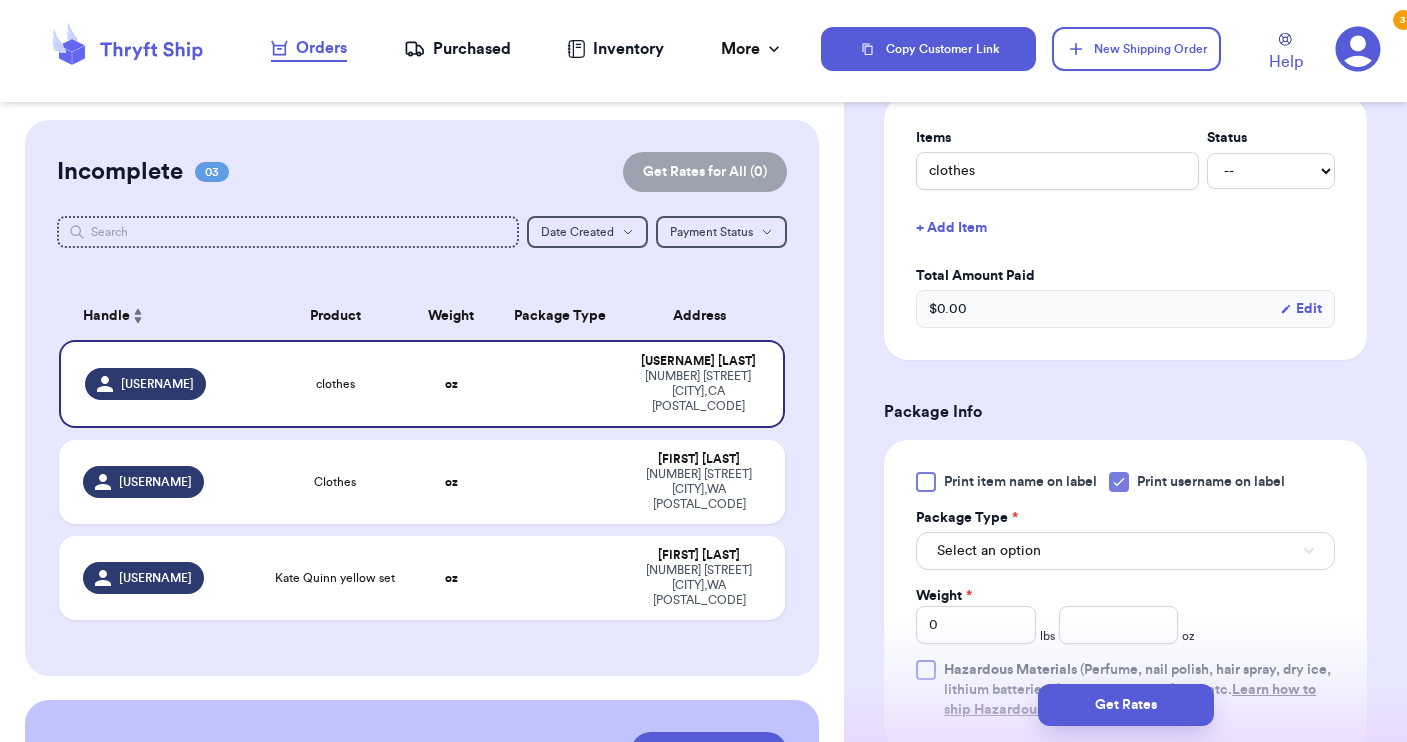 click on "Select an option" at bounding box center [1125, 551] 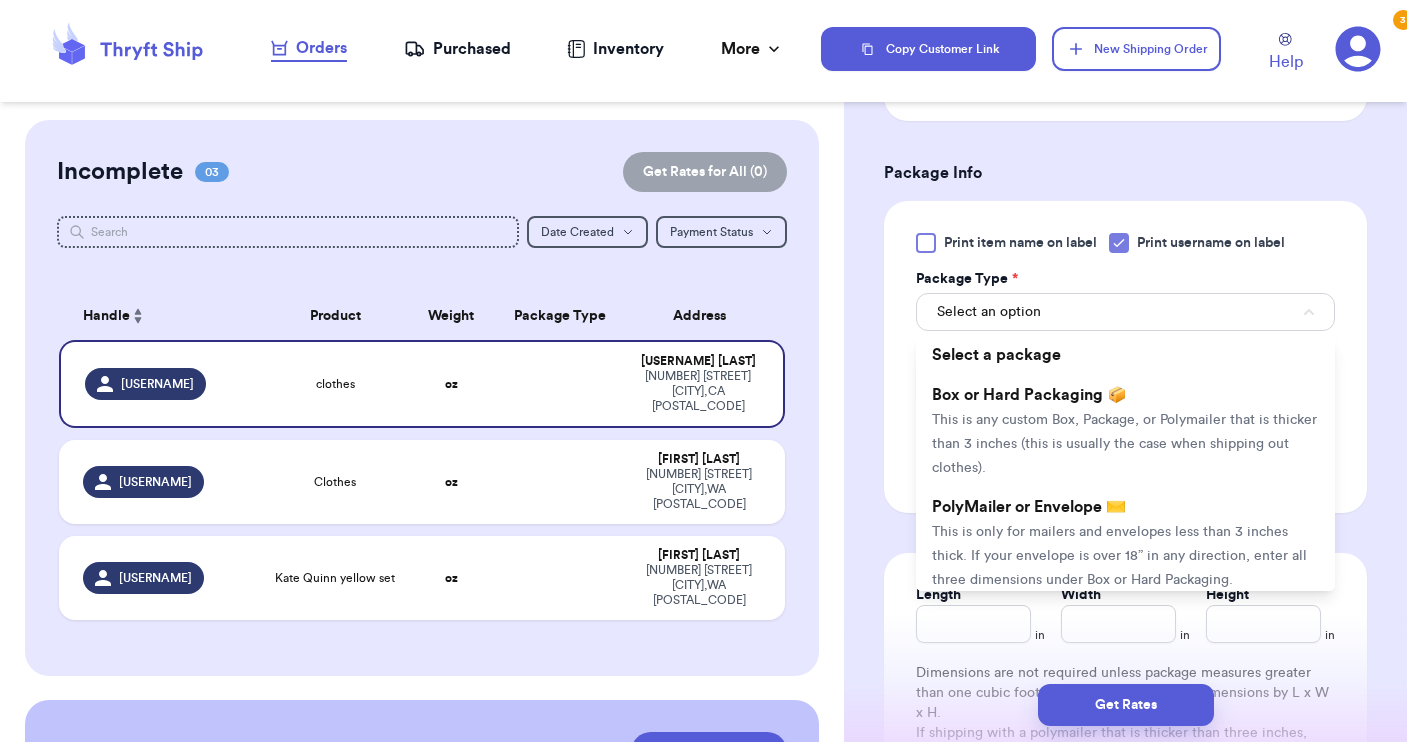 scroll, scrollTop: 1071, scrollLeft: 0, axis: vertical 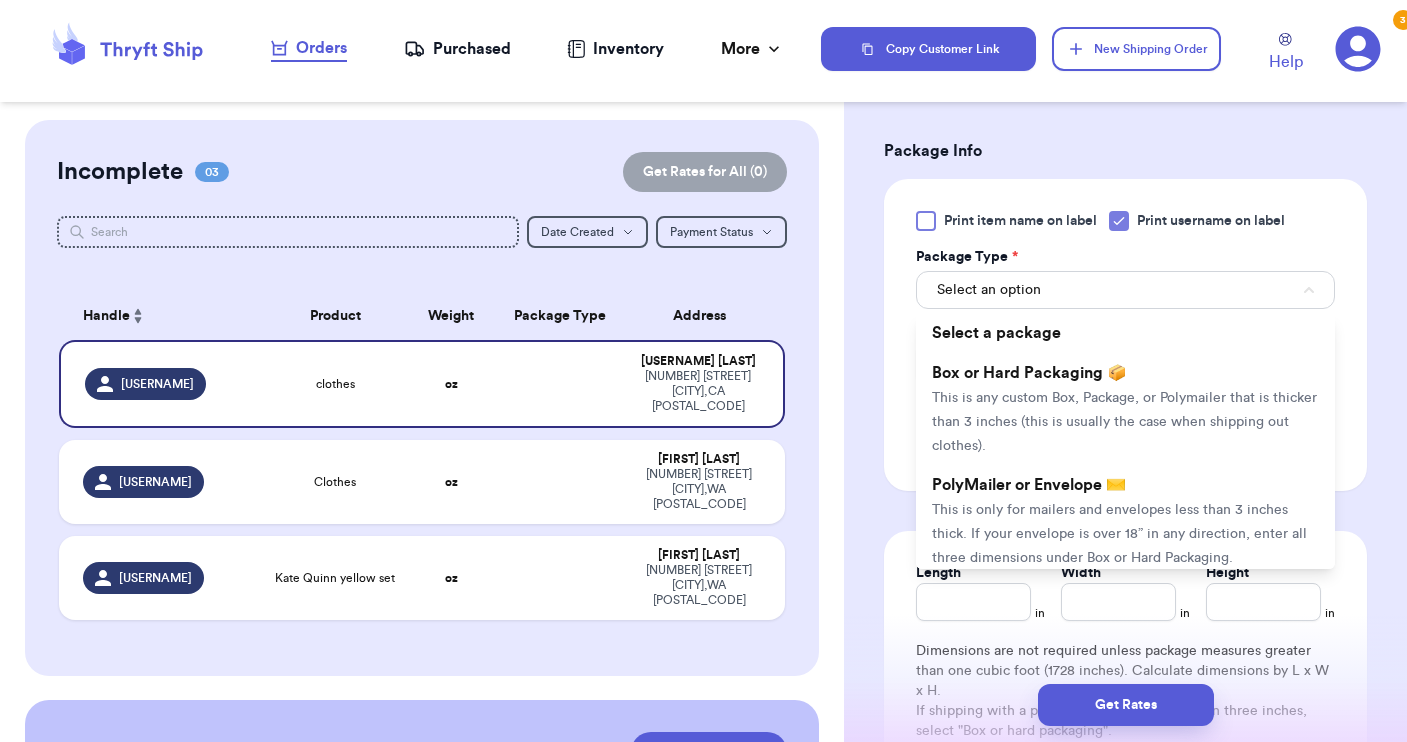 click on "Width" at bounding box center [1081, 573] 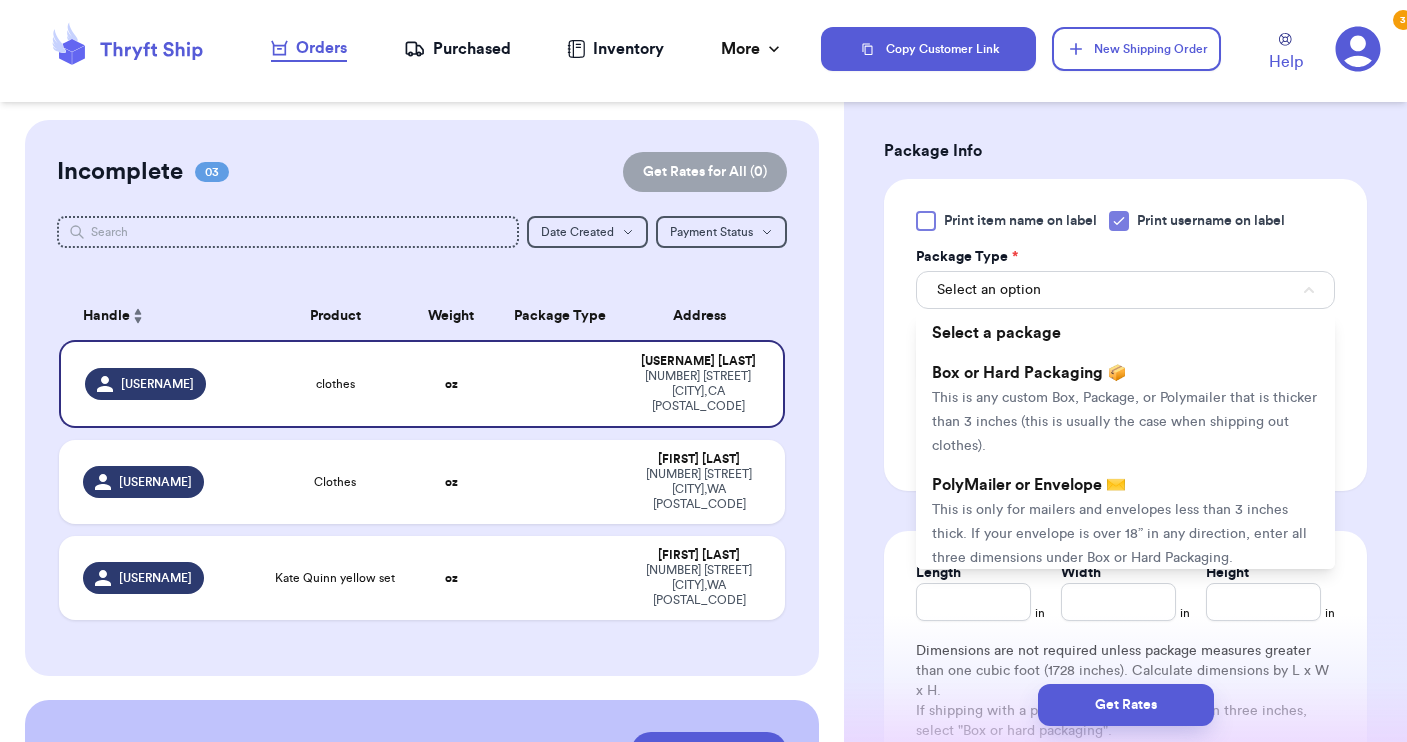 click on "Width" at bounding box center (1118, 602) 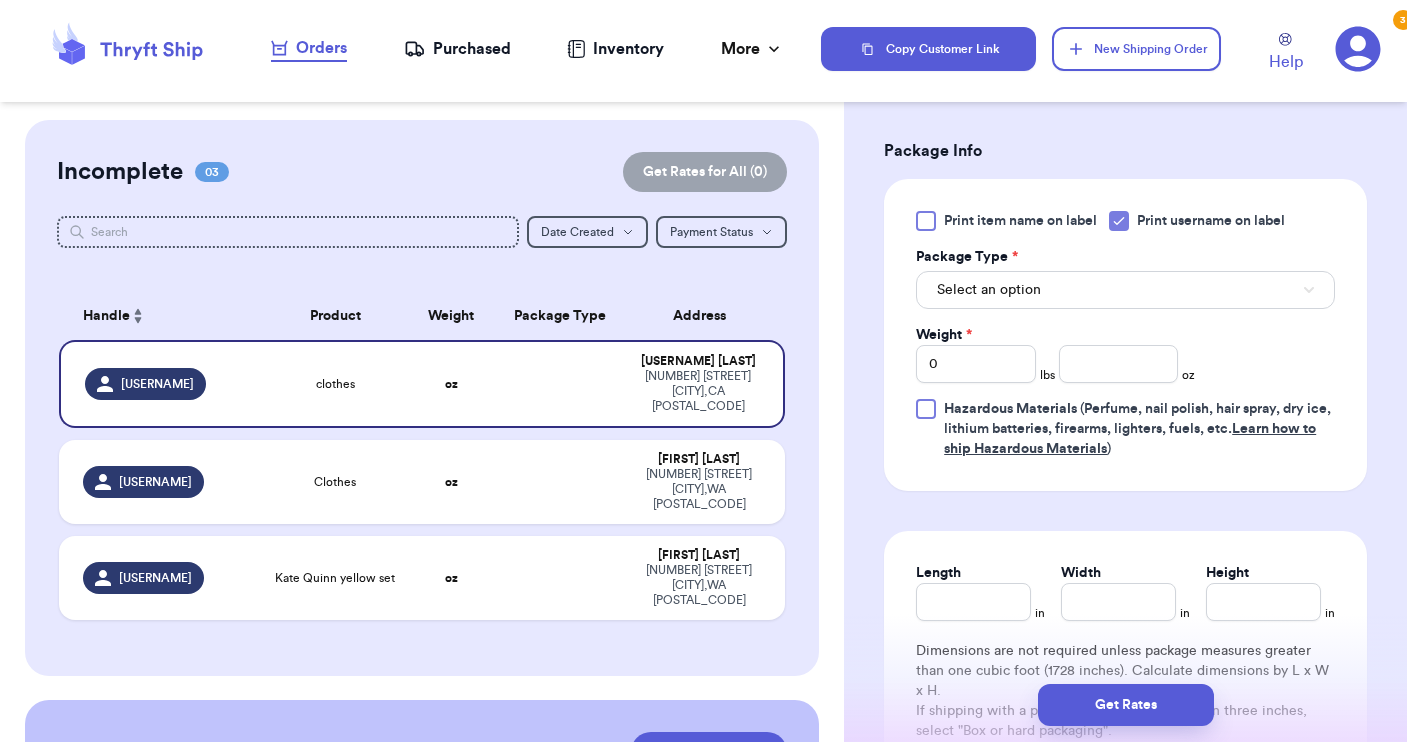 click on "Select an option" at bounding box center [1125, 290] 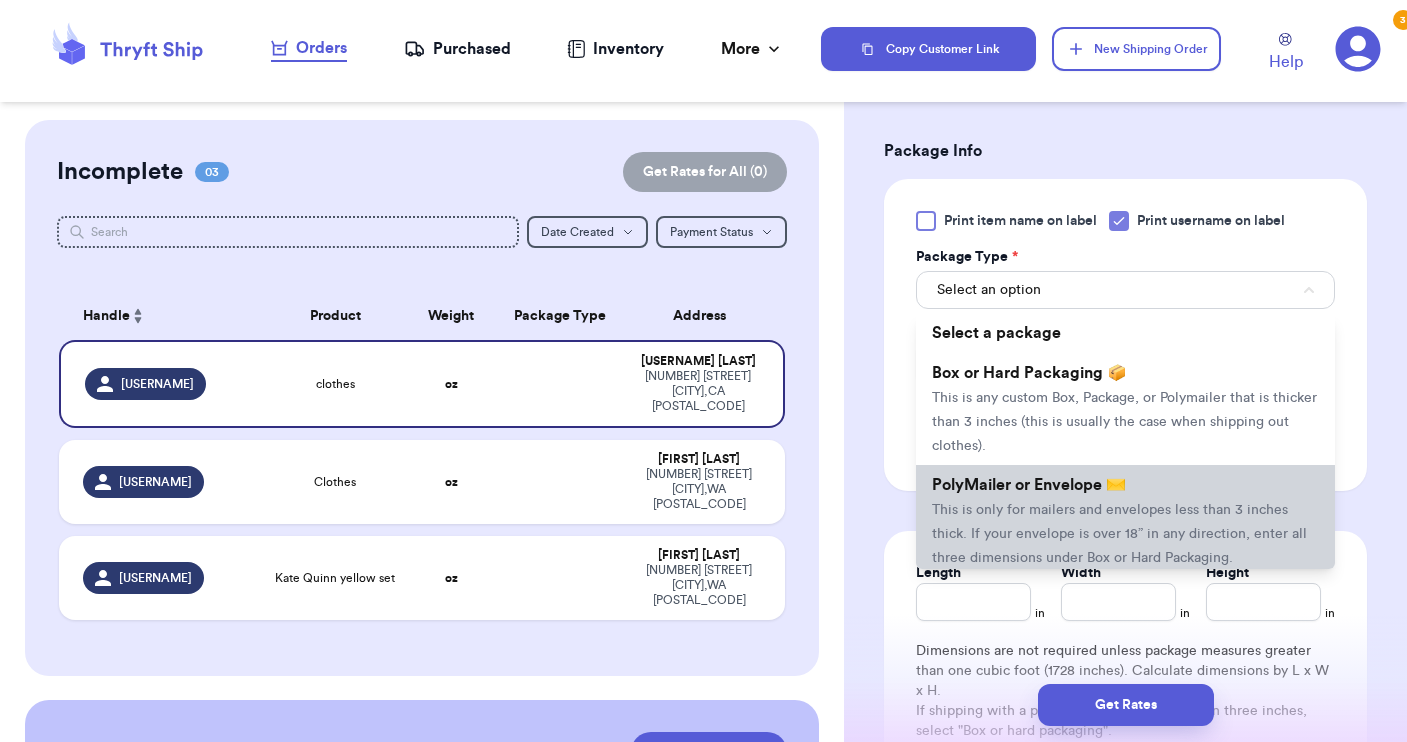 click on "PolyMailer or Envelope ✉️ This is only for mailers and envelopes less than 3 inches thick. If your envelope is over 18” in any direction, enter all three dimensions under Box or Hard Packaging." at bounding box center (1125, 521) 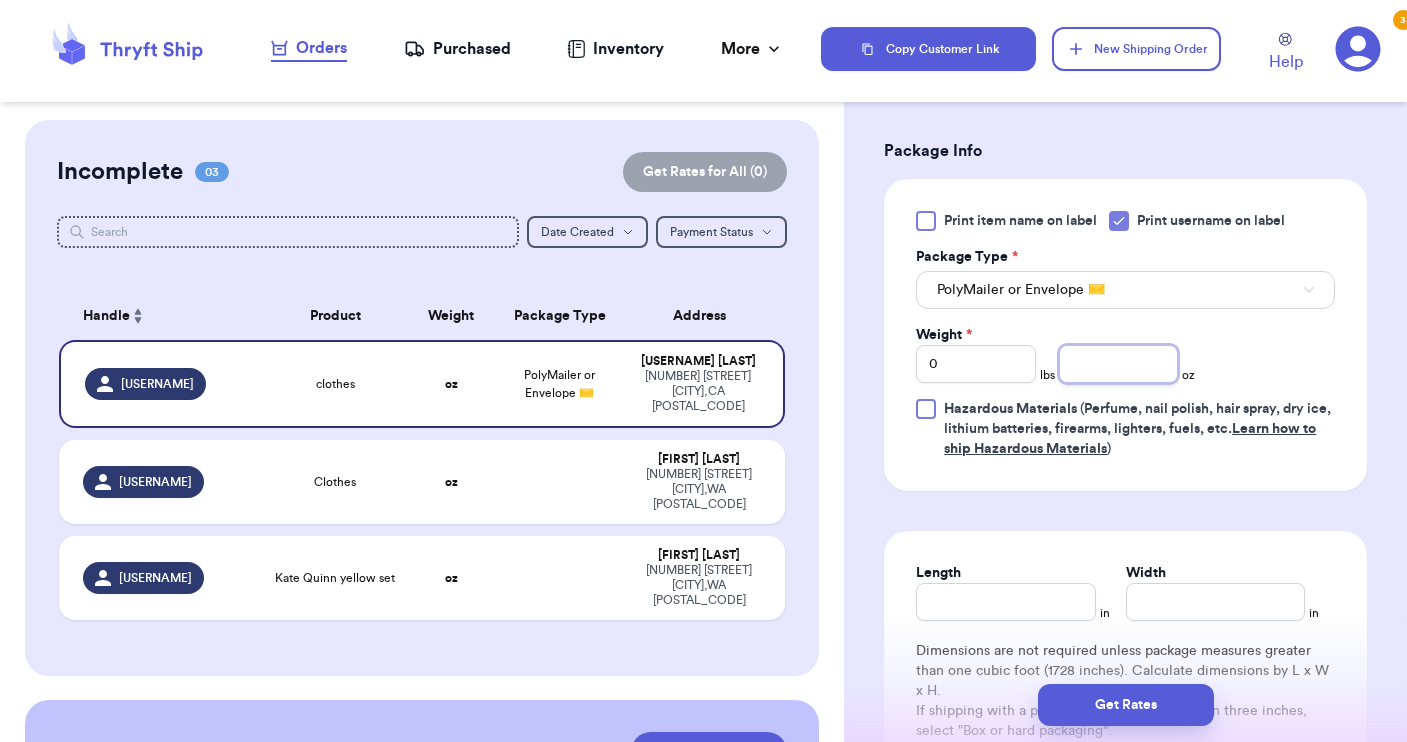 click at bounding box center (1119, 364) 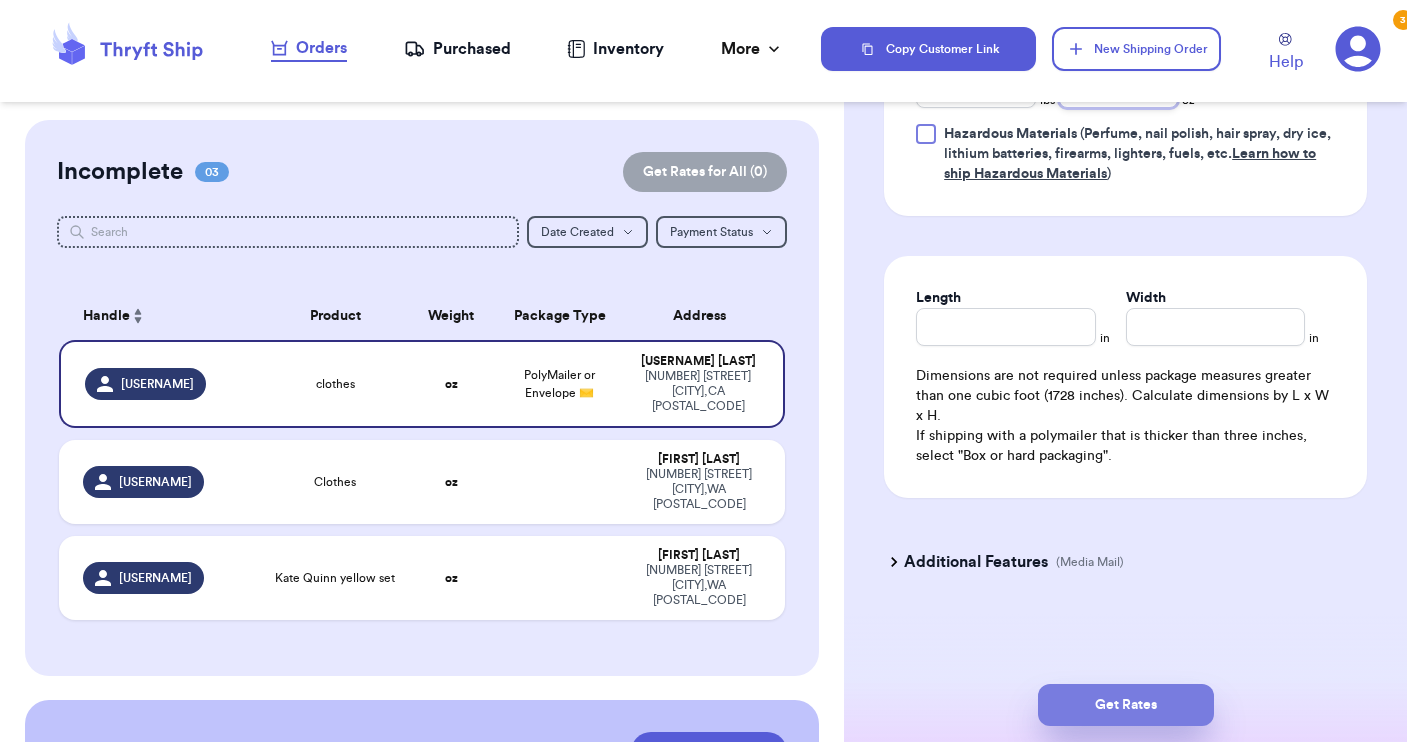 type on "18" 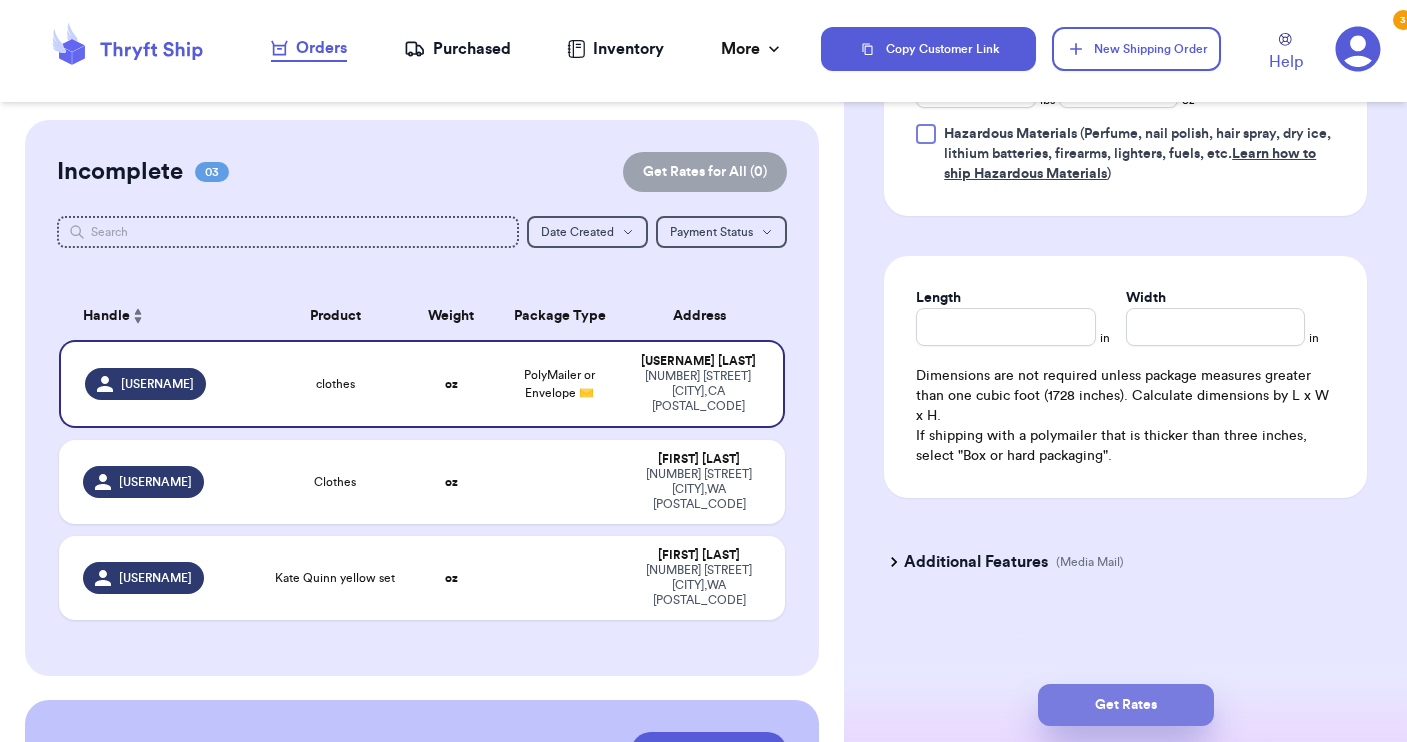 click on "Get Rates" at bounding box center (1126, 705) 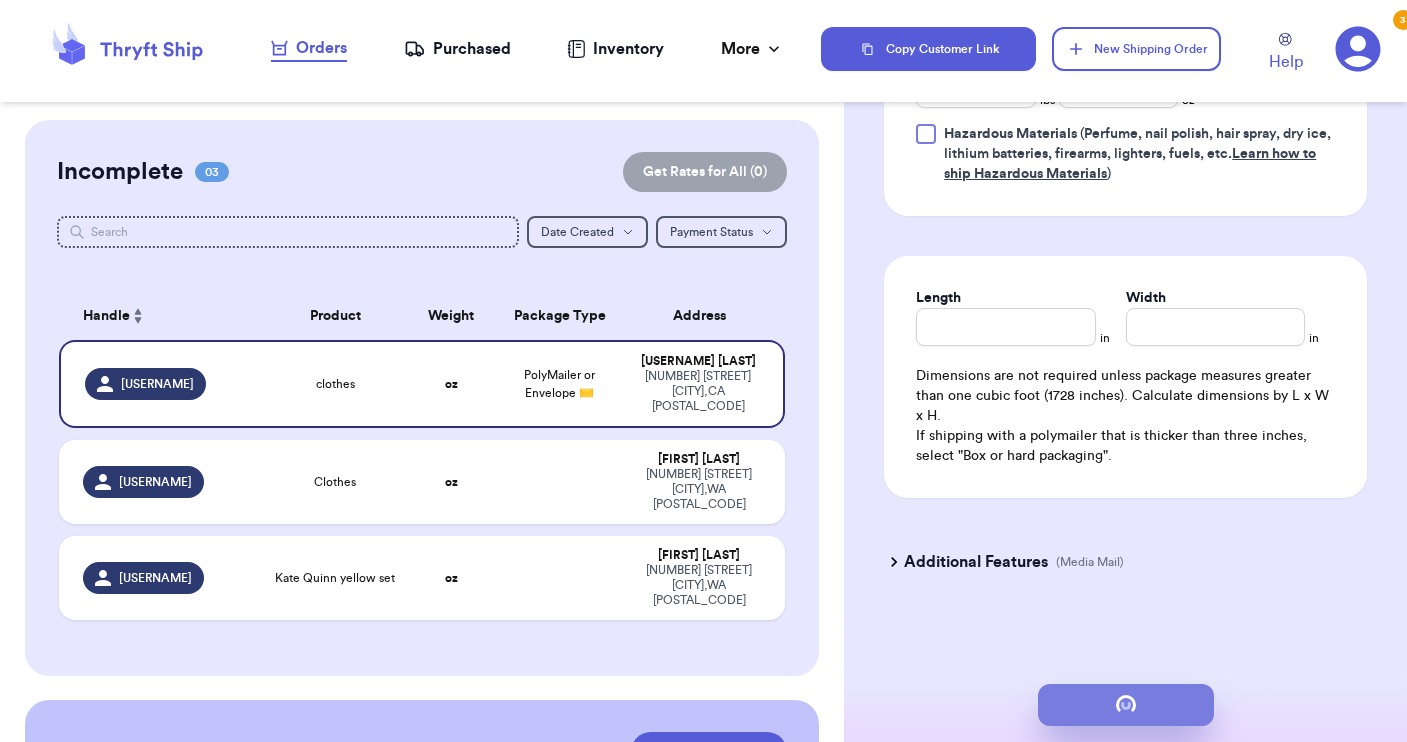 type on "1" 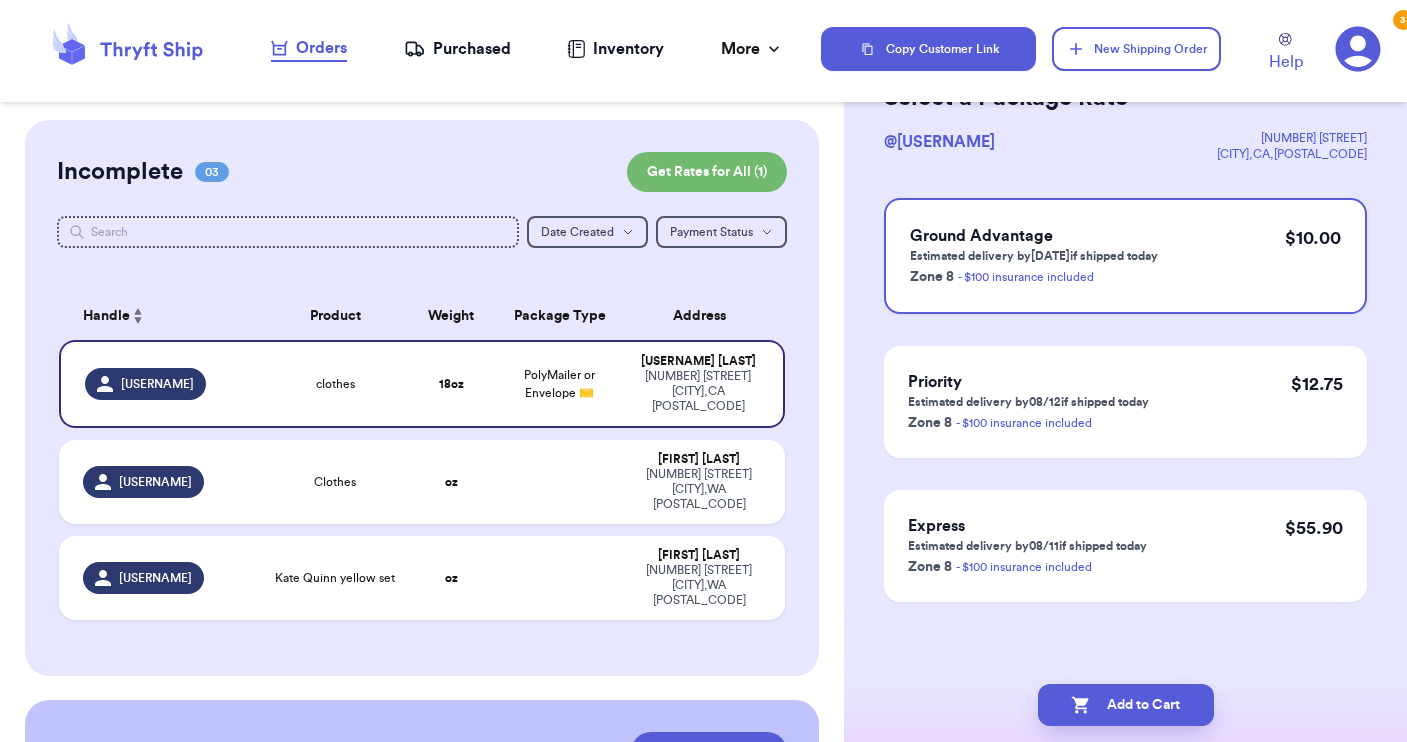 scroll, scrollTop: 0, scrollLeft: 0, axis: both 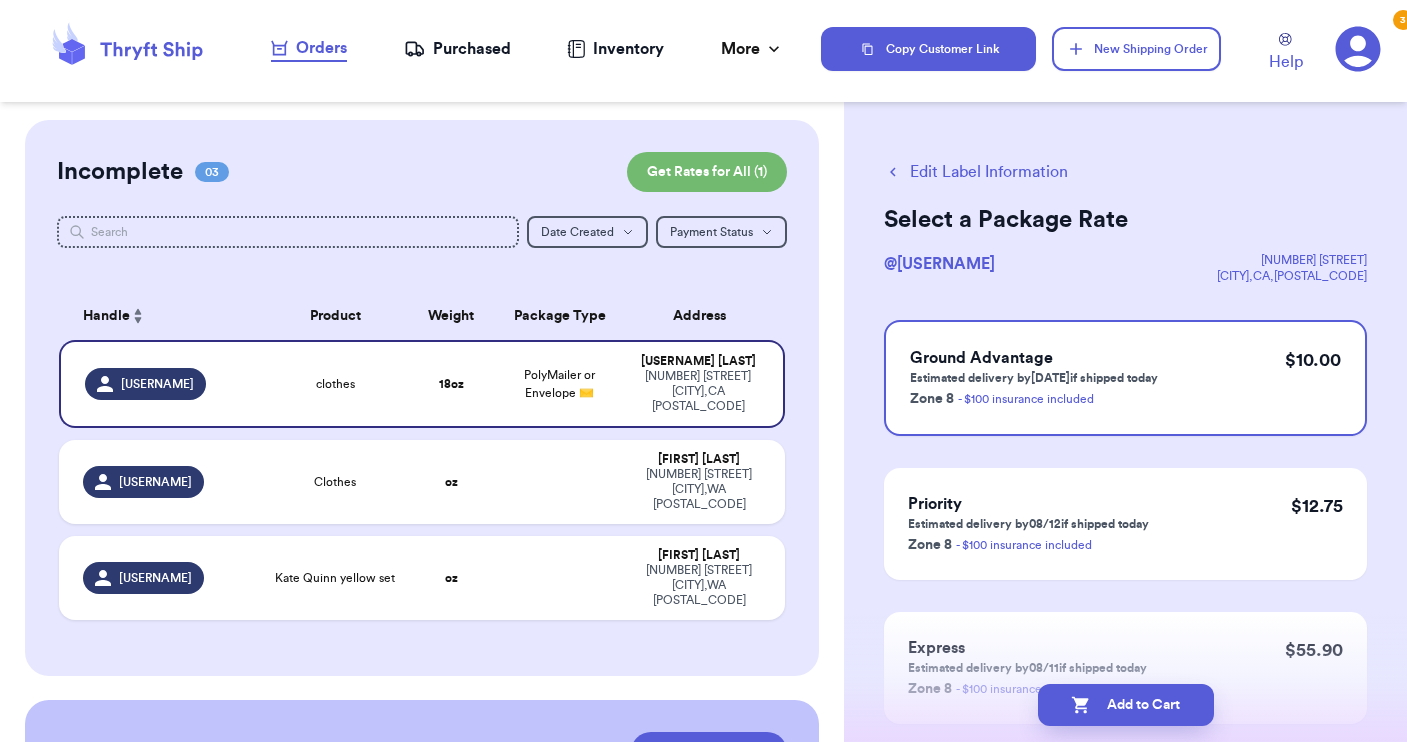 click 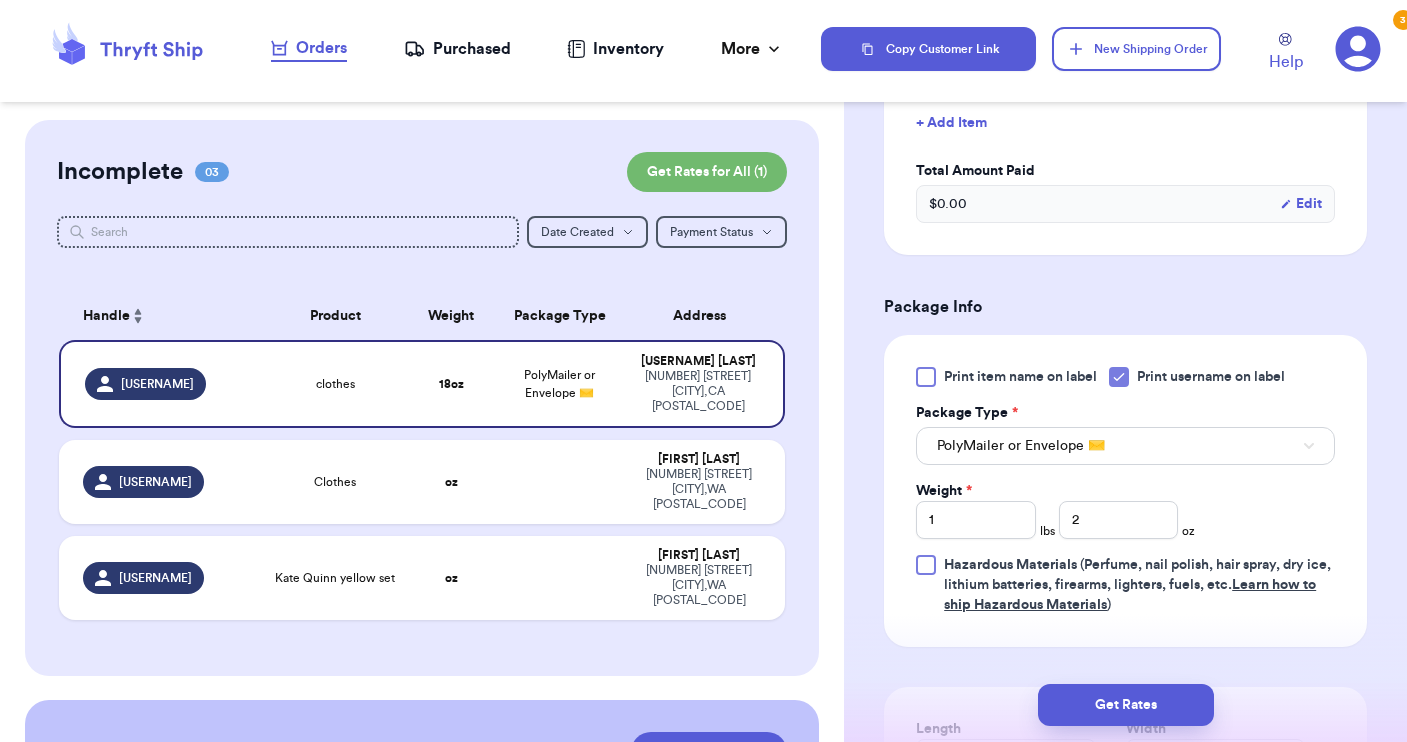 scroll, scrollTop: 618, scrollLeft: 0, axis: vertical 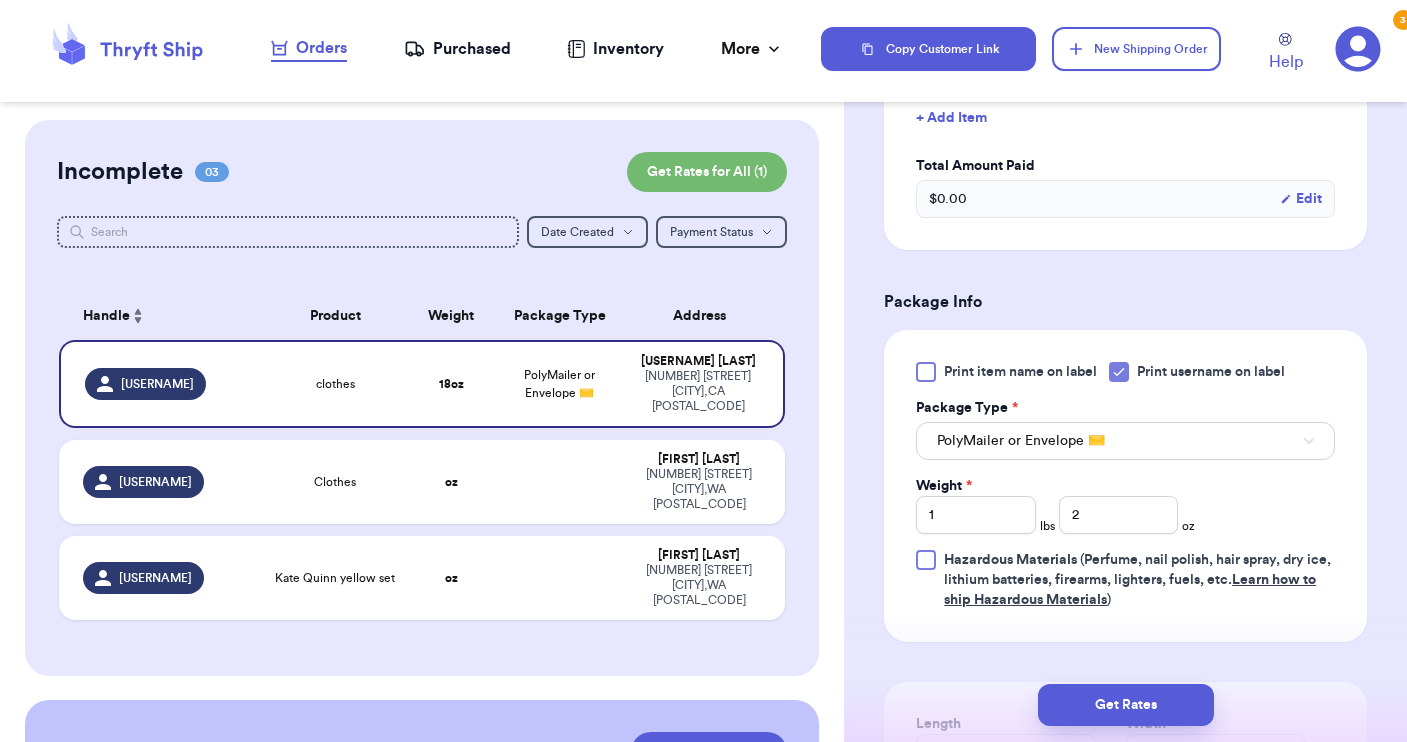 click on "PolyMailer or Envelope ✉️" at bounding box center (1021, 441) 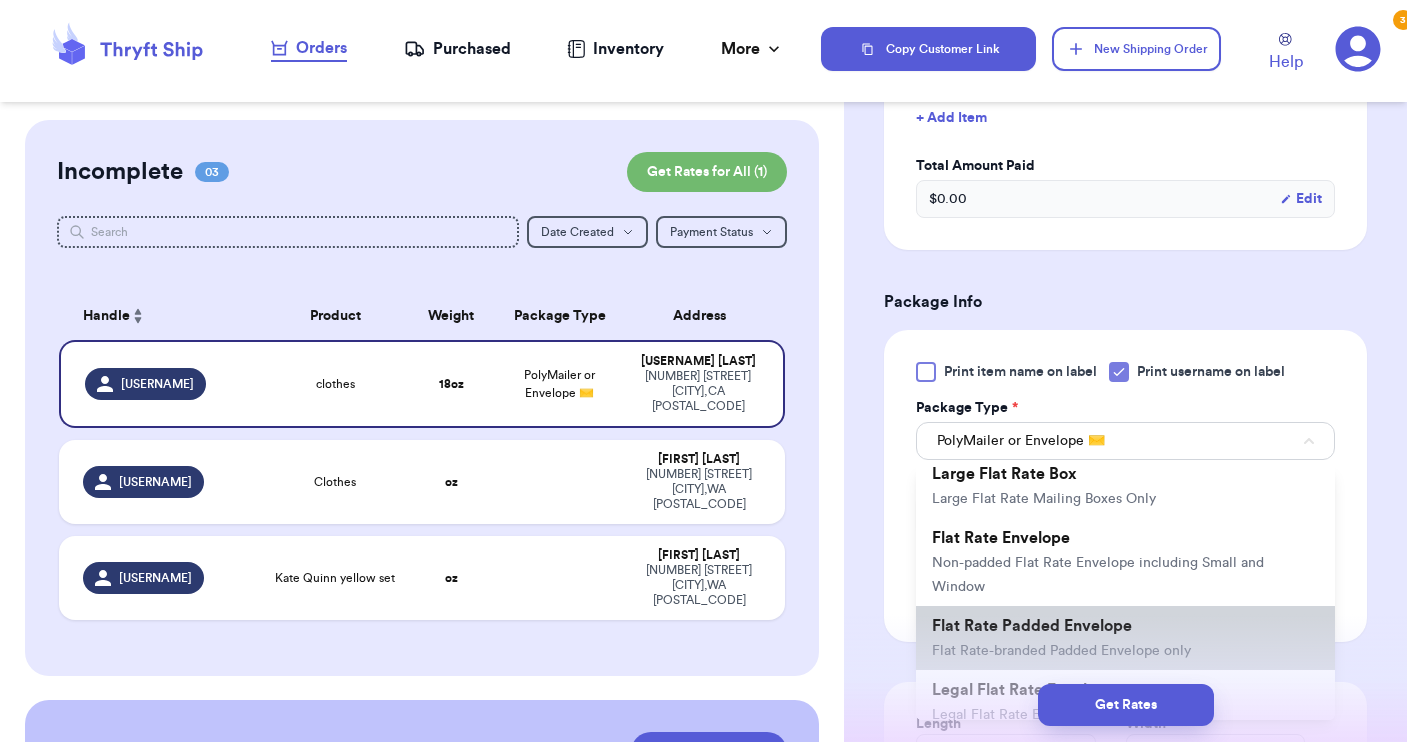 scroll, scrollTop: 401, scrollLeft: 0, axis: vertical 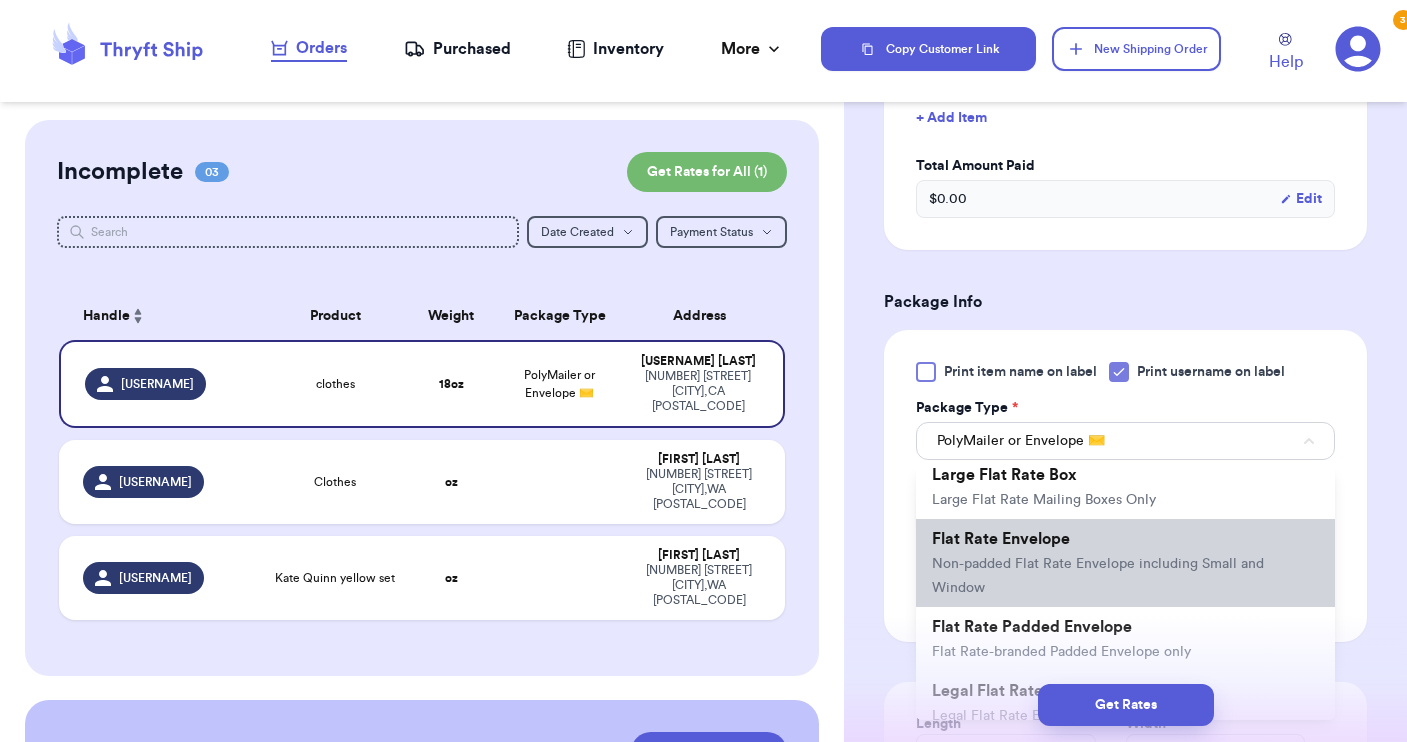 click on "Non-padded Flat Rate Envelope including Small and Window" at bounding box center [1098, 576] 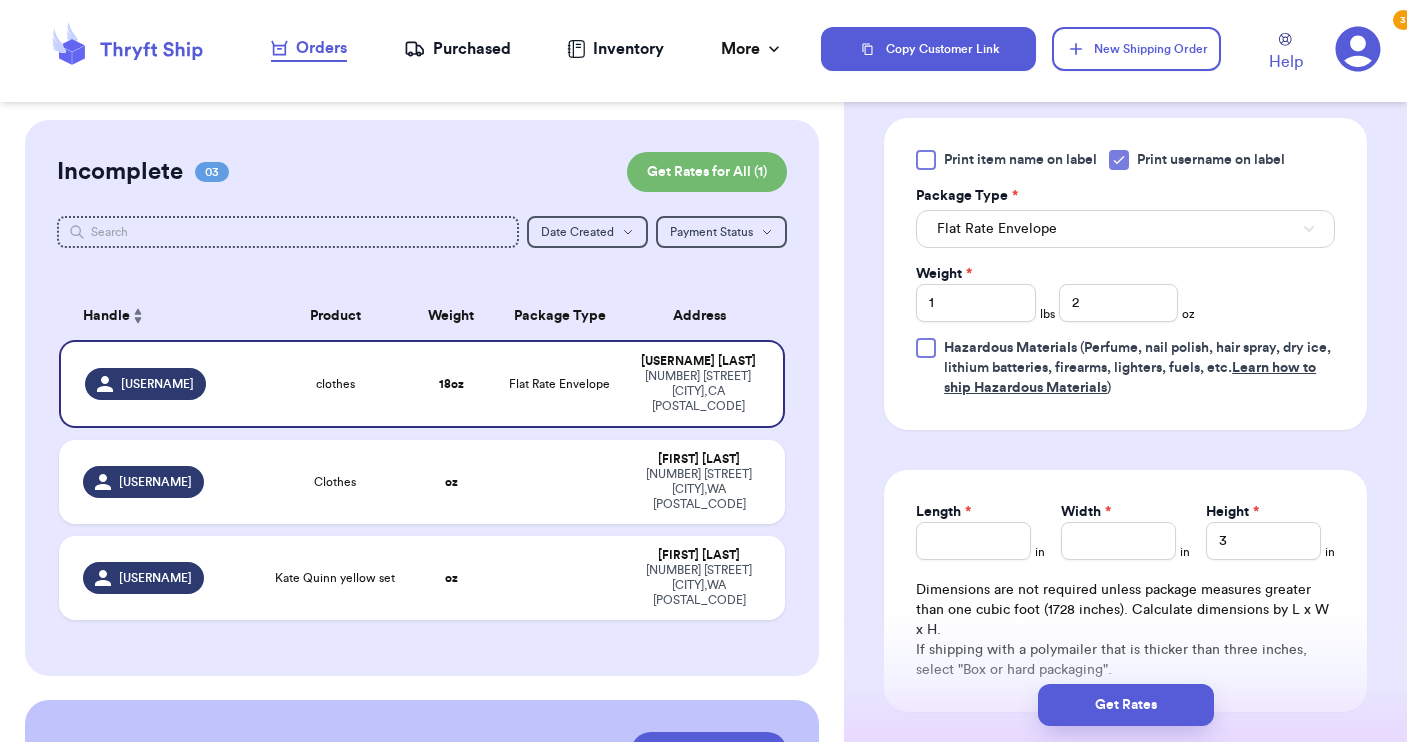 scroll, scrollTop: 829, scrollLeft: 0, axis: vertical 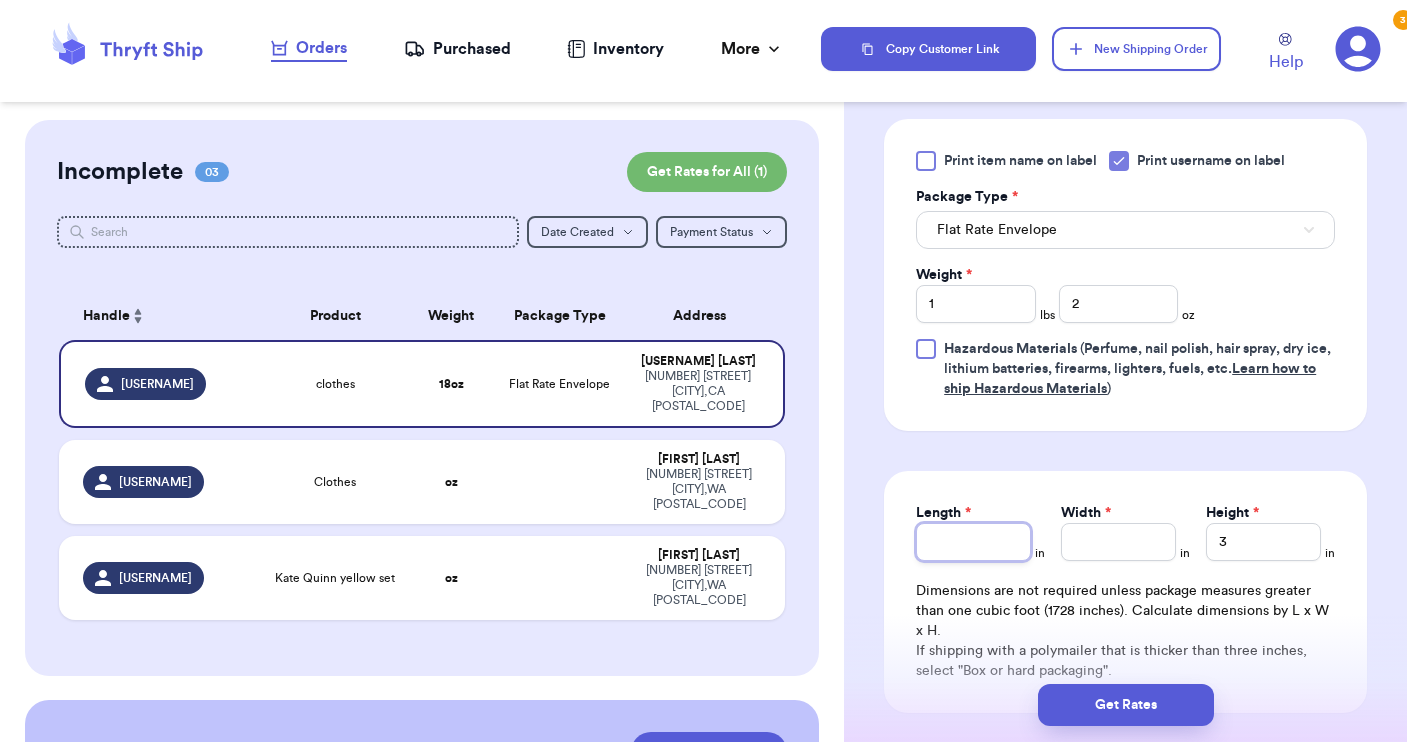 click on "Length *" at bounding box center [973, 542] 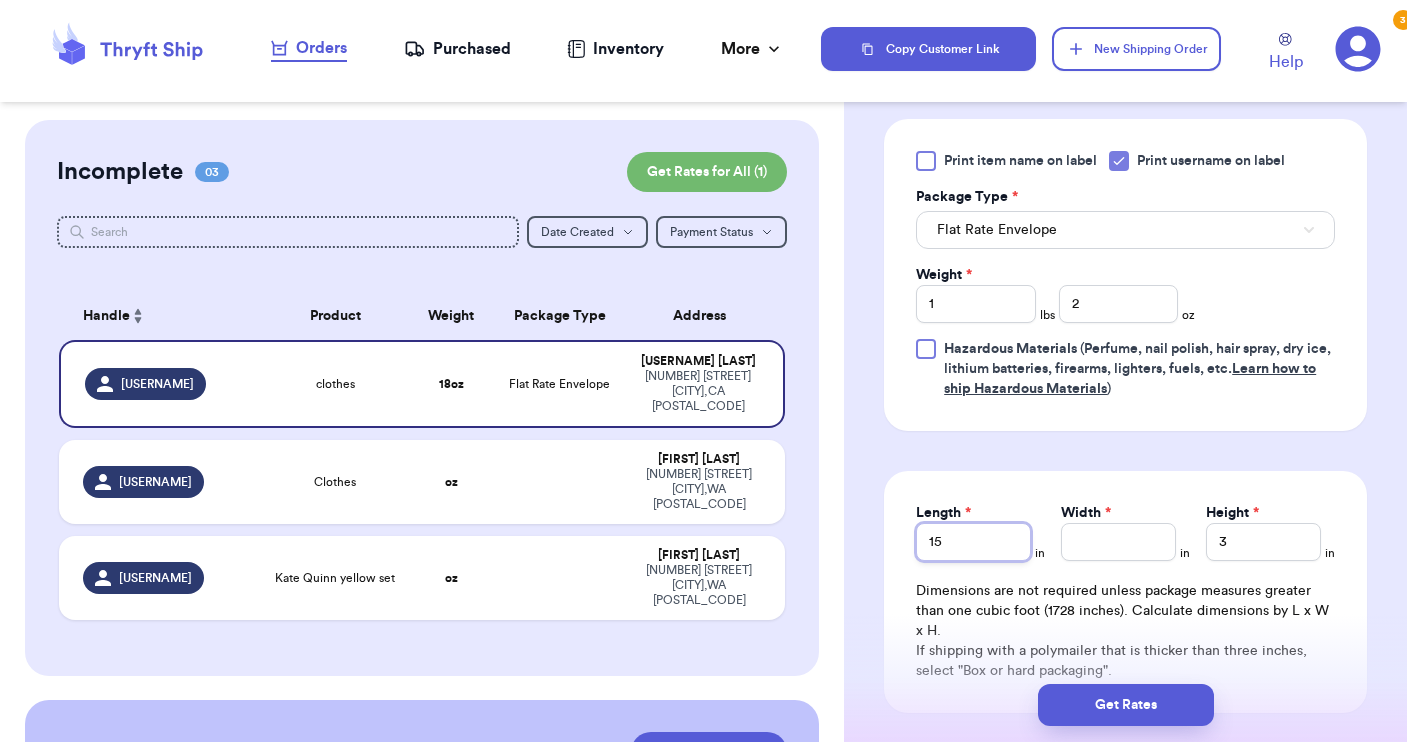 type on "15" 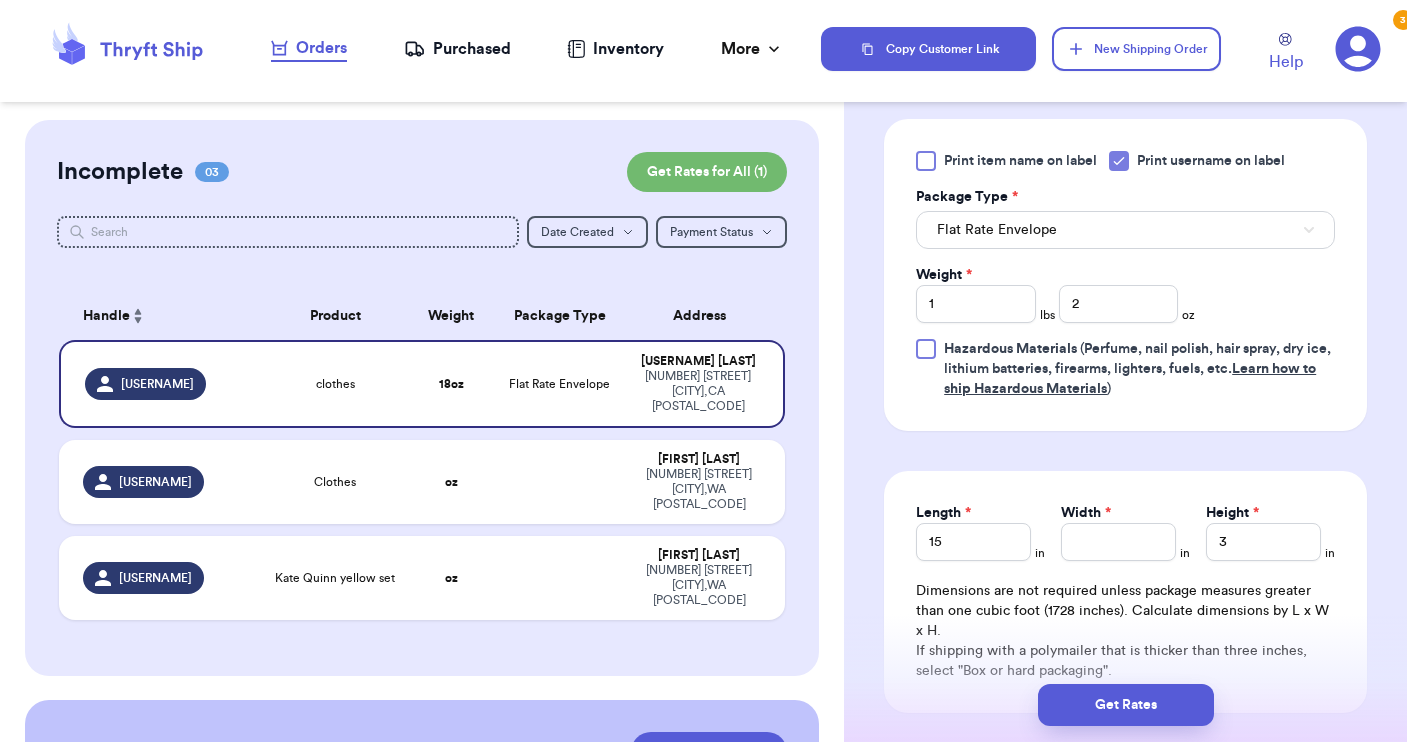 click on "Length * 15 in Width * in Height * 3 in Dimensions are not required unless package measures greater than one cubic foot (1728 inches). Calculate dimensions by L x W x H. If shipping with a polymailer that is thicker than three inches, select "Box or hard packaging"." at bounding box center (1125, 592) 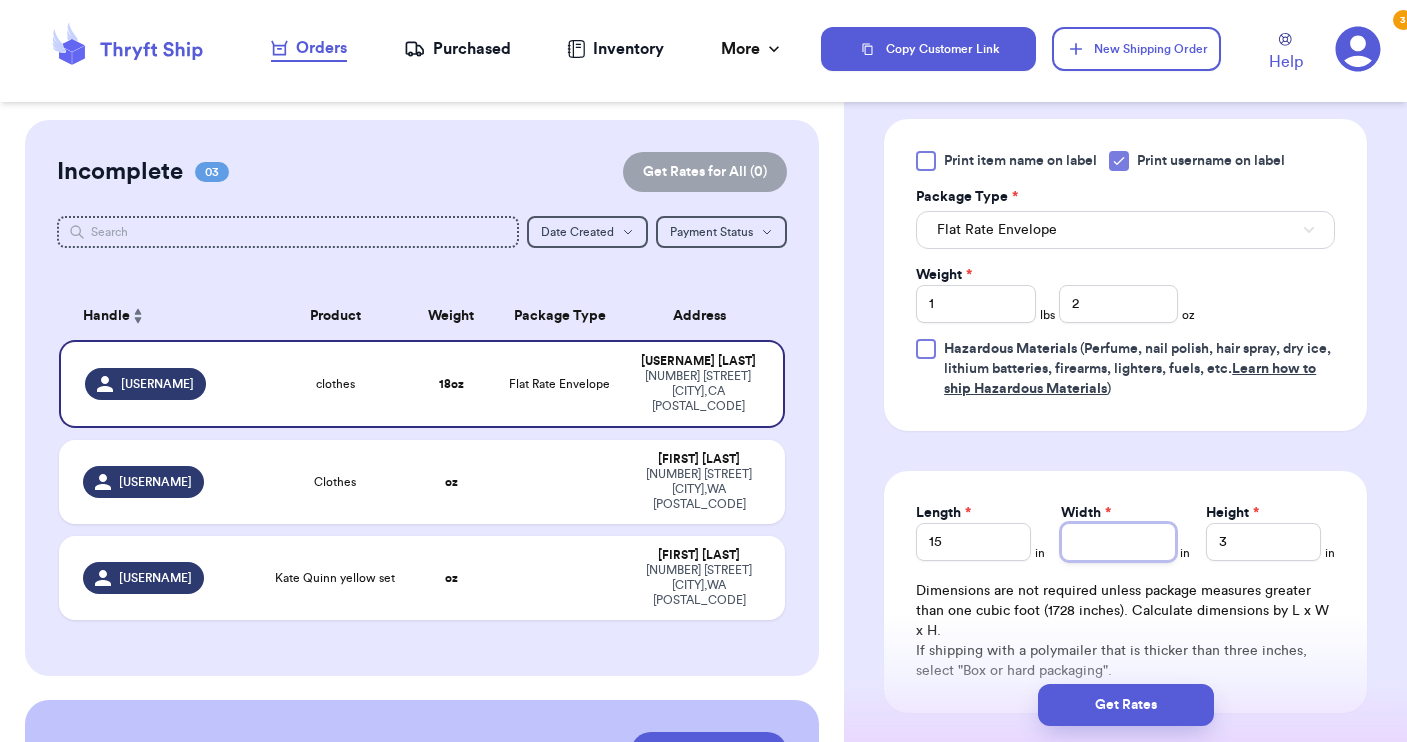 click on "Width *" at bounding box center [1118, 542] 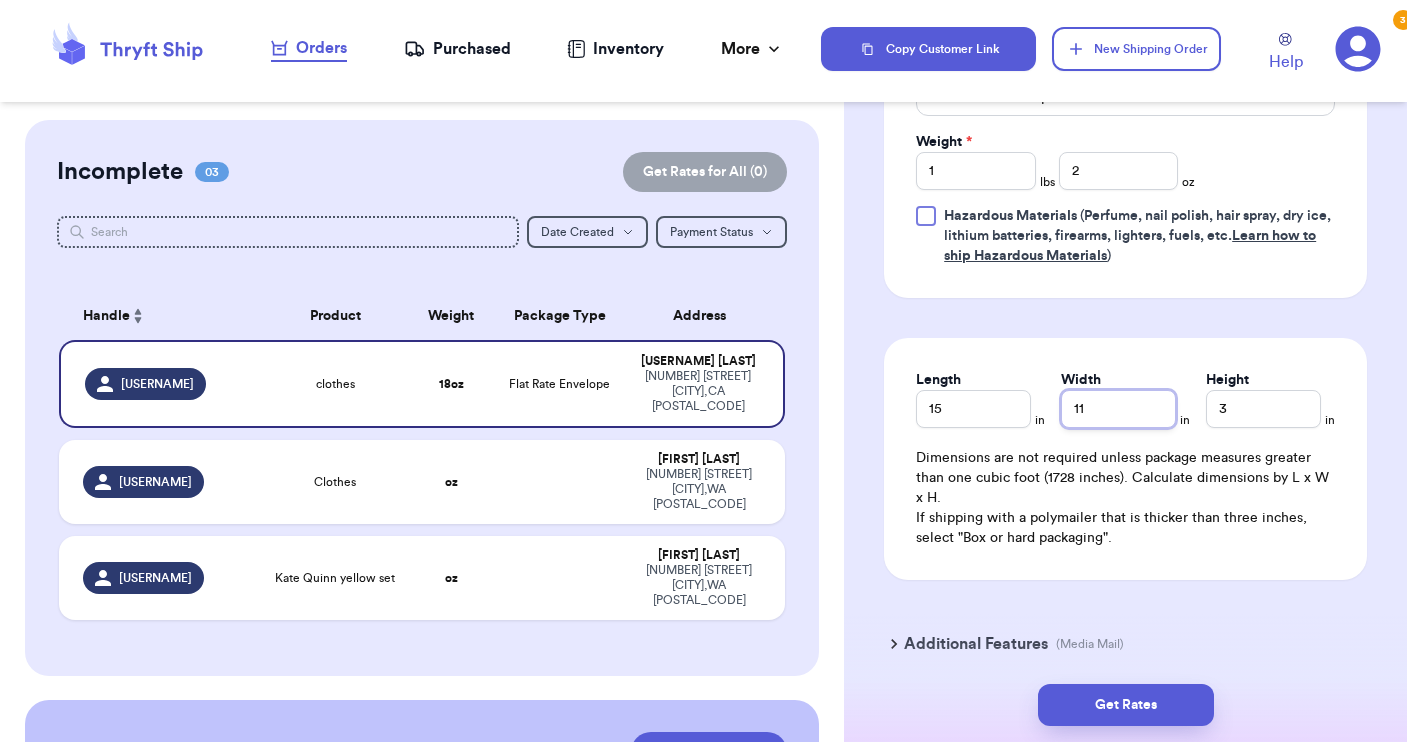 scroll, scrollTop: 968, scrollLeft: 0, axis: vertical 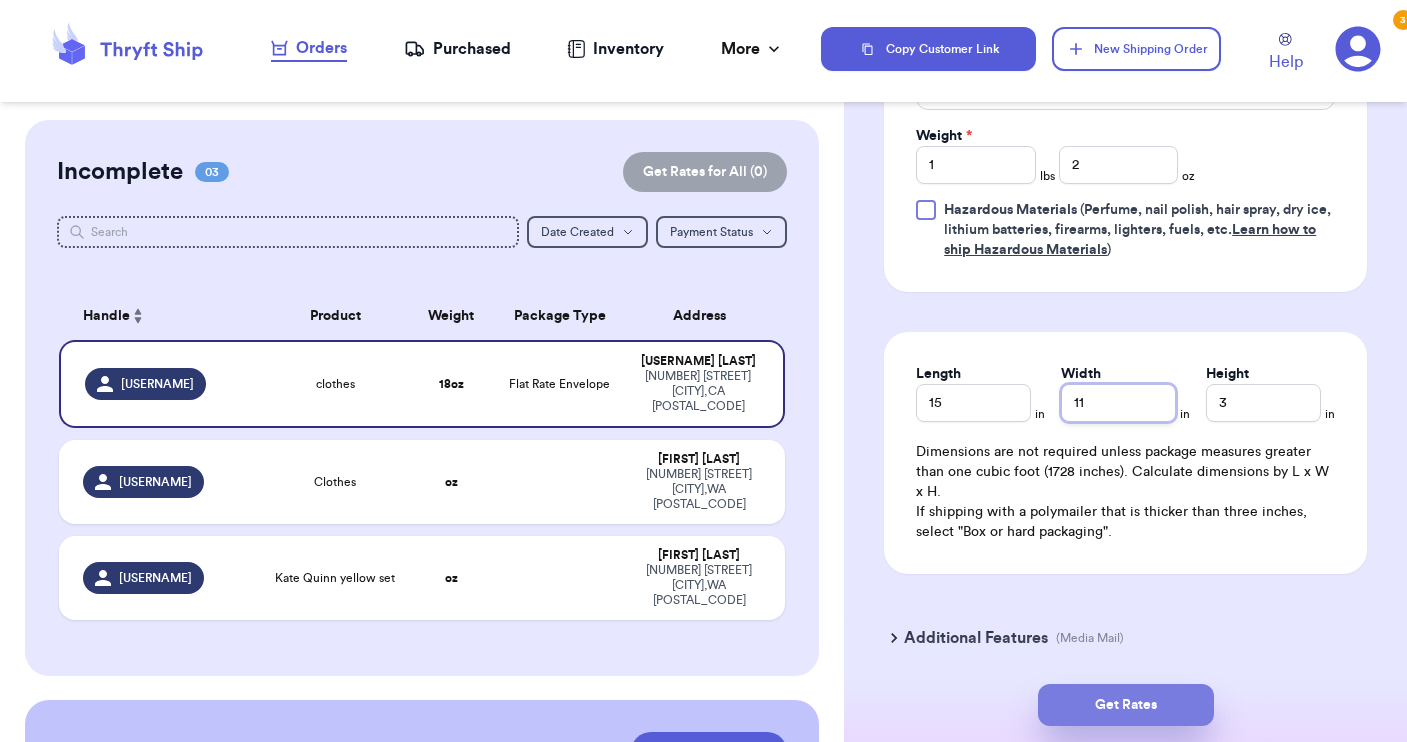 type on "11" 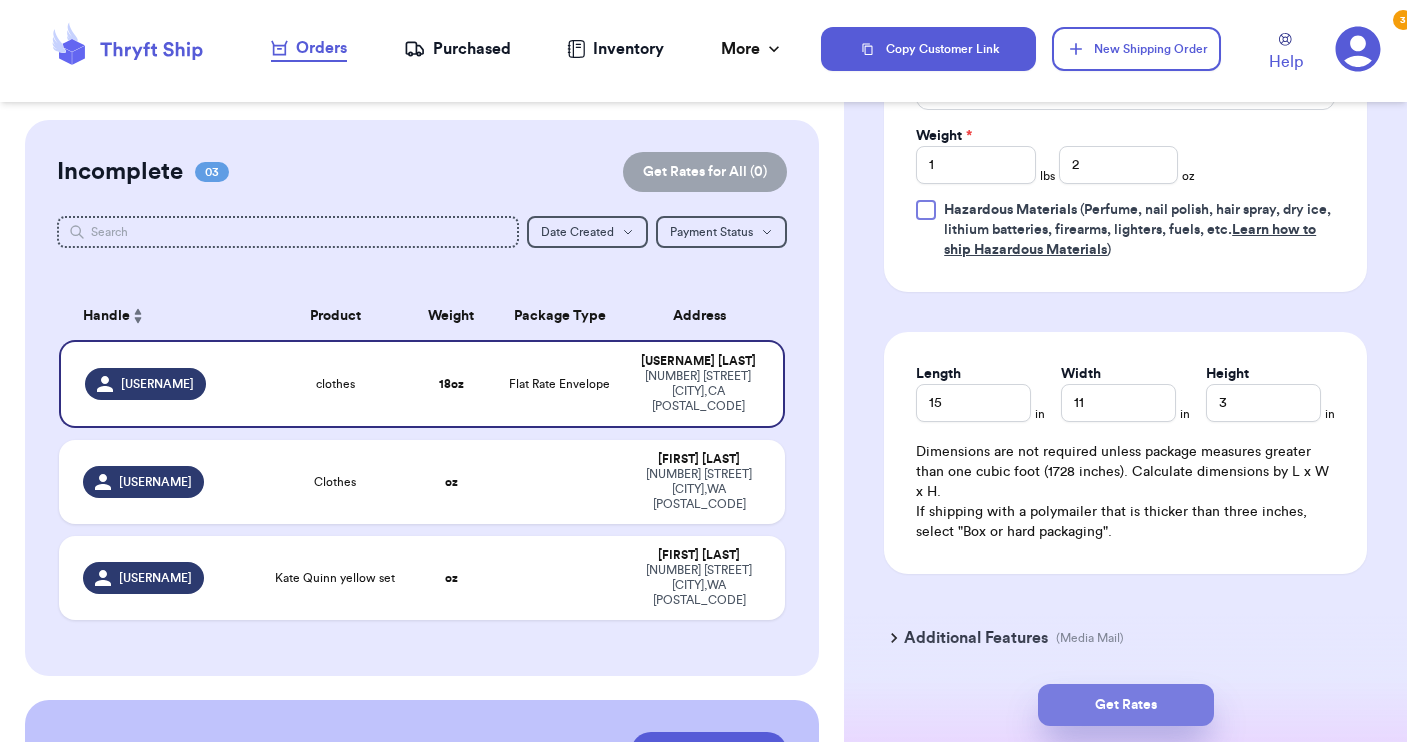 click on "Get Rates" at bounding box center (1126, 705) 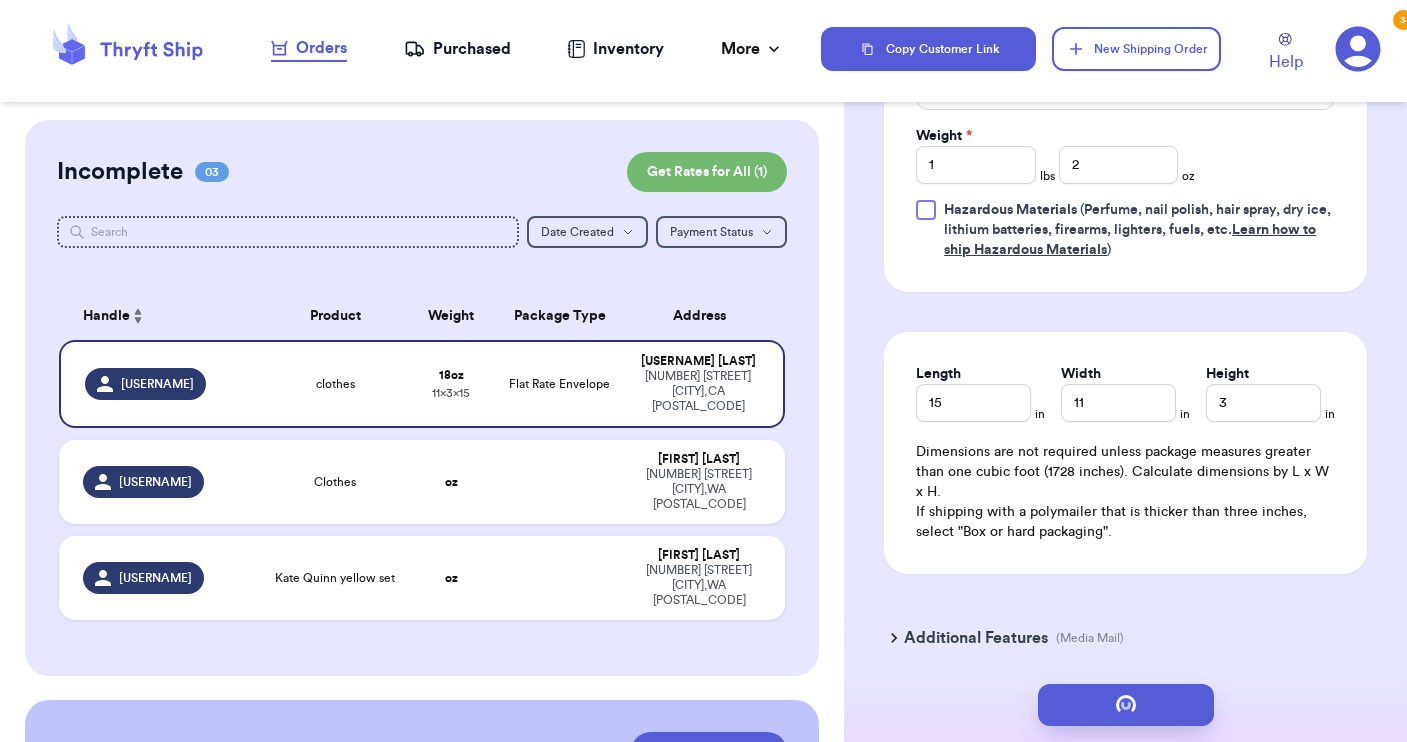 scroll, scrollTop: 0, scrollLeft: 0, axis: both 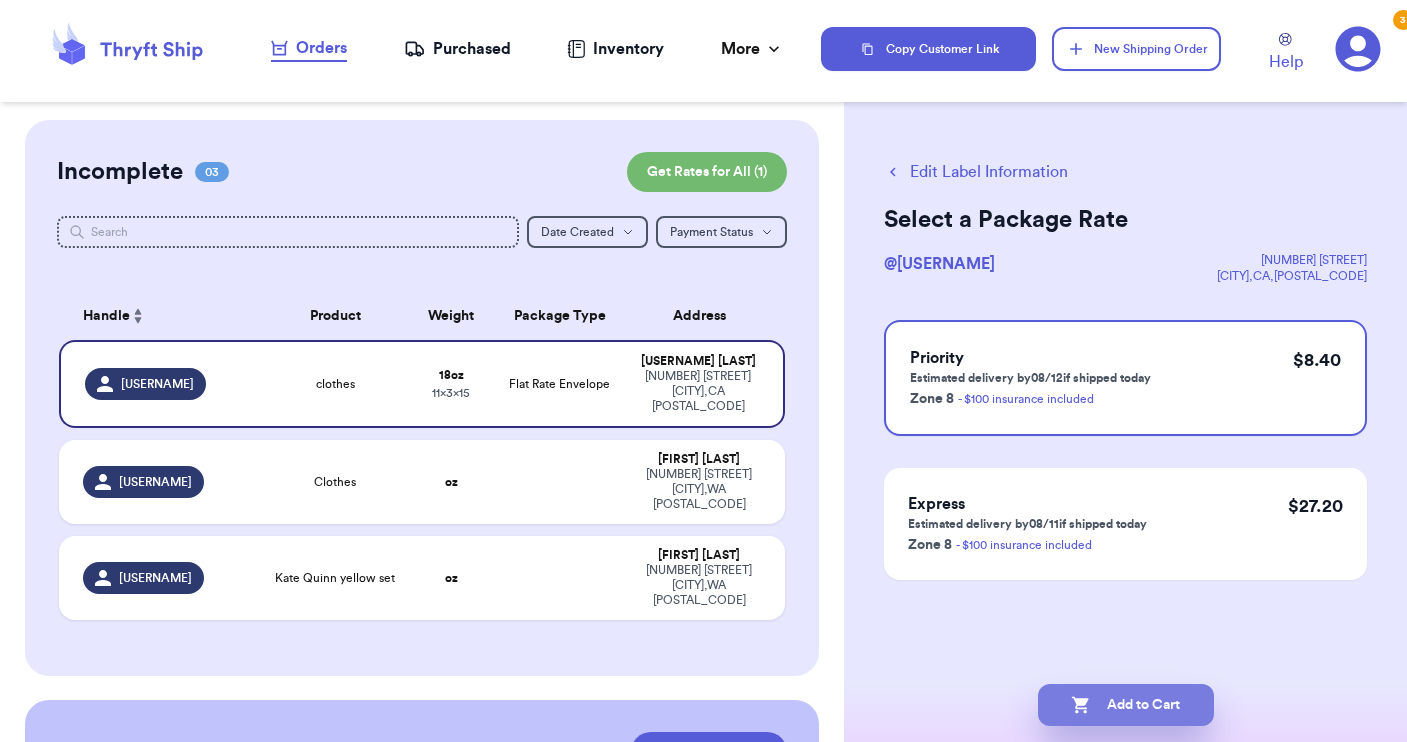click on "Add to Cart" at bounding box center (1126, 705) 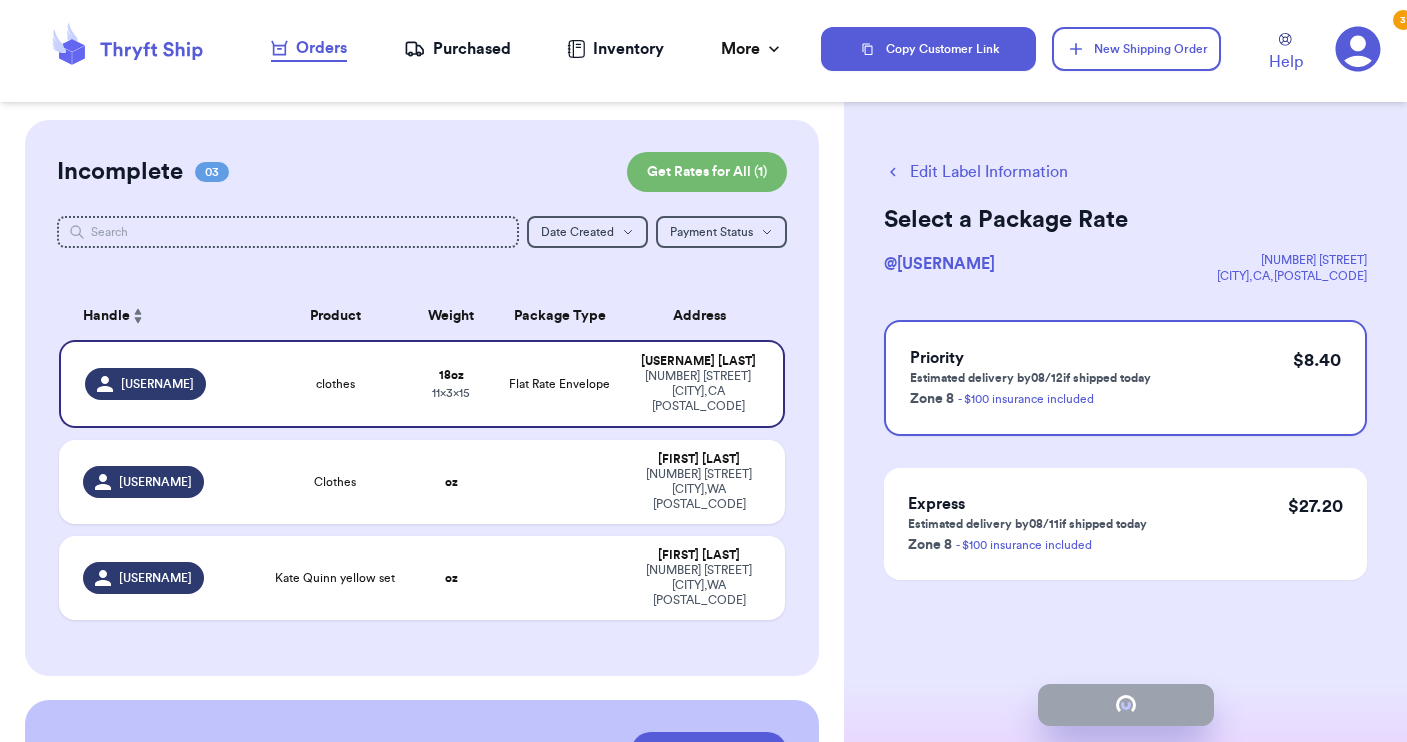 checkbox on "true" 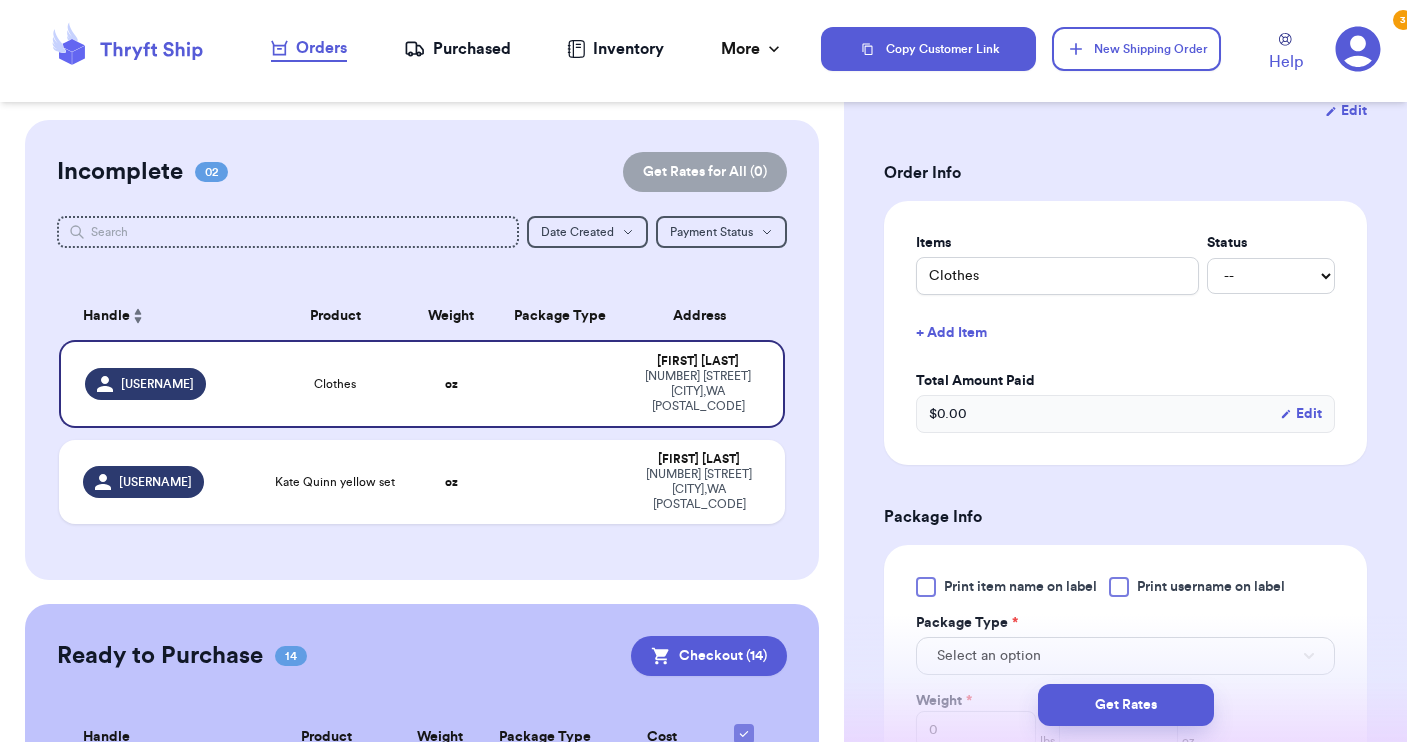scroll, scrollTop: 458, scrollLeft: 0, axis: vertical 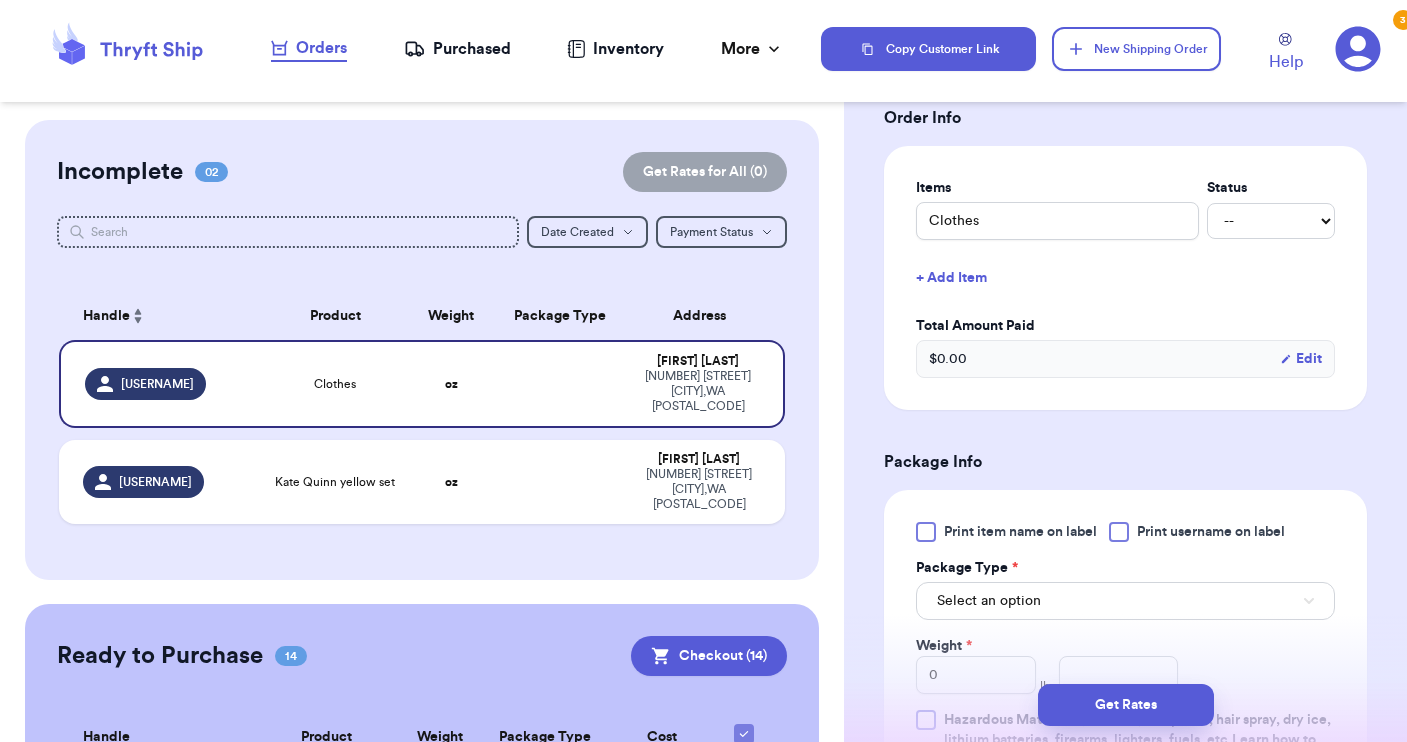 click on "Select an option" at bounding box center (1125, 601) 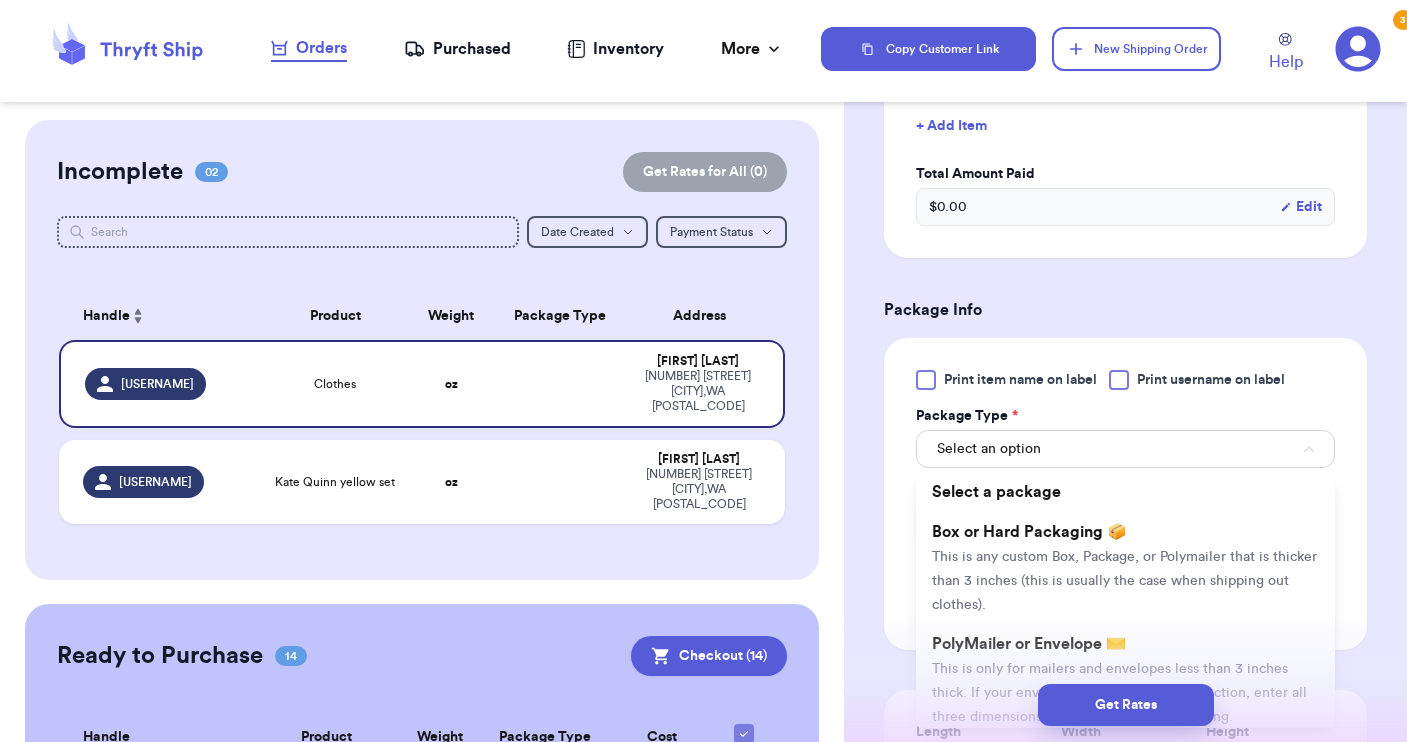 scroll, scrollTop: 634, scrollLeft: 0, axis: vertical 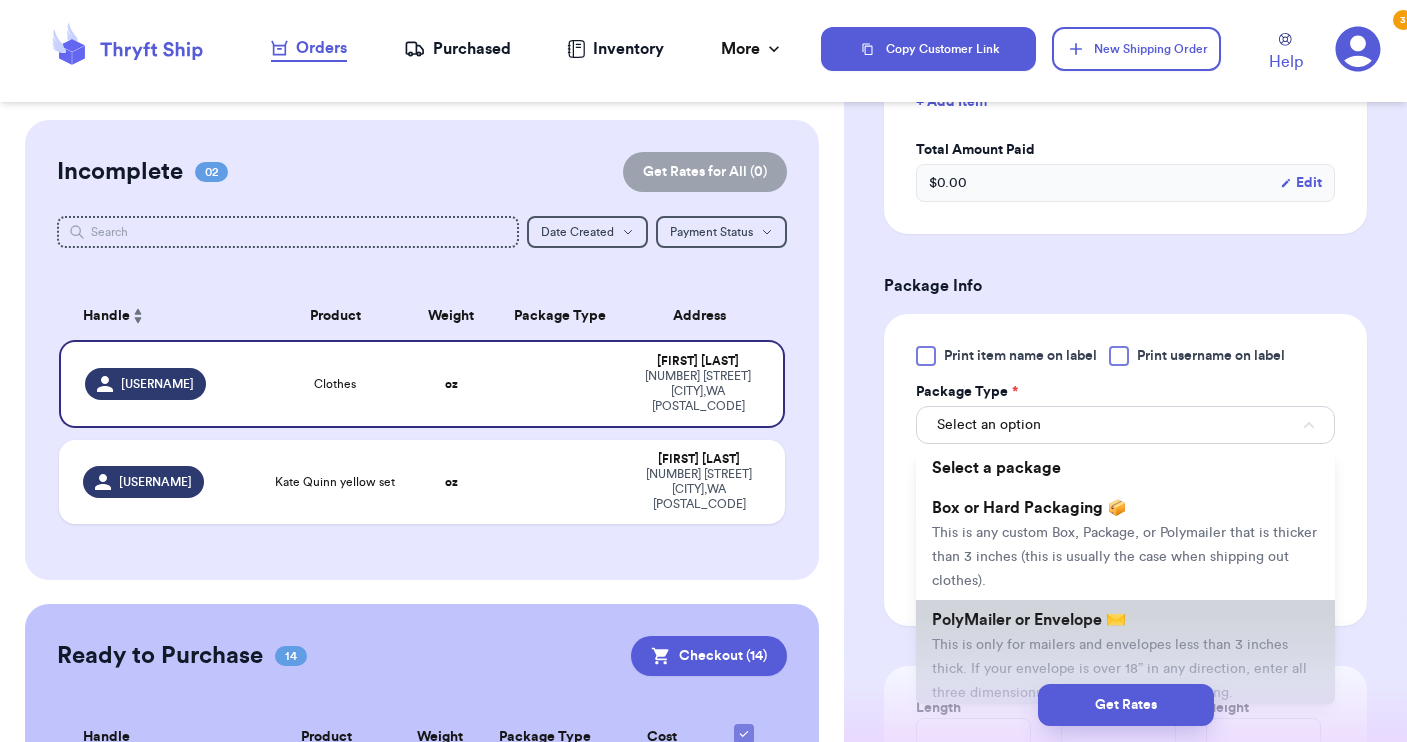 click on "PolyMailer or Envelope ✉️ This is only for mailers and envelopes less than 3 inches thick. If your envelope is over 18” in any direction, enter all three dimensions under Box or Hard Packaging." at bounding box center [1125, 656] 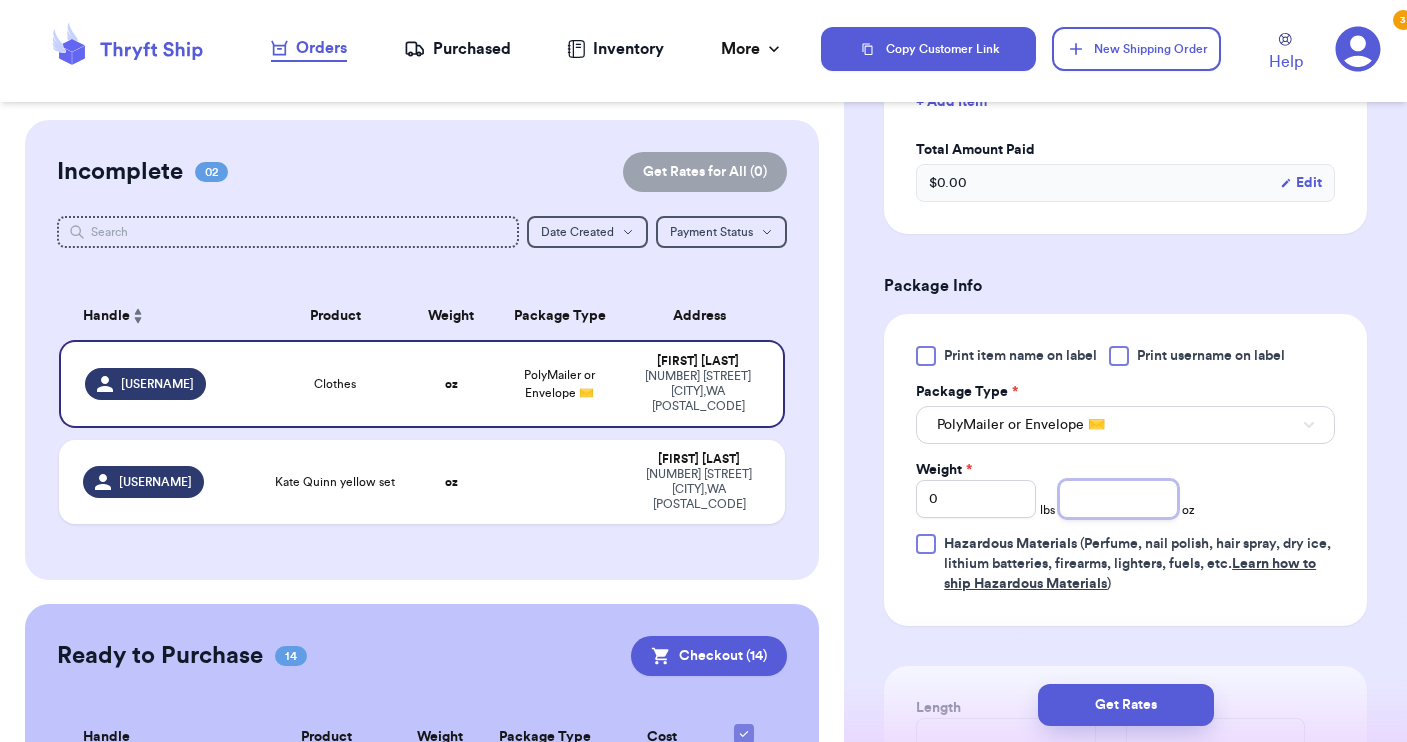 click at bounding box center [1119, 499] 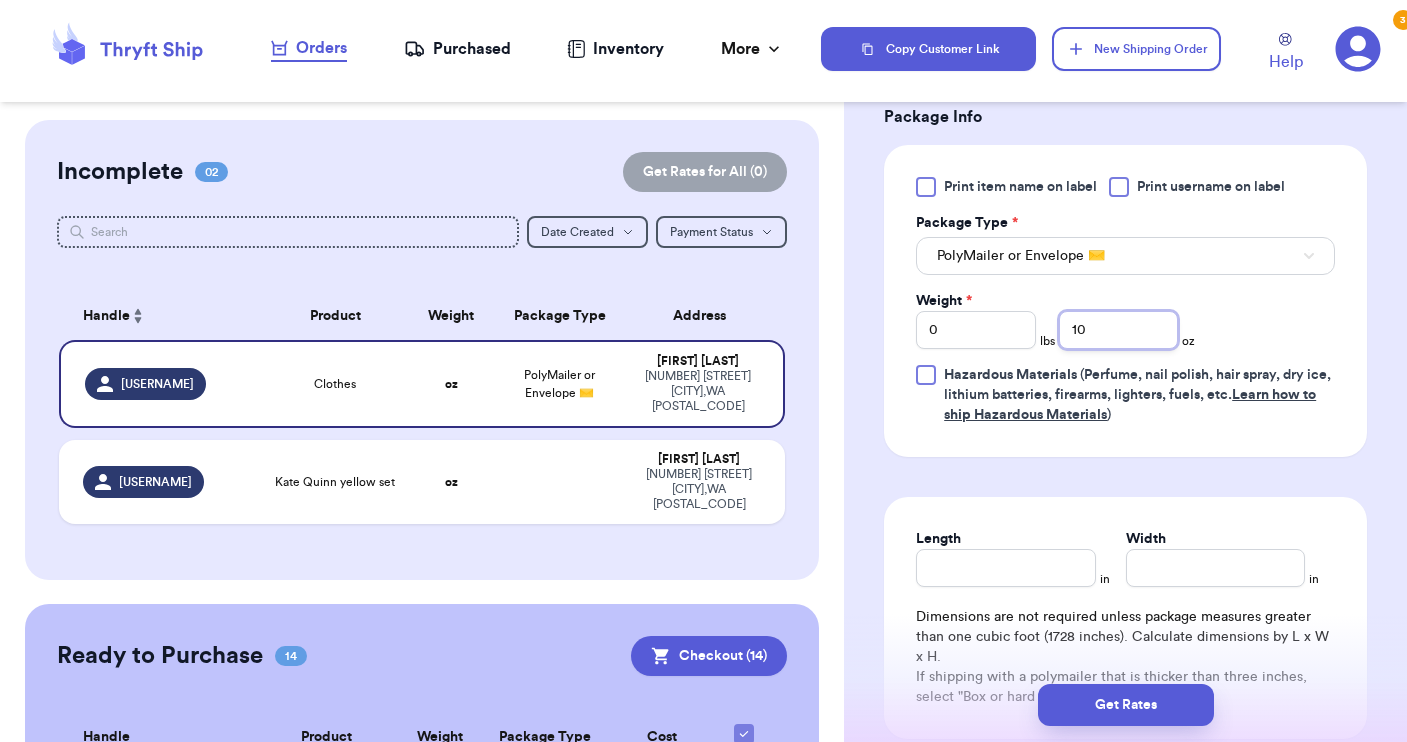 scroll, scrollTop: 816, scrollLeft: 0, axis: vertical 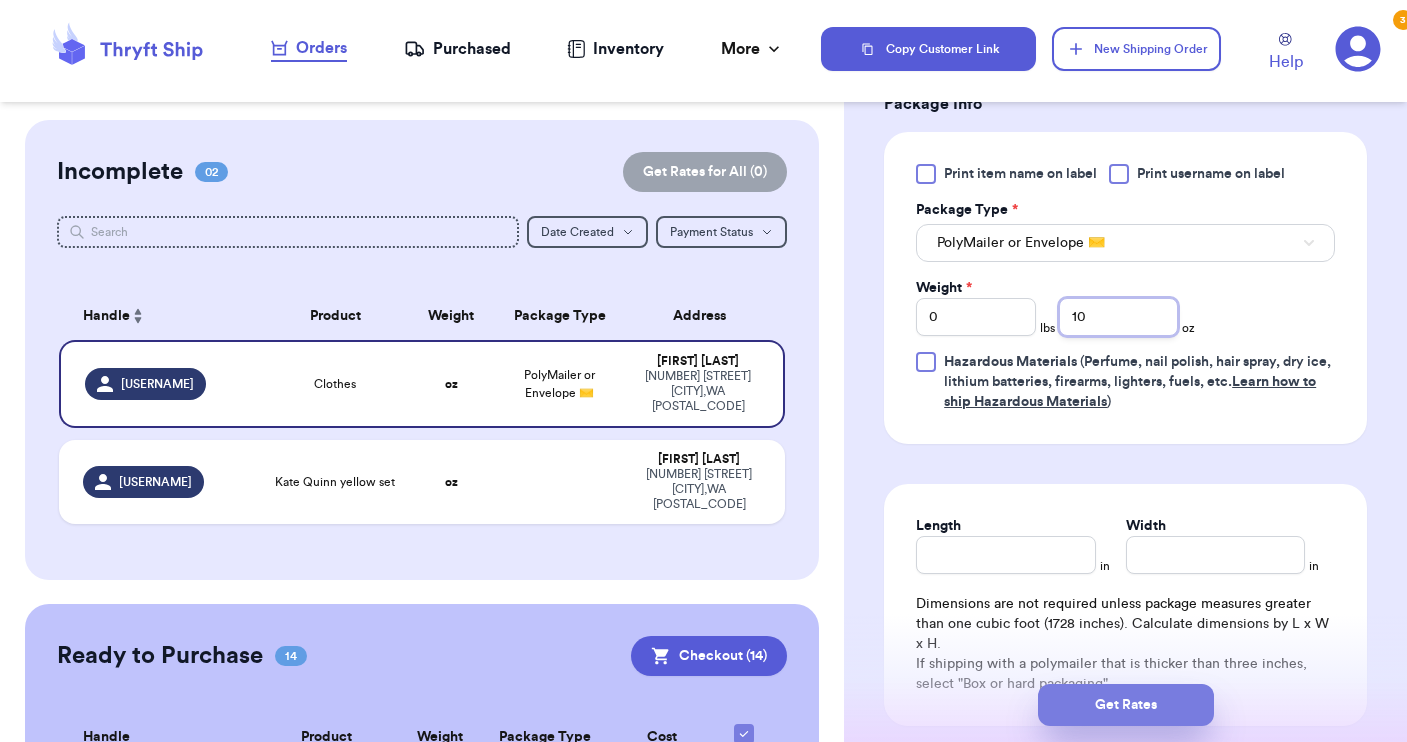 type on "10" 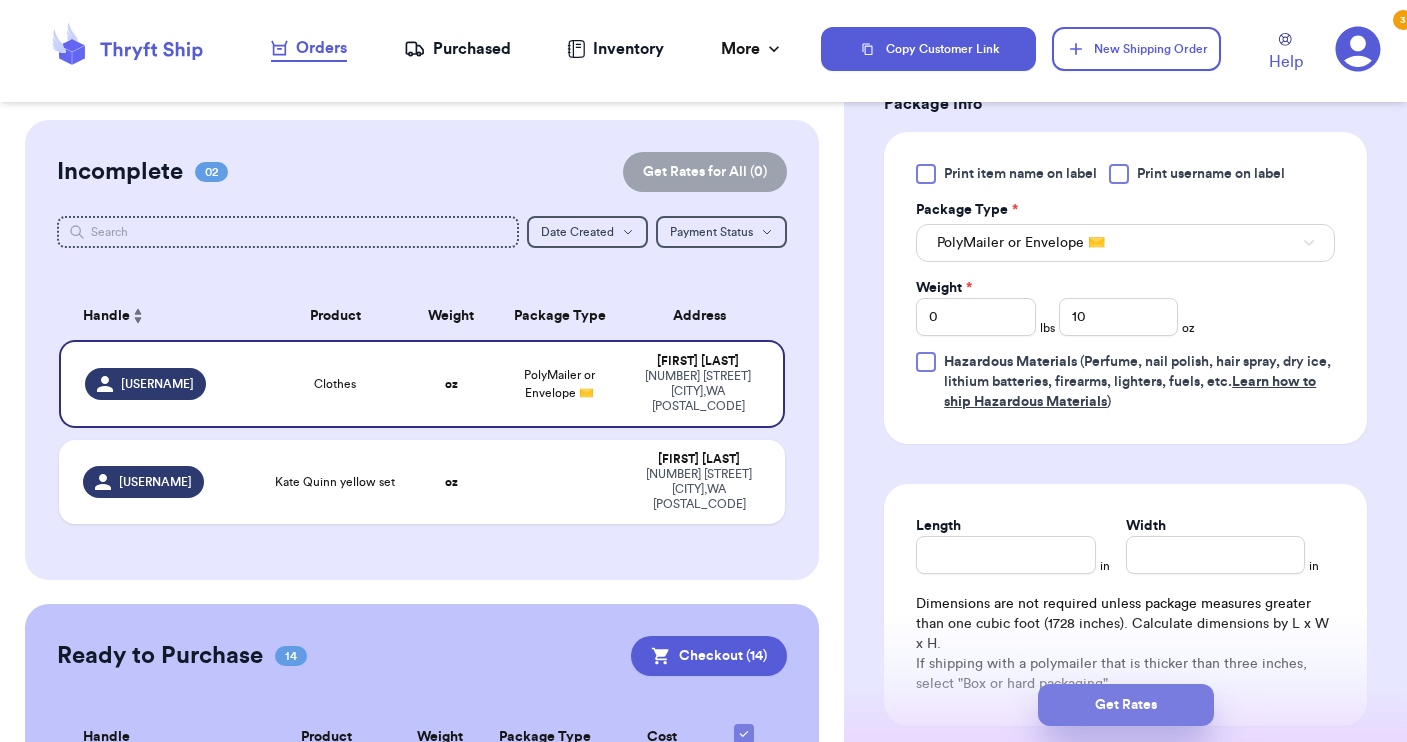 click on "Get Rates" at bounding box center [1126, 705] 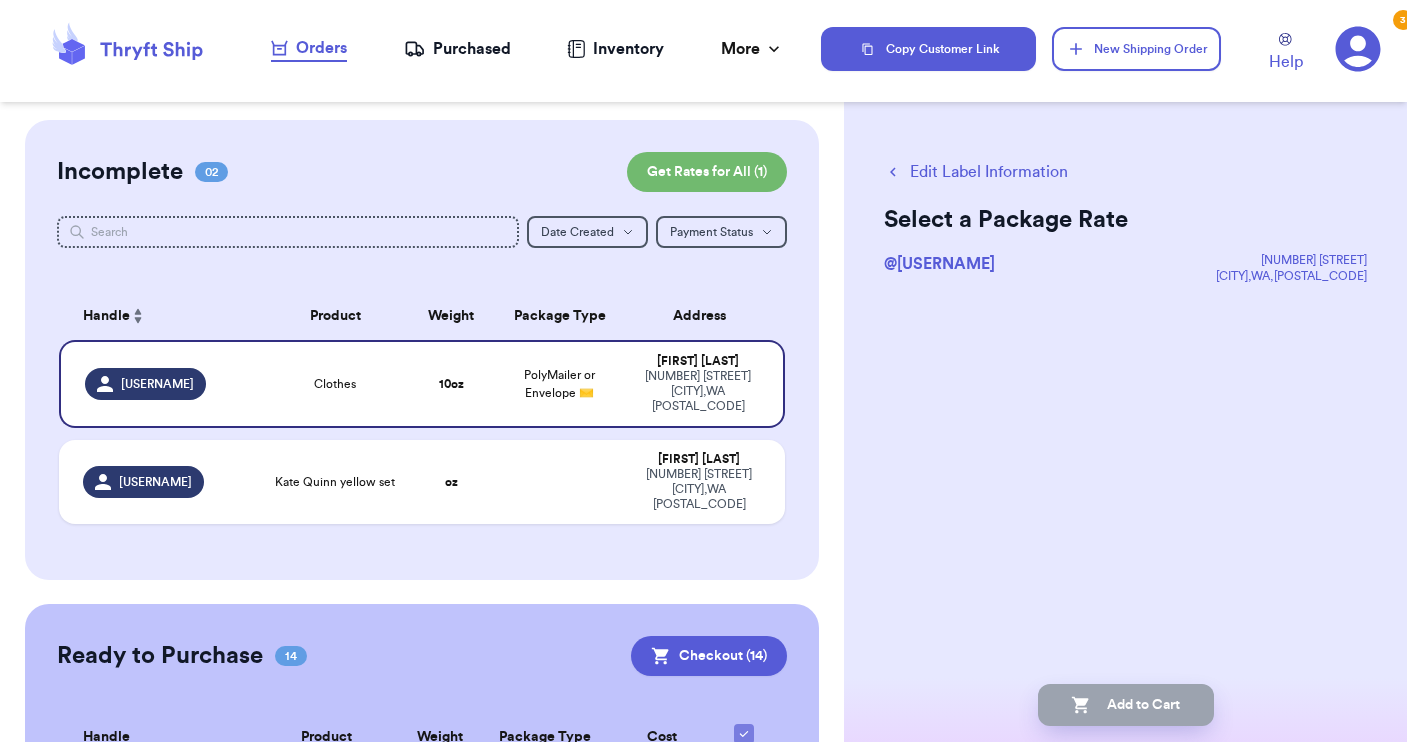 scroll, scrollTop: 0, scrollLeft: 0, axis: both 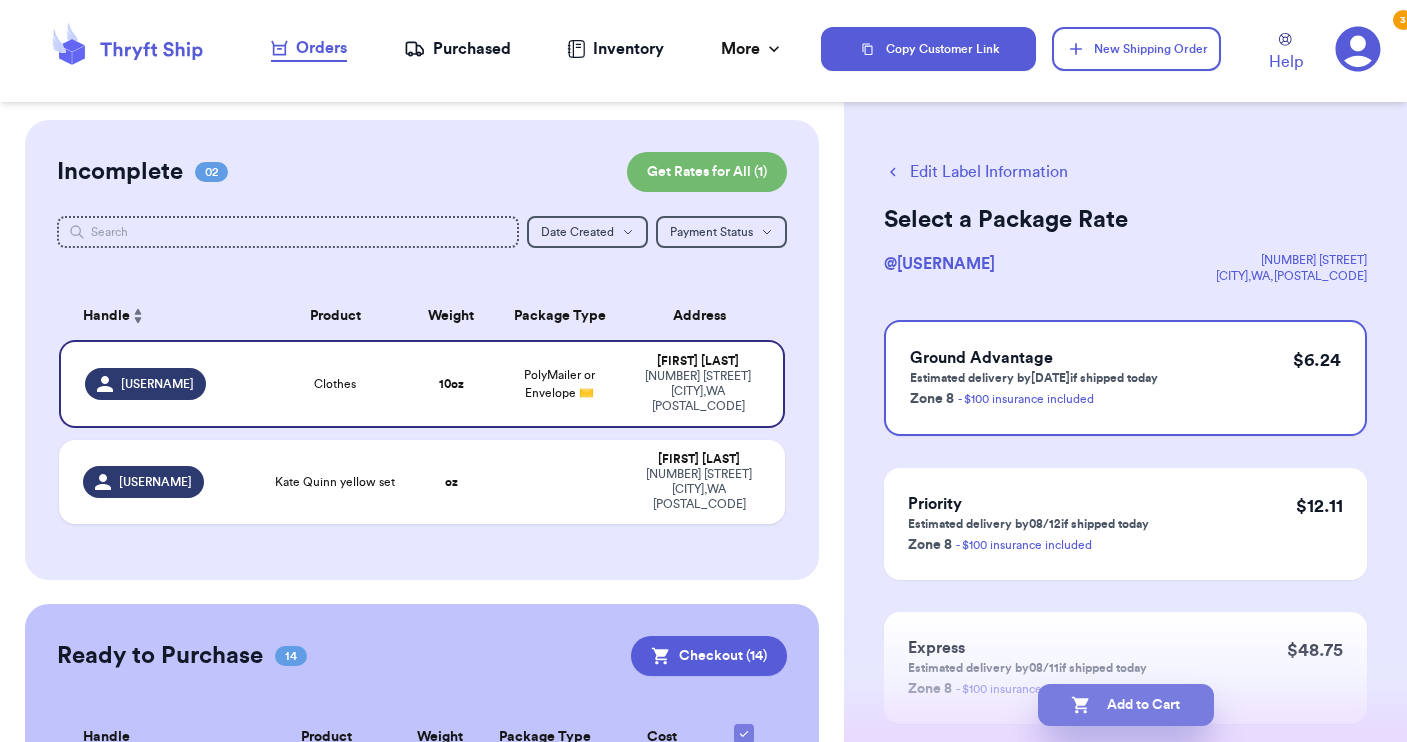 click on "Add to Cart" at bounding box center [1126, 705] 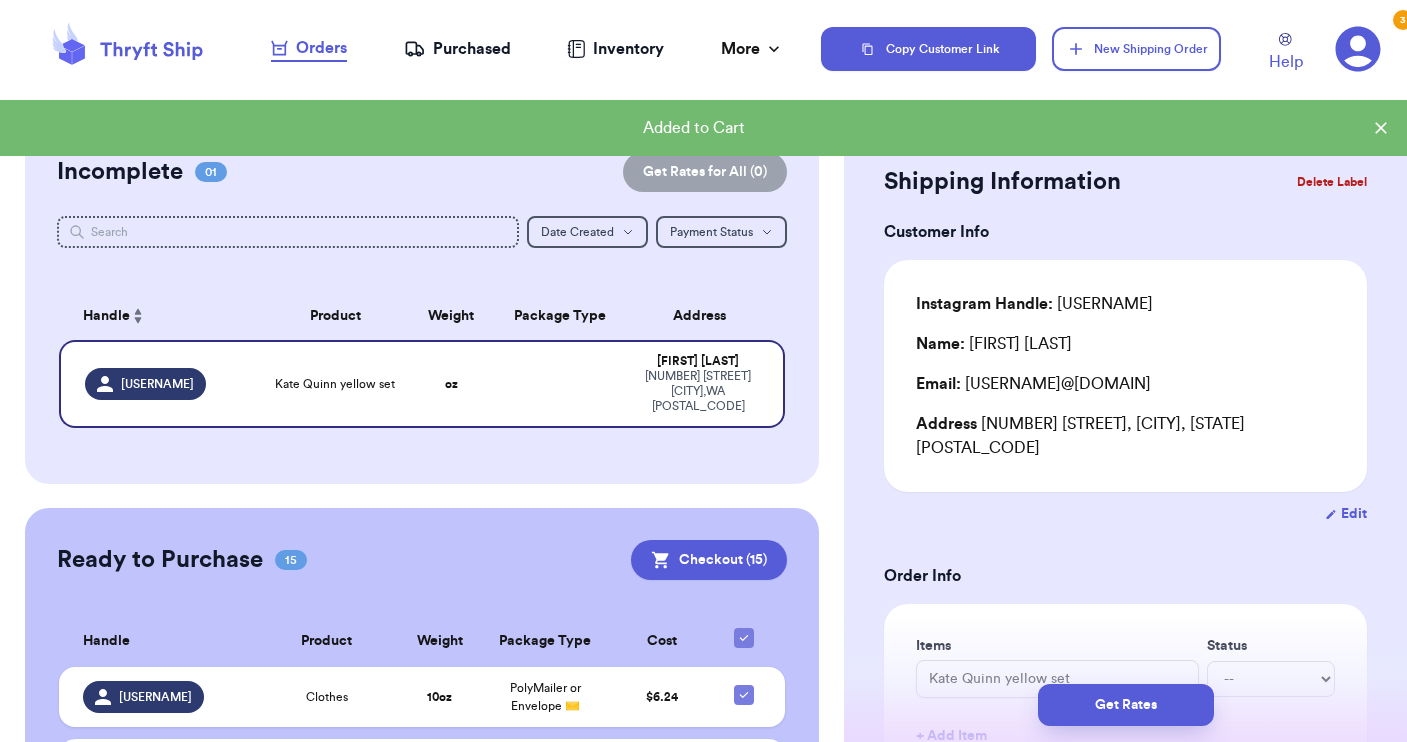 checkbox on "true" 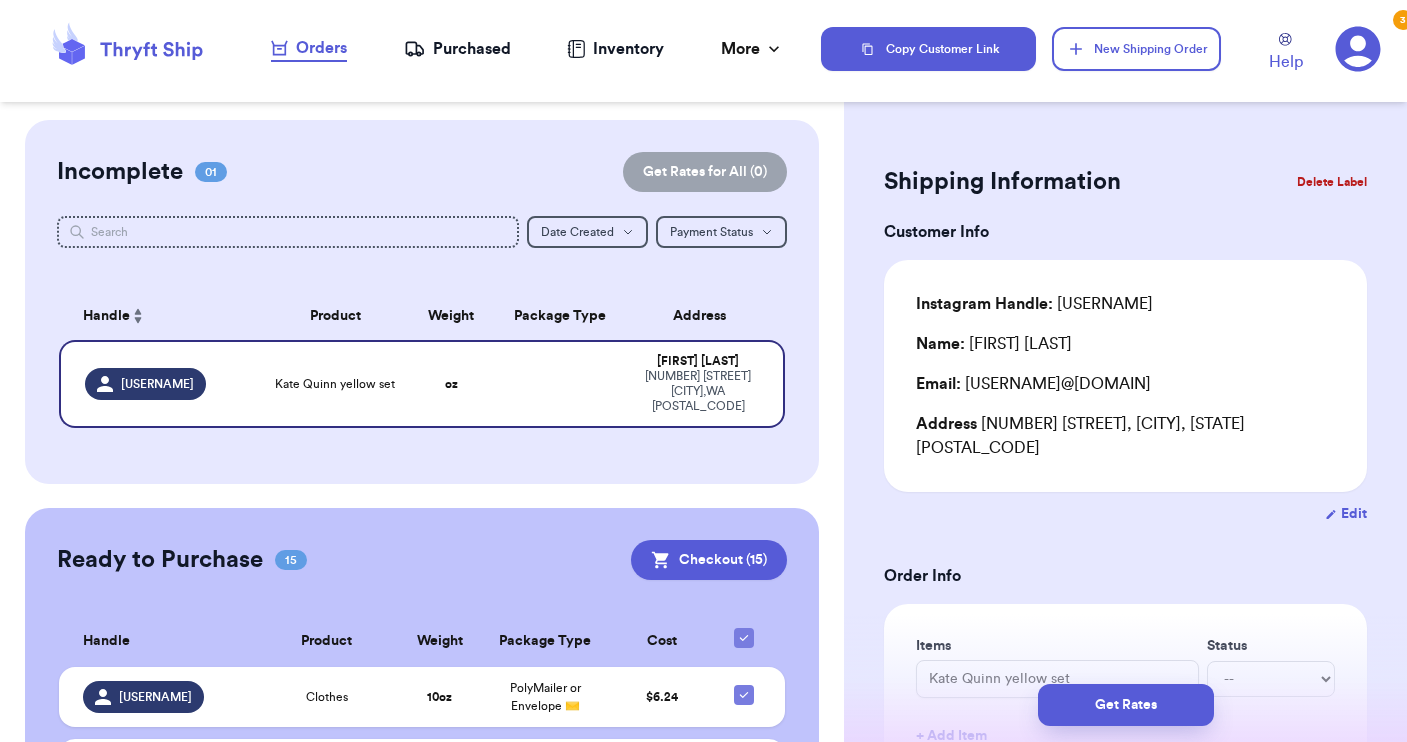 type 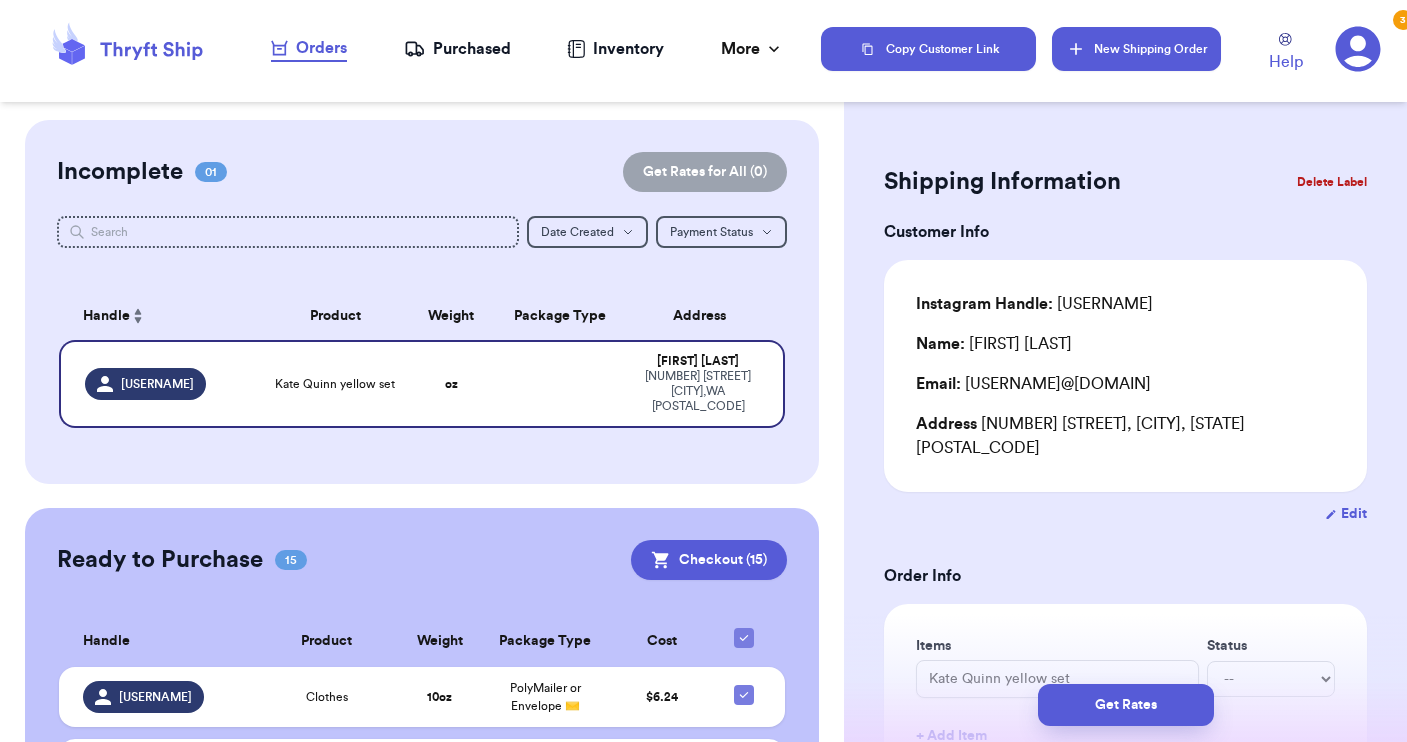 click on "New Shipping Order" at bounding box center (1136, 49) 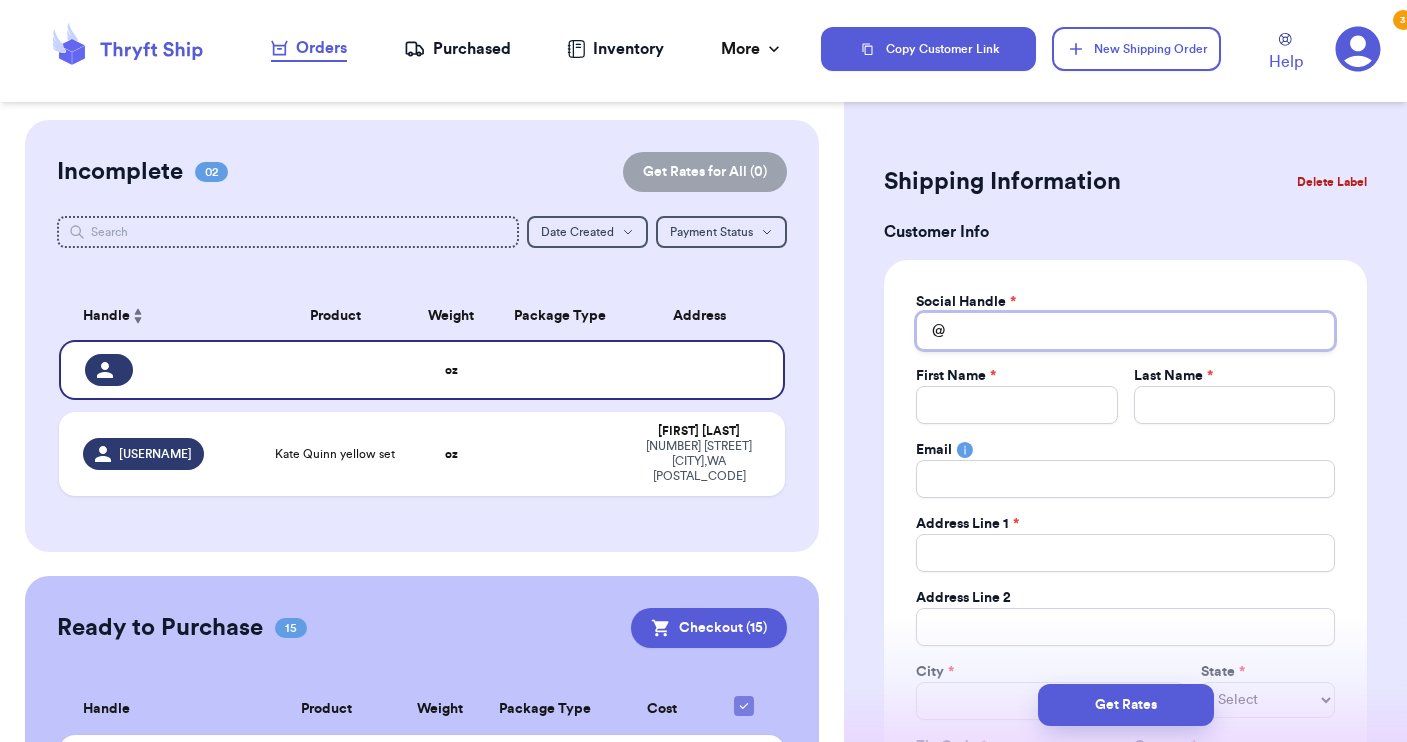 click on "Total Amount Paid" at bounding box center (1125, 331) 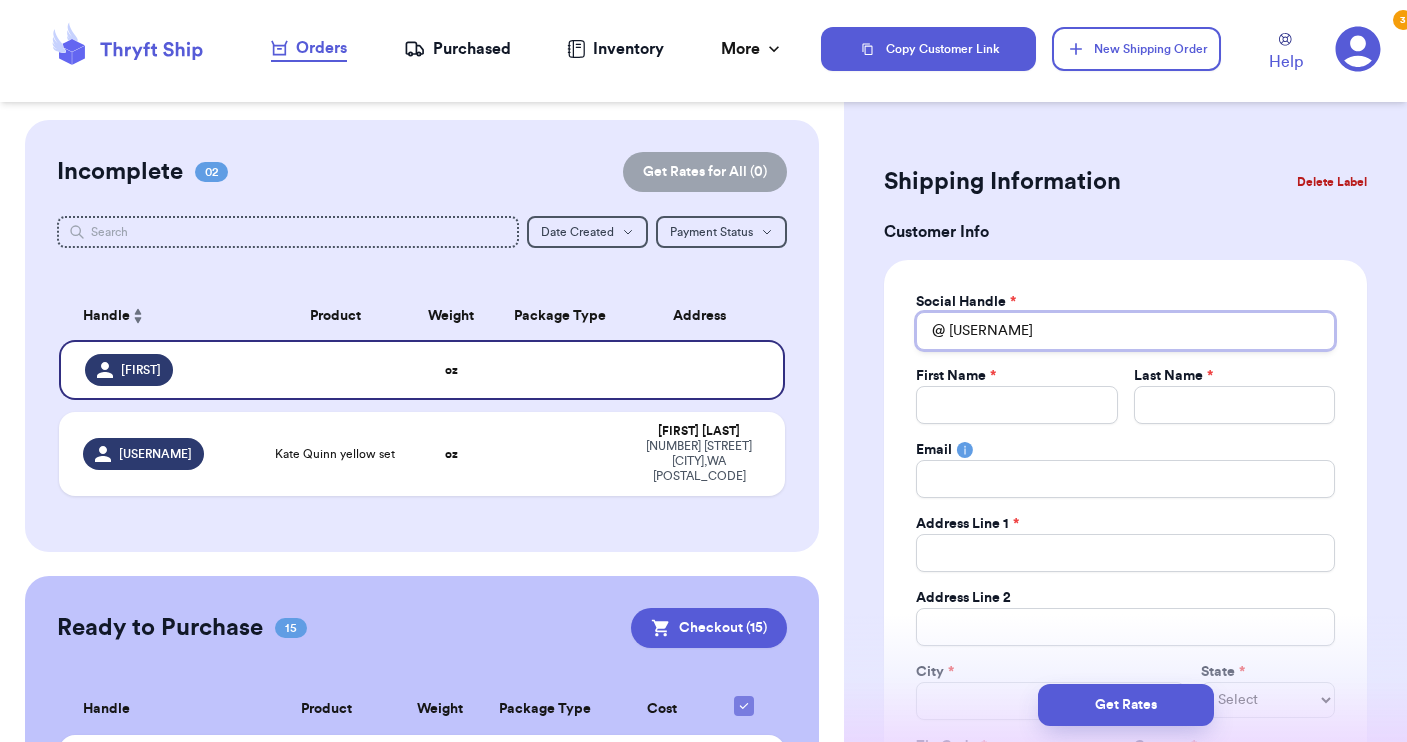 drag, startPoint x: 1048, startPoint y: 338, endPoint x: 951, endPoint y: 306, distance: 102.14206 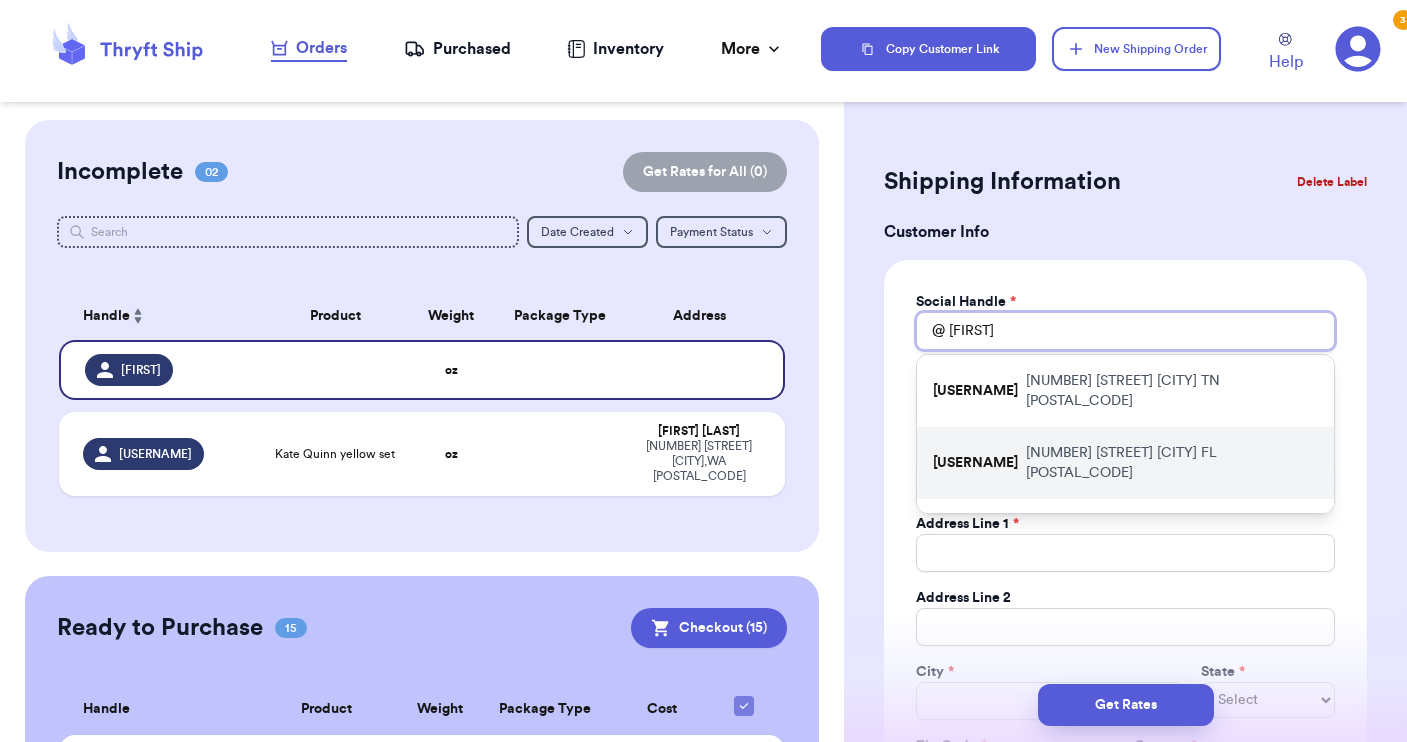 scroll, scrollTop: 0, scrollLeft: 0, axis: both 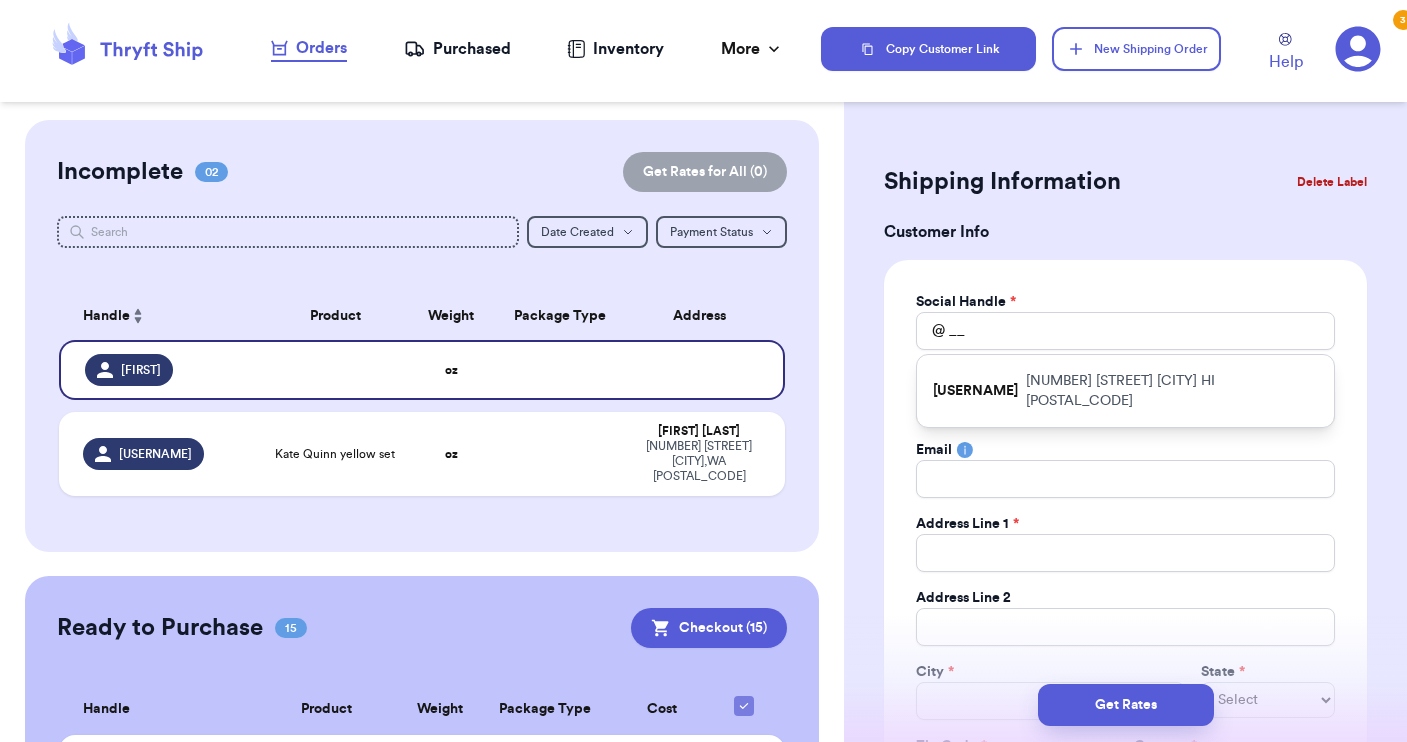 click on "[USERNAME]" at bounding box center [975, 391] 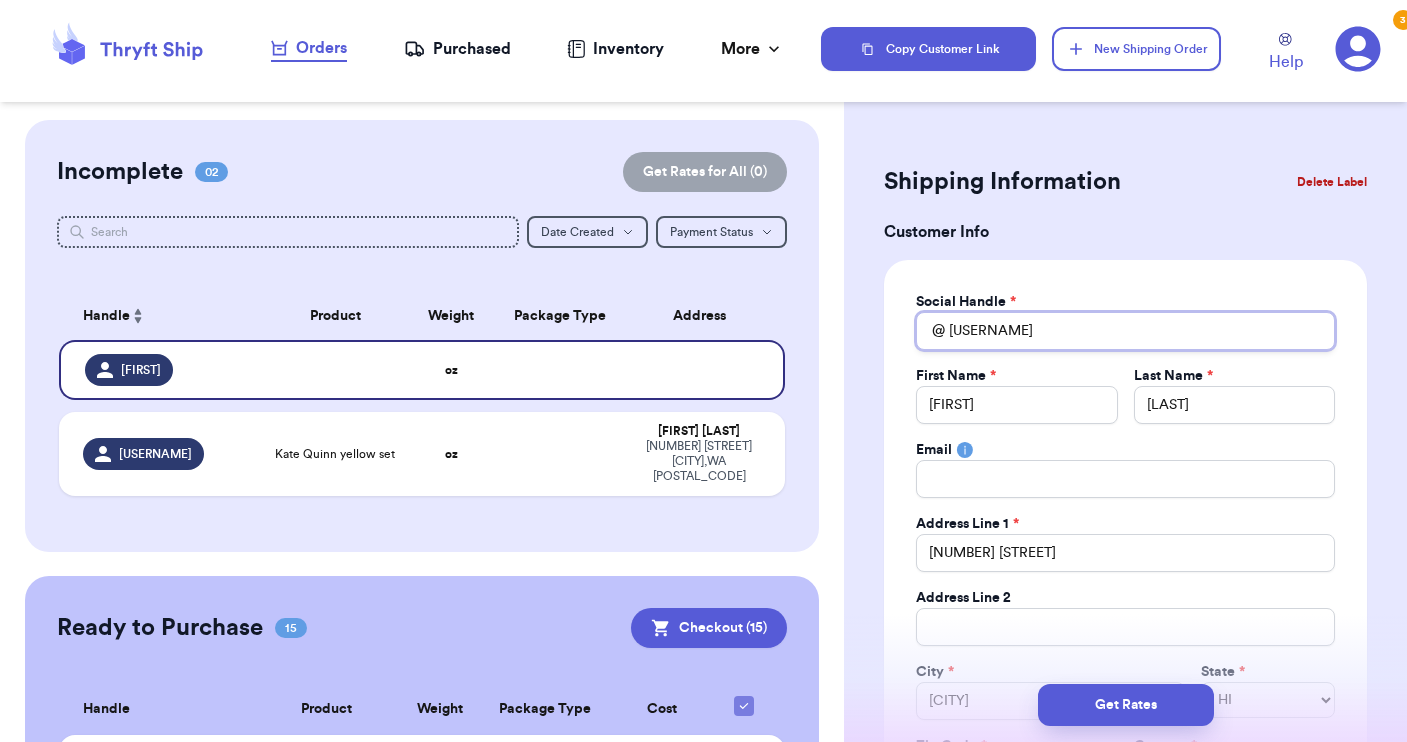 drag, startPoint x: 1064, startPoint y: 335, endPoint x: 939, endPoint y: 331, distance: 125.06398 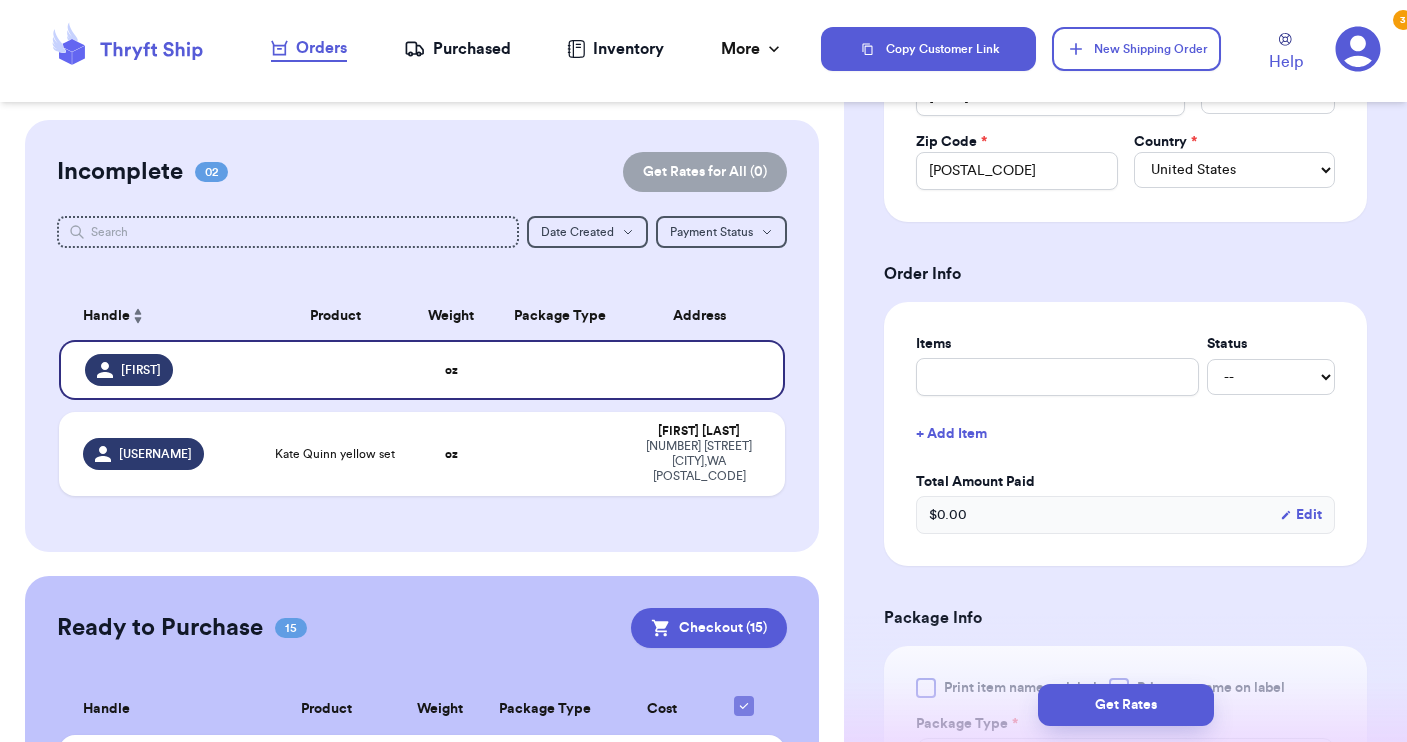 scroll, scrollTop: 606, scrollLeft: 0, axis: vertical 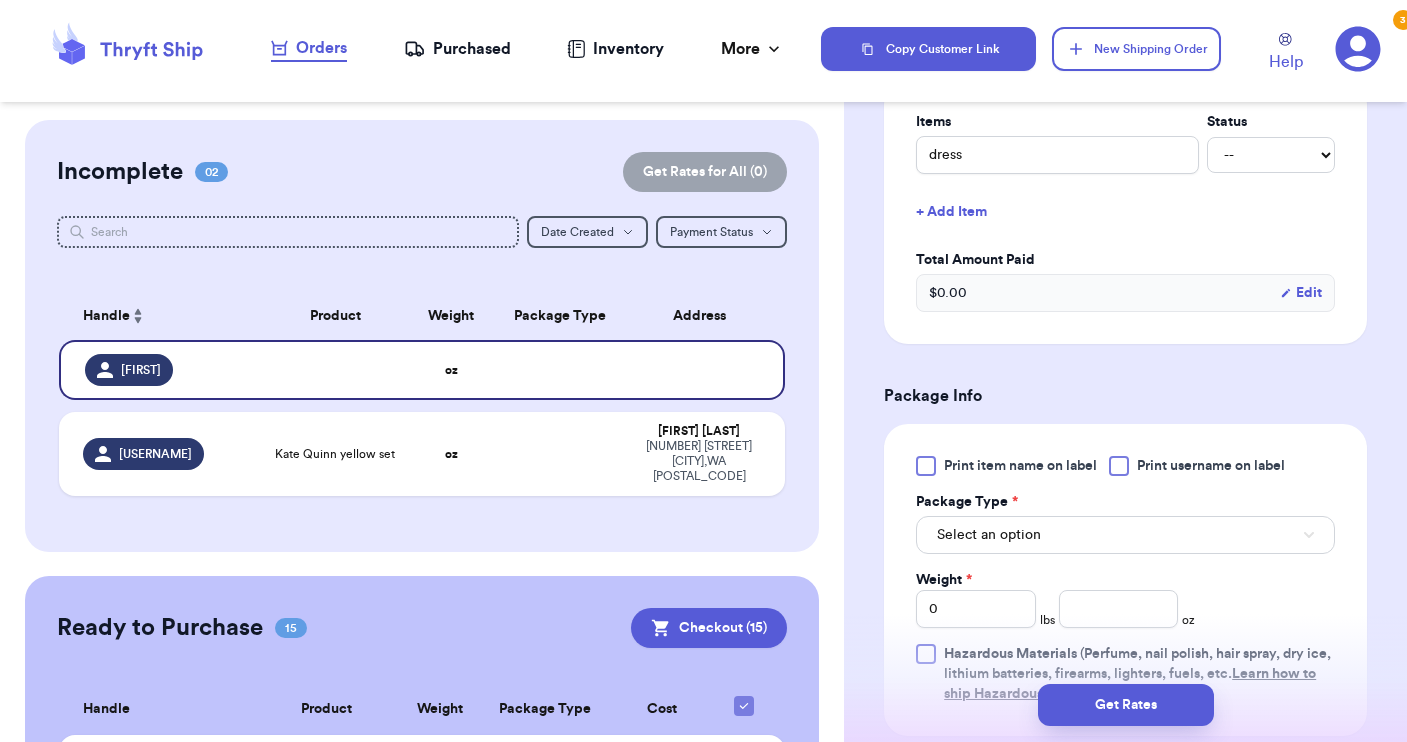click at bounding box center [1119, 466] 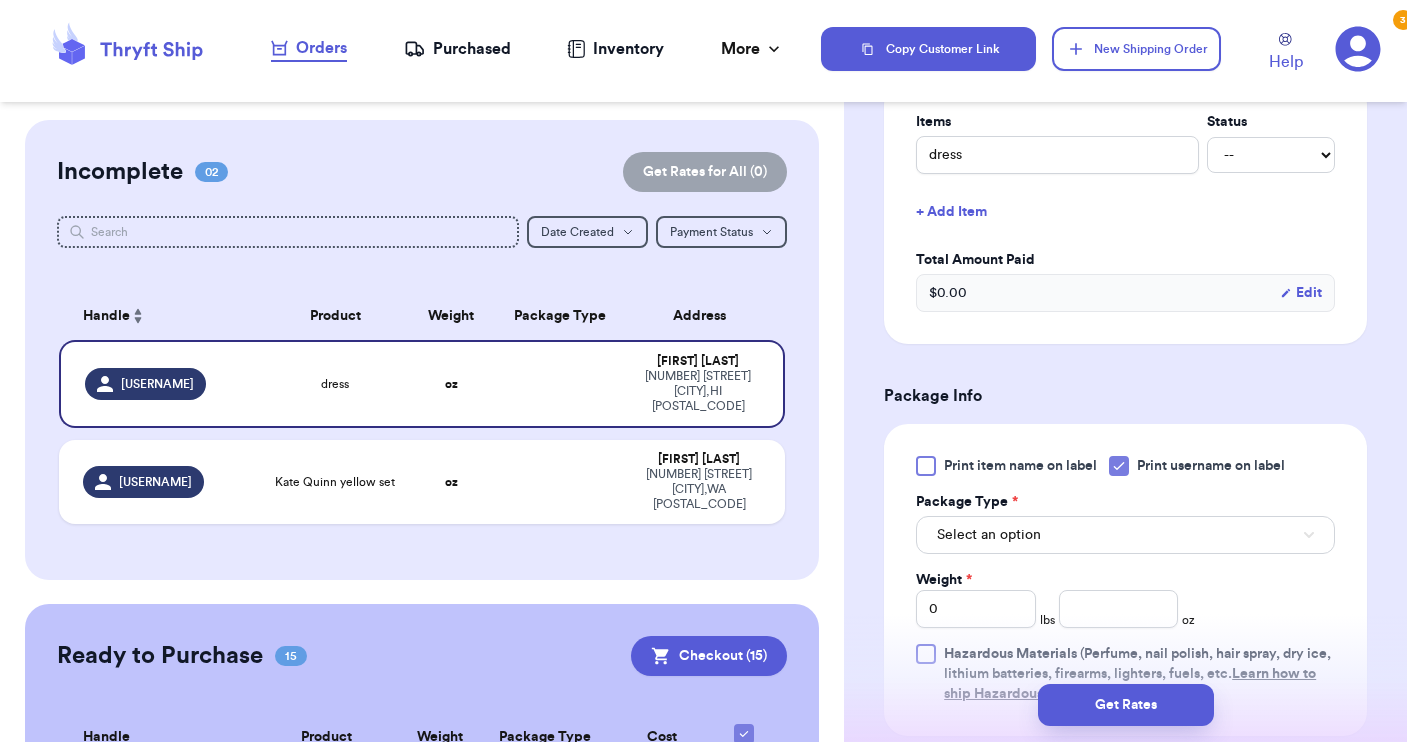 click on "Select an option" at bounding box center [1125, 535] 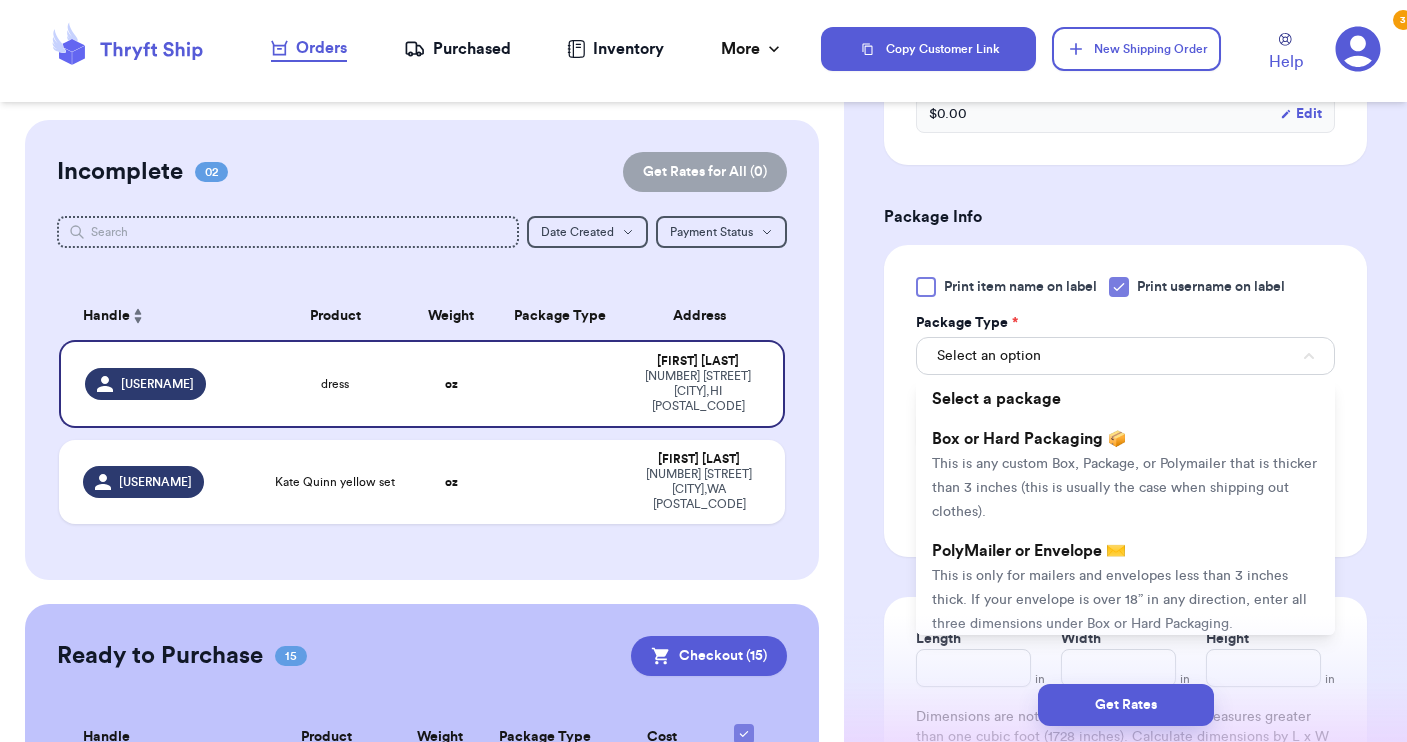 scroll, scrollTop: 1035, scrollLeft: 0, axis: vertical 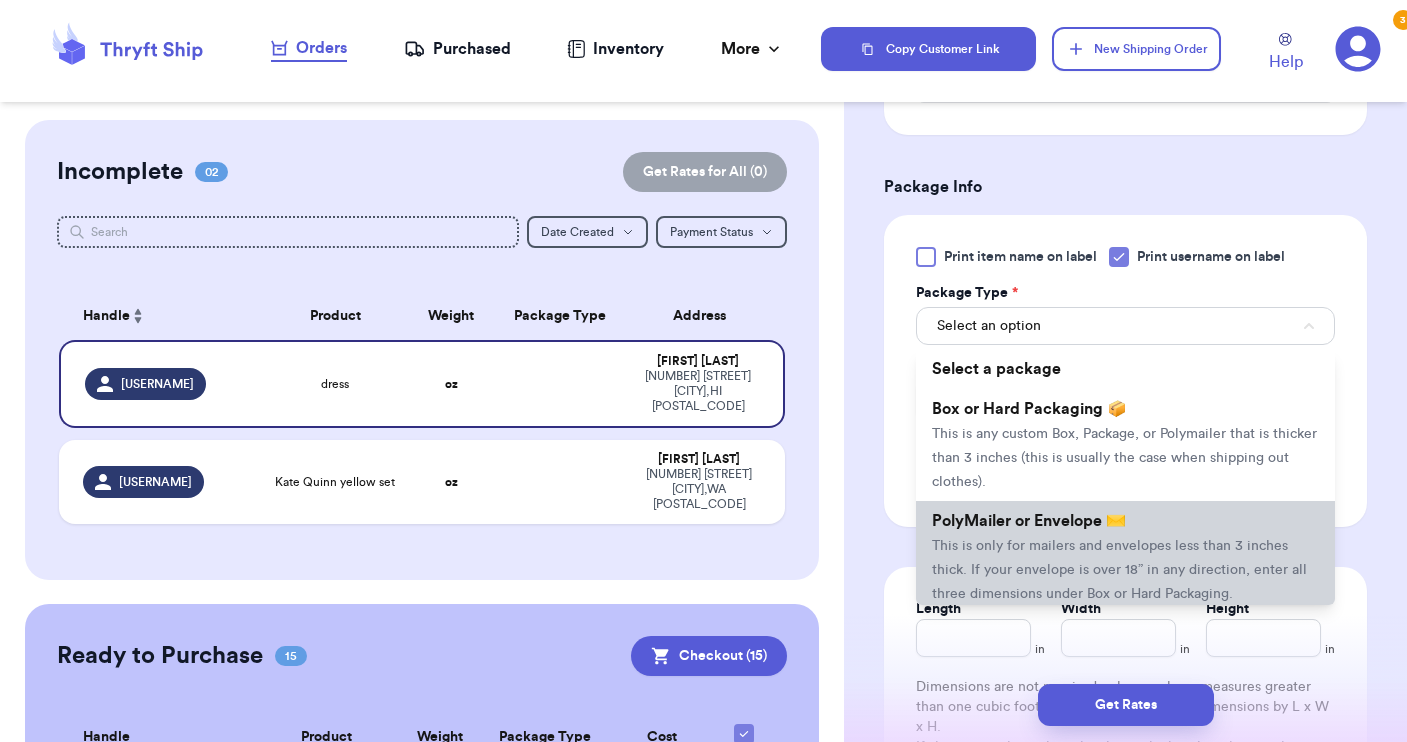 click on "This is only for mailers and envelopes less than 3 inches thick. If your envelope is over 18” in any direction, enter all three dimensions under Box or Hard Packaging." at bounding box center (1119, 570) 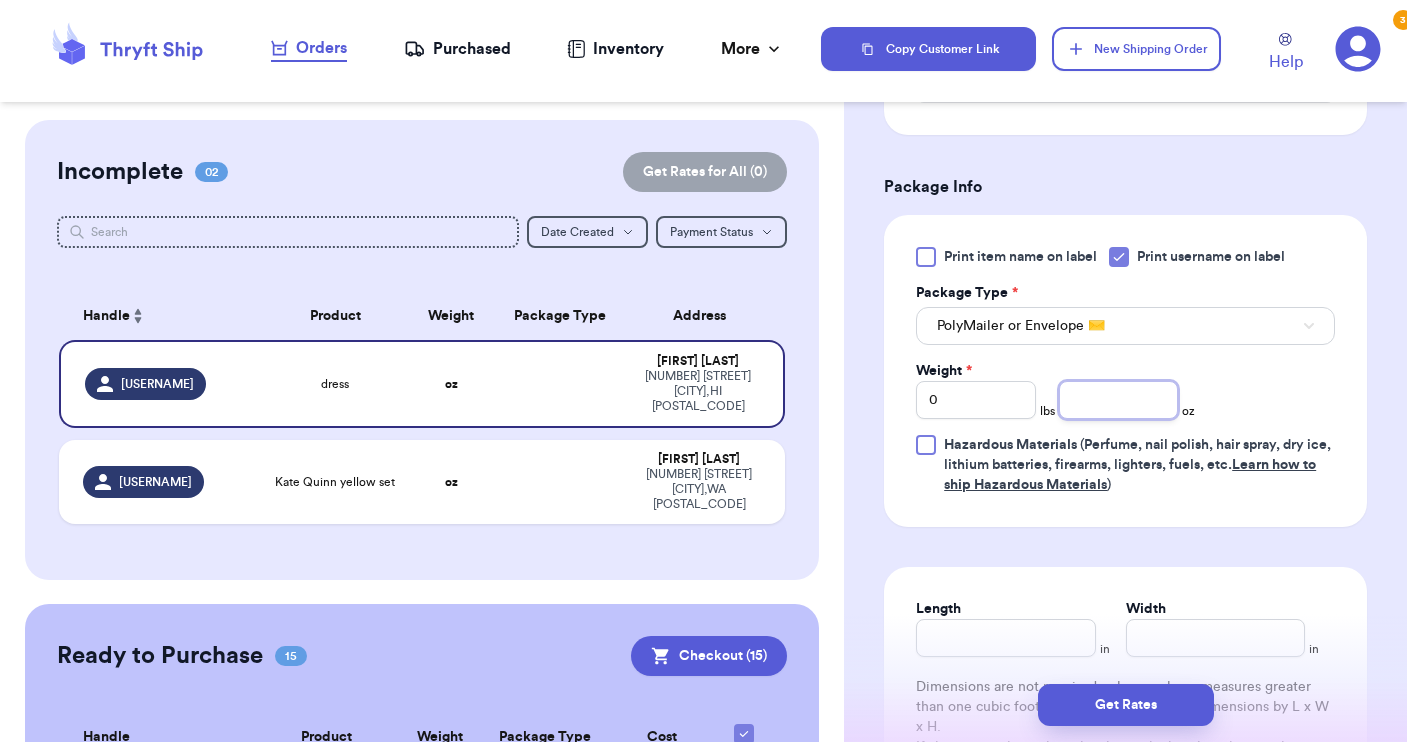 click at bounding box center [1119, 400] 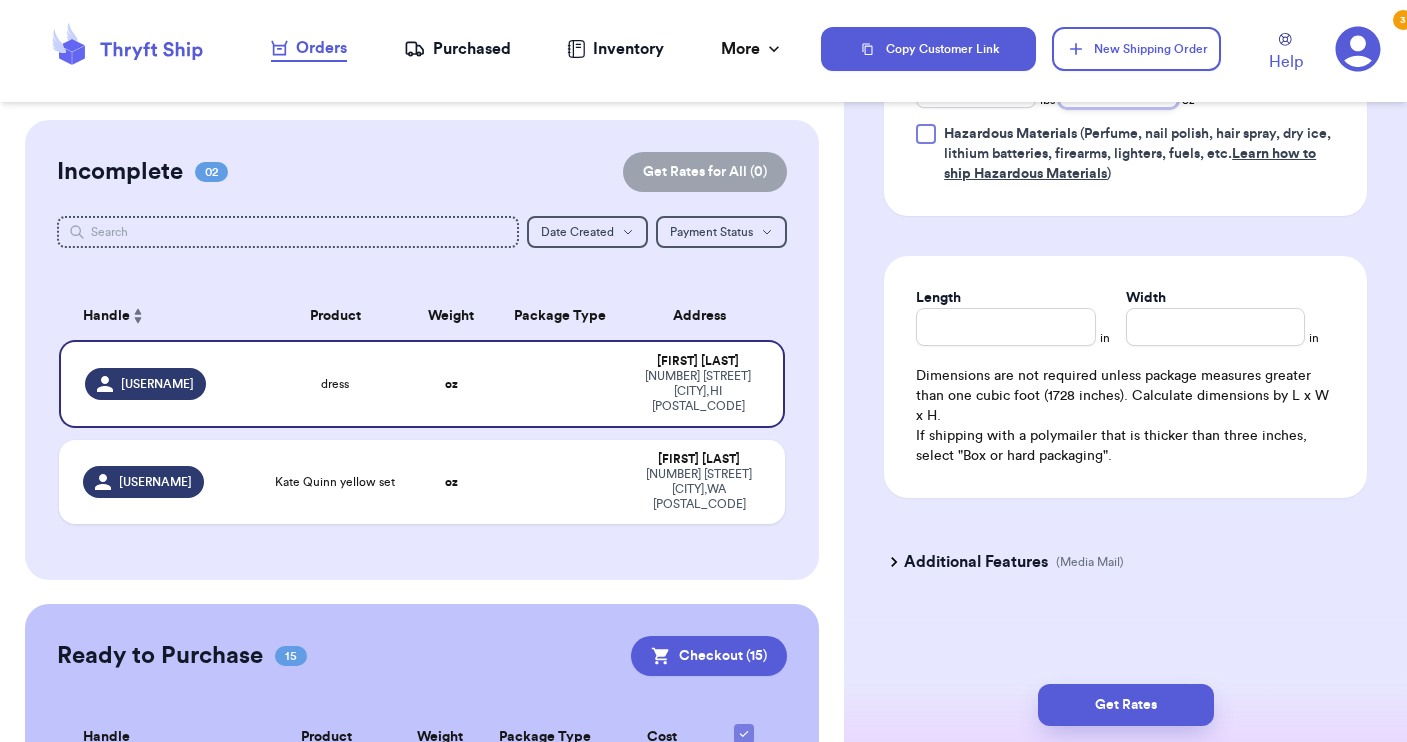 scroll, scrollTop: 1346, scrollLeft: 0, axis: vertical 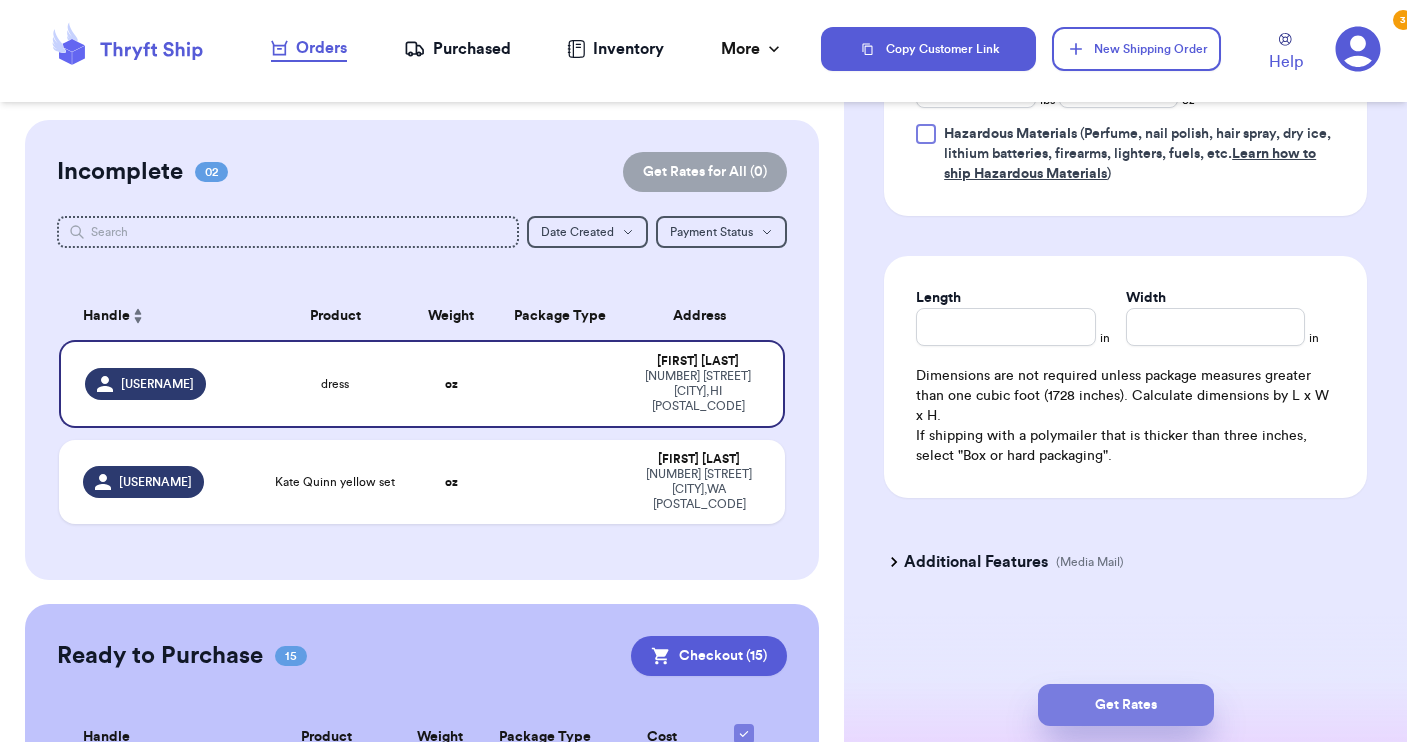 click on "Get Rates" at bounding box center (1126, 705) 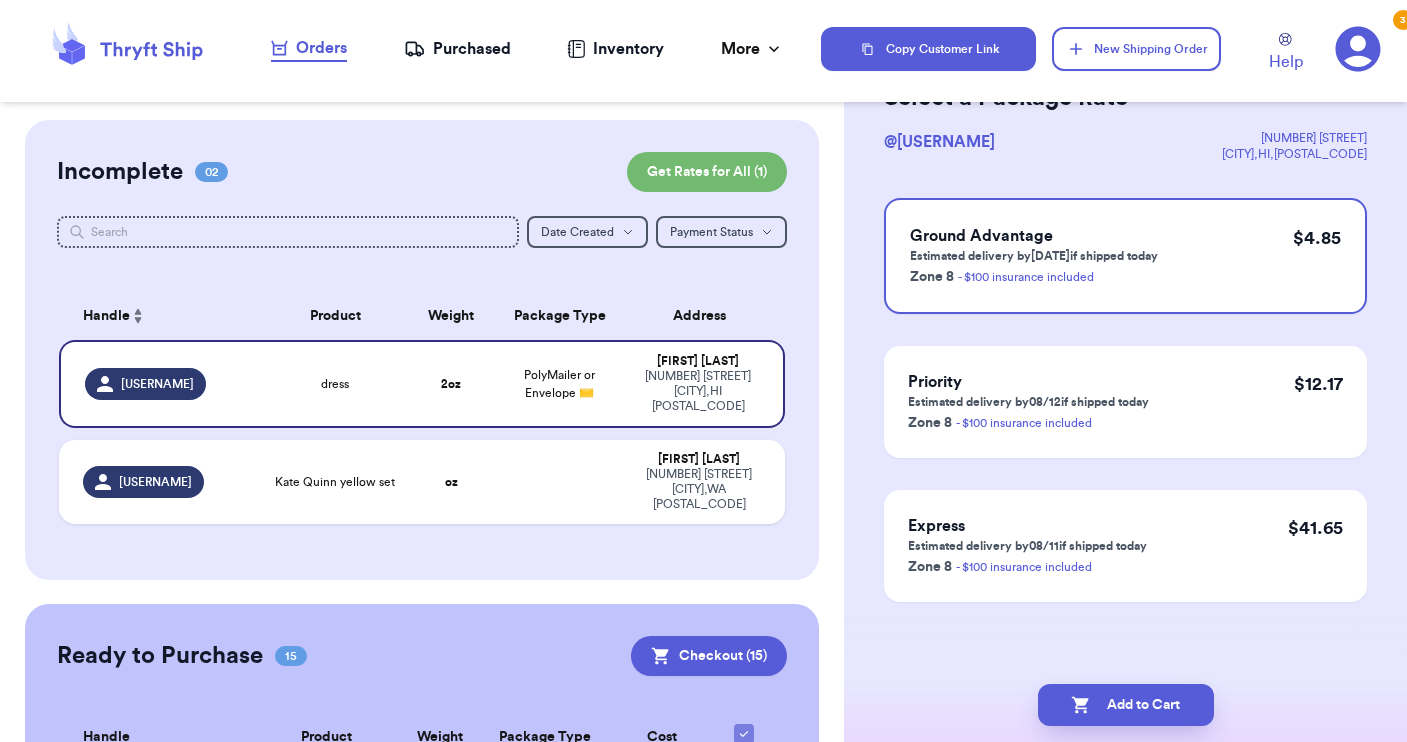 scroll, scrollTop: 0, scrollLeft: 0, axis: both 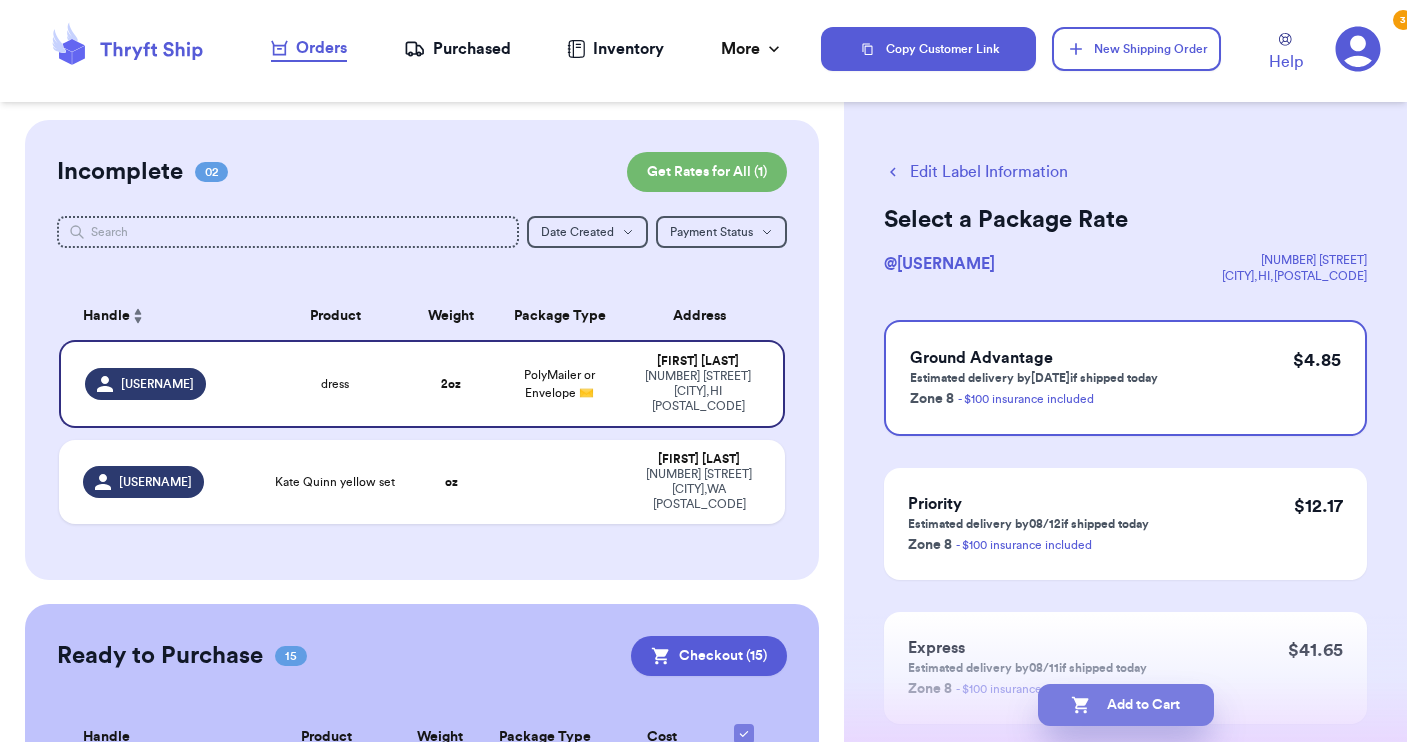 click on "Add to Cart" at bounding box center (1126, 705) 